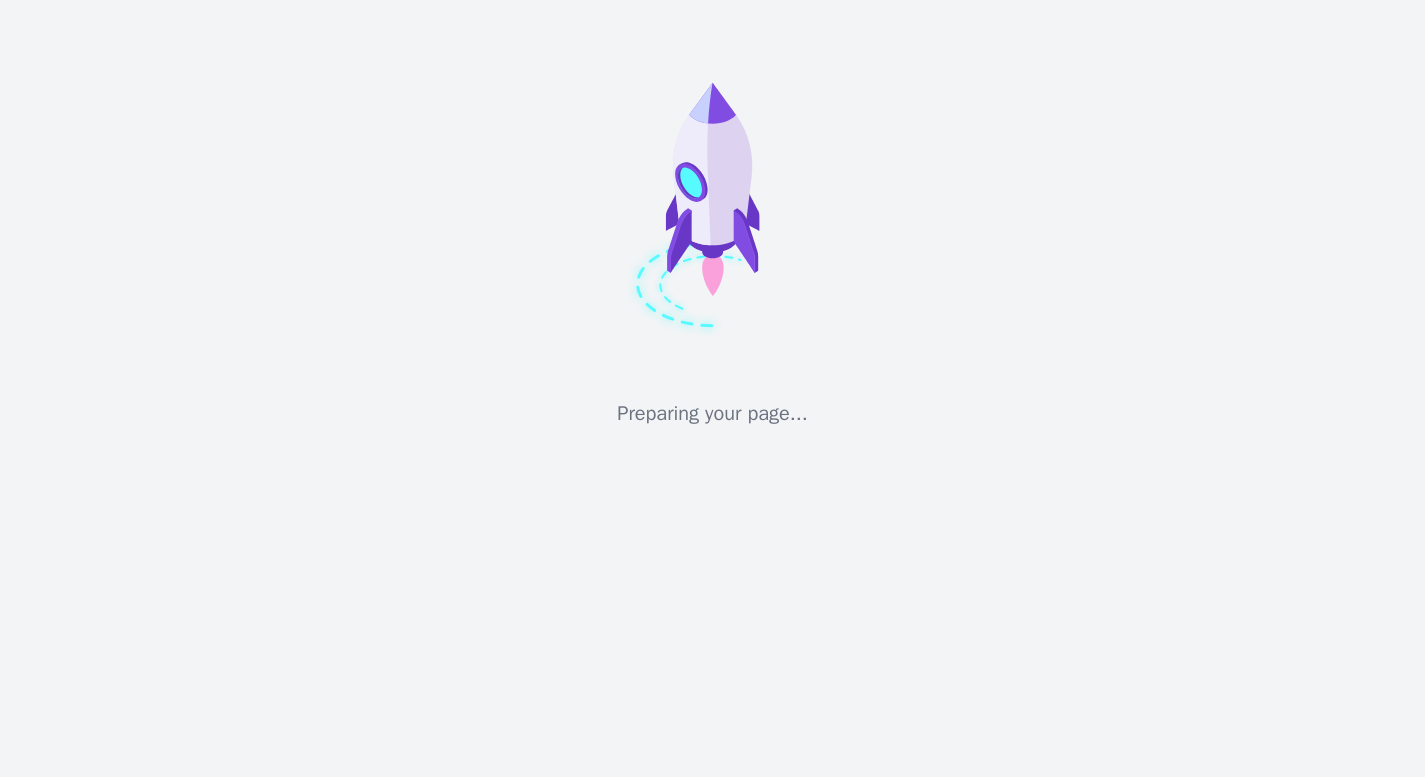 scroll, scrollTop: 0, scrollLeft: 0, axis: both 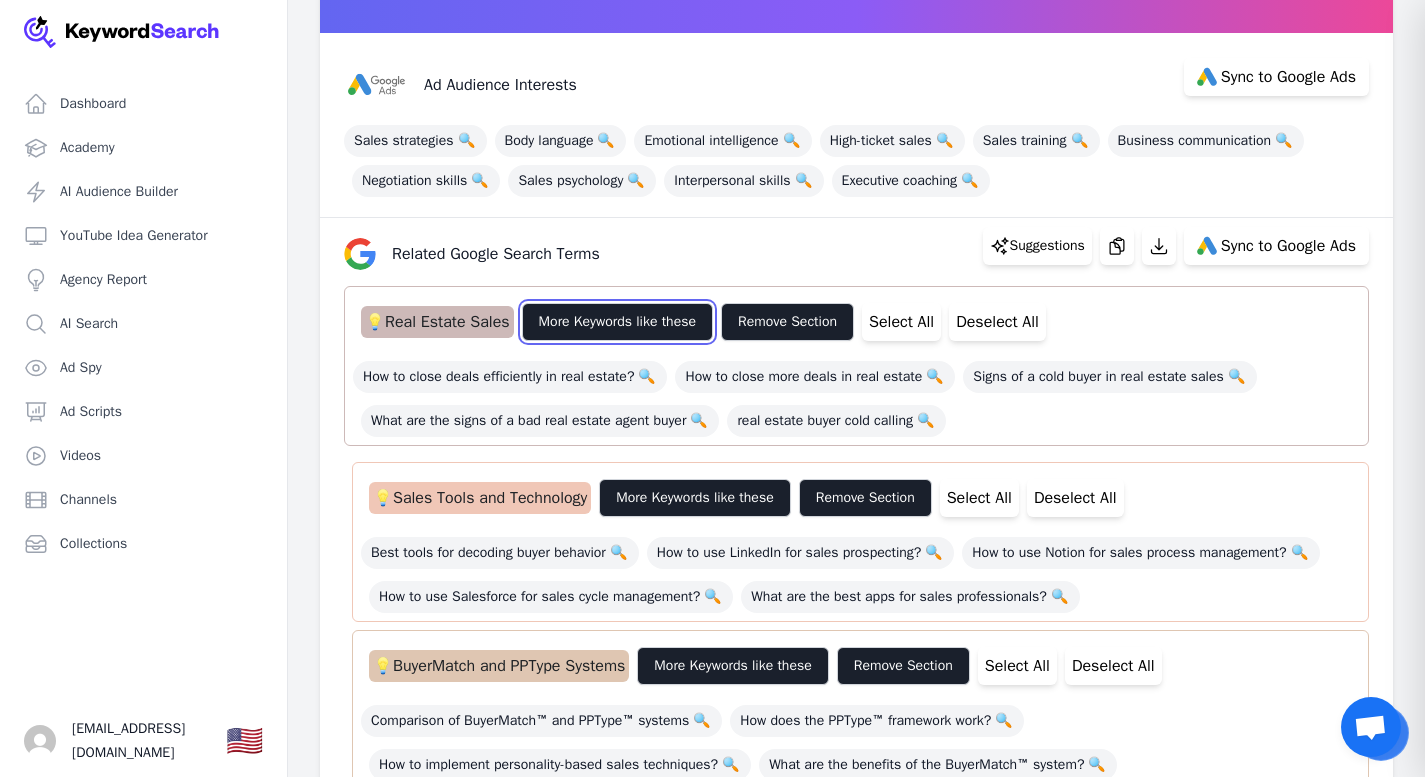 click on "More Keywords like these" at bounding box center (617, 322) 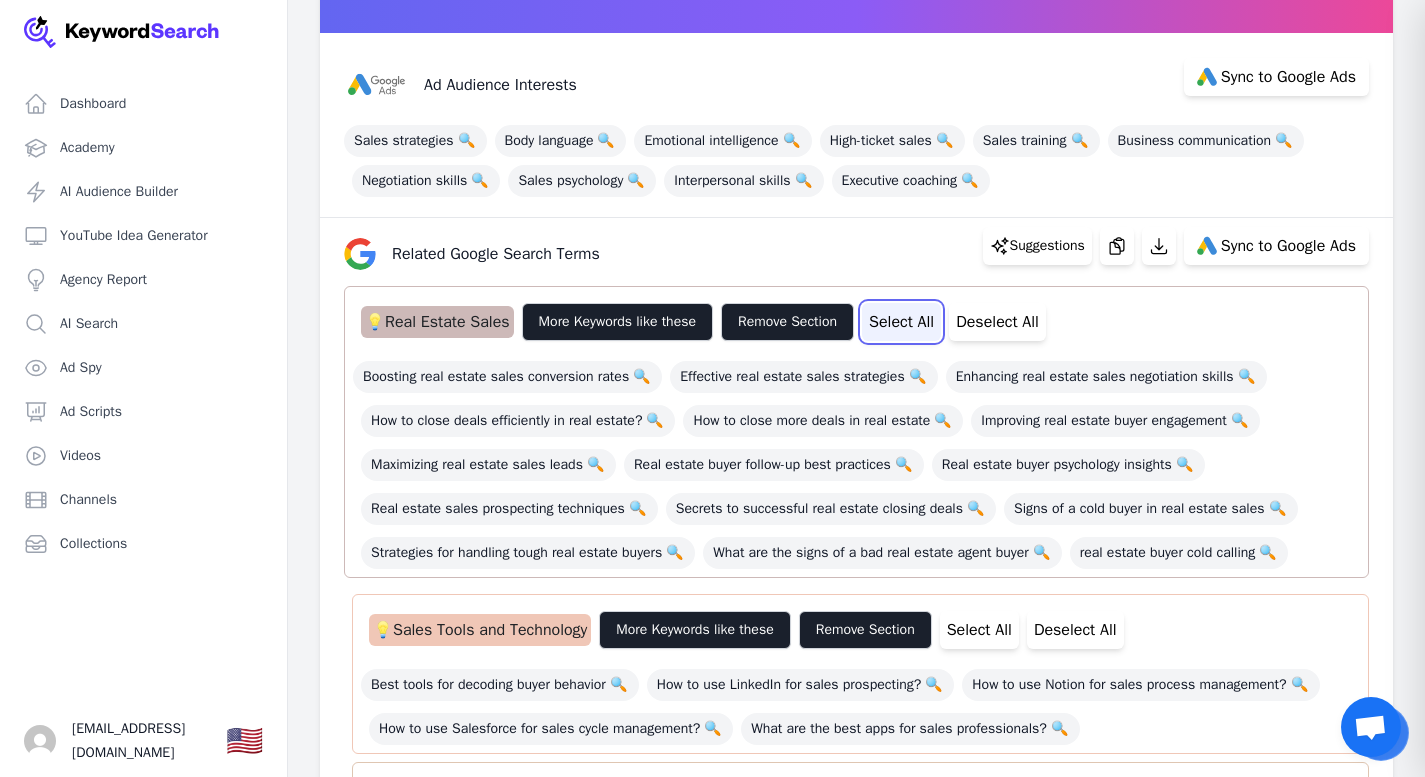 click on "Select All" at bounding box center (901, 322) 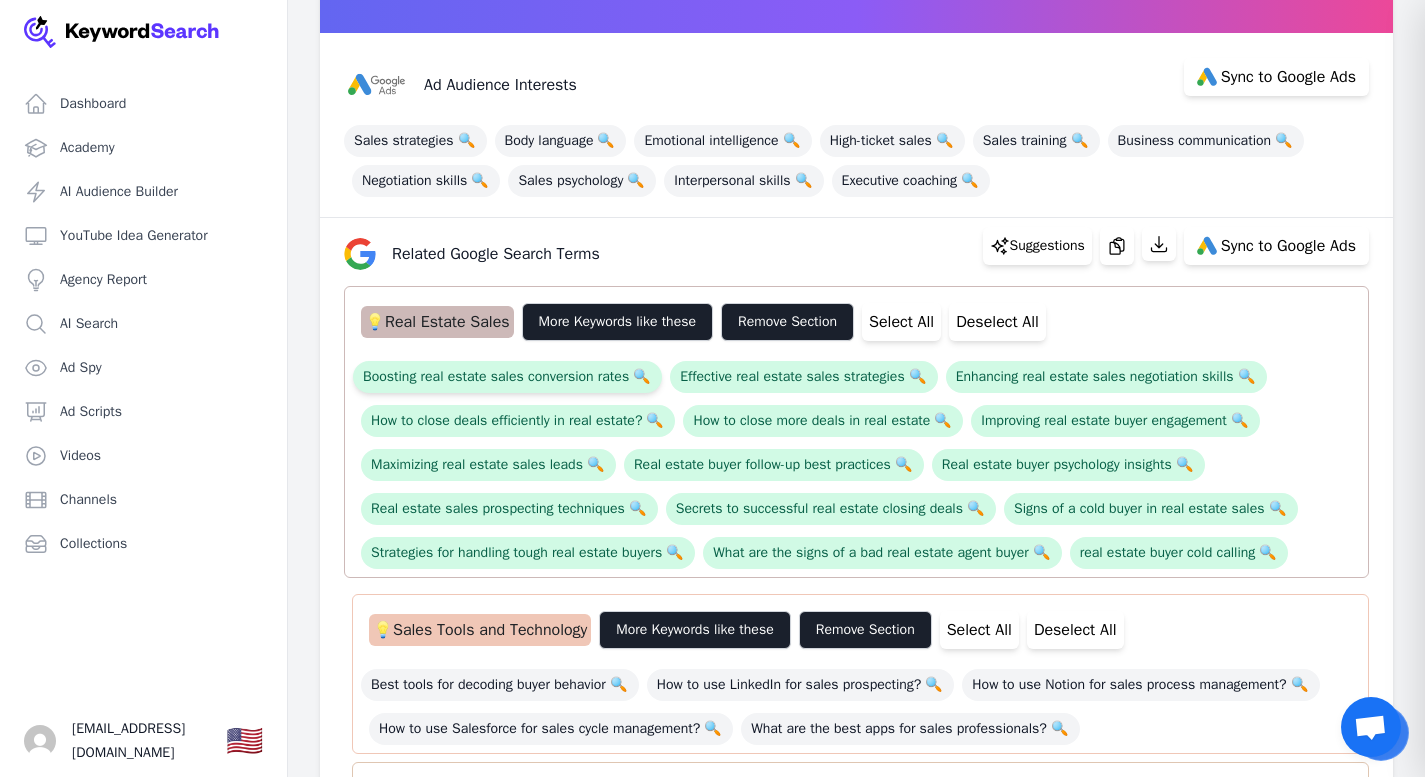 click on "Boosting real estate sales conversion rates 🔍" at bounding box center (507, 377) 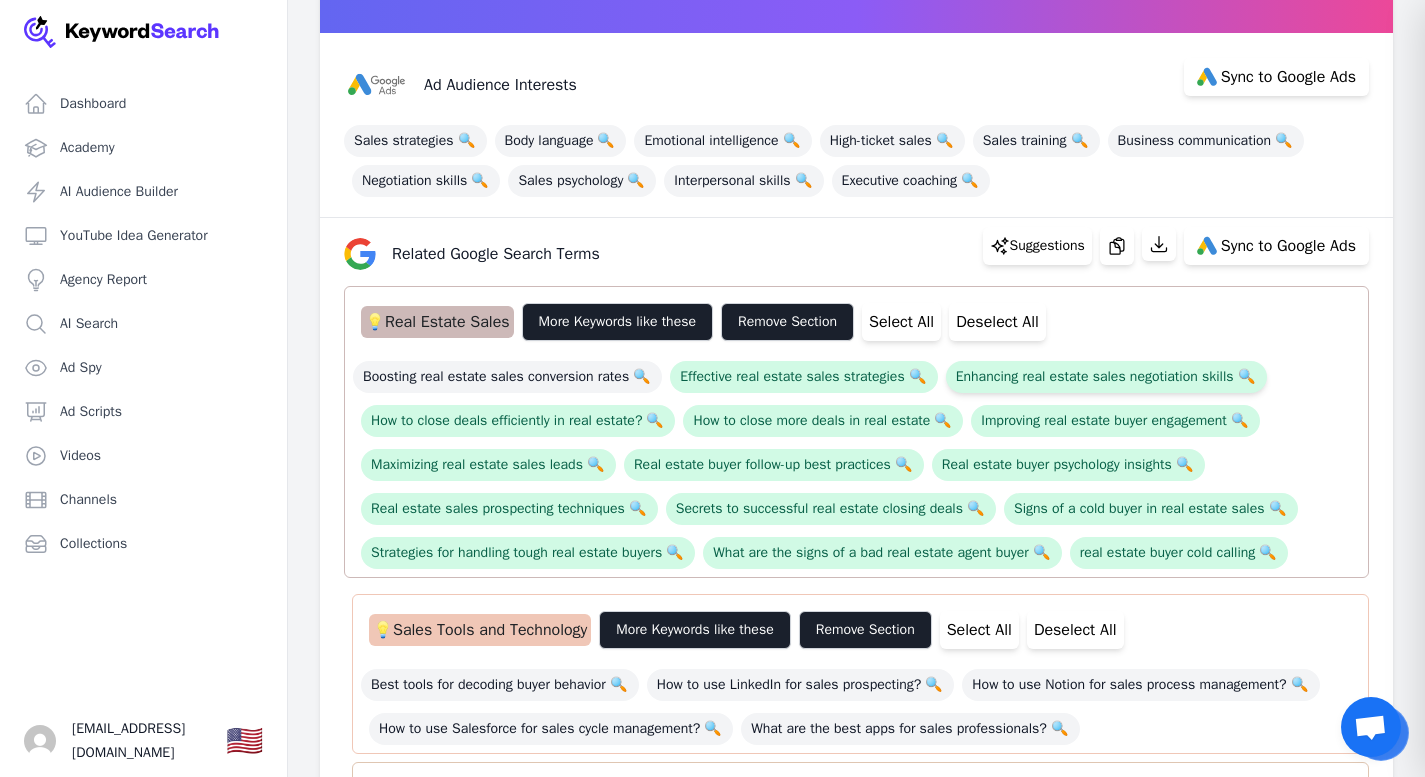 click on "Enhancing real estate sales negotiation skills 🔍" at bounding box center [1106, 377] 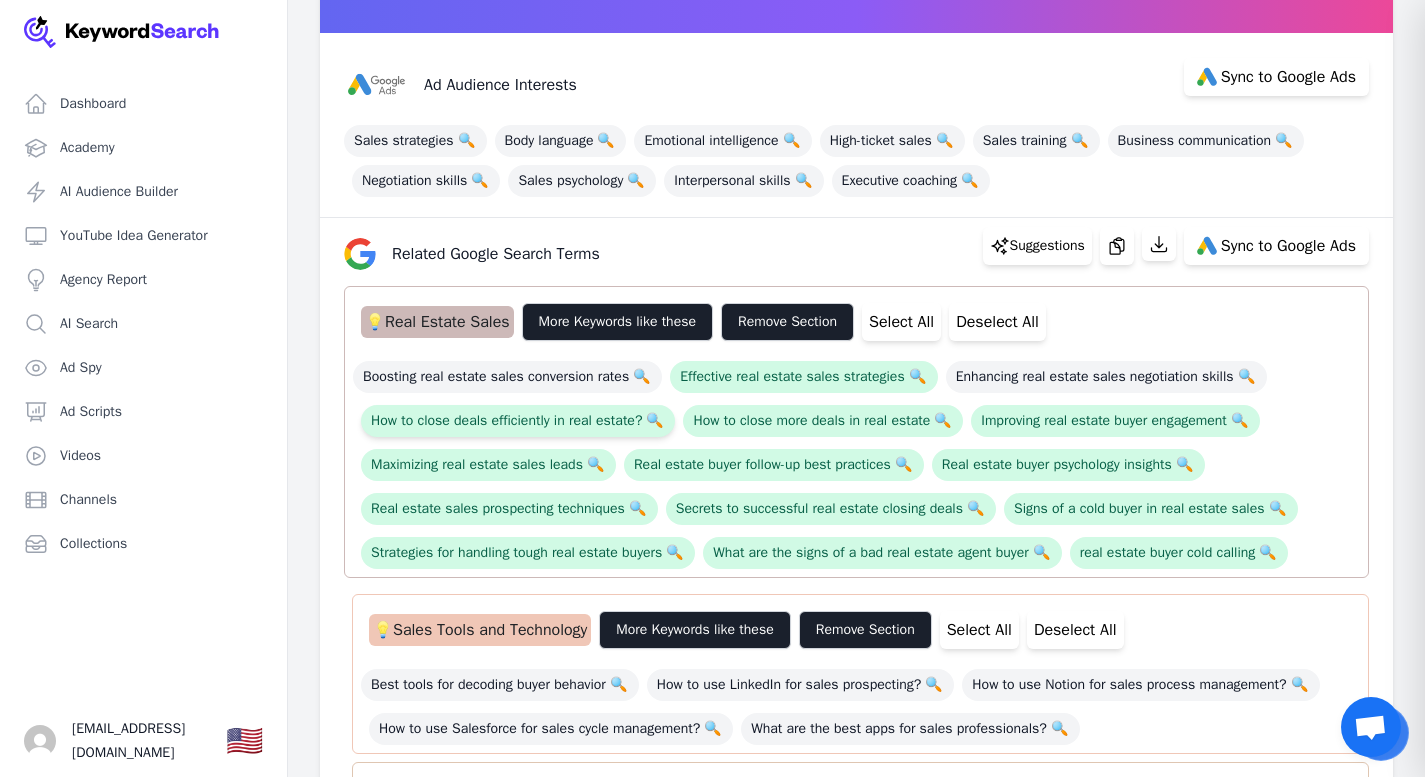 click on "How to close deals efficiently in real estate? 🔍" at bounding box center [518, 421] 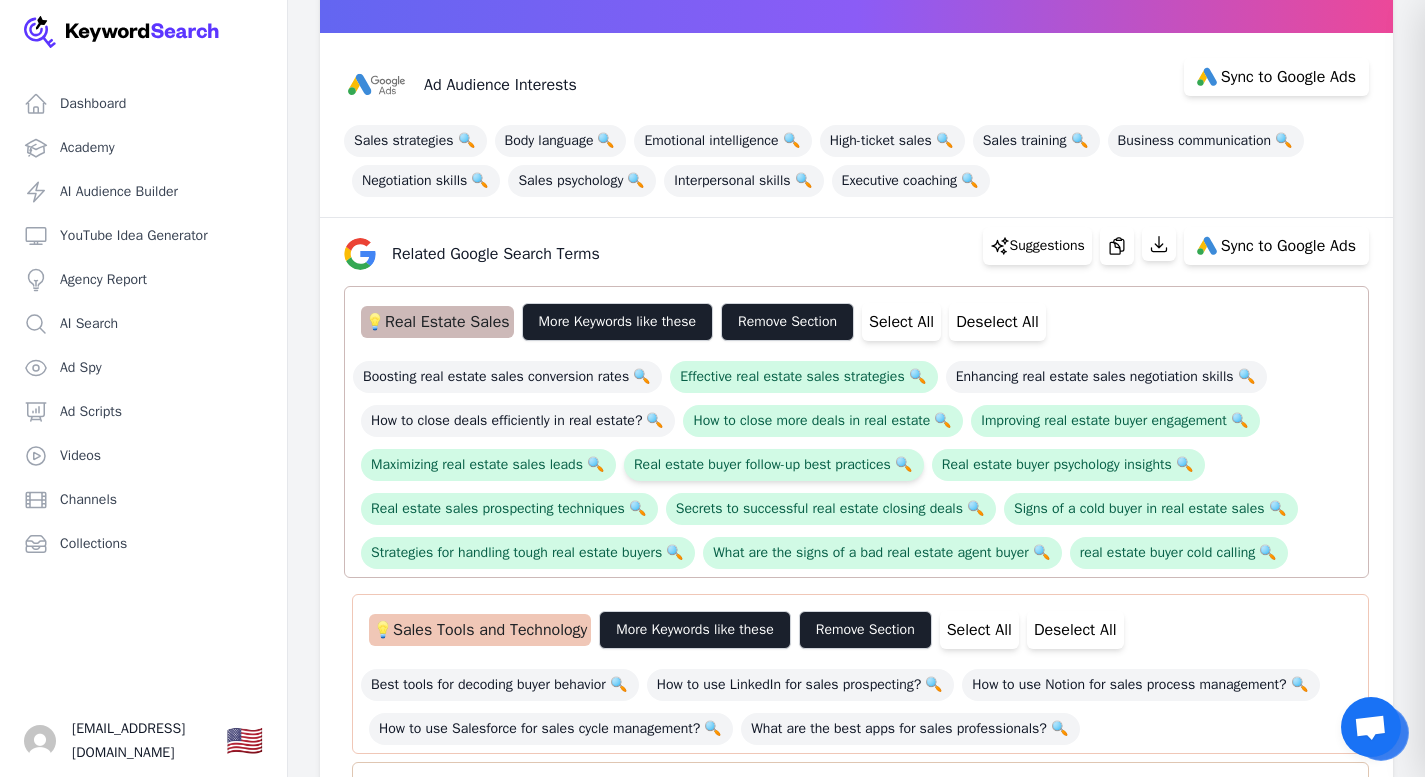 click on "Real estate buyer follow-up best practices 🔍" at bounding box center [774, 465] 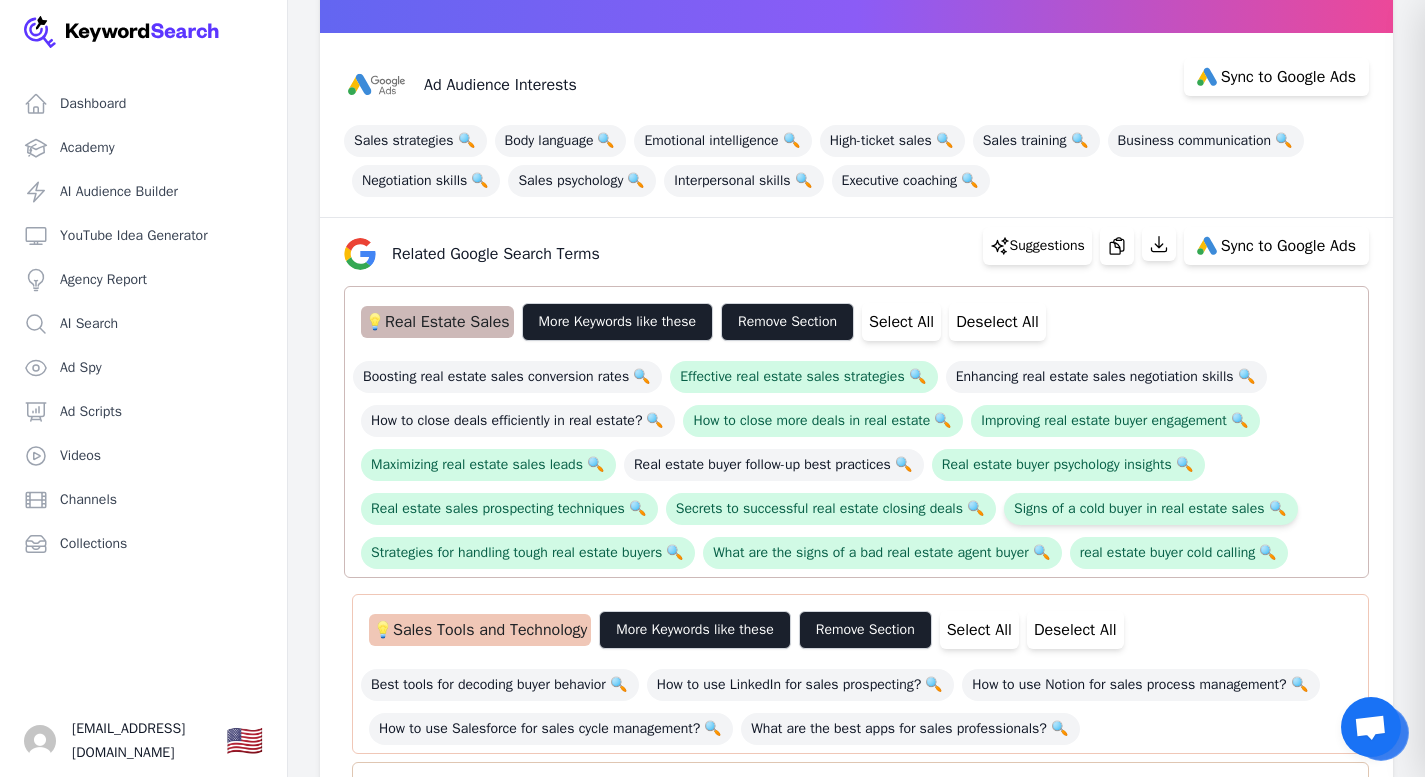 click on "Signs of a cold buyer in real estate sales 🔍" at bounding box center (1151, 509) 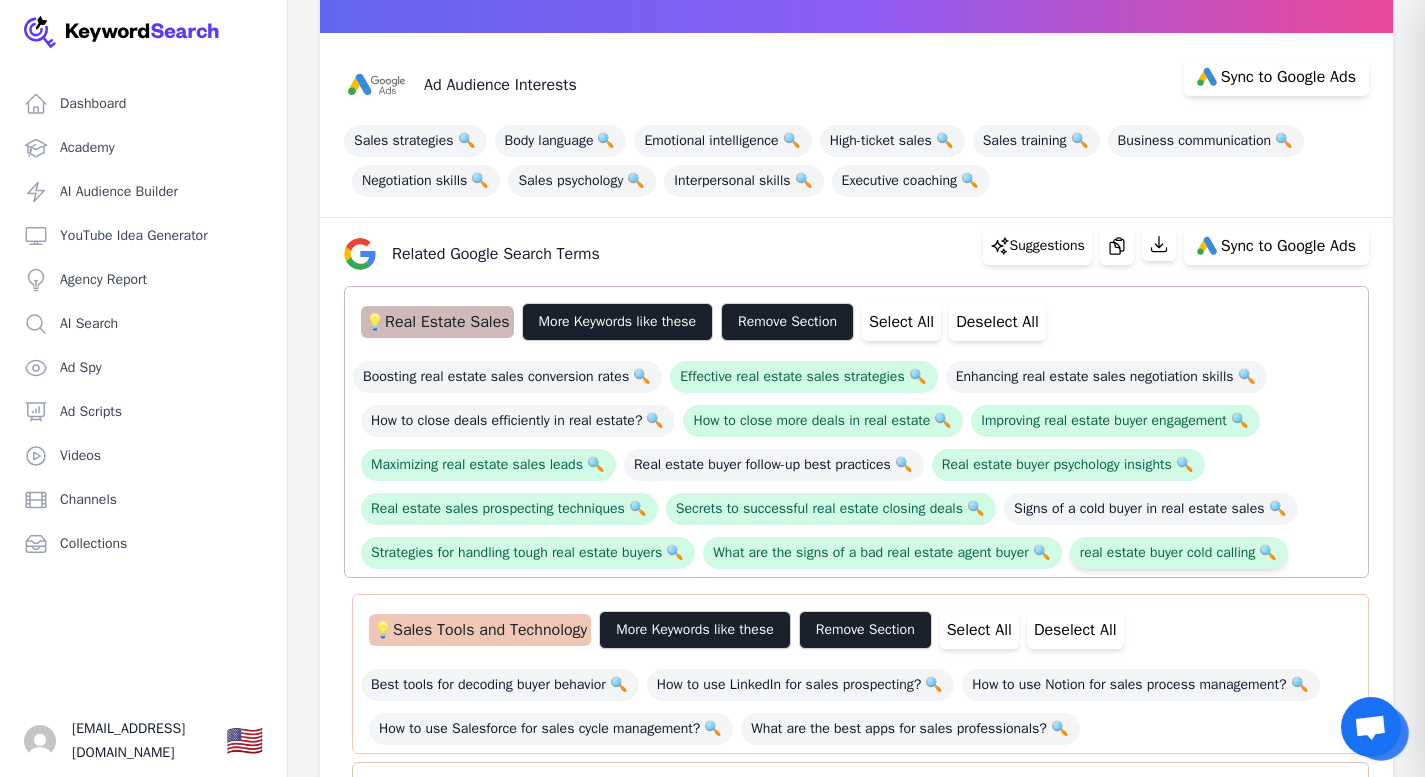 click on "real estate buyer cold calling 🔍" at bounding box center [1179, 553] 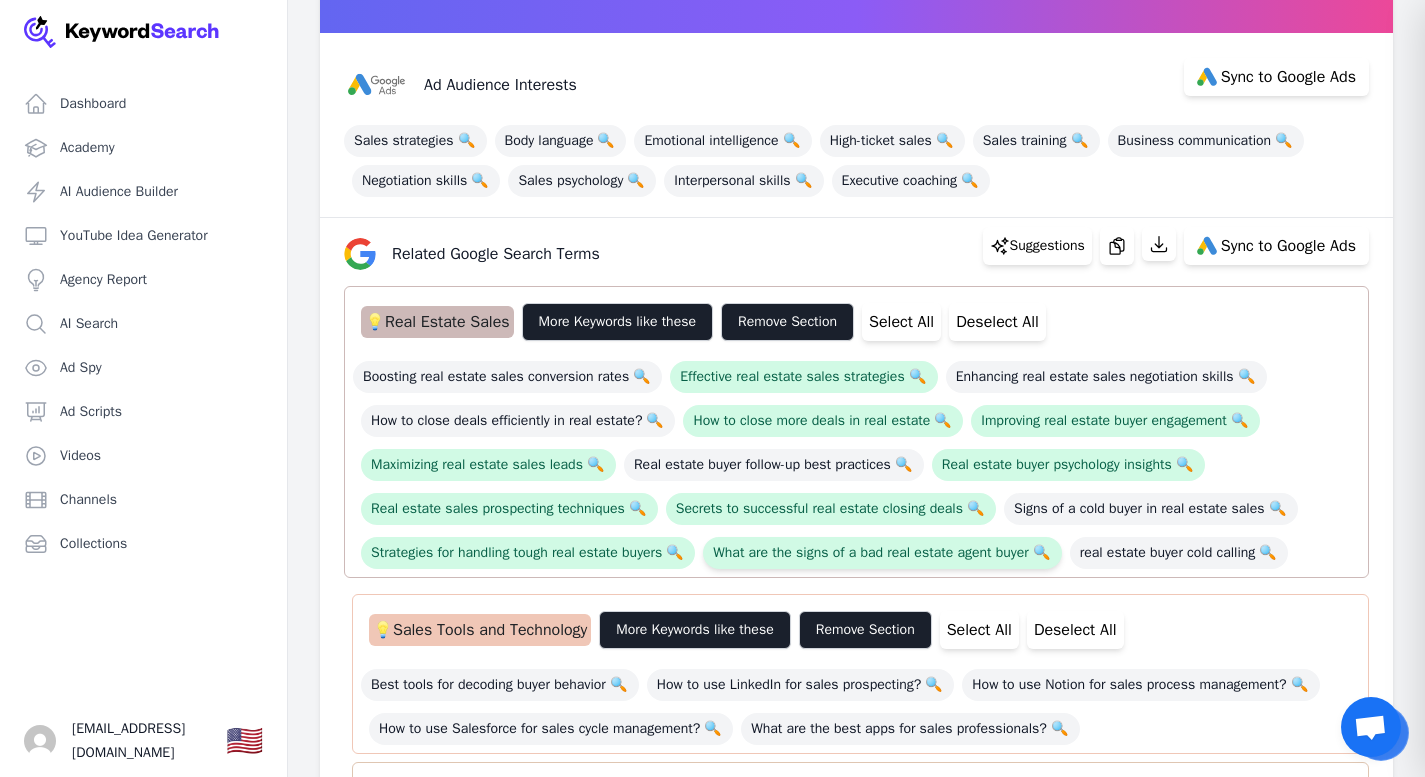 click on "What are the signs of a bad real estate agent buyer 🔍" at bounding box center [882, 553] 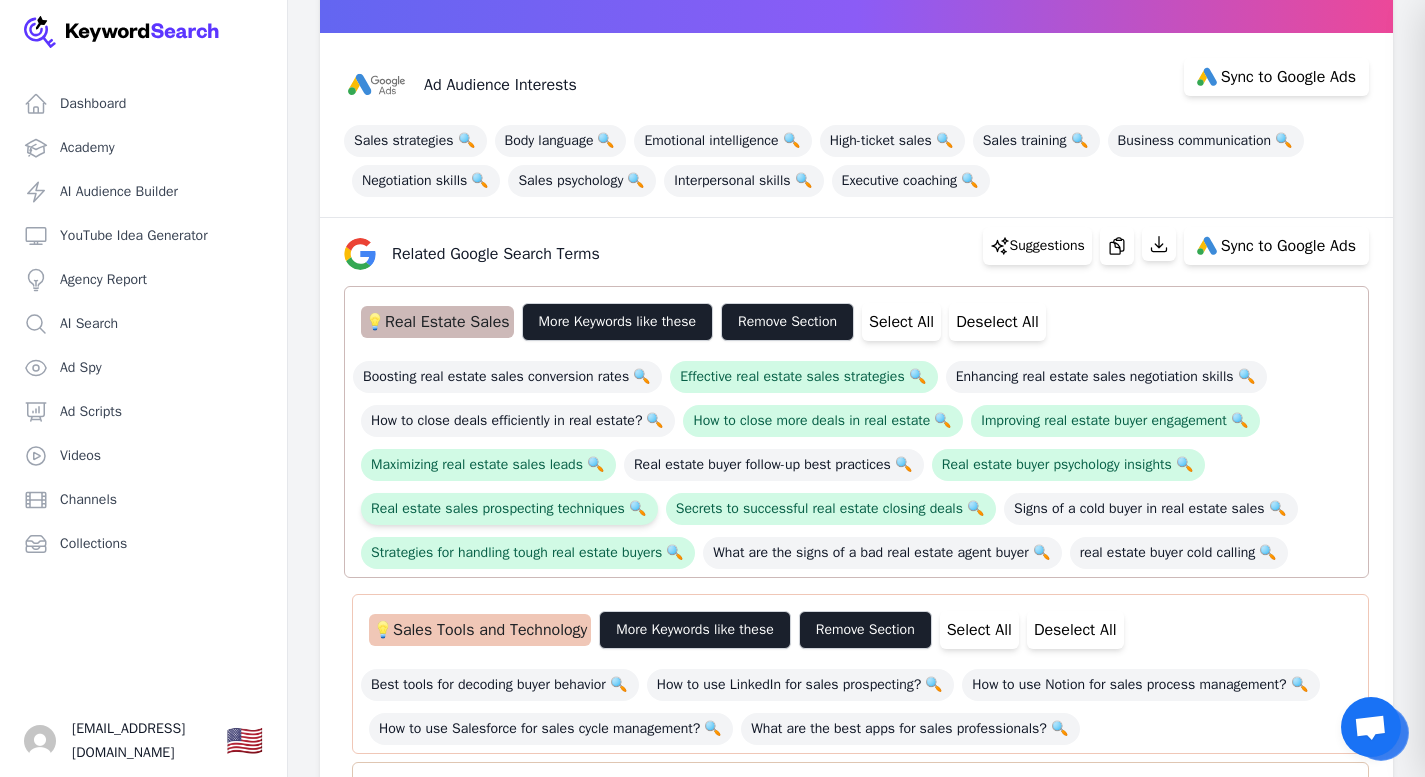 click on "Real estate sales prospecting techniques 🔍" at bounding box center (509, 509) 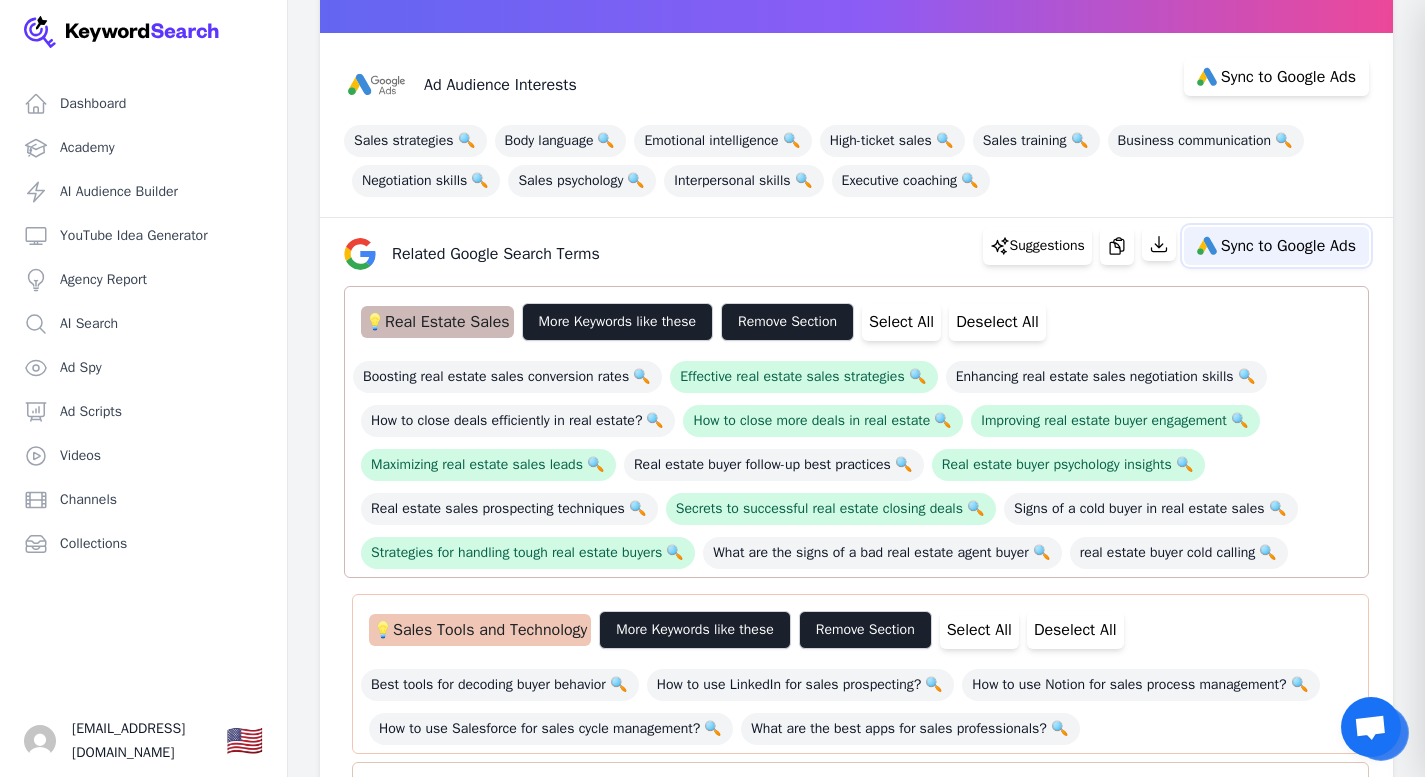 click on "Sync to Google Ads" at bounding box center (1288, 246) 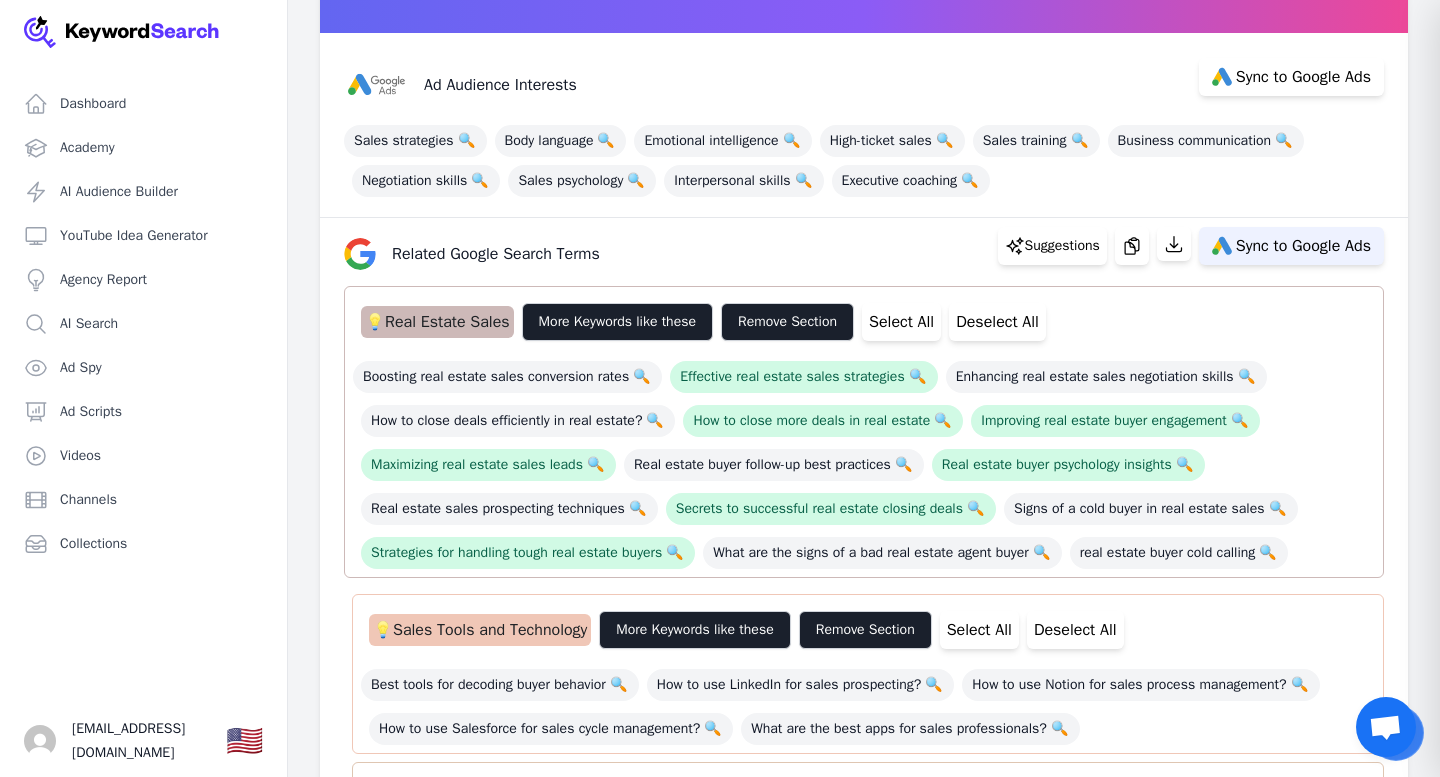select on "relatedGoogleSearchTerms" 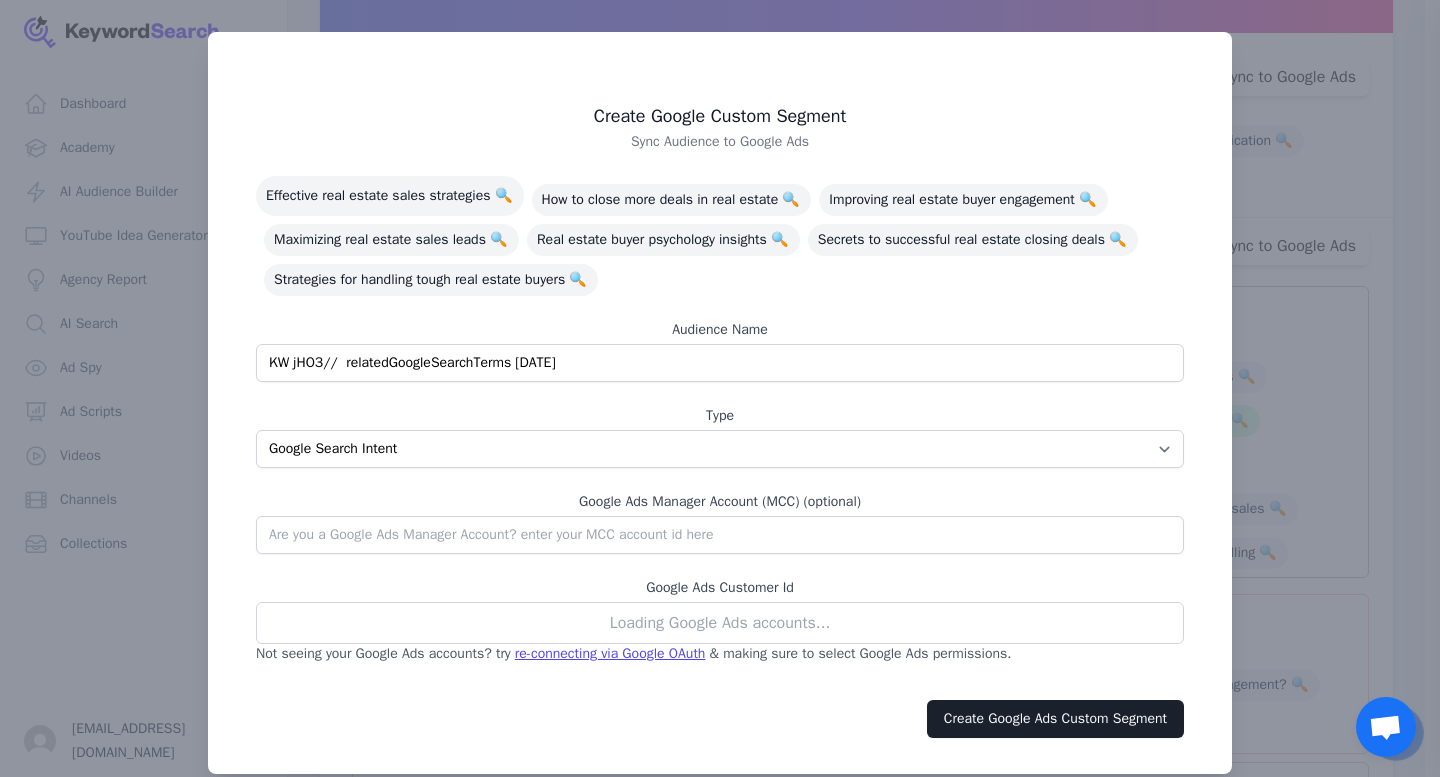 drag, startPoint x: 635, startPoint y: 362, endPoint x: 66, endPoint y: 357, distance: 569.022 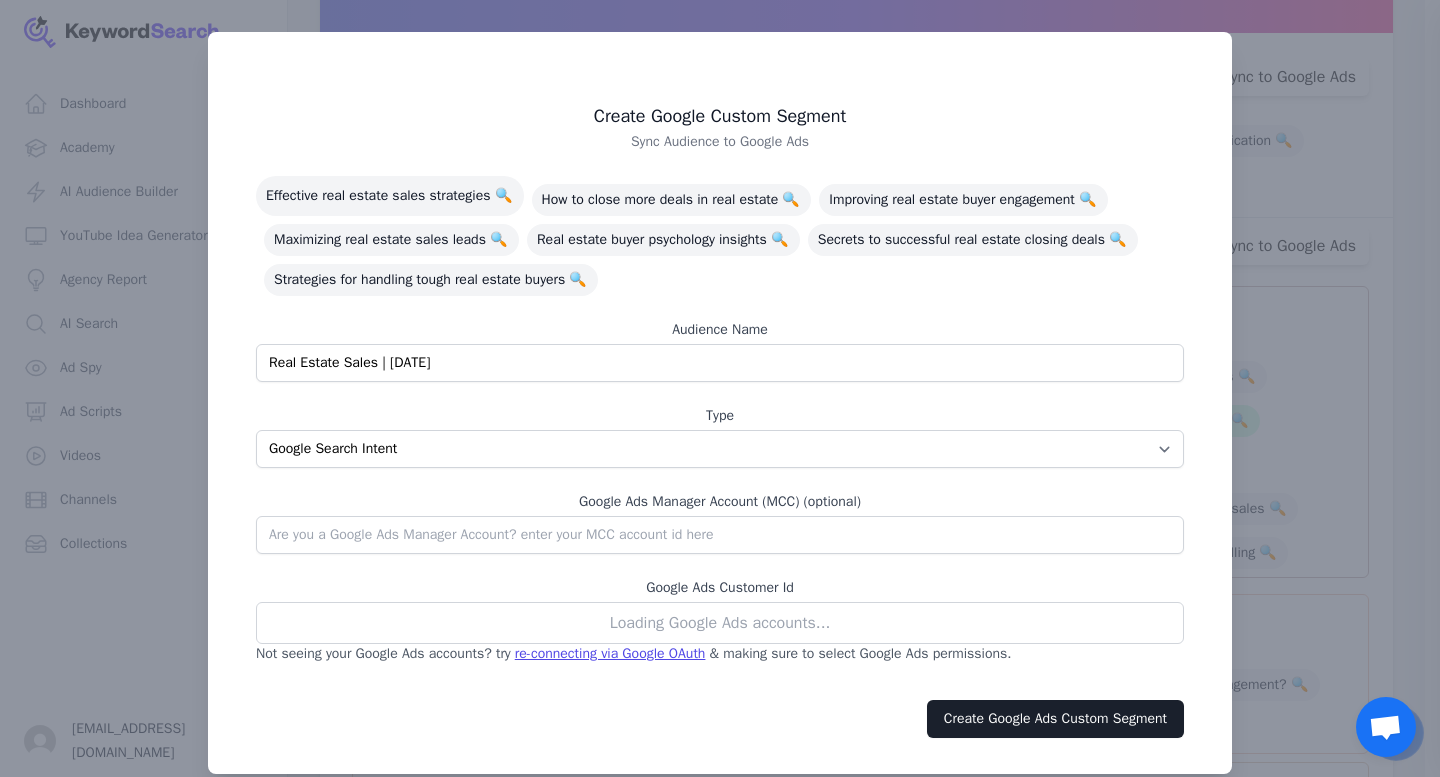 type on "Real Estate Sales | 07/15/2025" 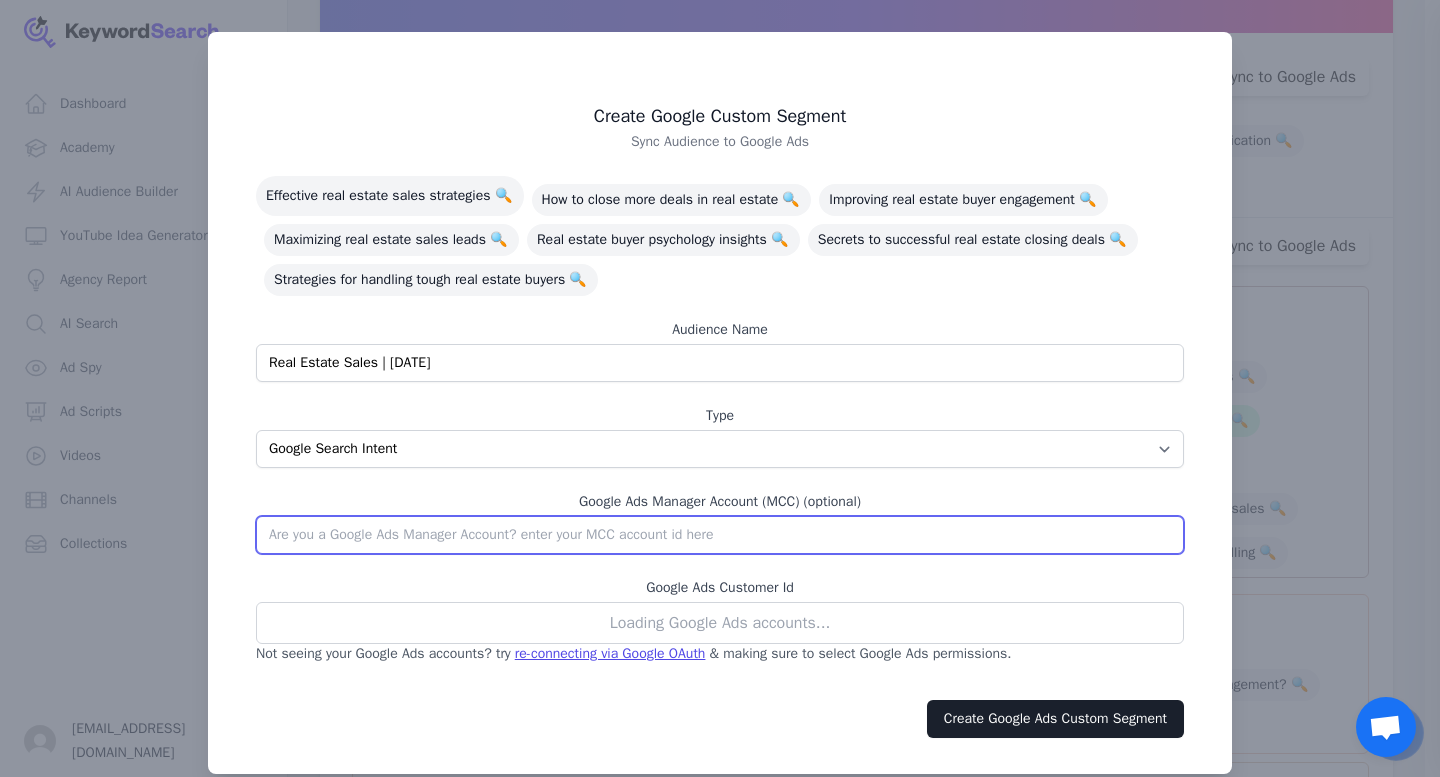 click at bounding box center (720, 535) 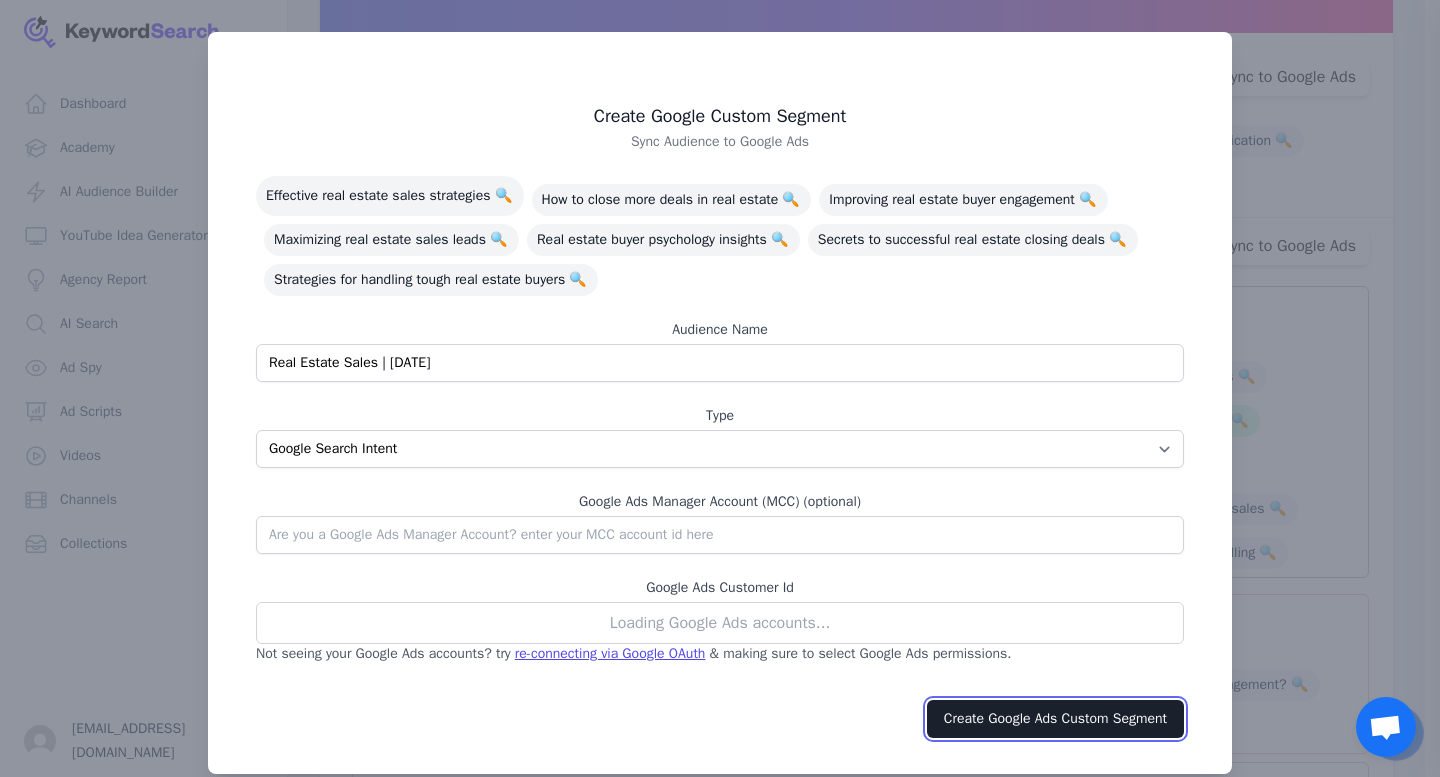 click on "Create Google Ads Custom Segment" at bounding box center [1055, 719] 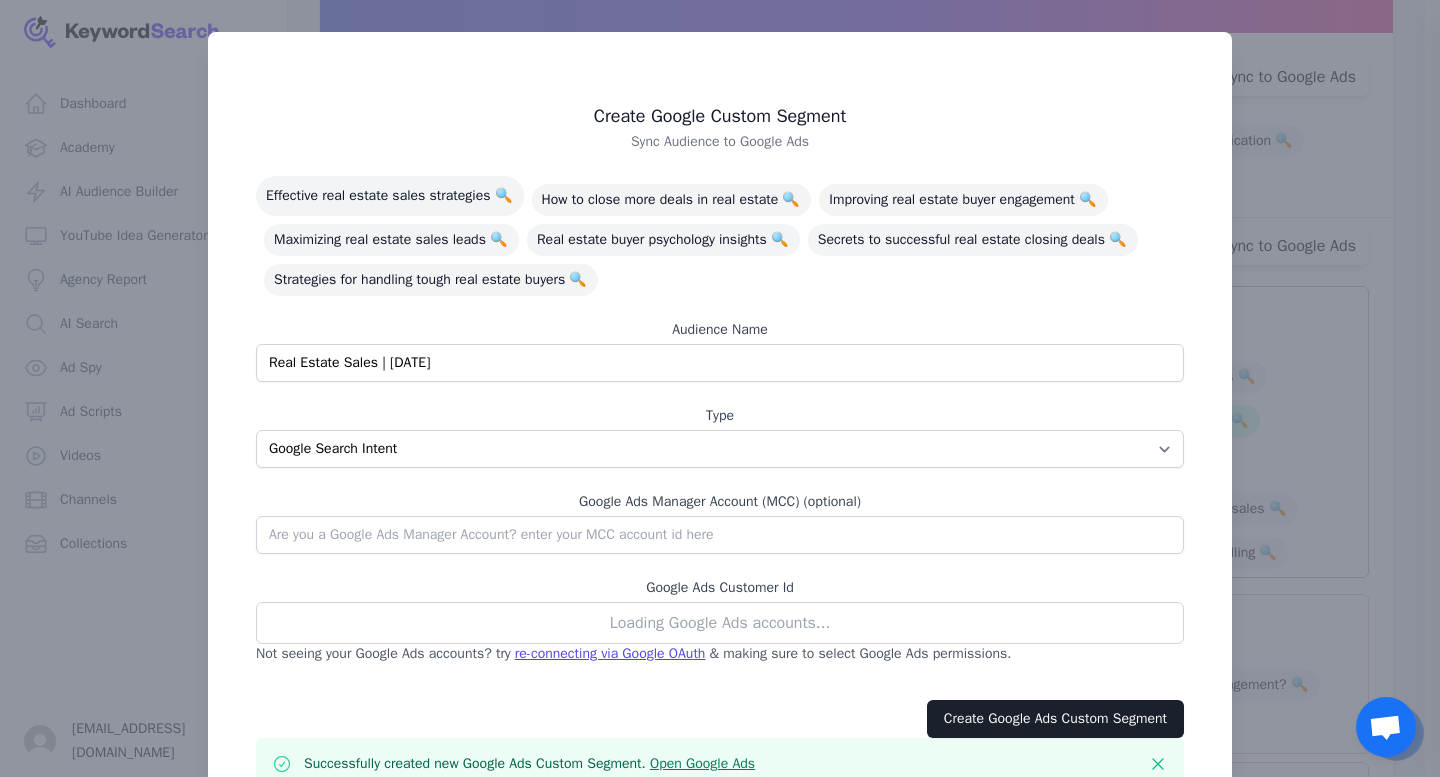 click at bounding box center [720, 388] 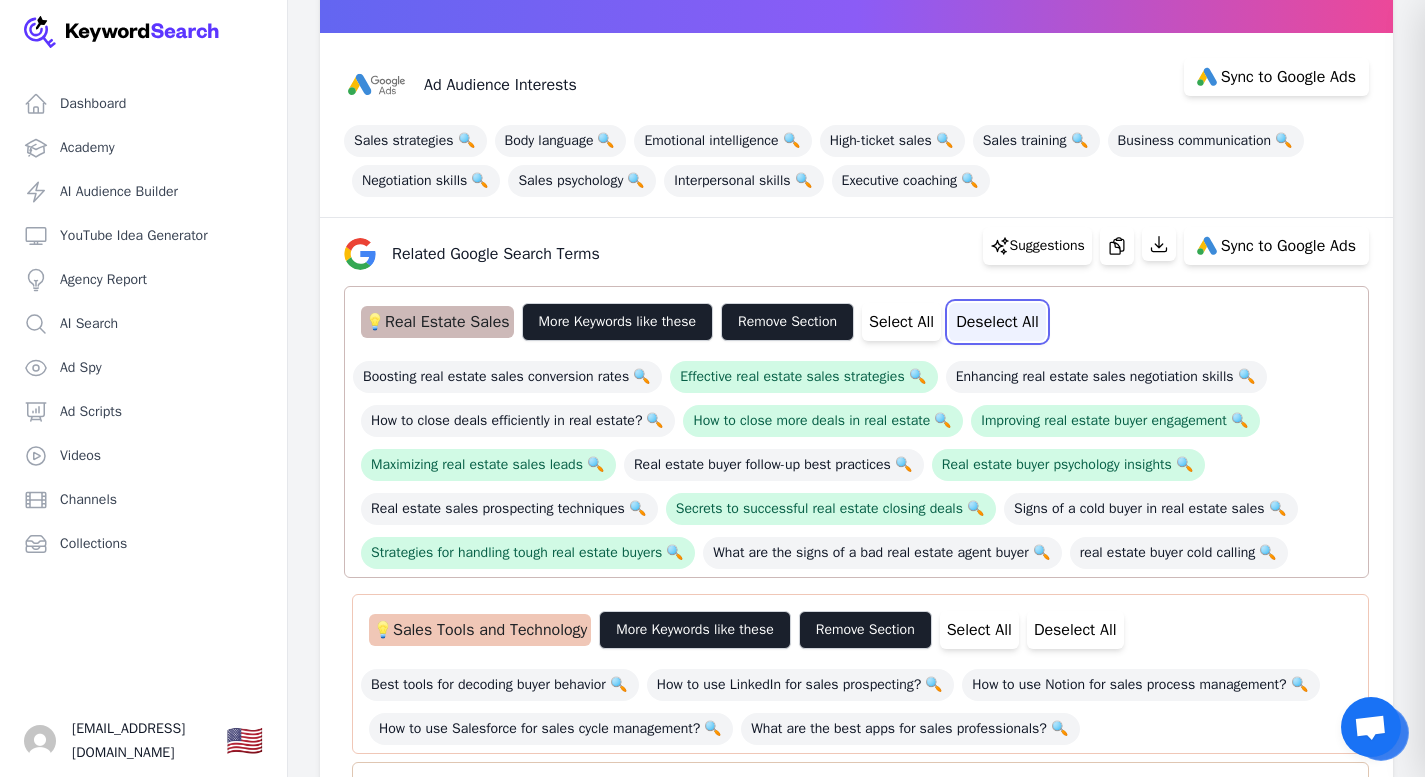 click on "Deselect All" at bounding box center [997, 322] 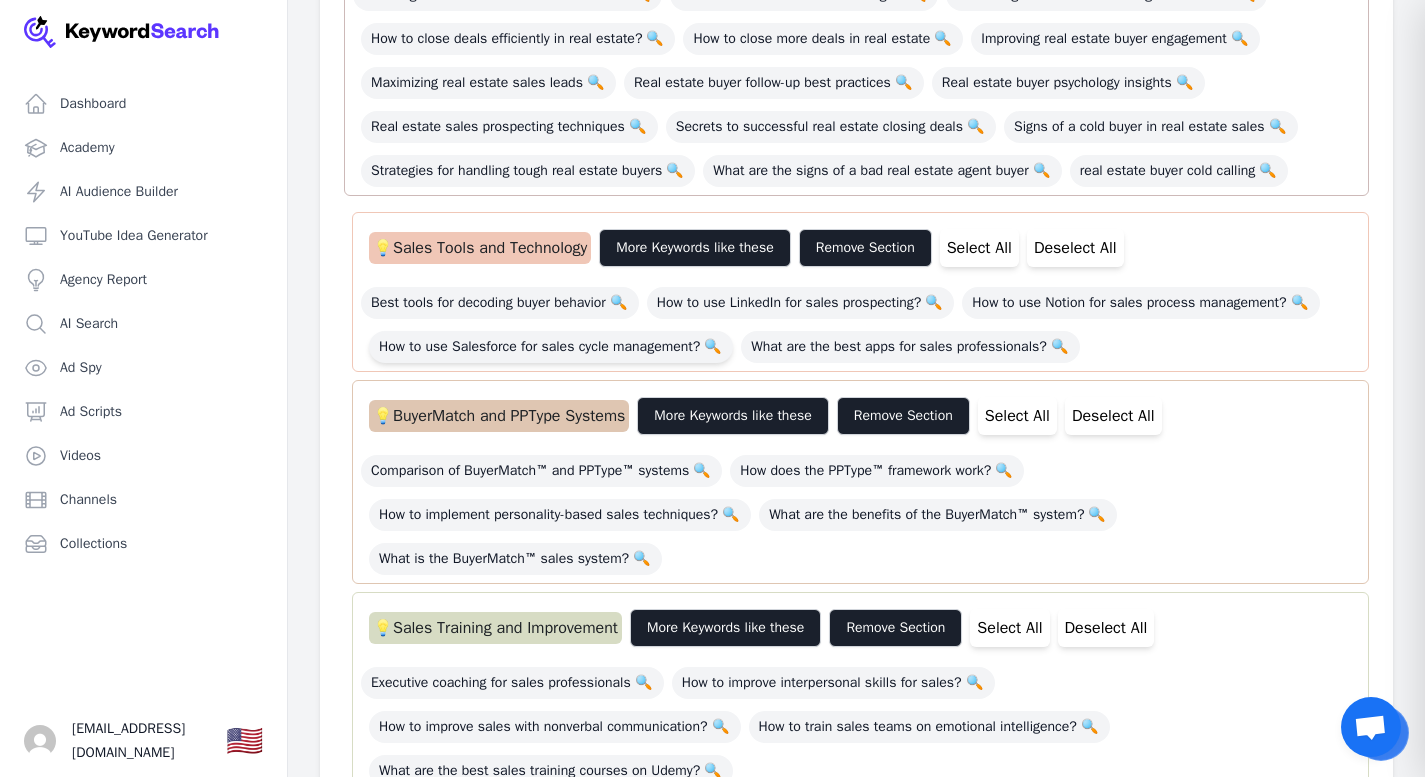 scroll, scrollTop: 637, scrollLeft: 0, axis: vertical 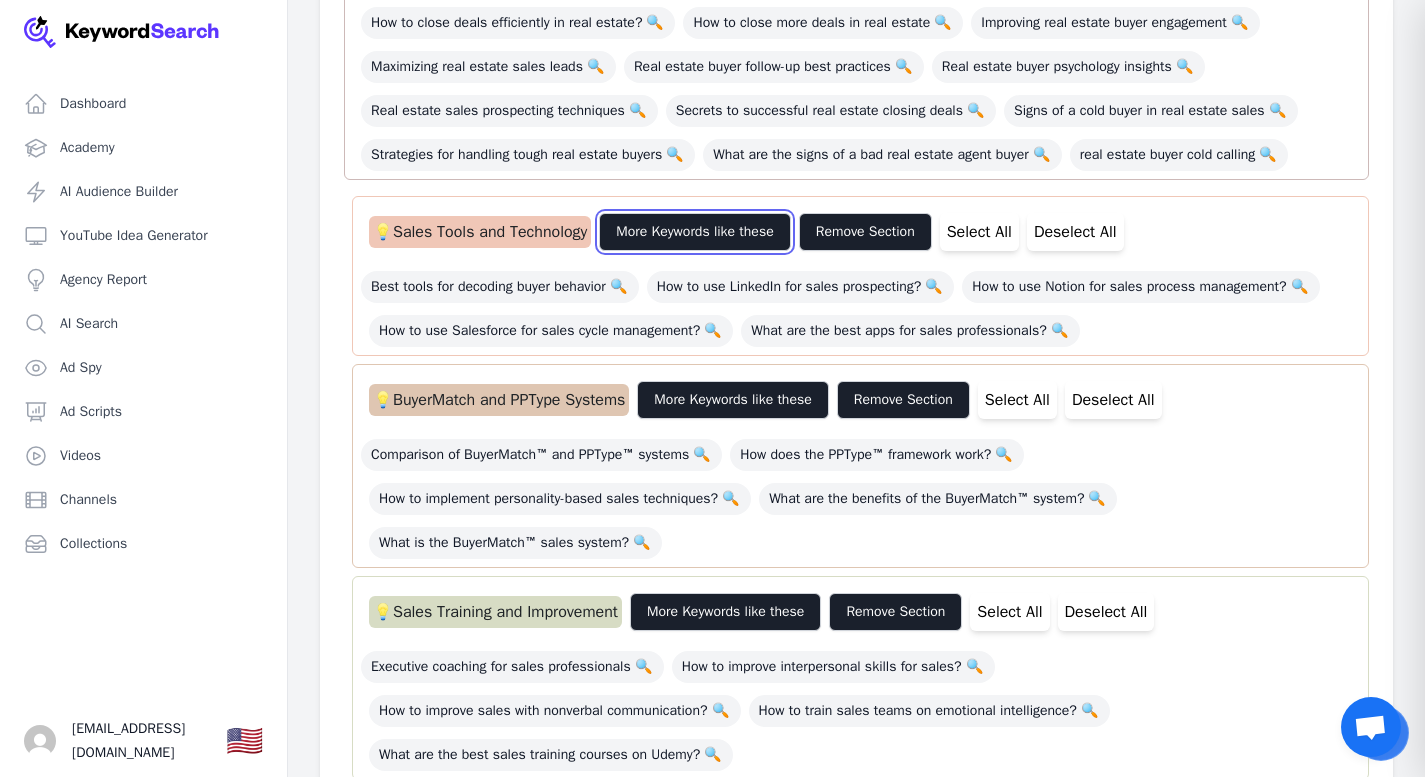 click on "More Keywords like these" at bounding box center (694, 232) 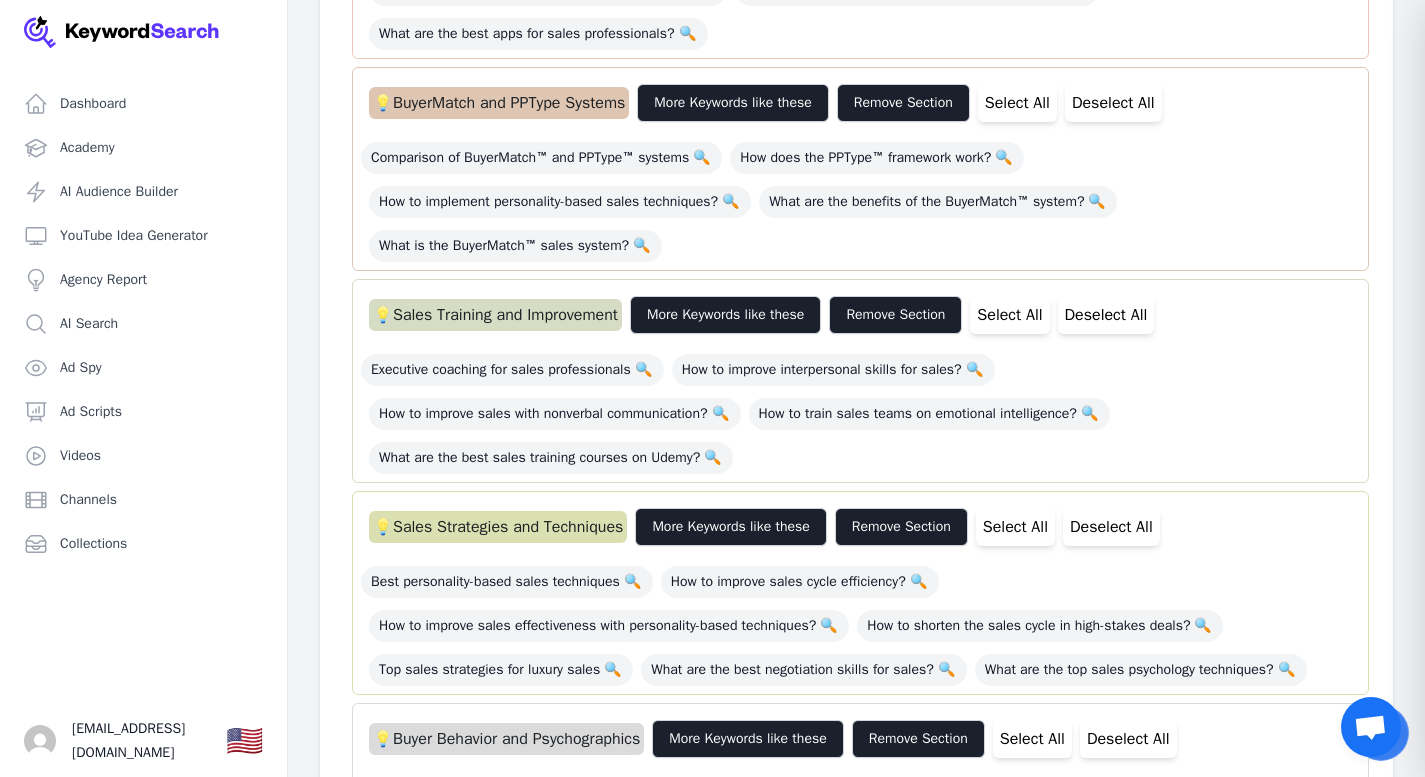 scroll, scrollTop: 1177, scrollLeft: 0, axis: vertical 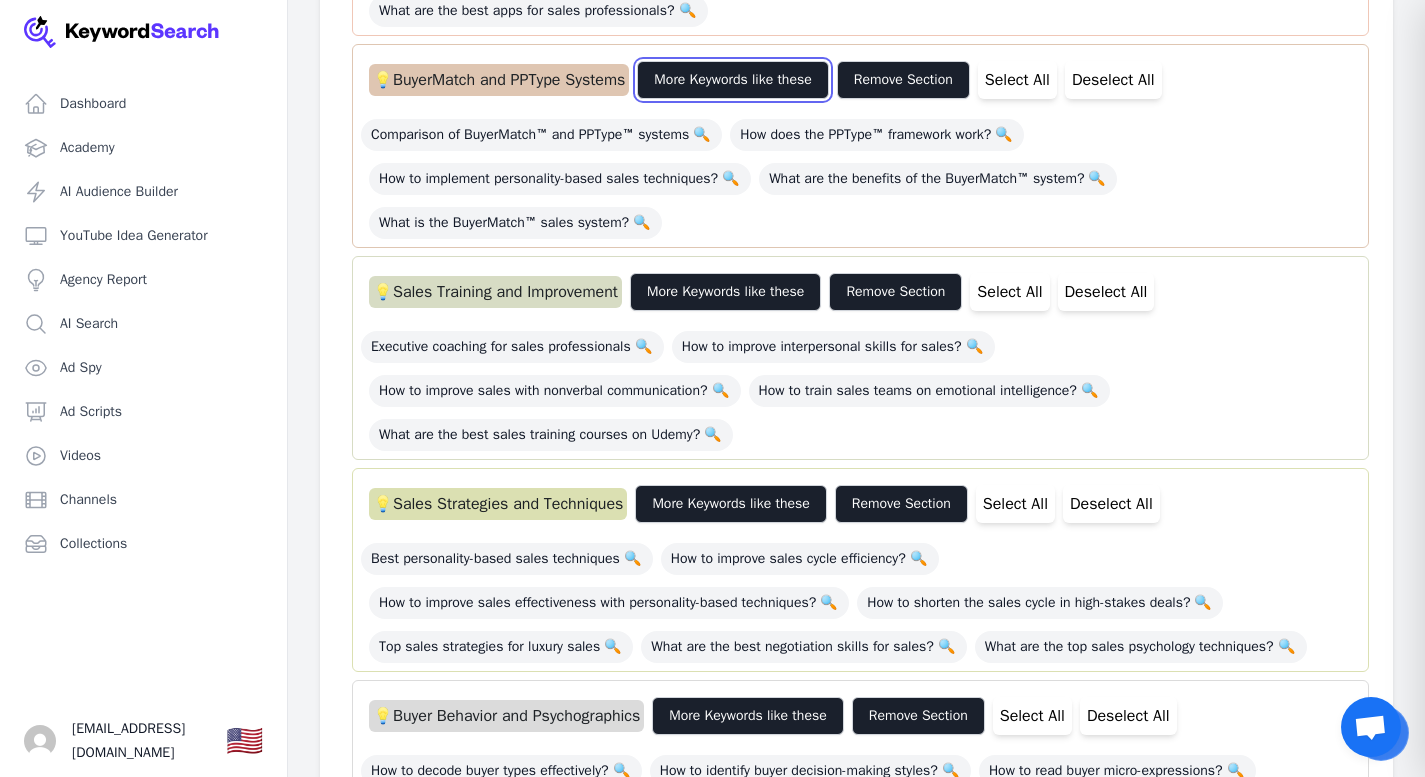 click on "More Keywords like these" at bounding box center [732, 80] 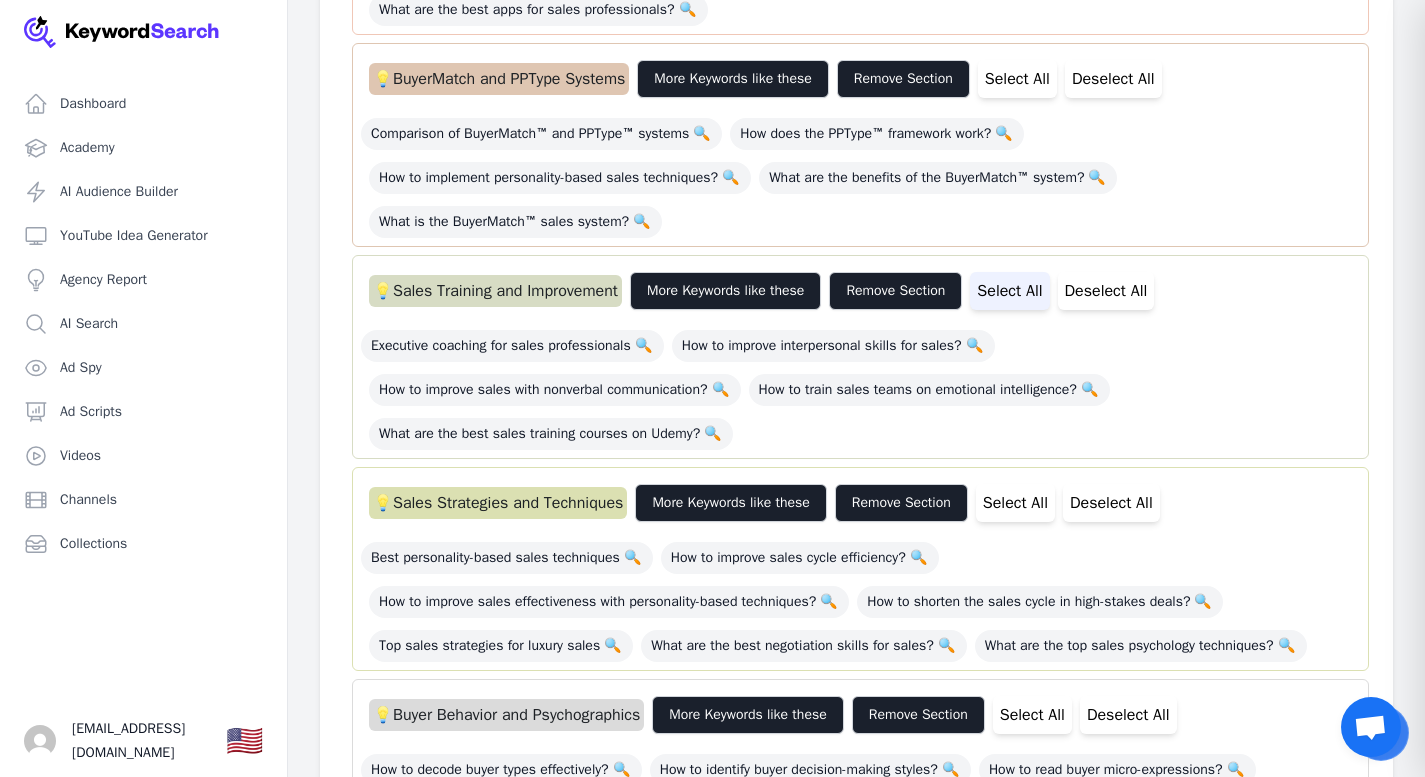 scroll, scrollTop: 1326, scrollLeft: 0, axis: vertical 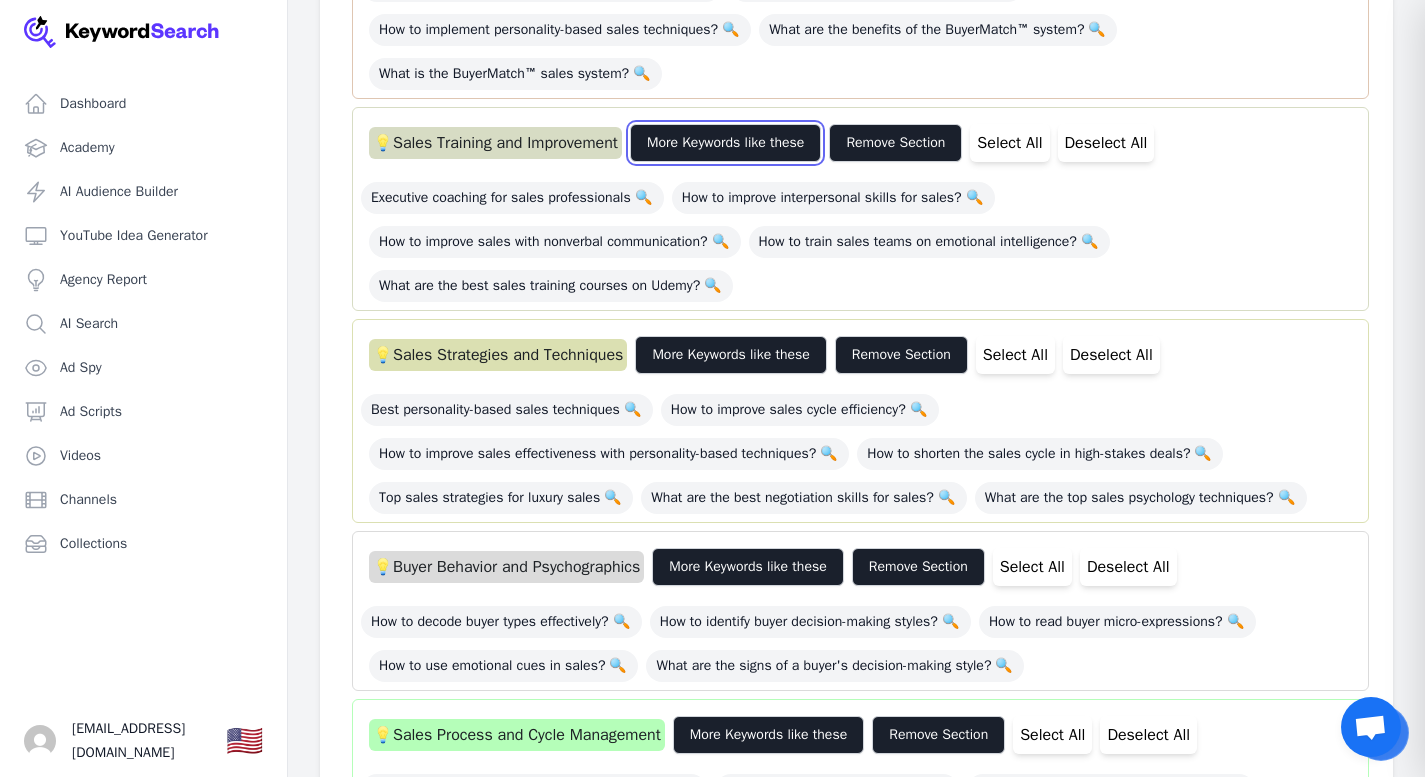 click on "More Keywords like these" at bounding box center (725, 143) 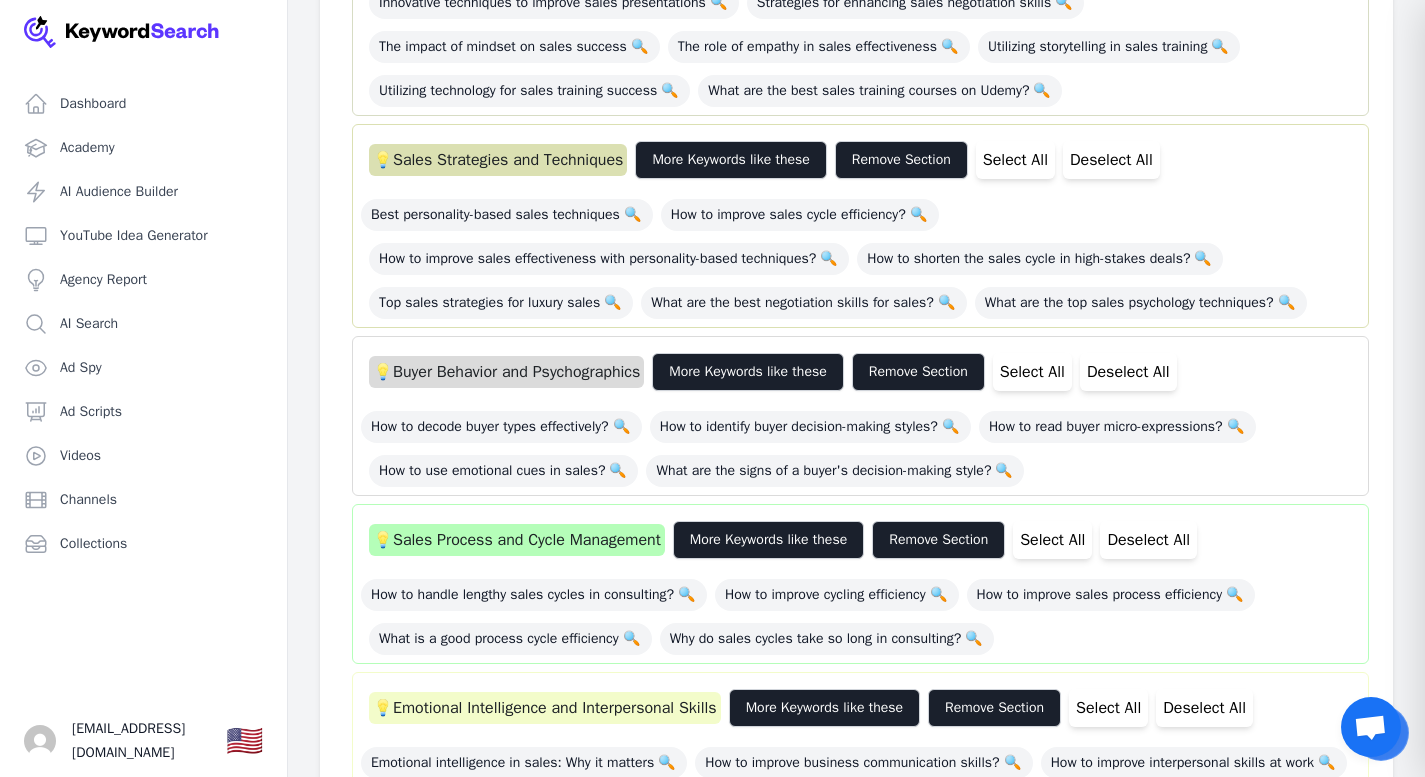 scroll, scrollTop: 1778, scrollLeft: 0, axis: vertical 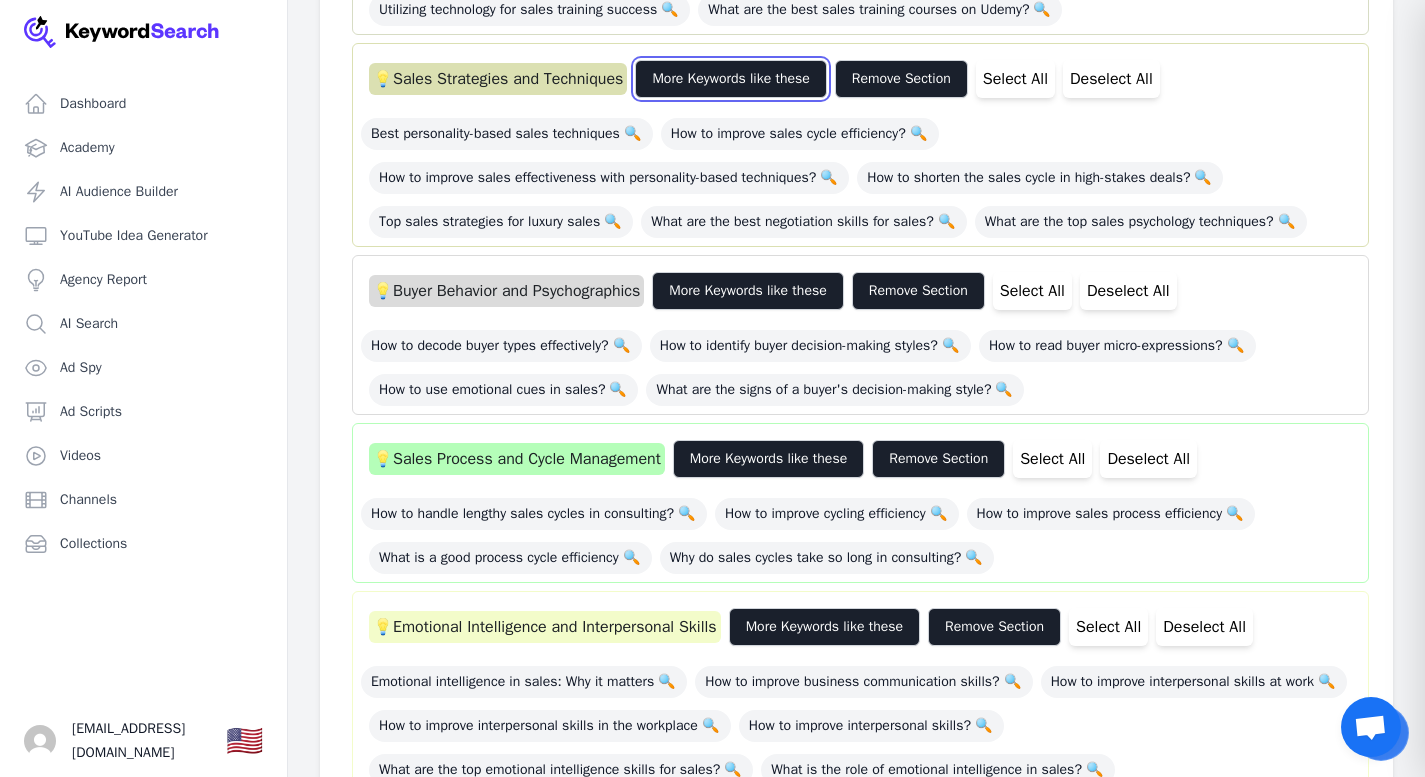 click on "More Keywords like these" at bounding box center [730, 79] 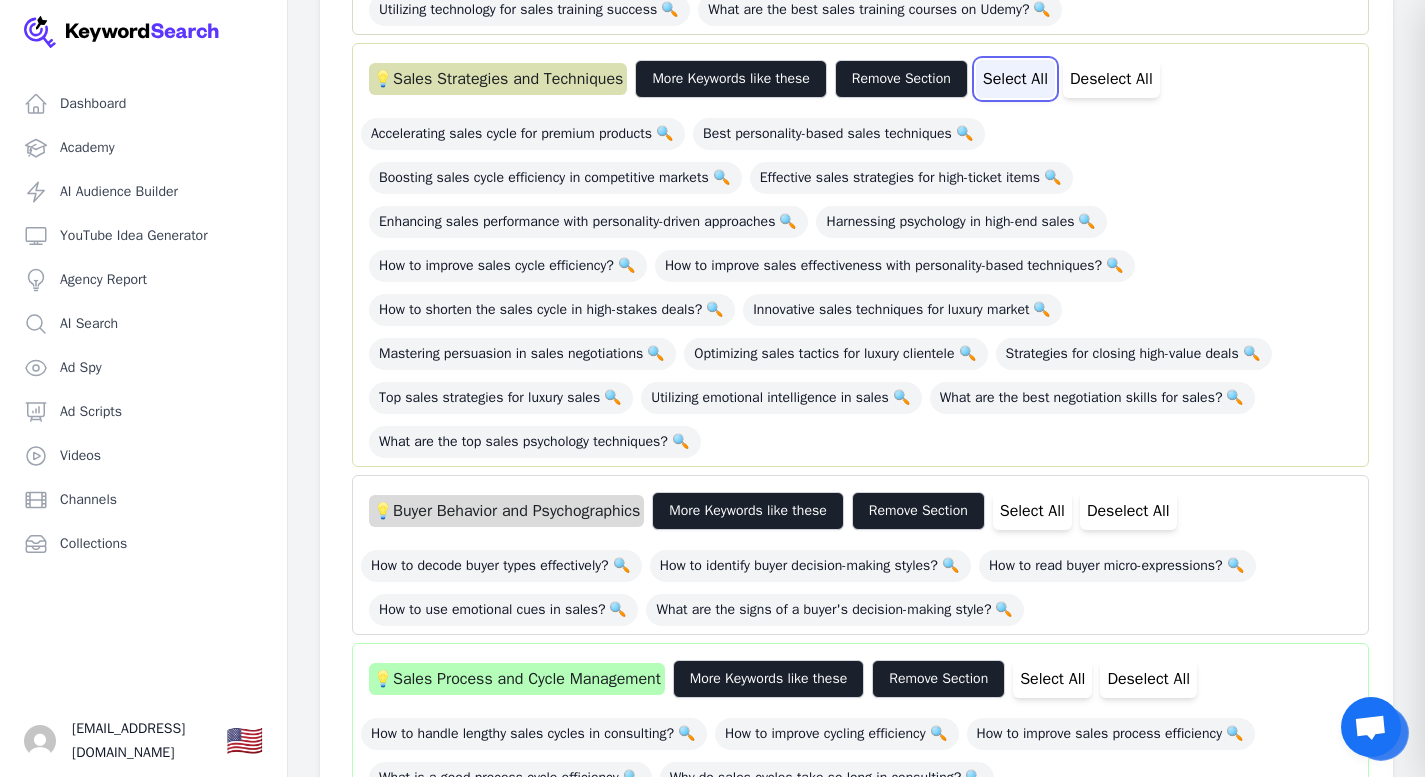 click on "Select All" at bounding box center [1015, 79] 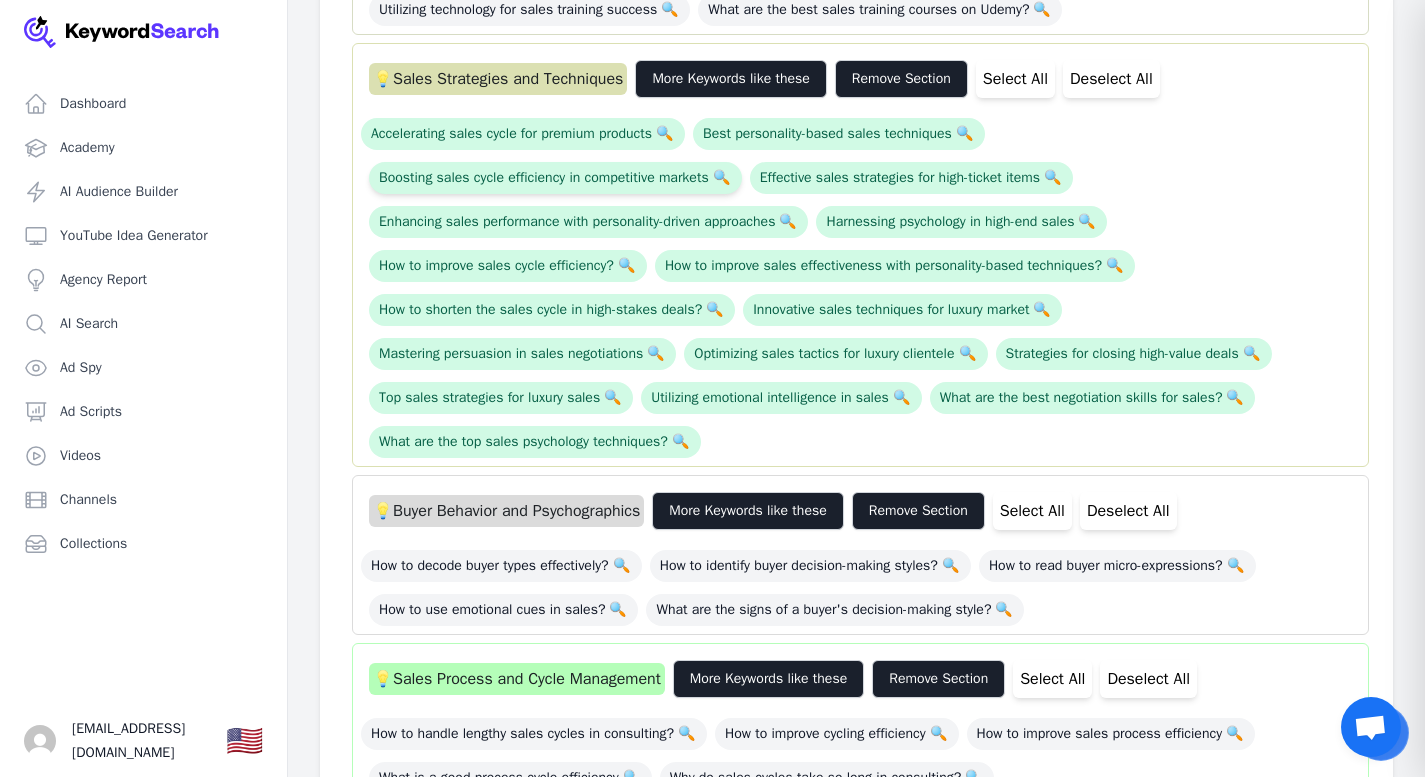 click on "Boosting sales cycle efficiency in competitive markets 🔍" at bounding box center [555, 178] 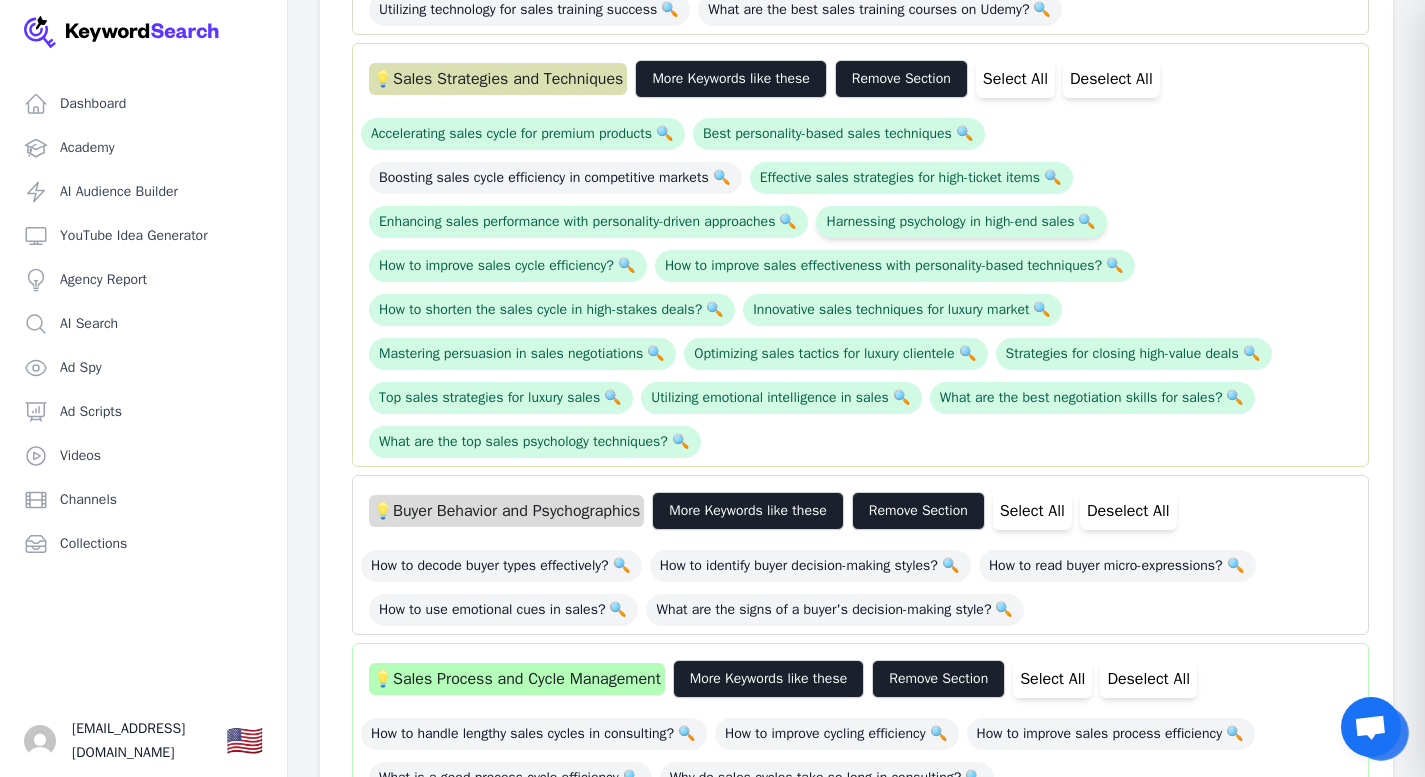 click on "Harnessing psychology in high-end sales 🔍" at bounding box center [961, 222] 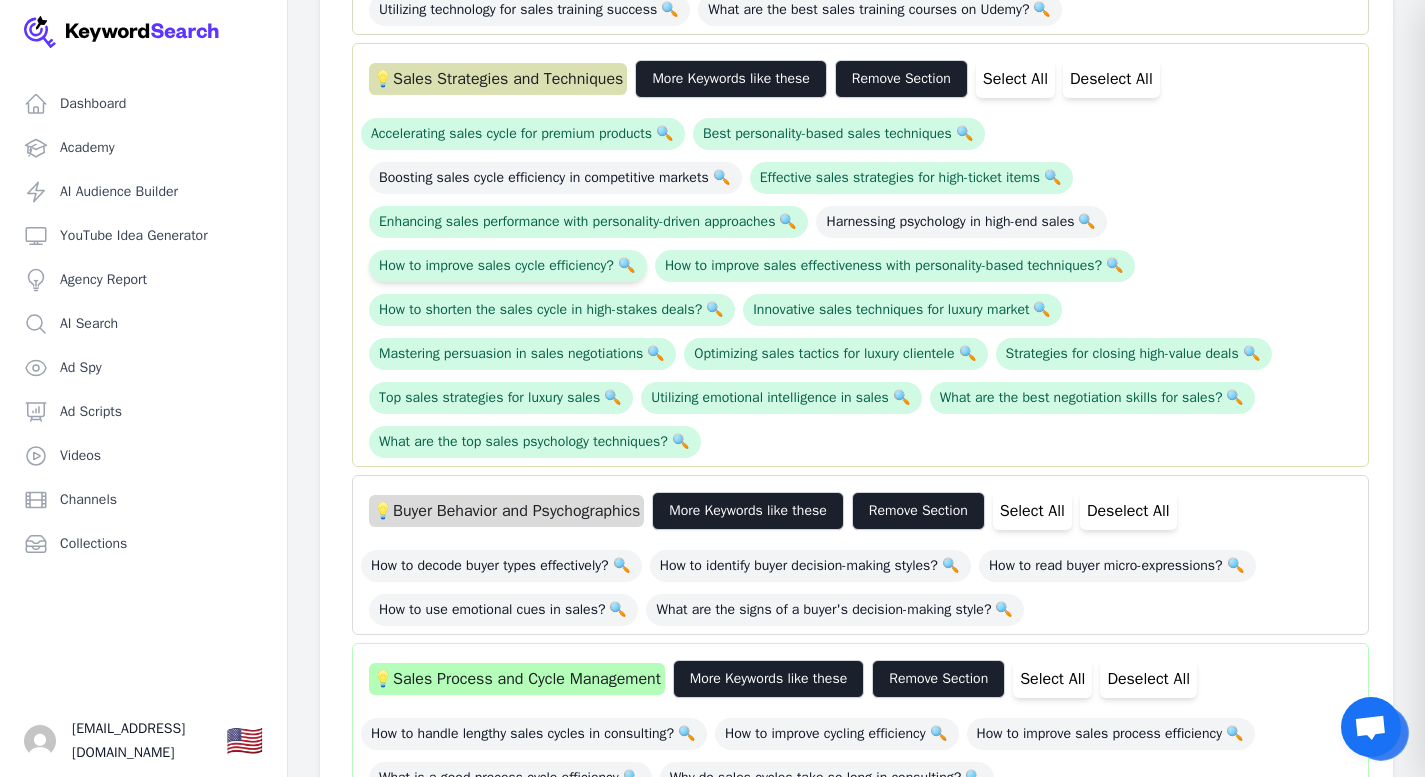 click on "How to improve sales cycle efficiency? 🔍" at bounding box center (508, 266) 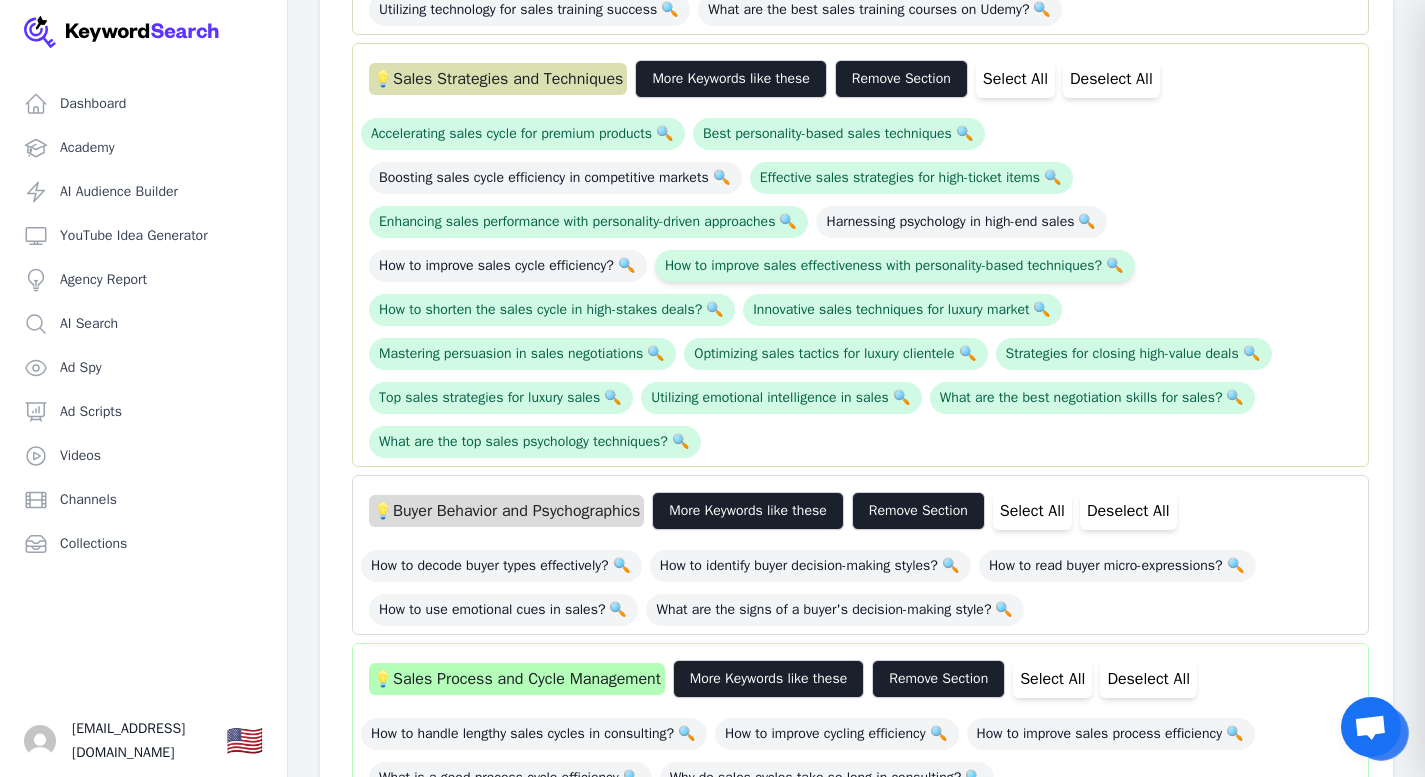 click on "How to improve sales effectiveness with personality-based techniques? 🔍" at bounding box center [895, 266] 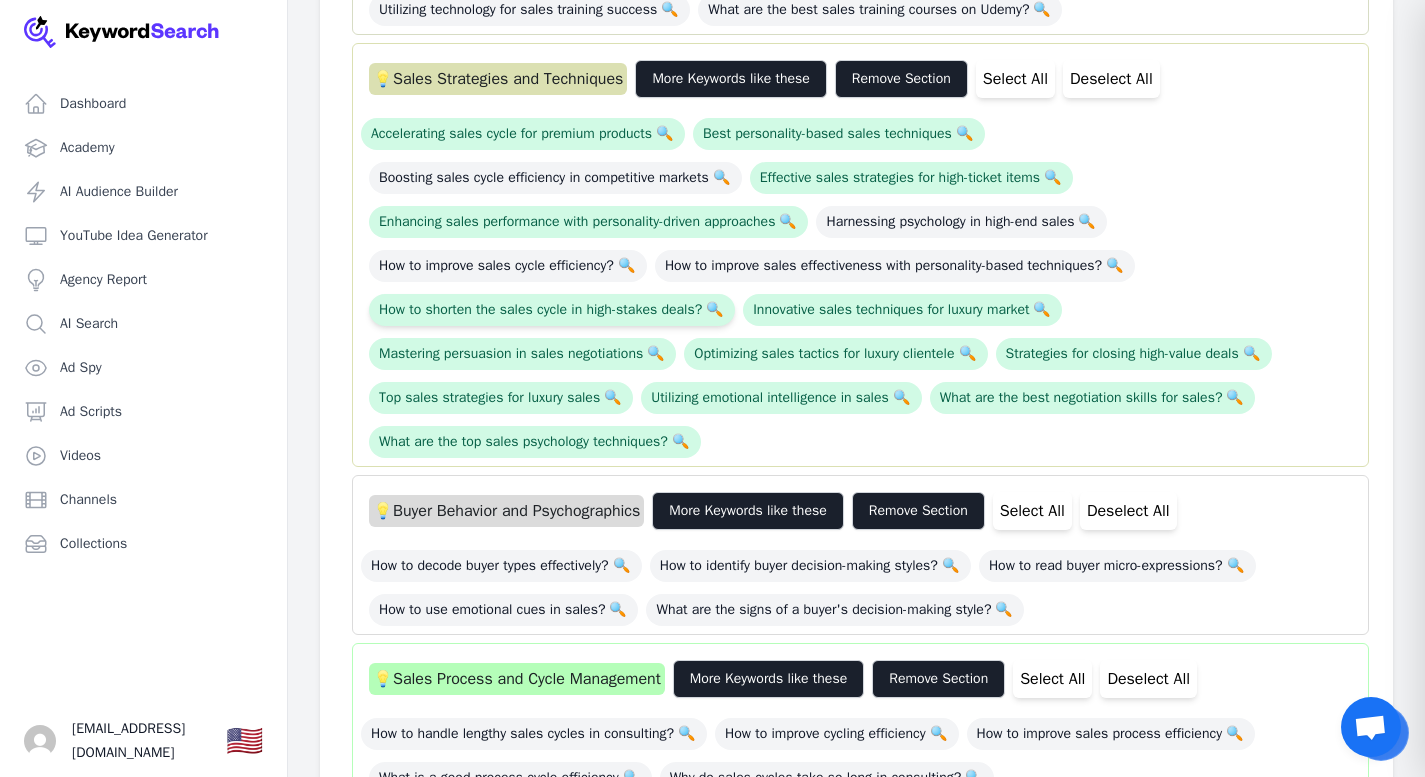 click on "How to shorten the sales cycle in high-stakes deals? 🔍" at bounding box center (552, 310) 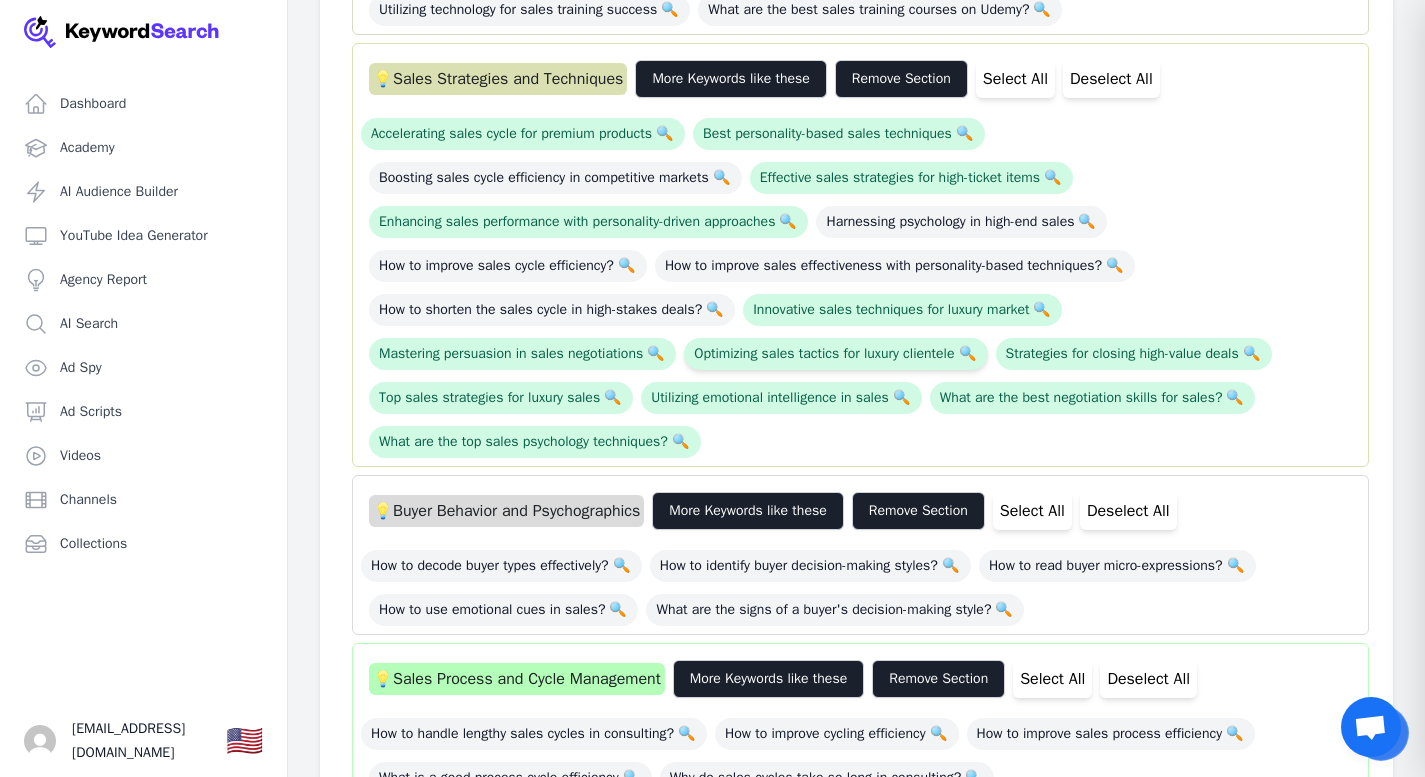 click on "Optimizing sales tactics for luxury clientele 🔍" at bounding box center [835, 354] 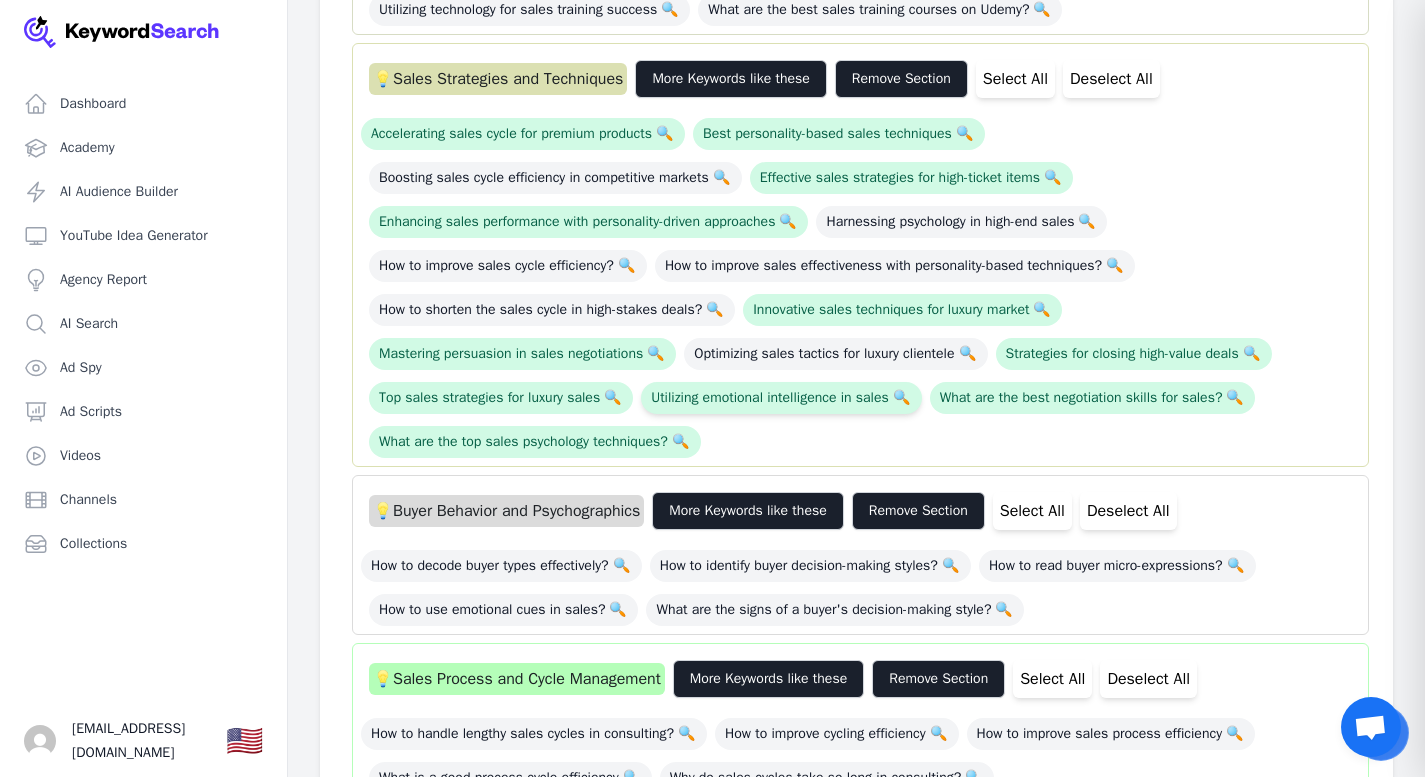 click on "Utilizing emotional intelligence in sales 🔍" at bounding box center (781, 398) 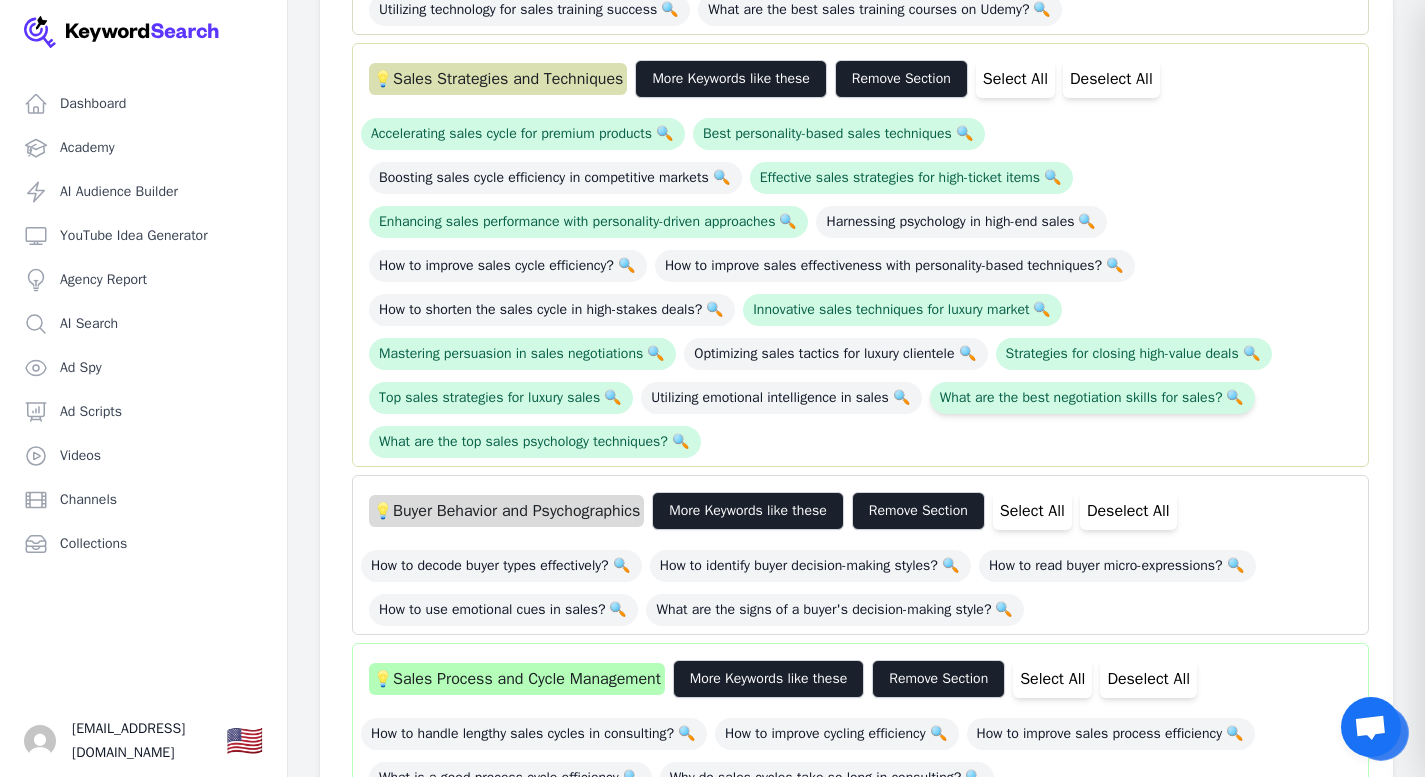 click on "What are the best negotiation skills for sales? 🔍" at bounding box center [1093, 398] 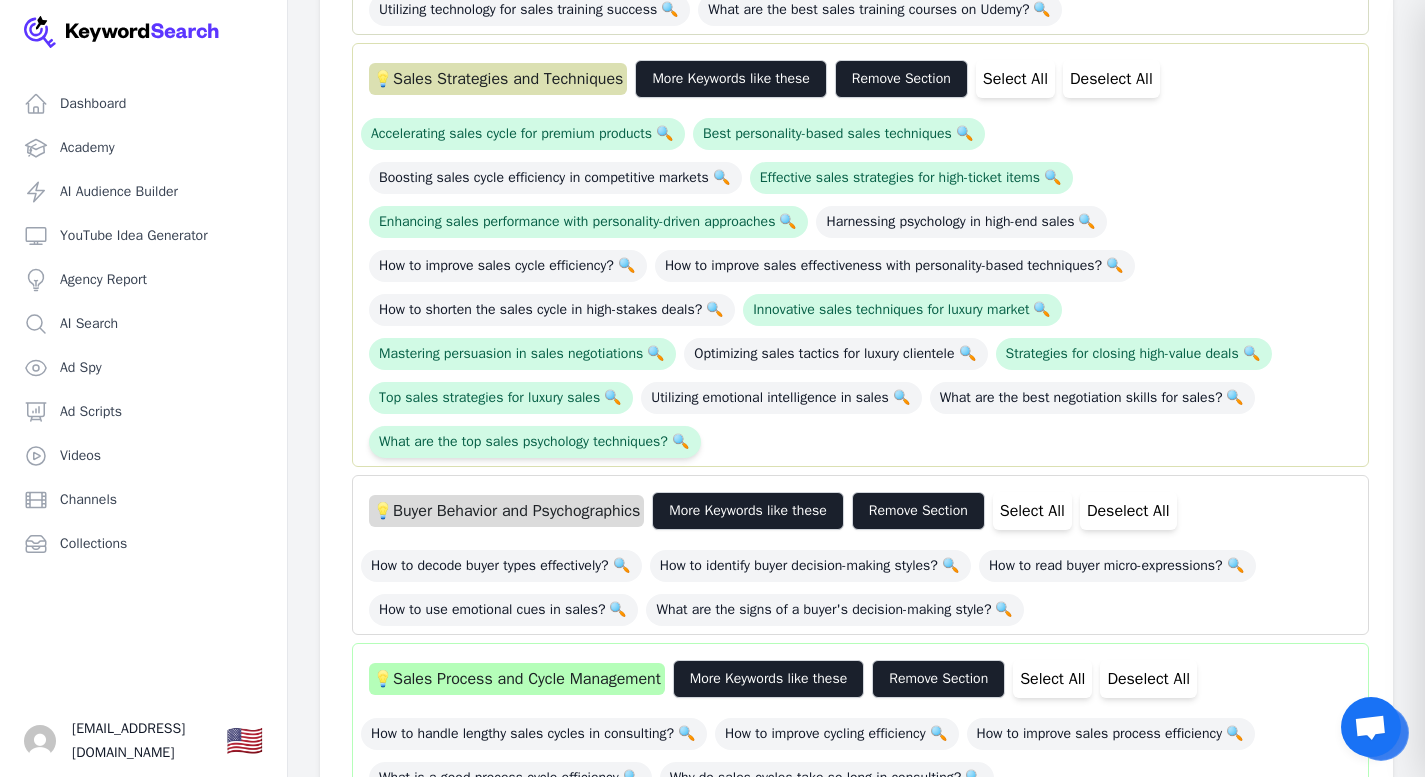 click on "What are the top sales psychology techniques? 🔍" at bounding box center (535, 442) 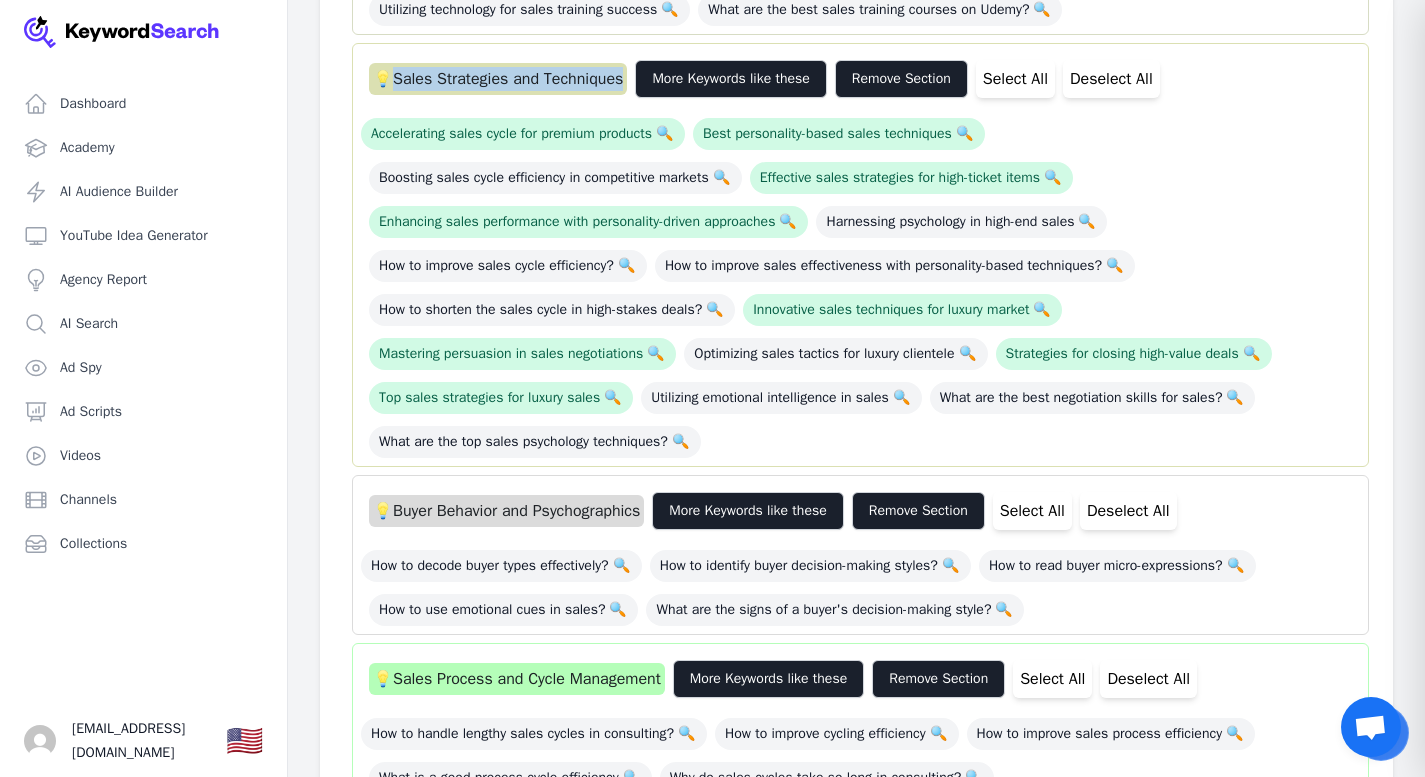 drag, startPoint x: 643, startPoint y: 120, endPoint x: 389, endPoint y: 123, distance: 254.01772 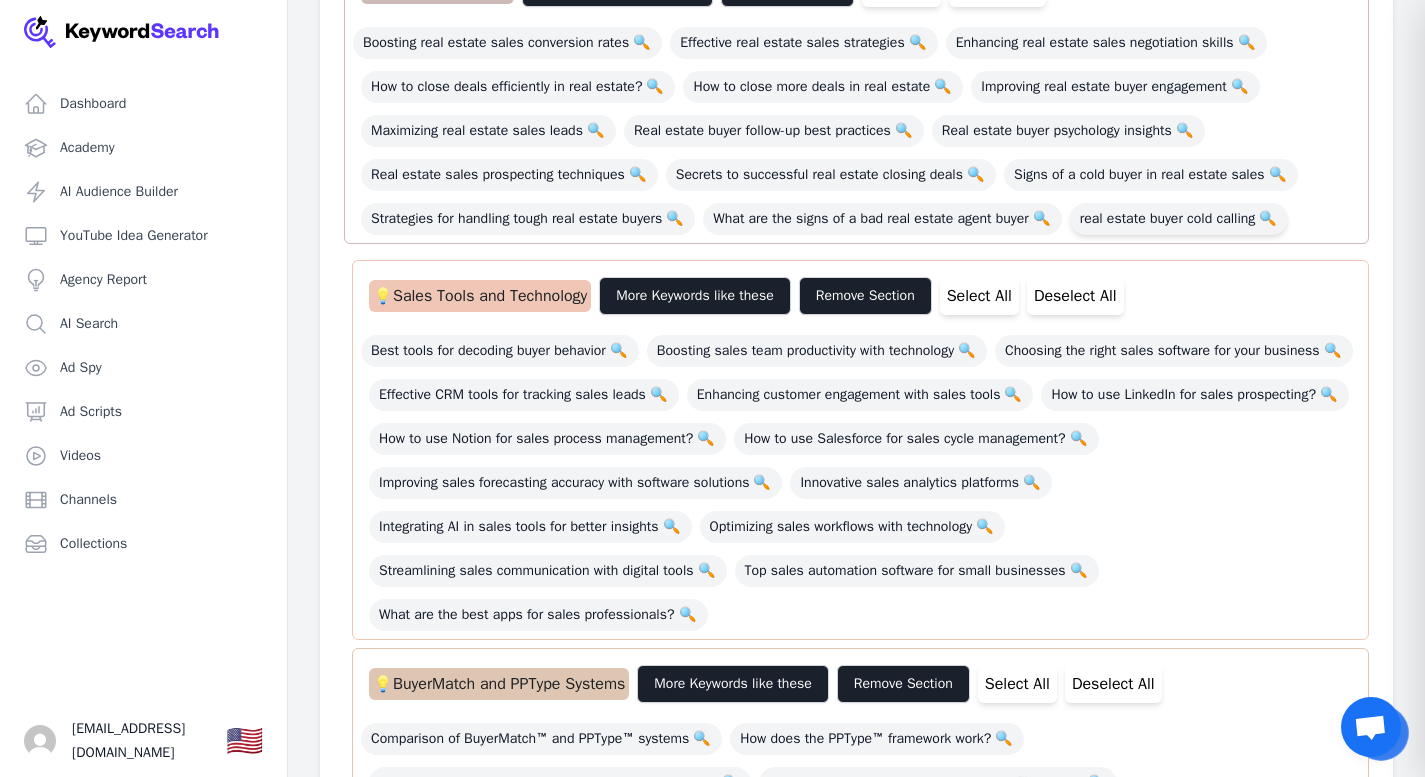 scroll, scrollTop: 0, scrollLeft: 0, axis: both 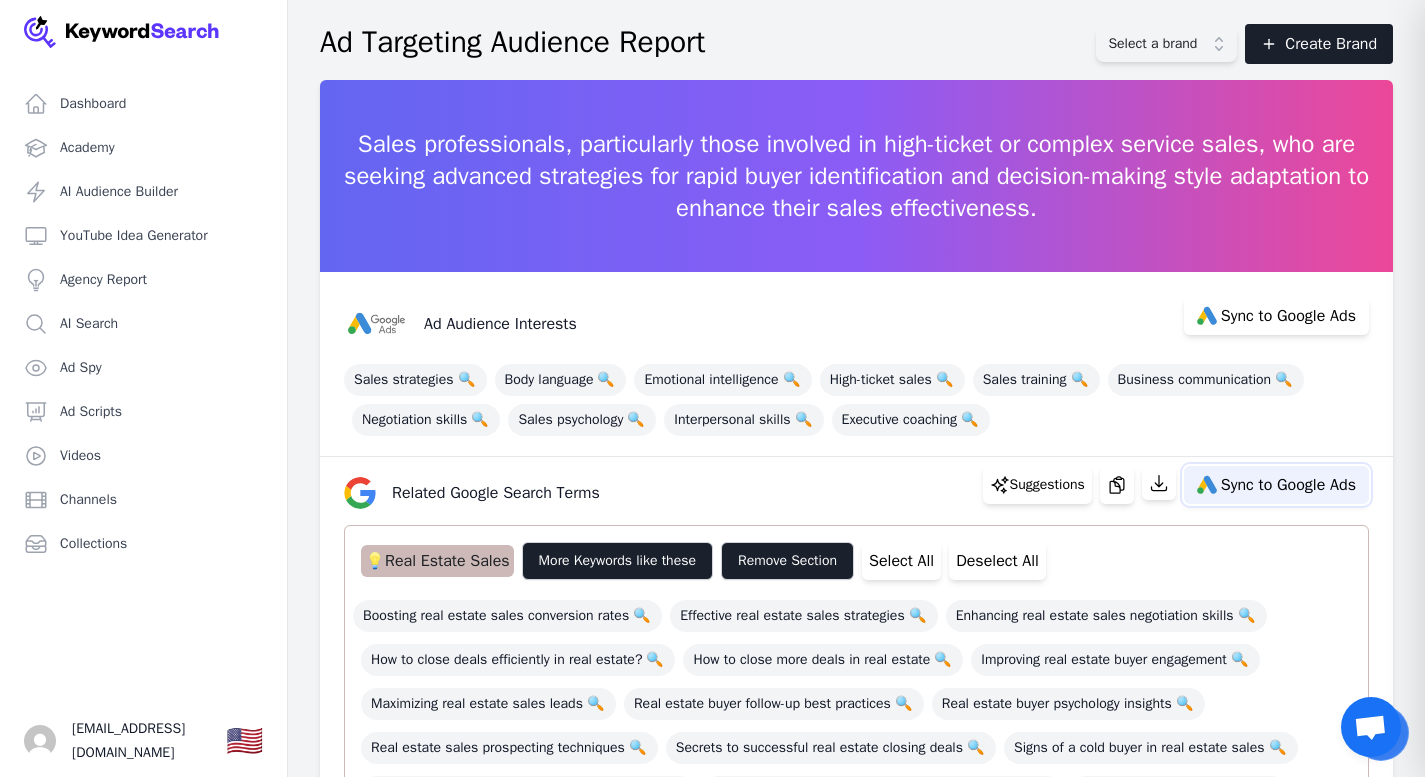 click on "Sync to Google Ads" at bounding box center (1288, 485) 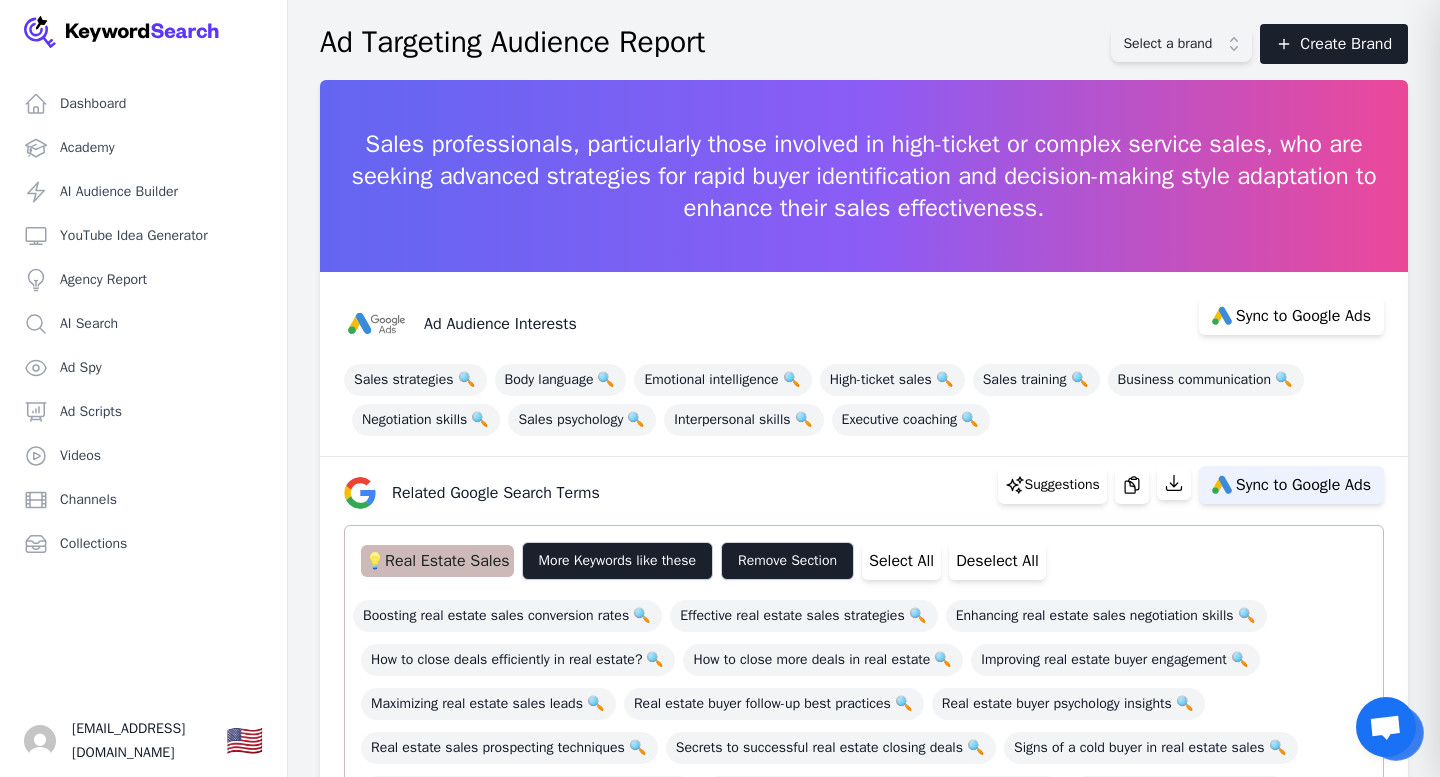 select on "relatedGoogleSearchTerms" 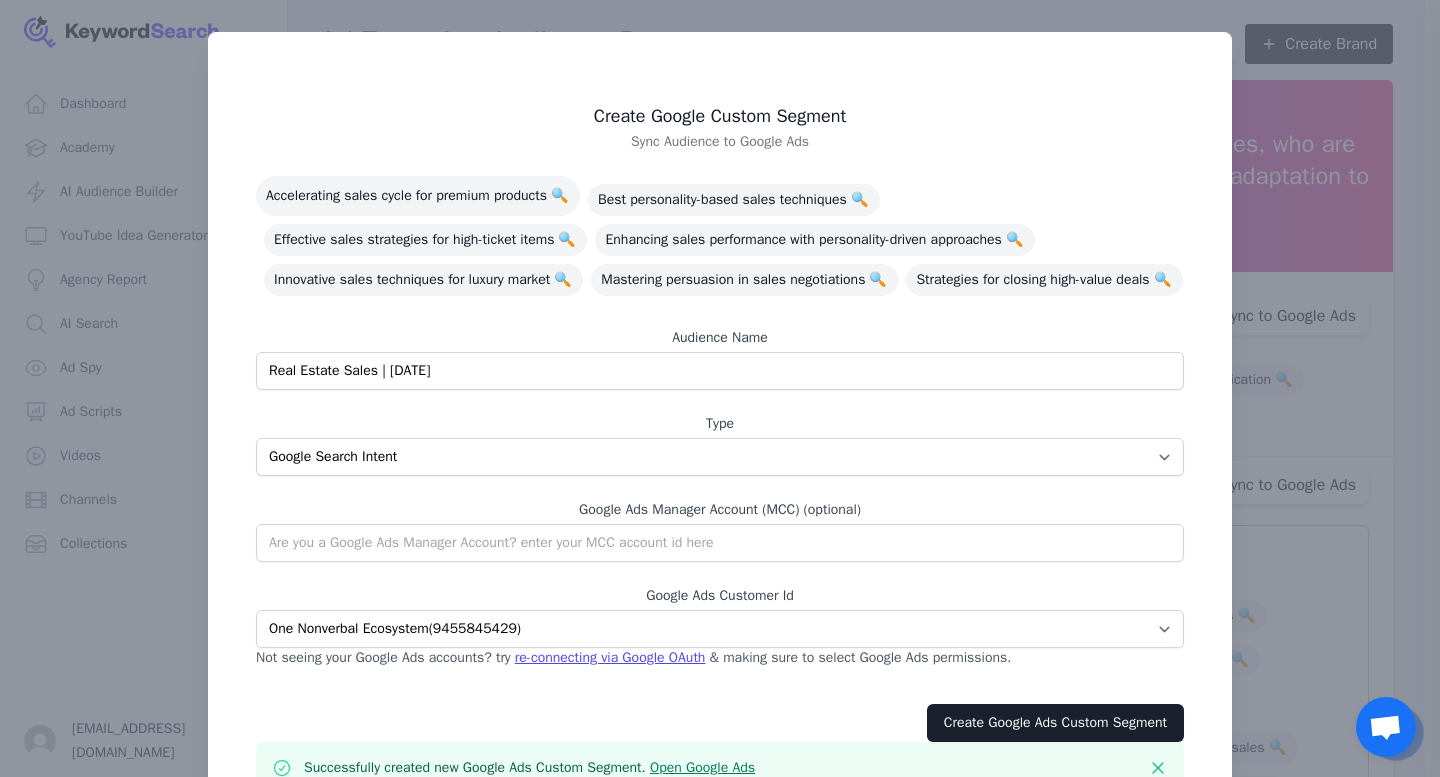 drag, startPoint x: 372, startPoint y: 374, endPoint x: 238, endPoint y: 366, distance: 134.23859 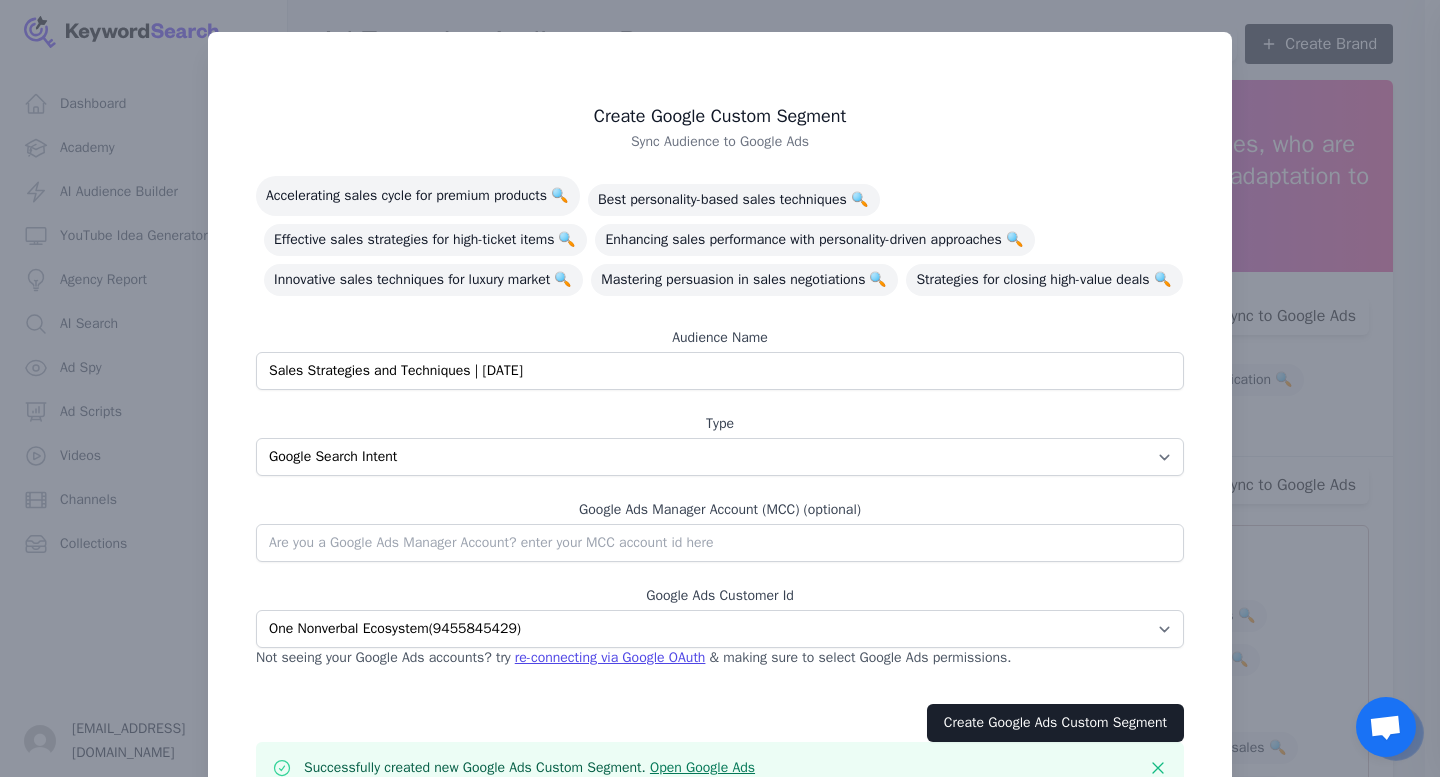type on "Sales Strategies and Techniques | 07/15/2025" 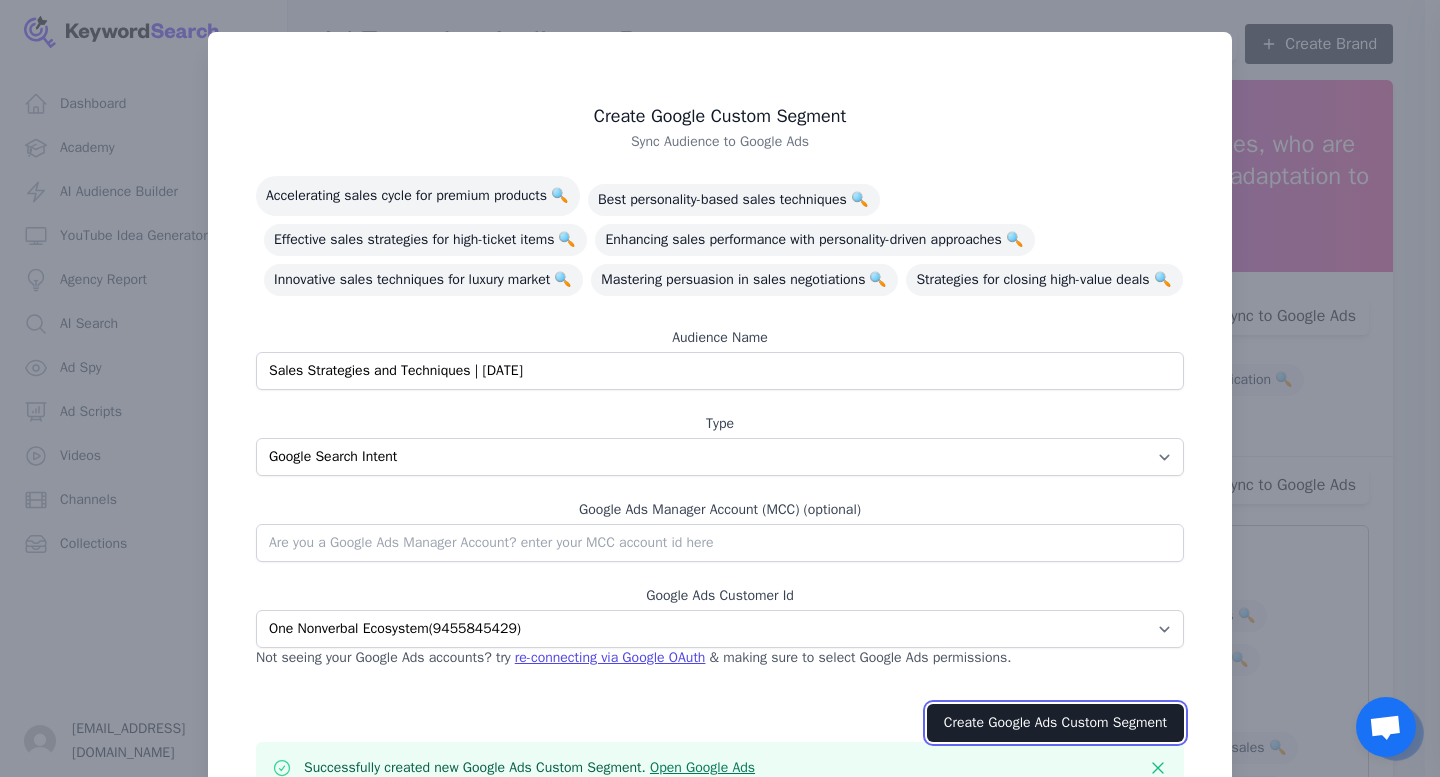 click on "Create Google Ads Custom Segment" at bounding box center (1055, 723) 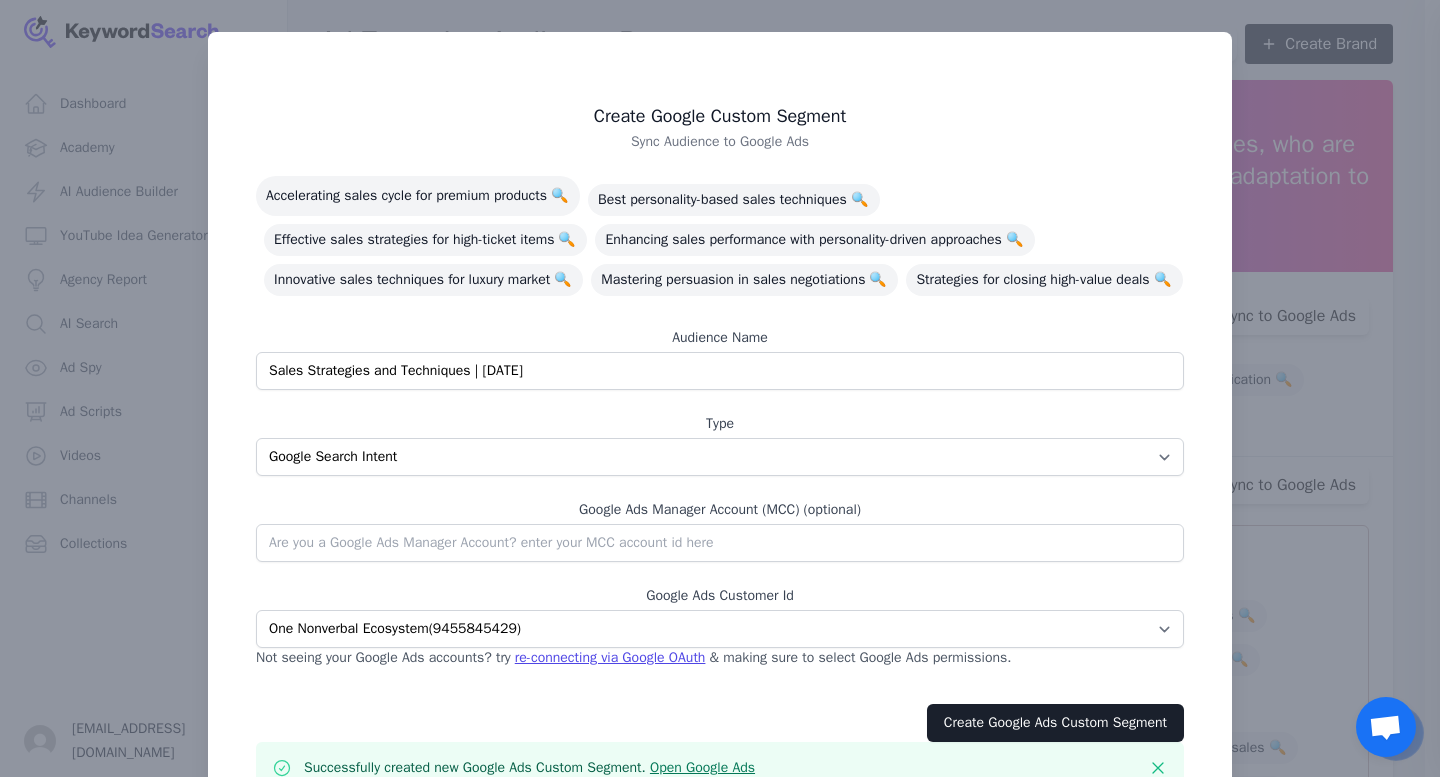click at bounding box center [720, 388] 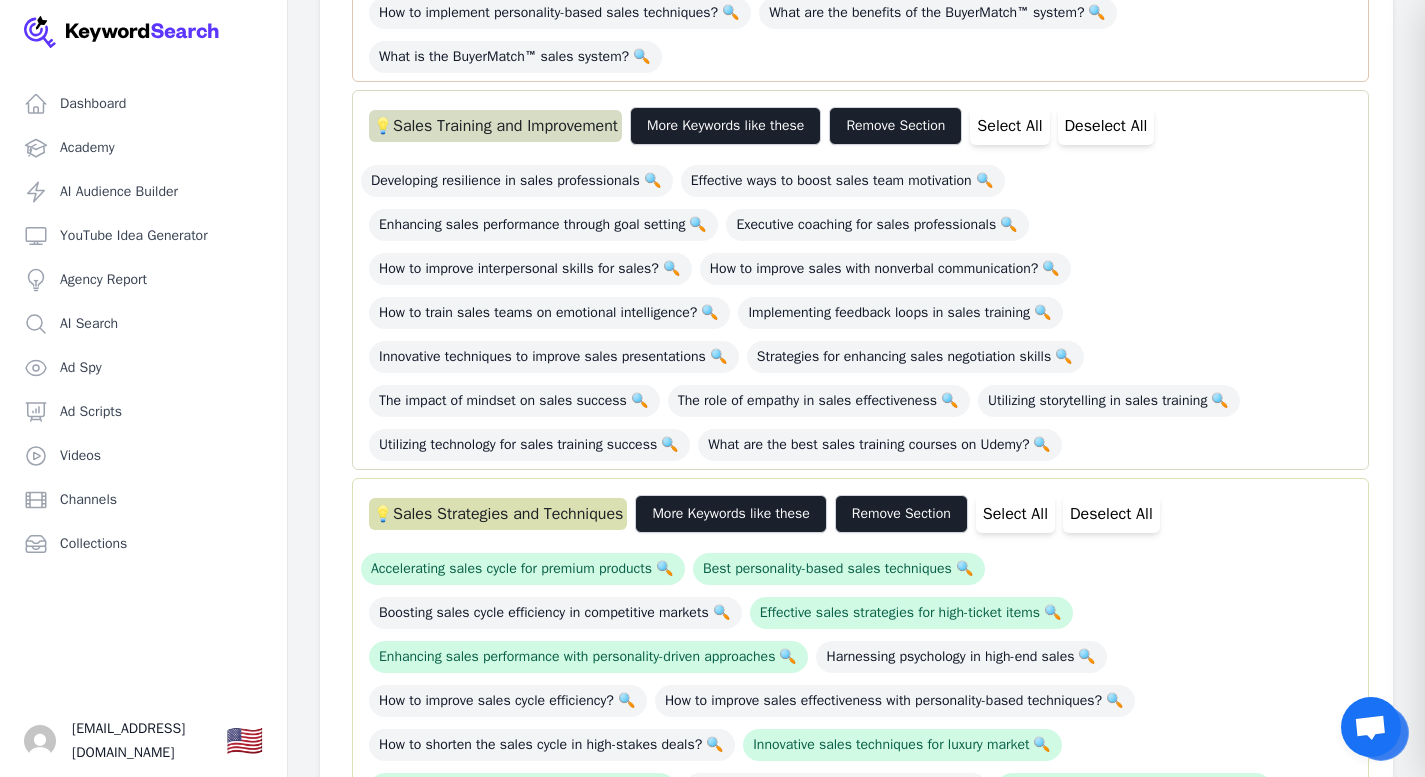 scroll, scrollTop: 1532, scrollLeft: 0, axis: vertical 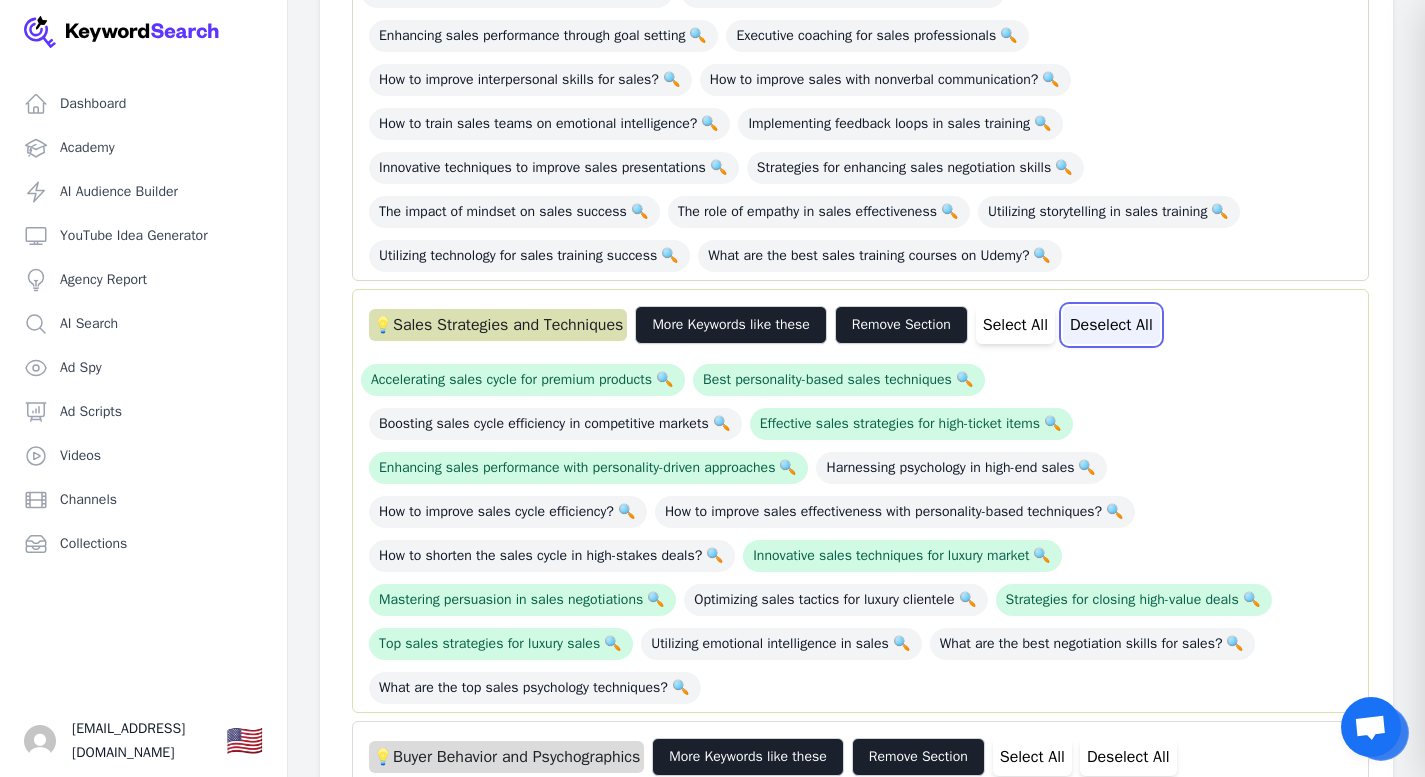 click on "Deselect All" at bounding box center (1111, 325) 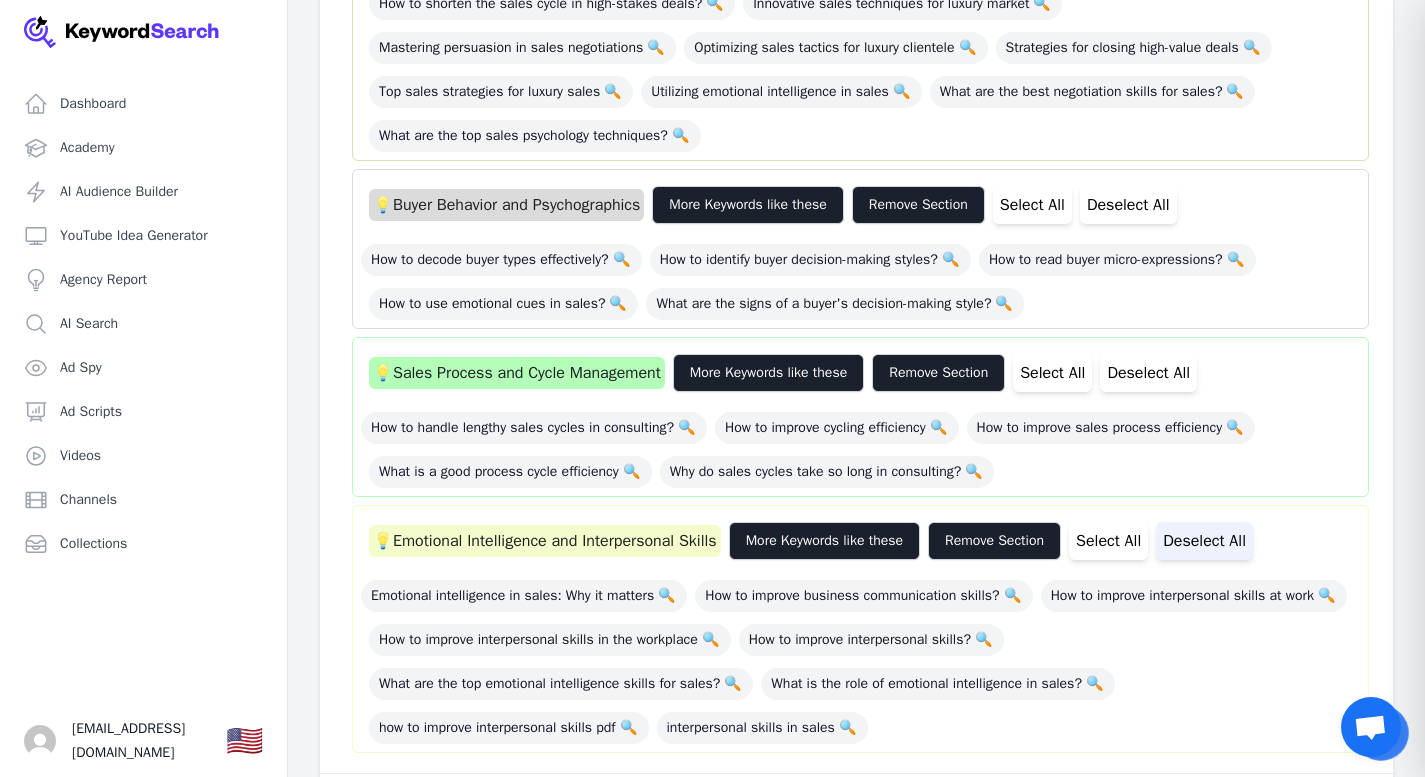 scroll, scrollTop: 2175, scrollLeft: 0, axis: vertical 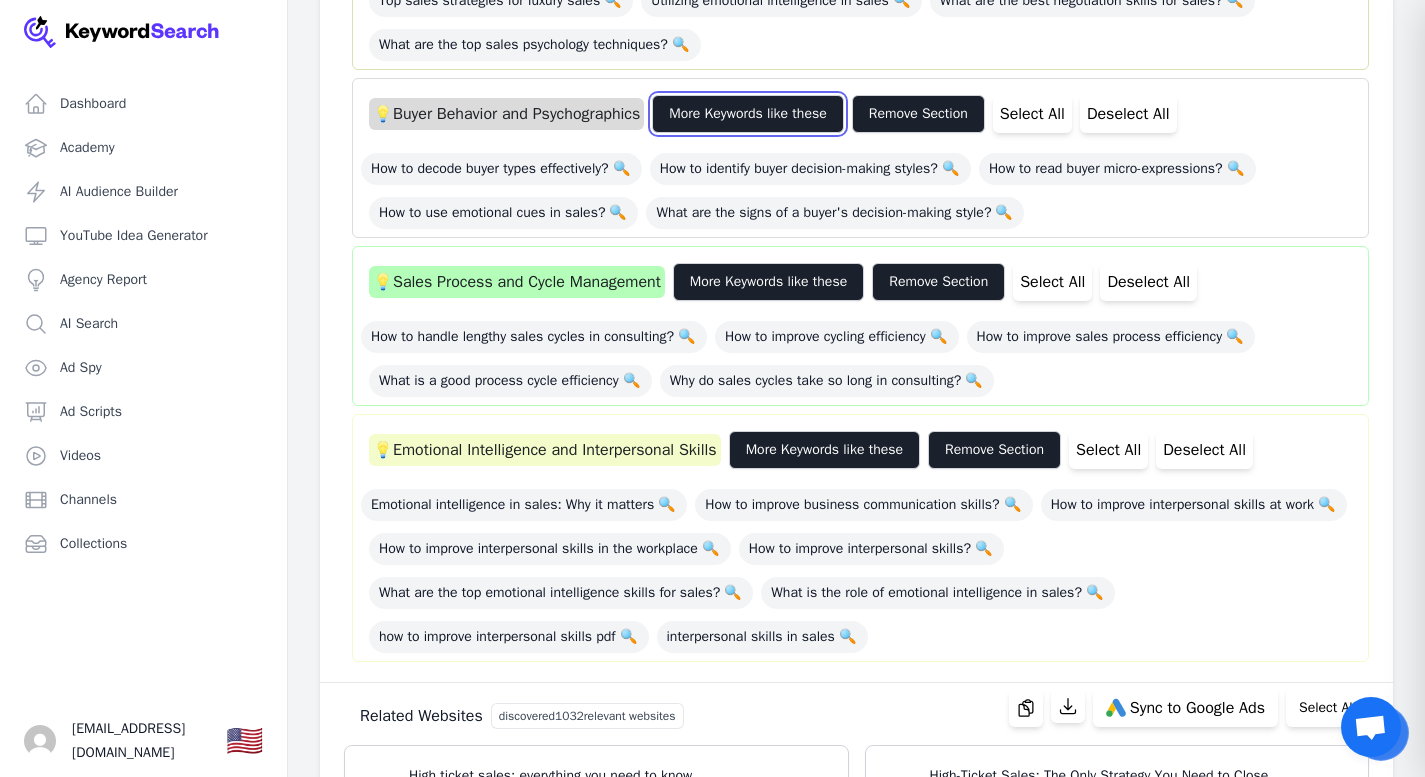 click on "More Keywords like these" at bounding box center [747, 114] 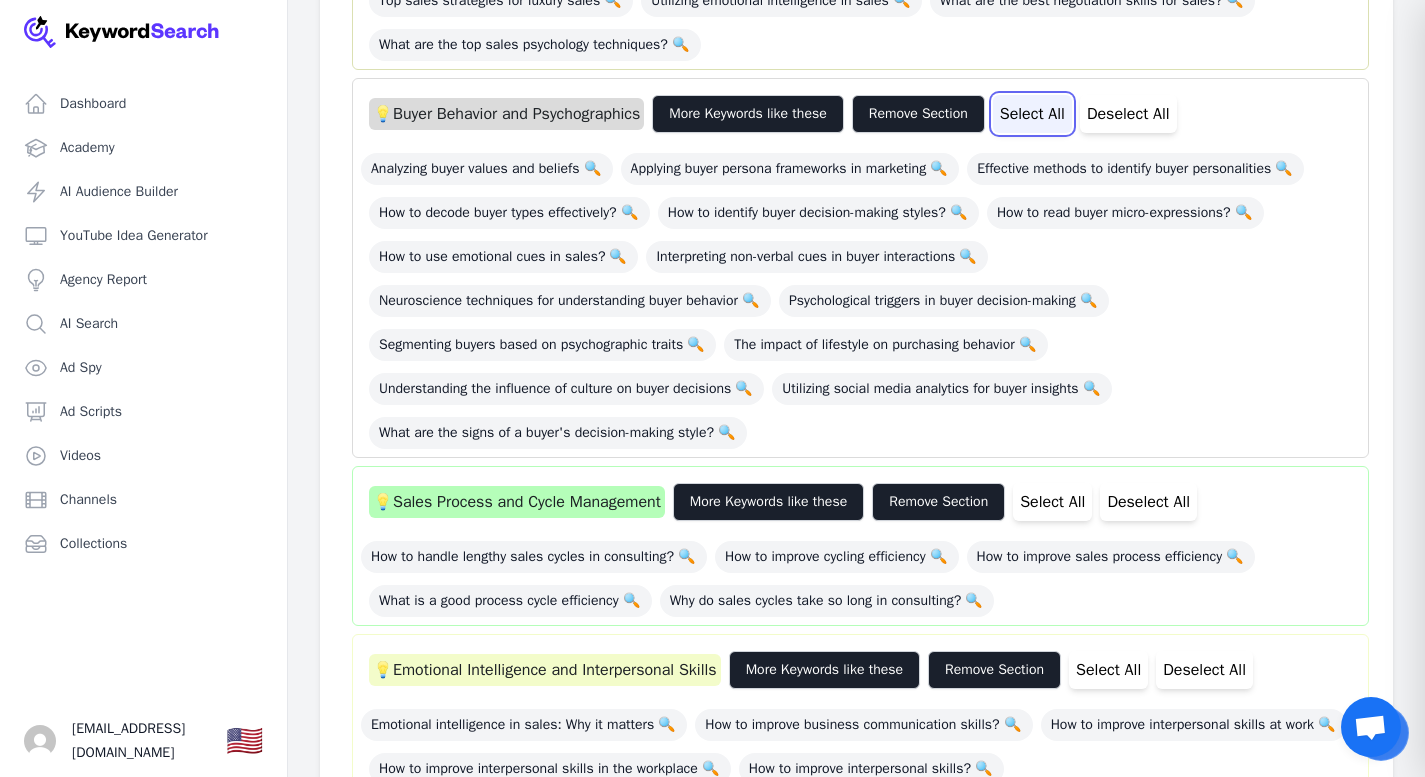 click on "Select All" at bounding box center [1032, 114] 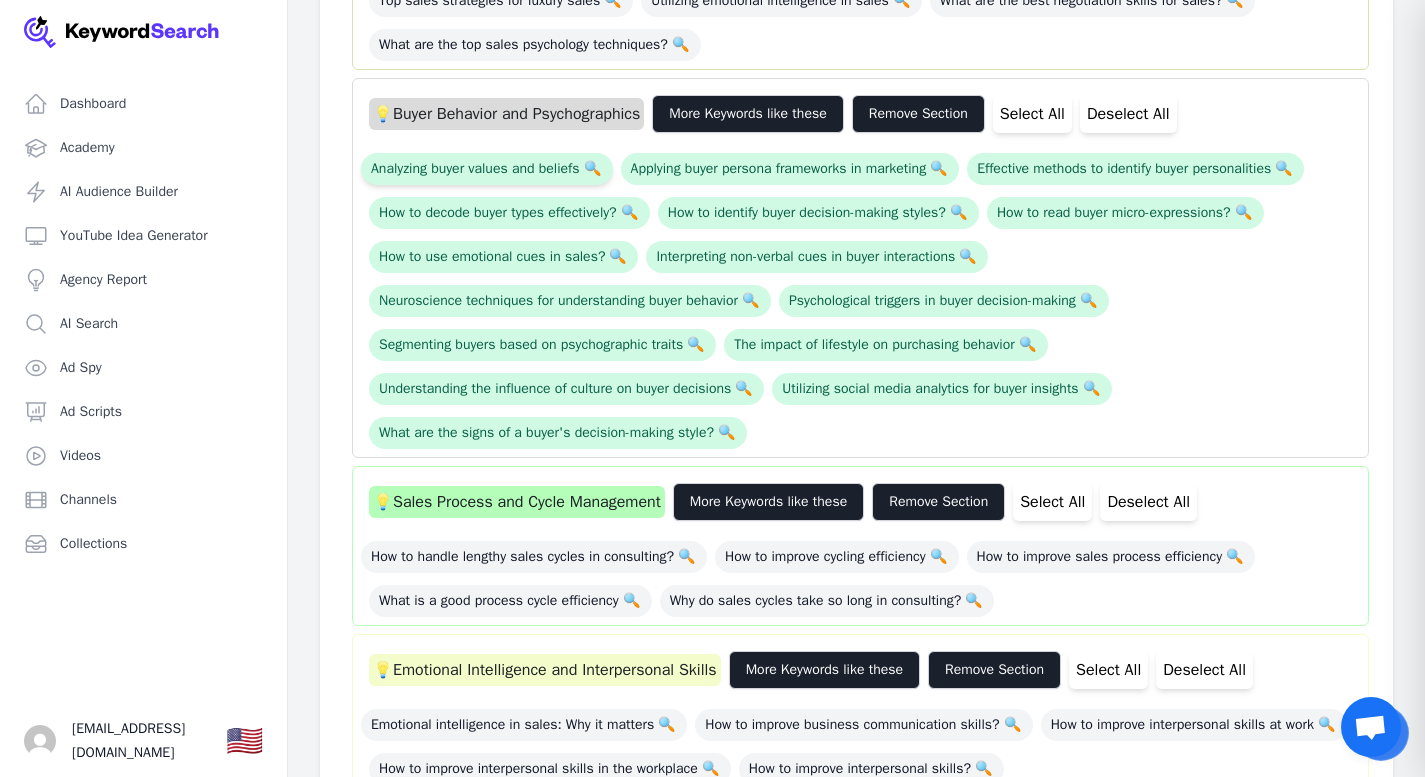 click on "Analyzing buyer values and beliefs 🔍" at bounding box center [487, 169] 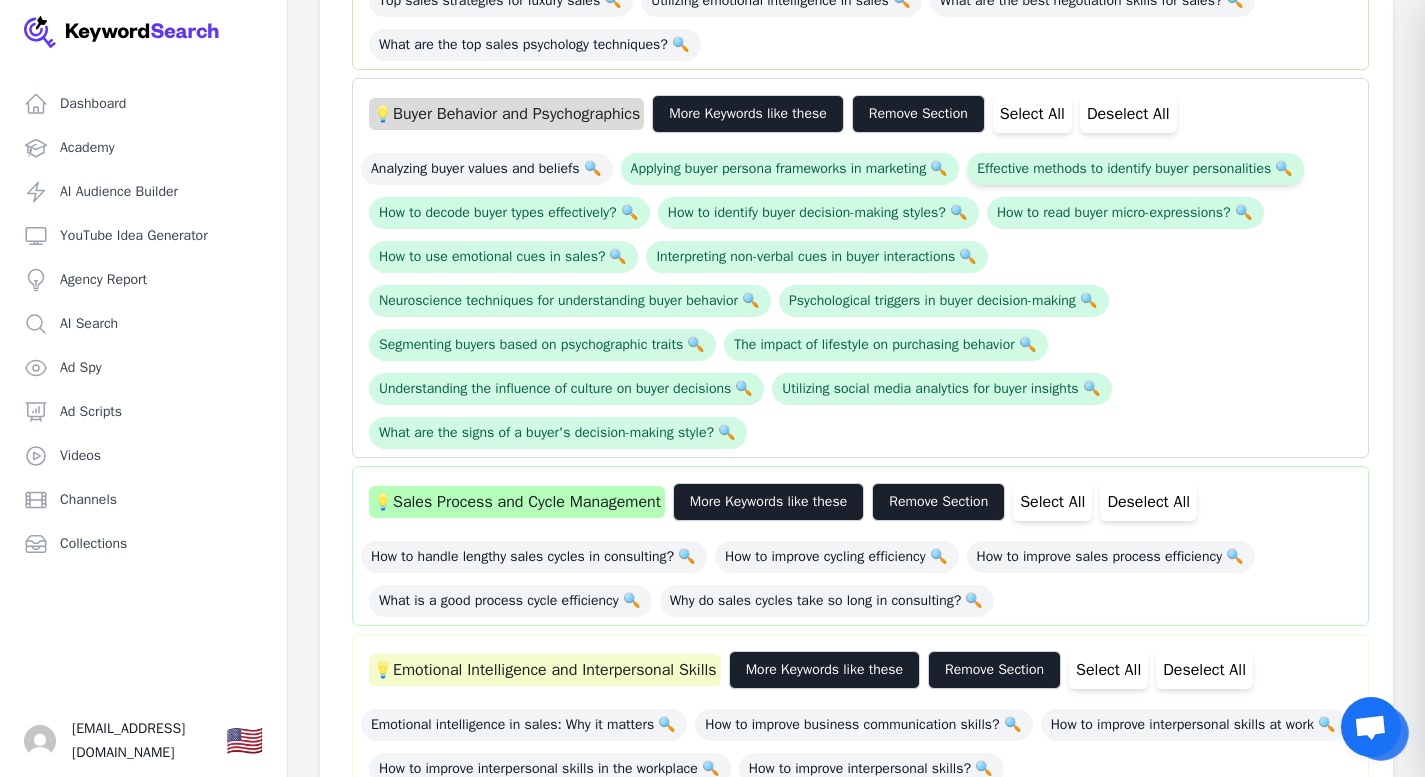 click on "Effective methods to identify buyer personalities 🔍" at bounding box center (1135, 169) 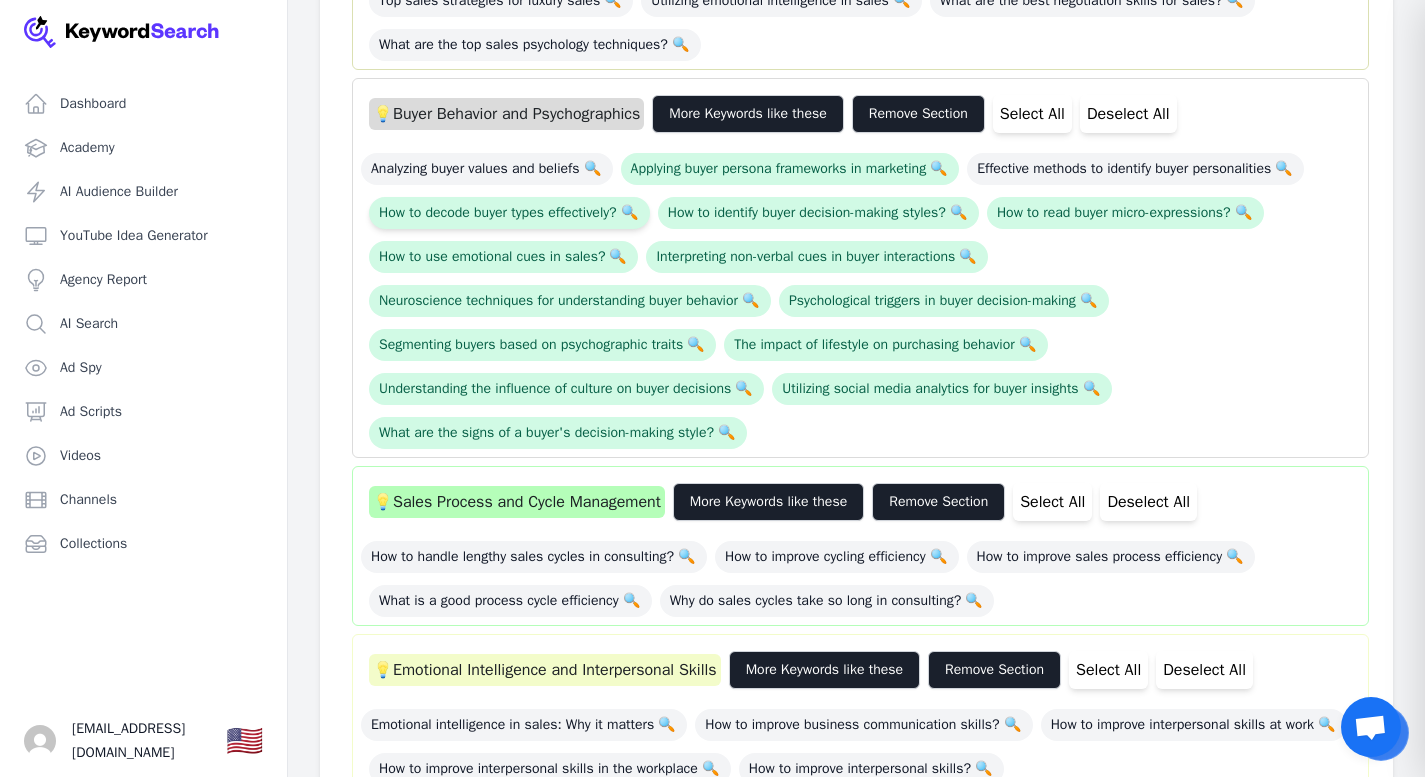 click on "How to decode buyer types effectively? 🔍" at bounding box center [509, 213] 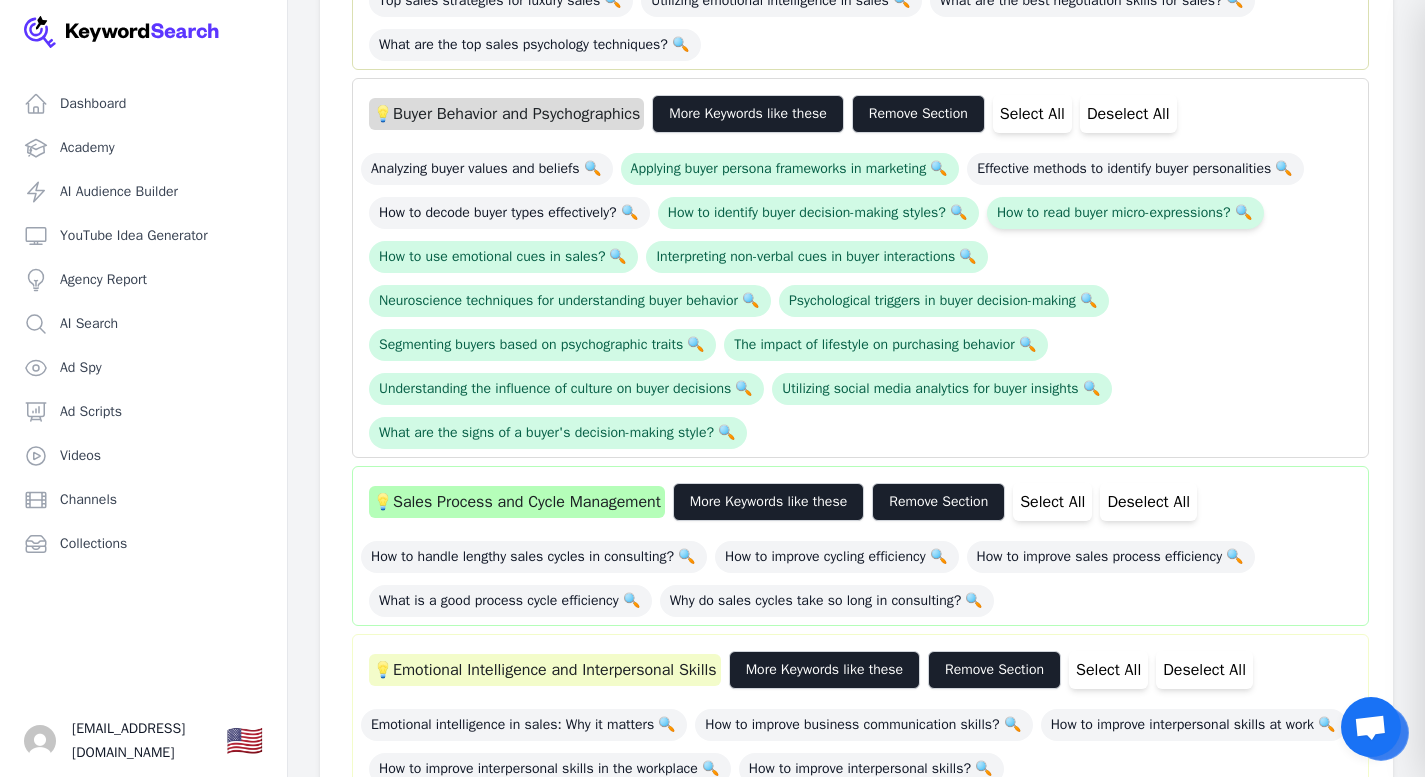 click on "How to read buyer micro-expressions? 🔍" at bounding box center (1125, 213) 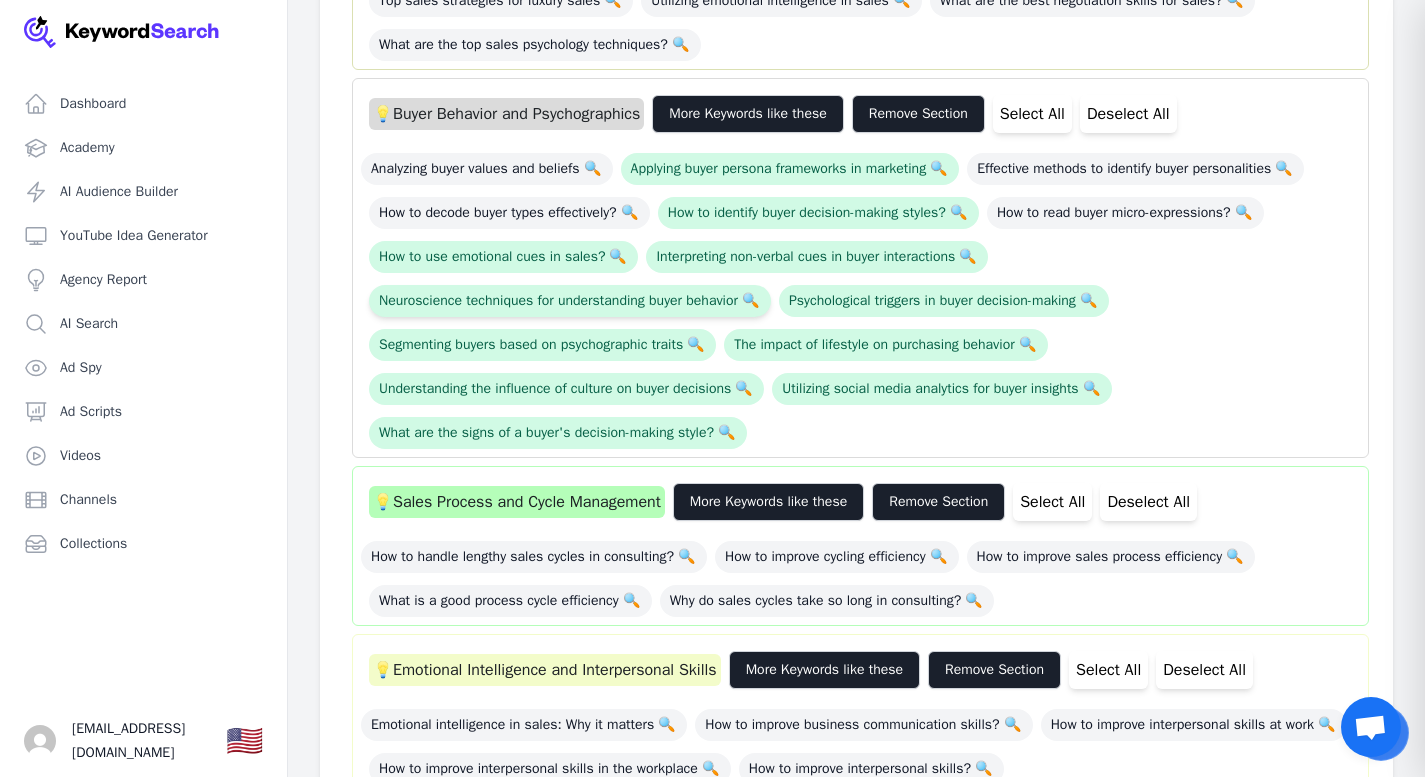 click on "Neuroscience techniques for understanding buyer behavior 🔍" at bounding box center (570, 301) 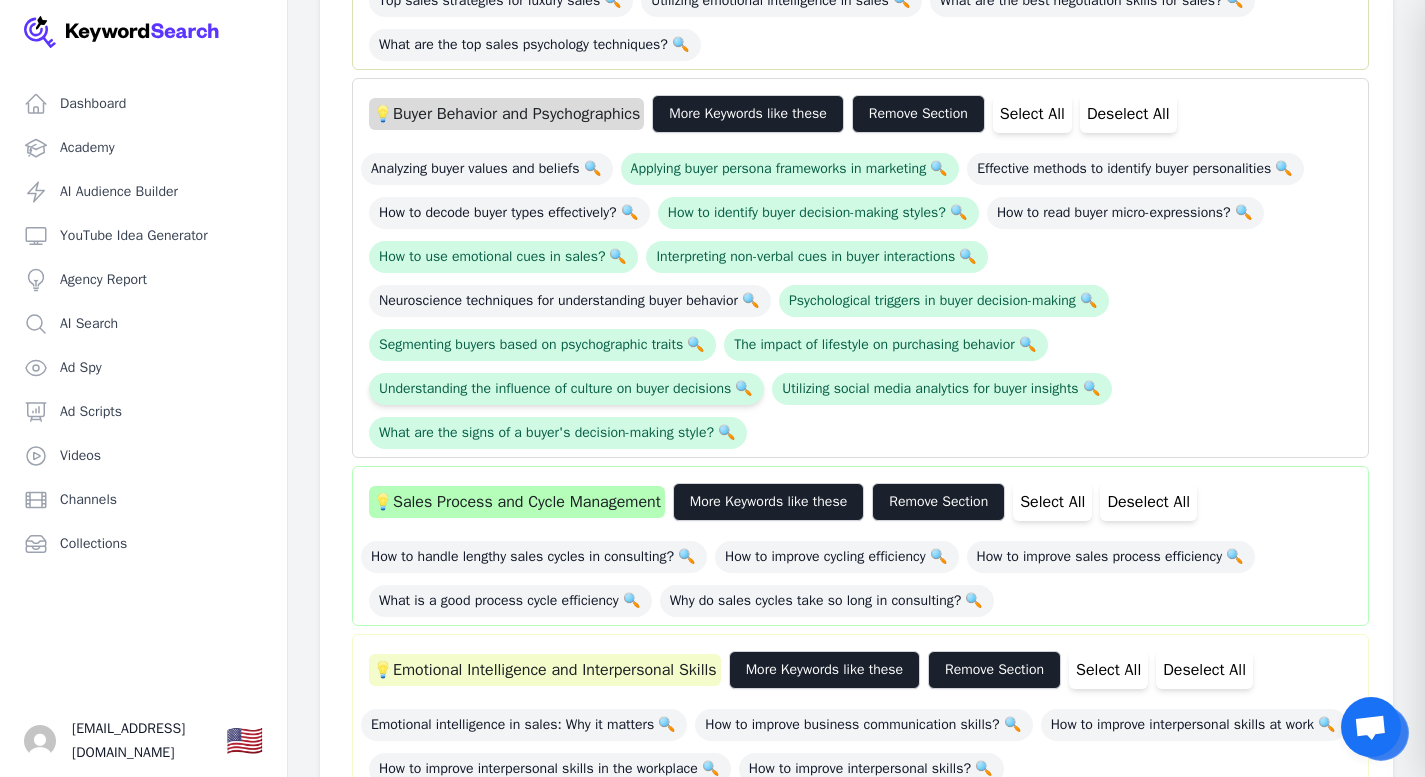 click on "Understanding the influence of culture on buyer decisions 🔍" at bounding box center (566, 389) 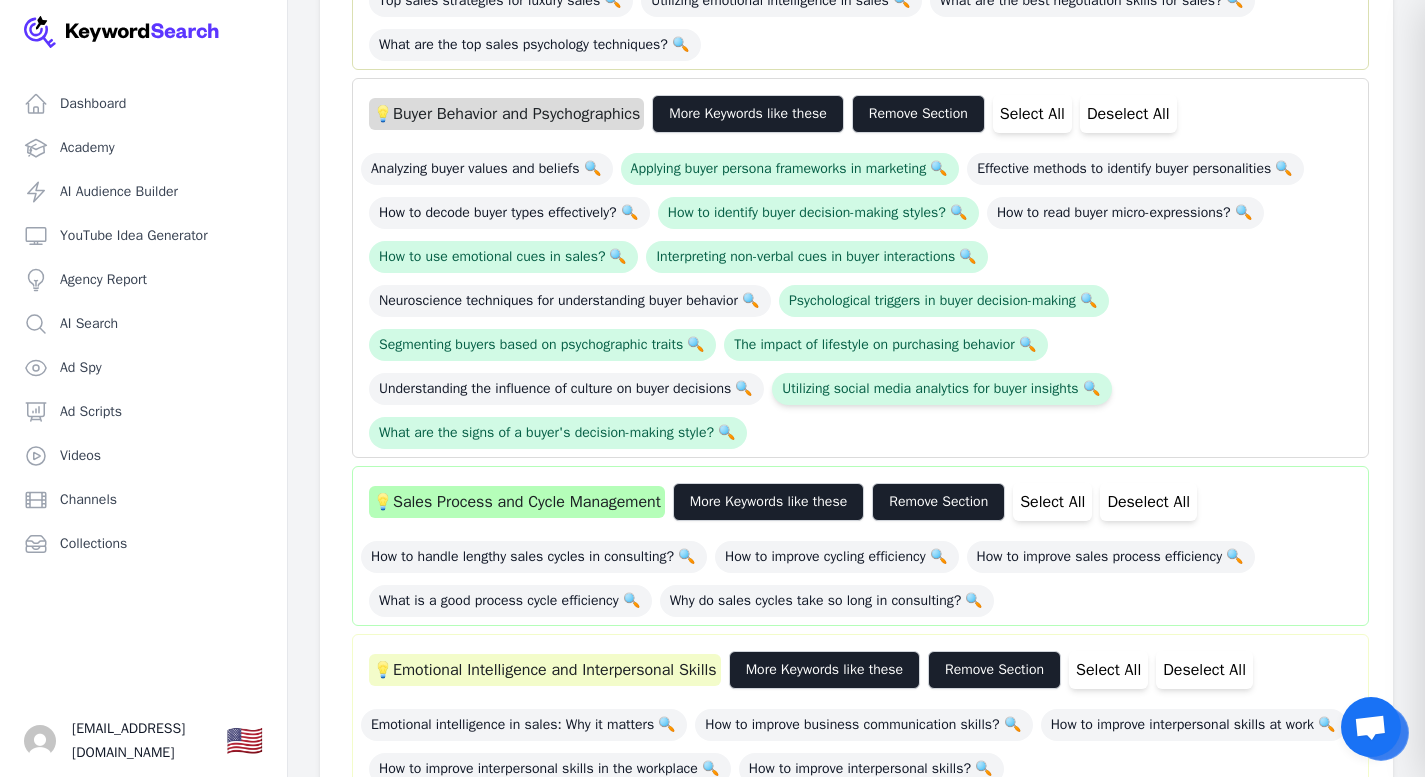 click on "Utilizing social media analytics for buyer insights 🔍" at bounding box center (941, 389) 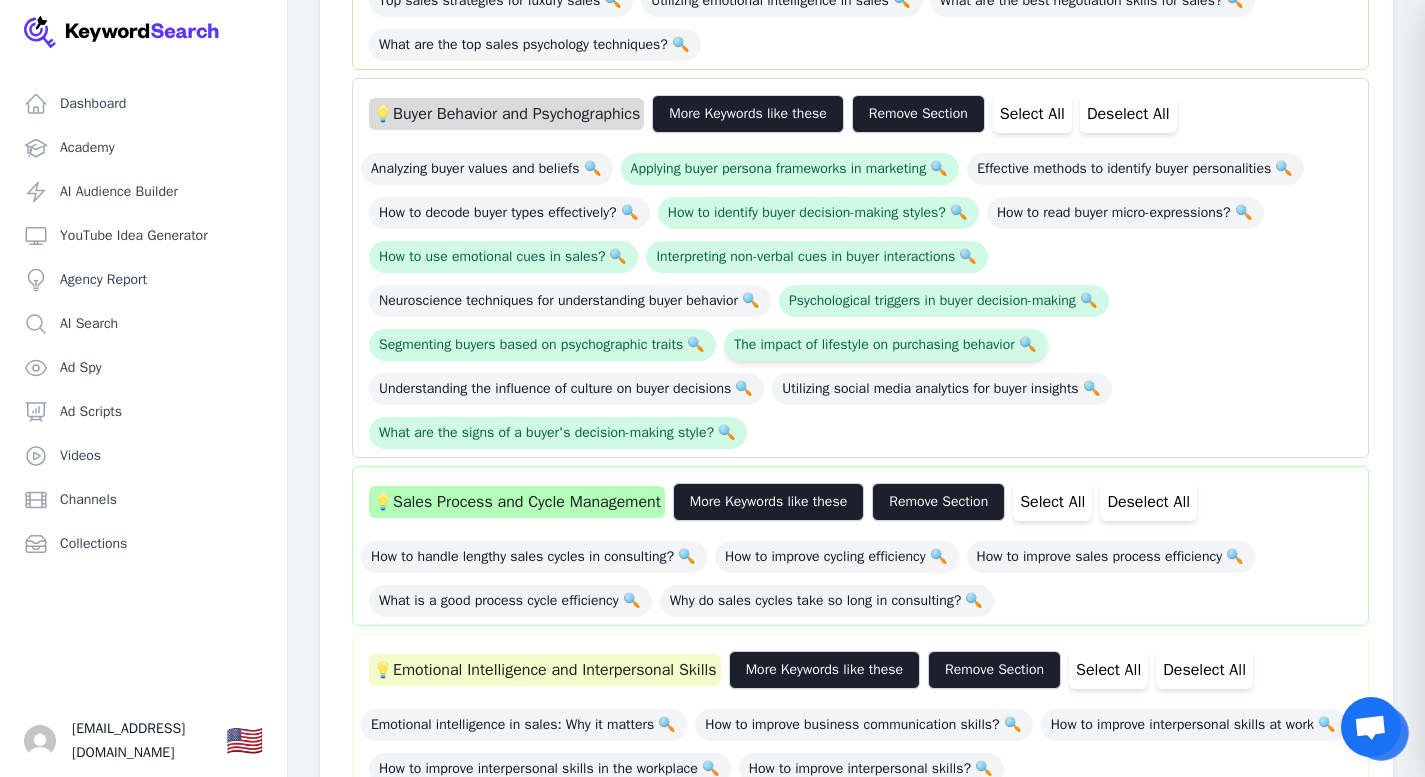 click on "The impact of lifestyle on purchasing behavior 🔍" at bounding box center [885, 345] 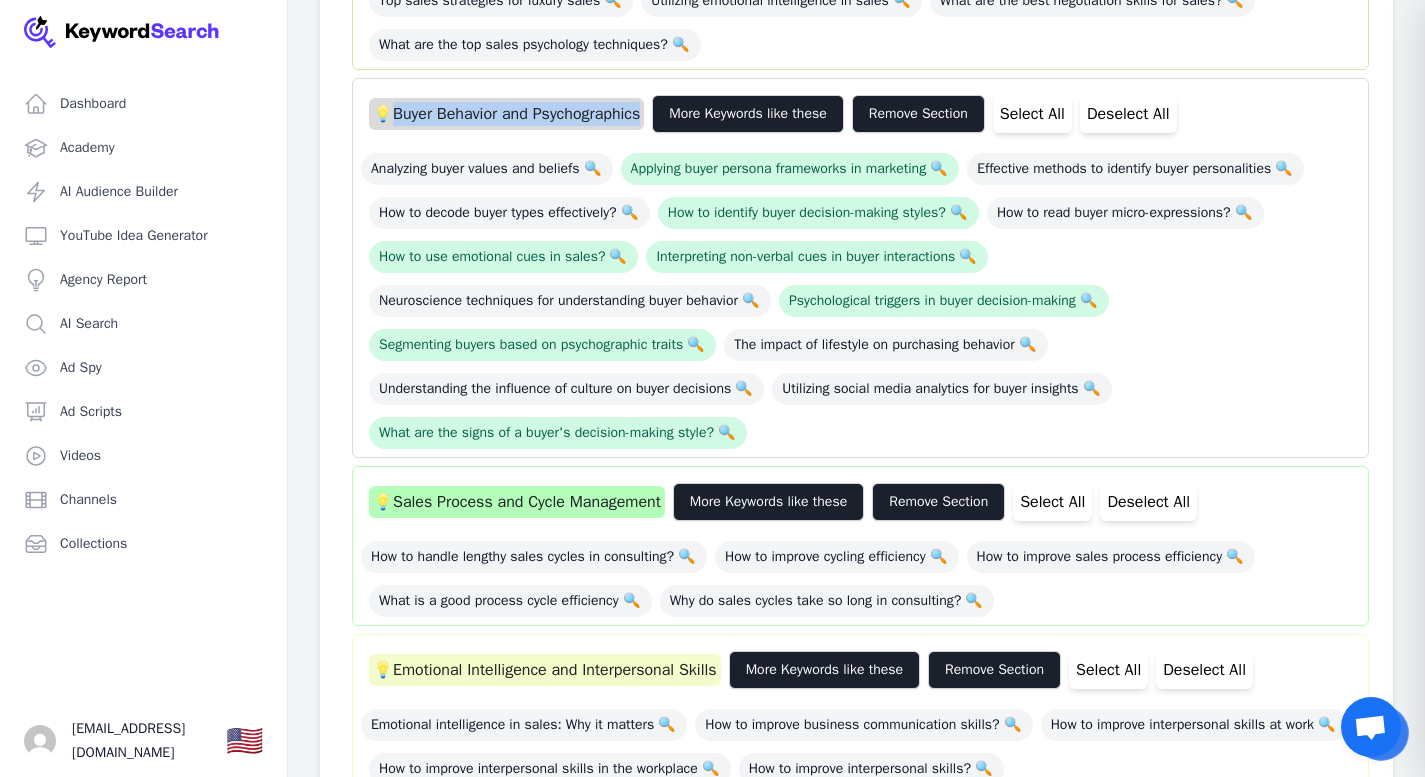 drag, startPoint x: 672, startPoint y: 156, endPoint x: 395, endPoint y: 157, distance: 277.0018 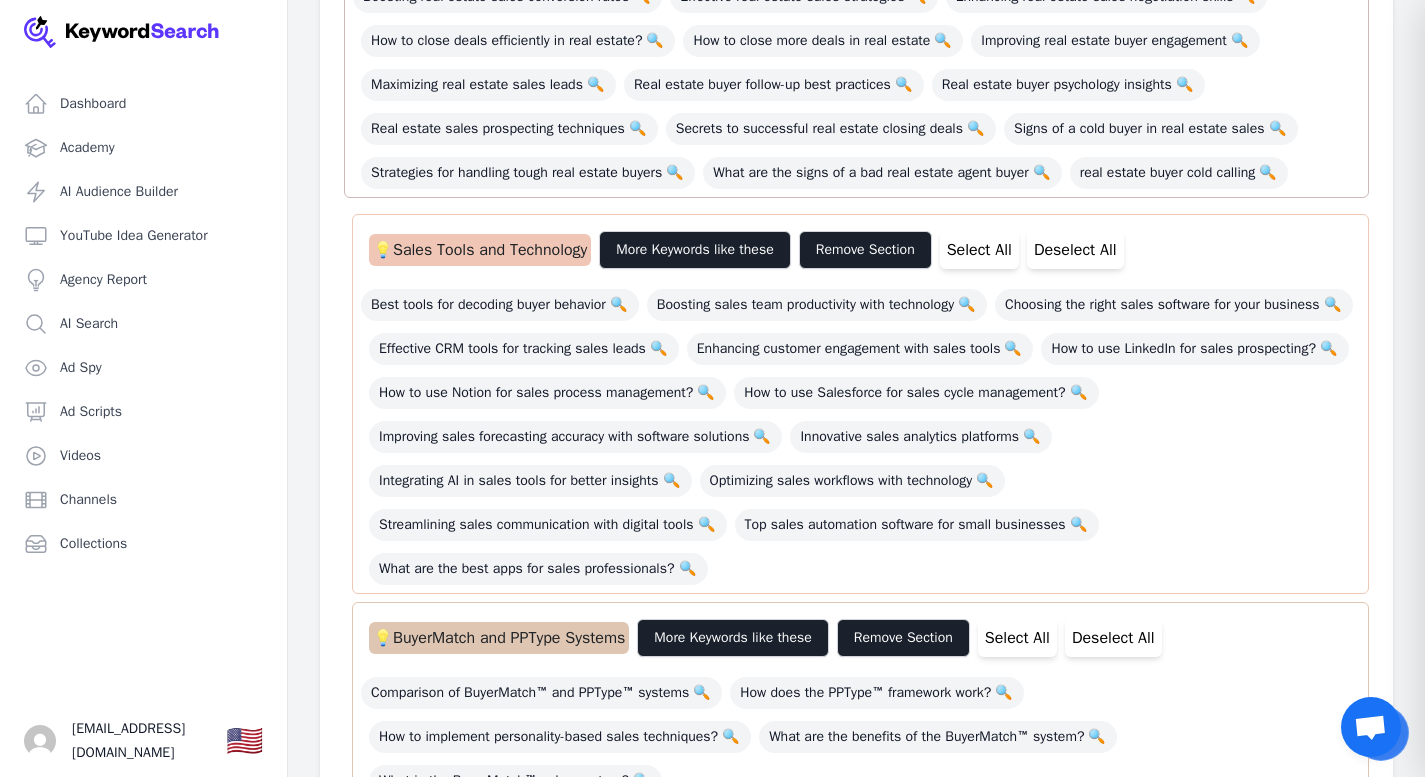 scroll, scrollTop: 342, scrollLeft: 0, axis: vertical 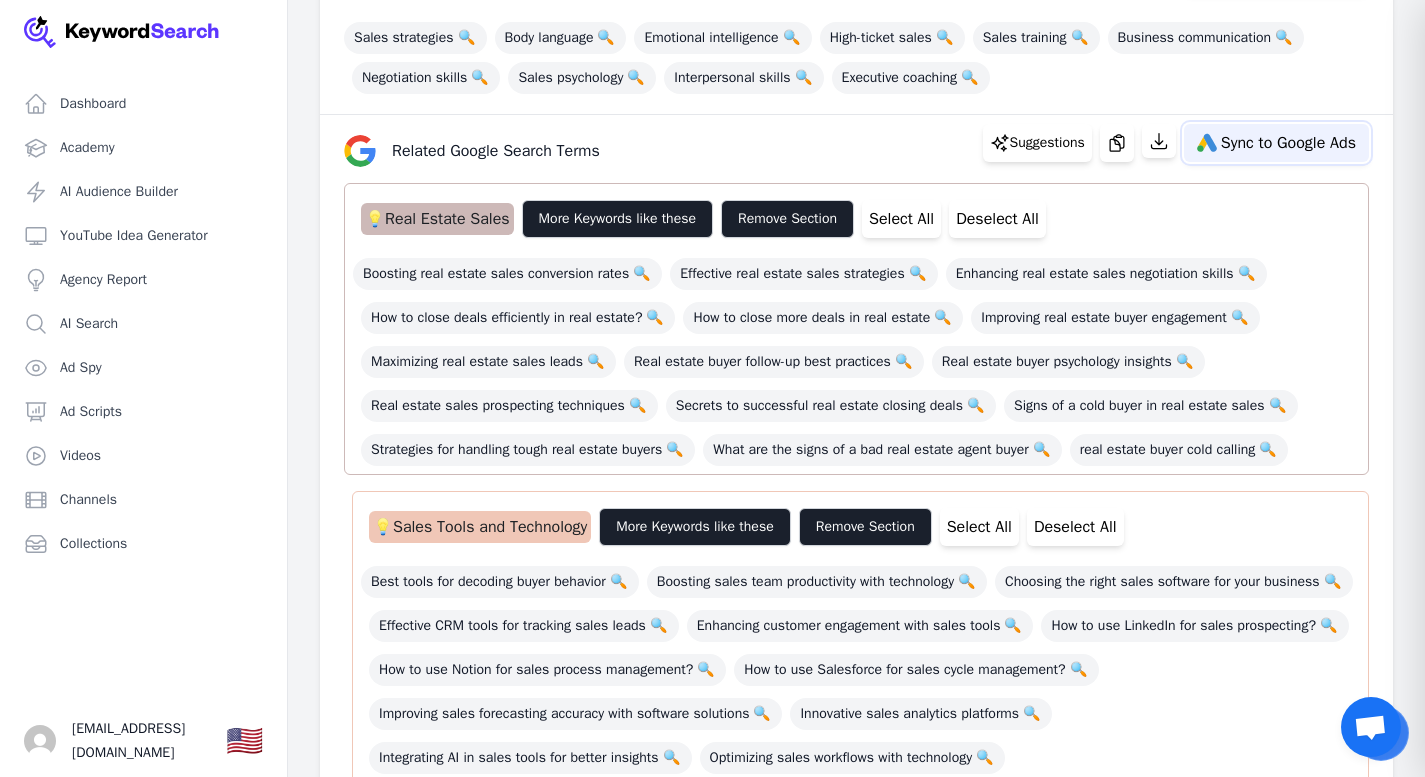 click on "Sync to Google Ads" at bounding box center (1288, 143) 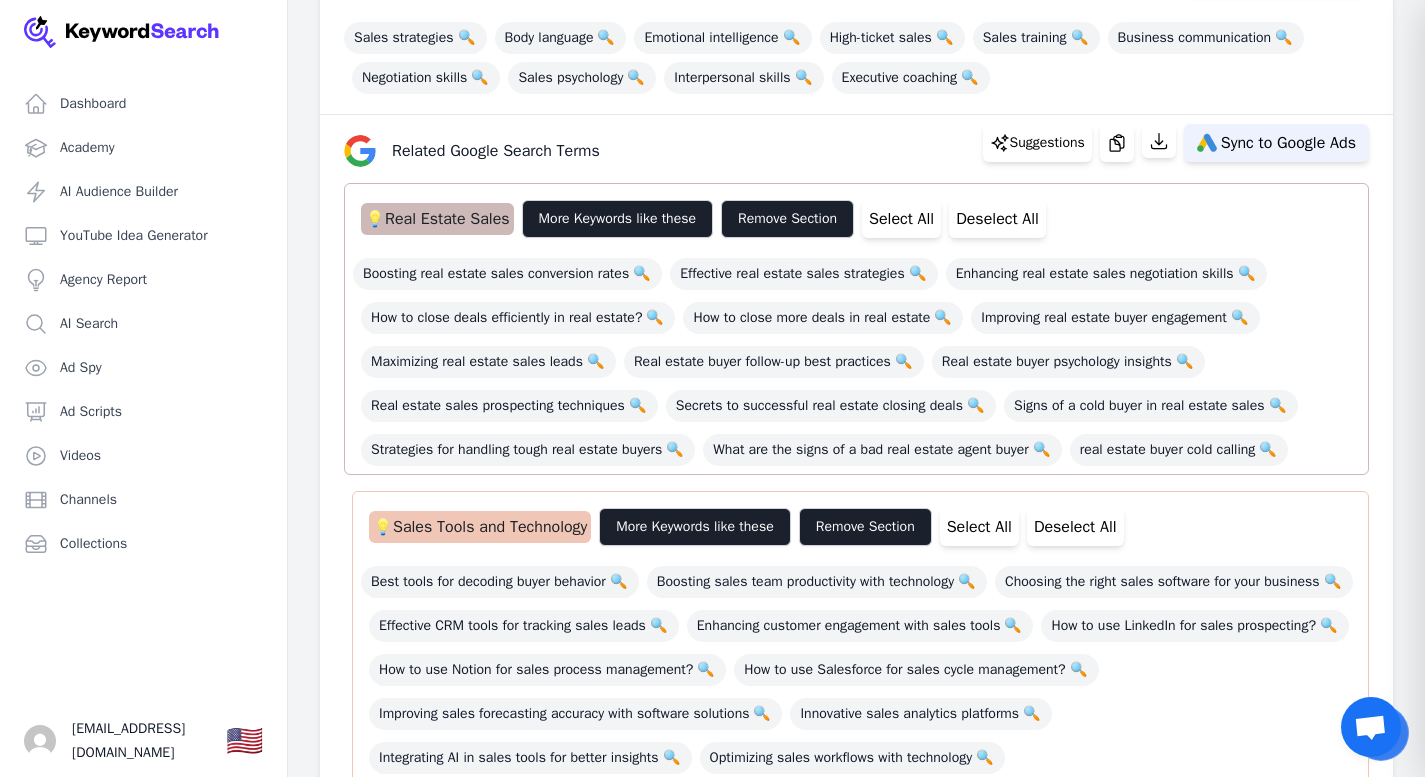 select on "relatedGoogleSearchTerms" 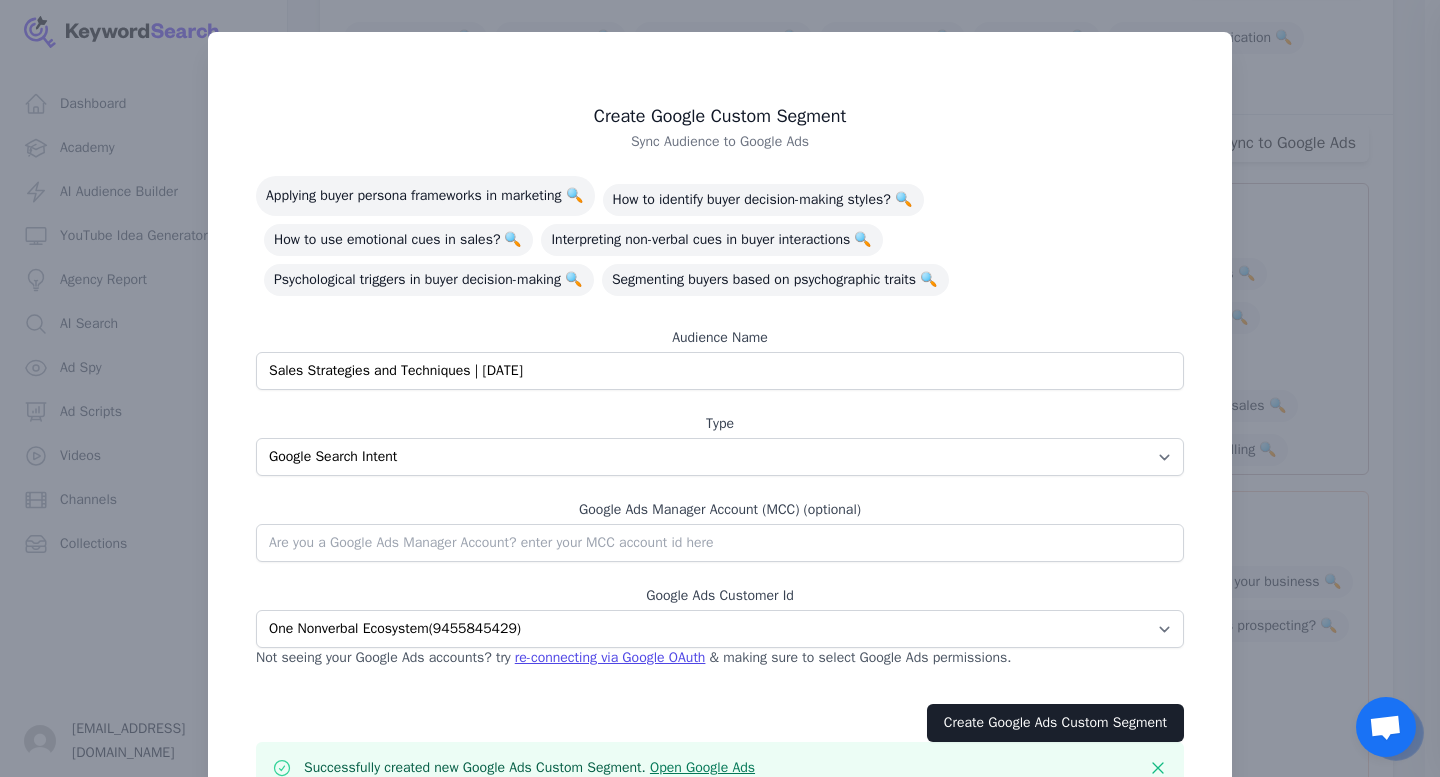 drag, startPoint x: 474, startPoint y: 374, endPoint x: 263, endPoint y: 370, distance: 211.03792 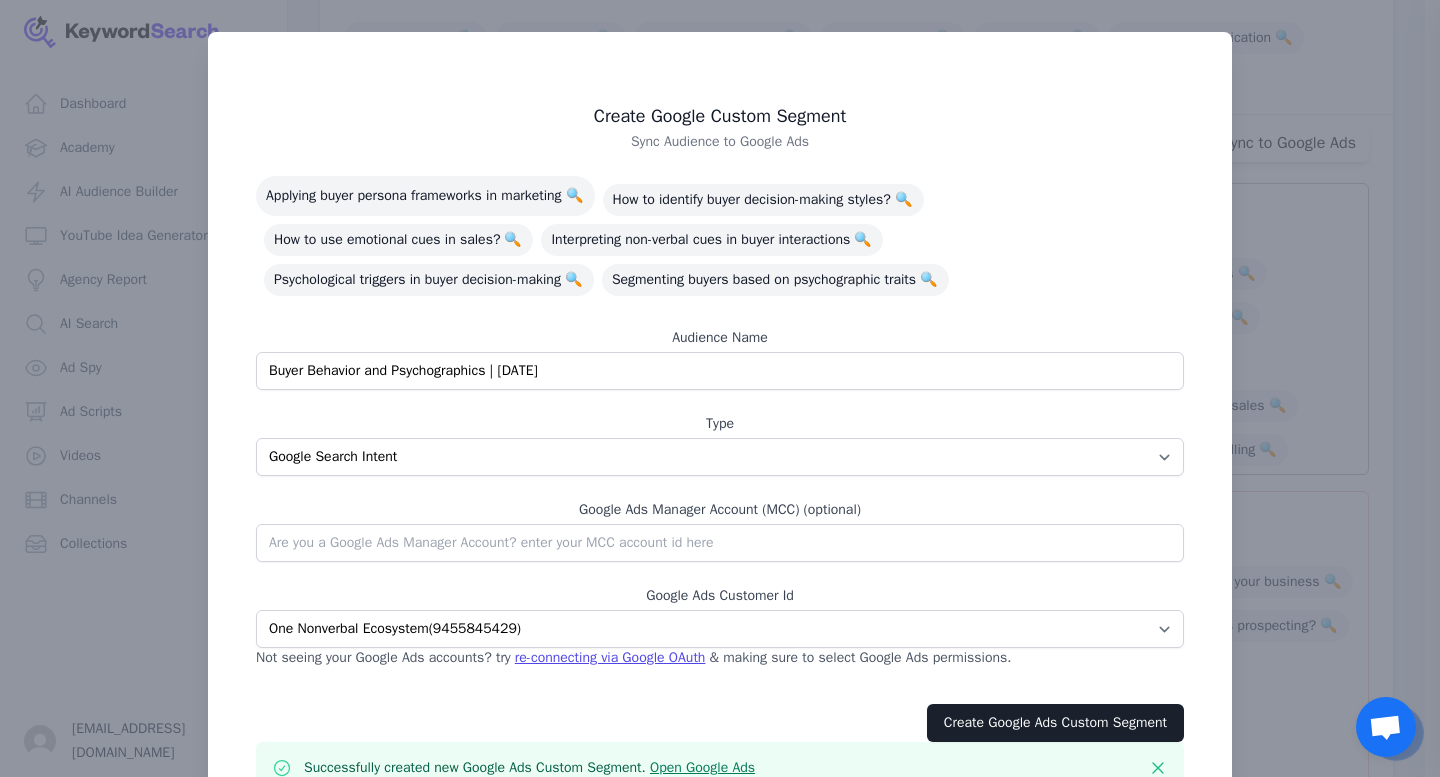 type on "Buyer Behavior and Psychographics | 07/15/2025" 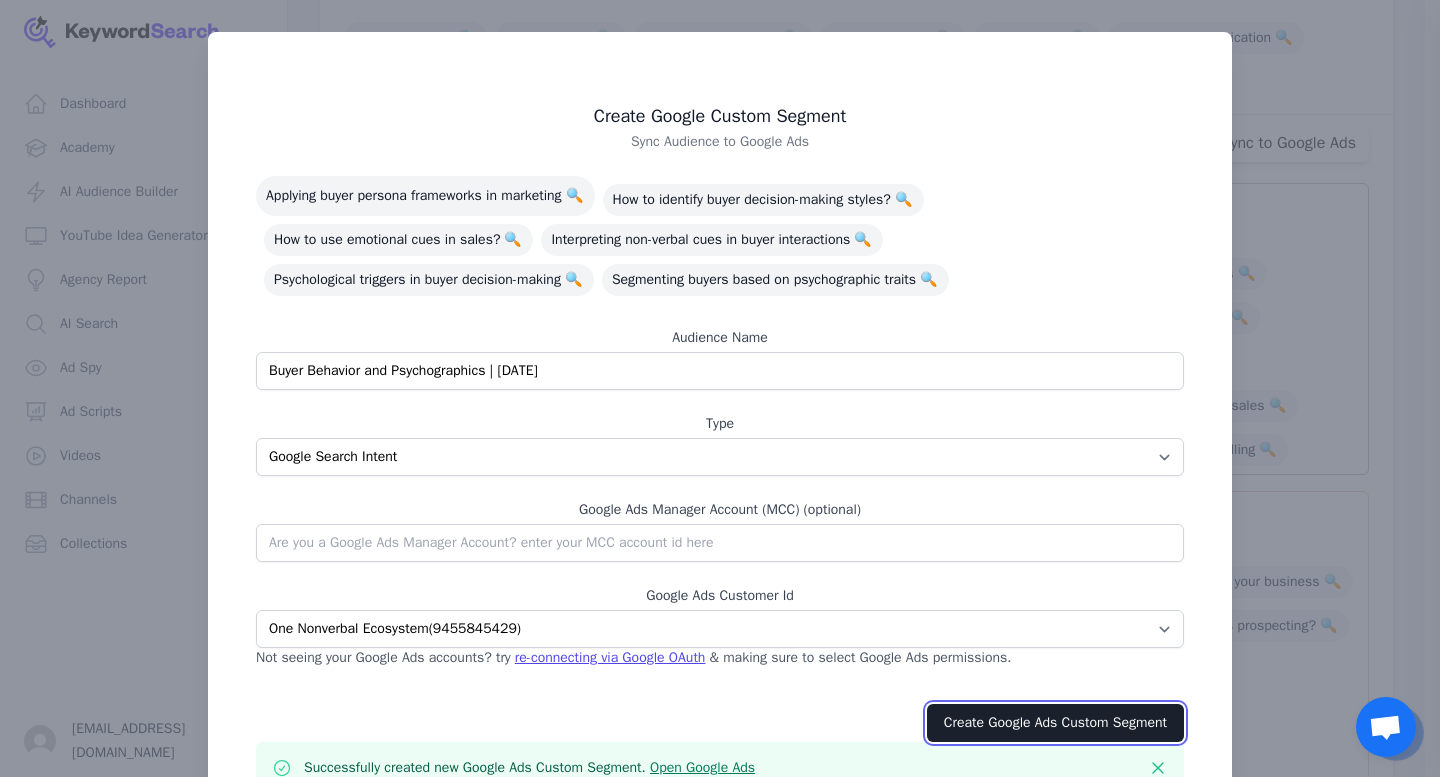 click on "Create Google Ads Custom Segment" at bounding box center [1055, 723] 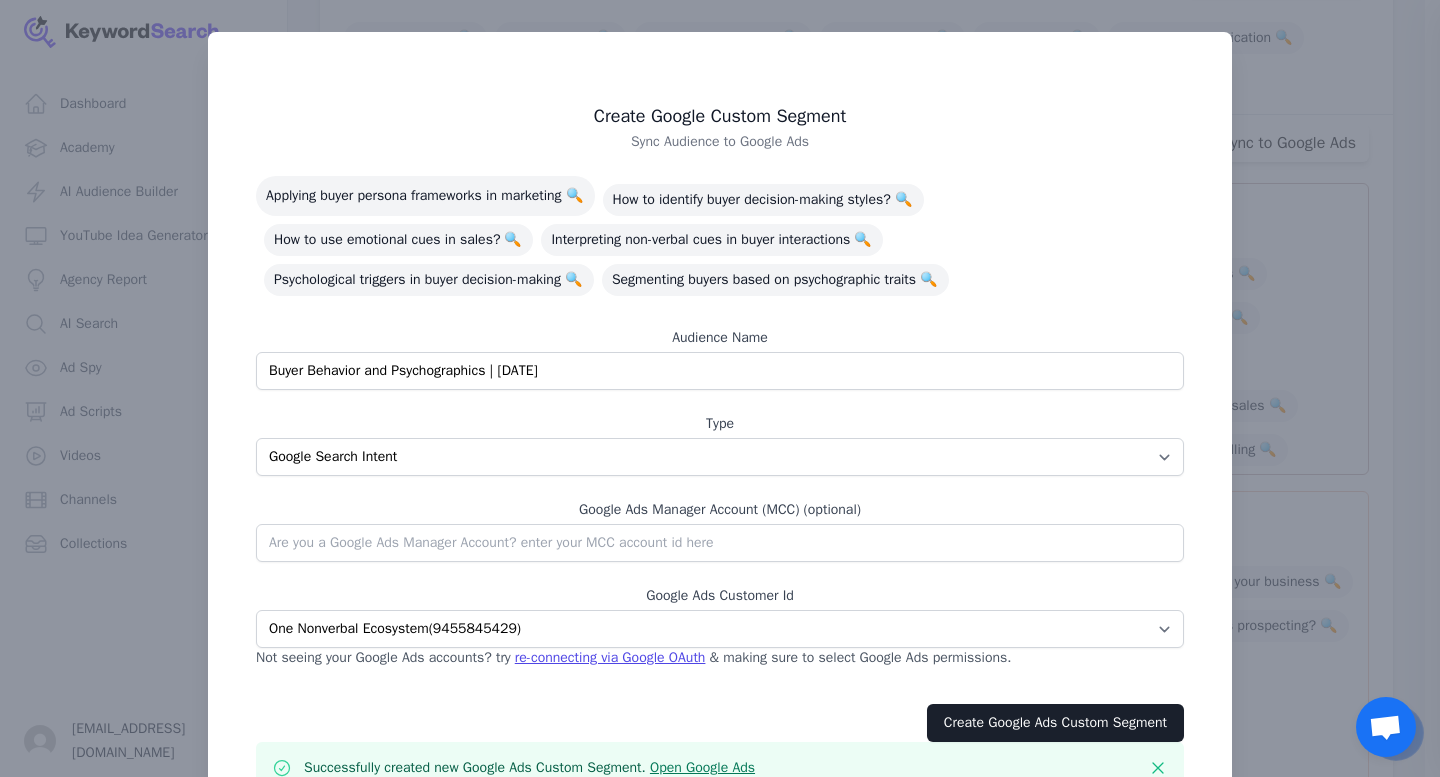 click at bounding box center [720, 388] 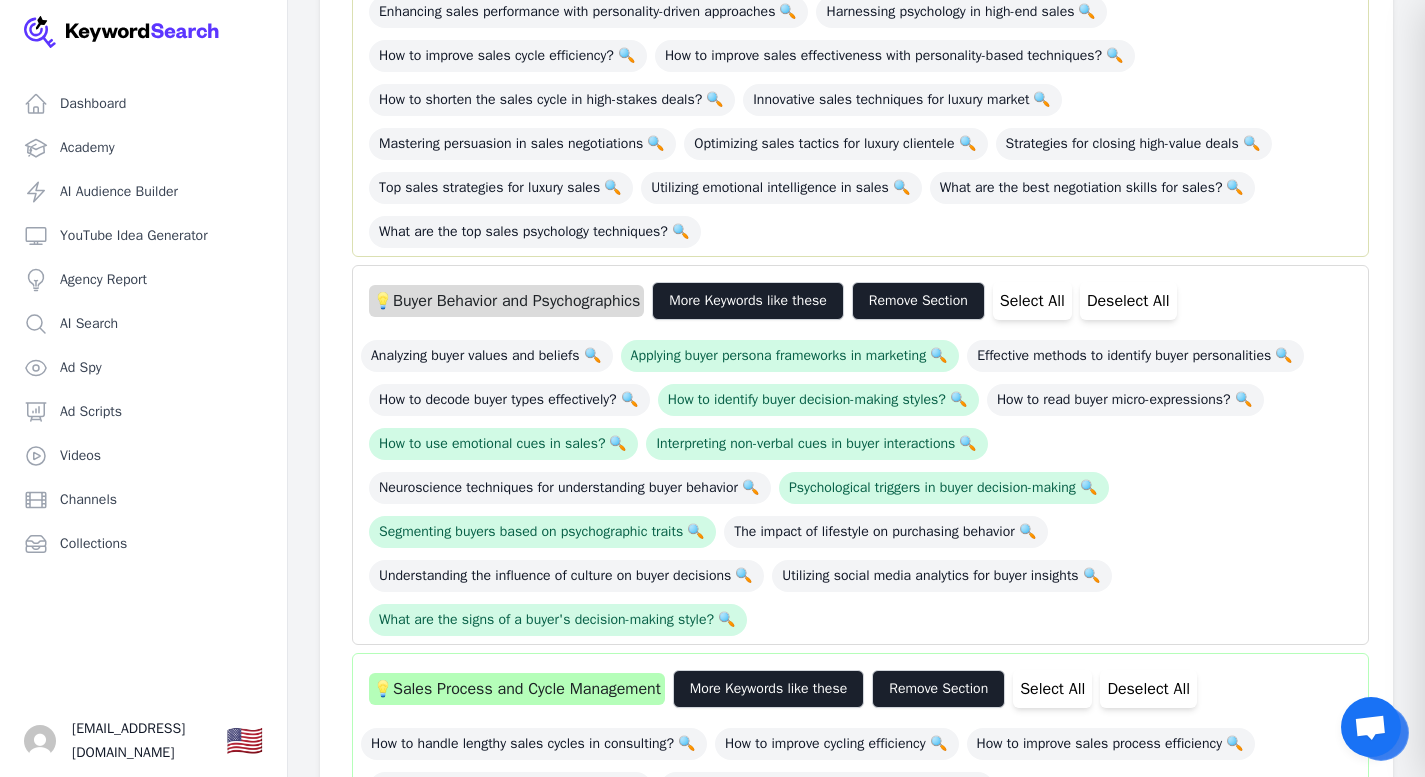 scroll, scrollTop: 2062, scrollLeft: 0, axis: vertical 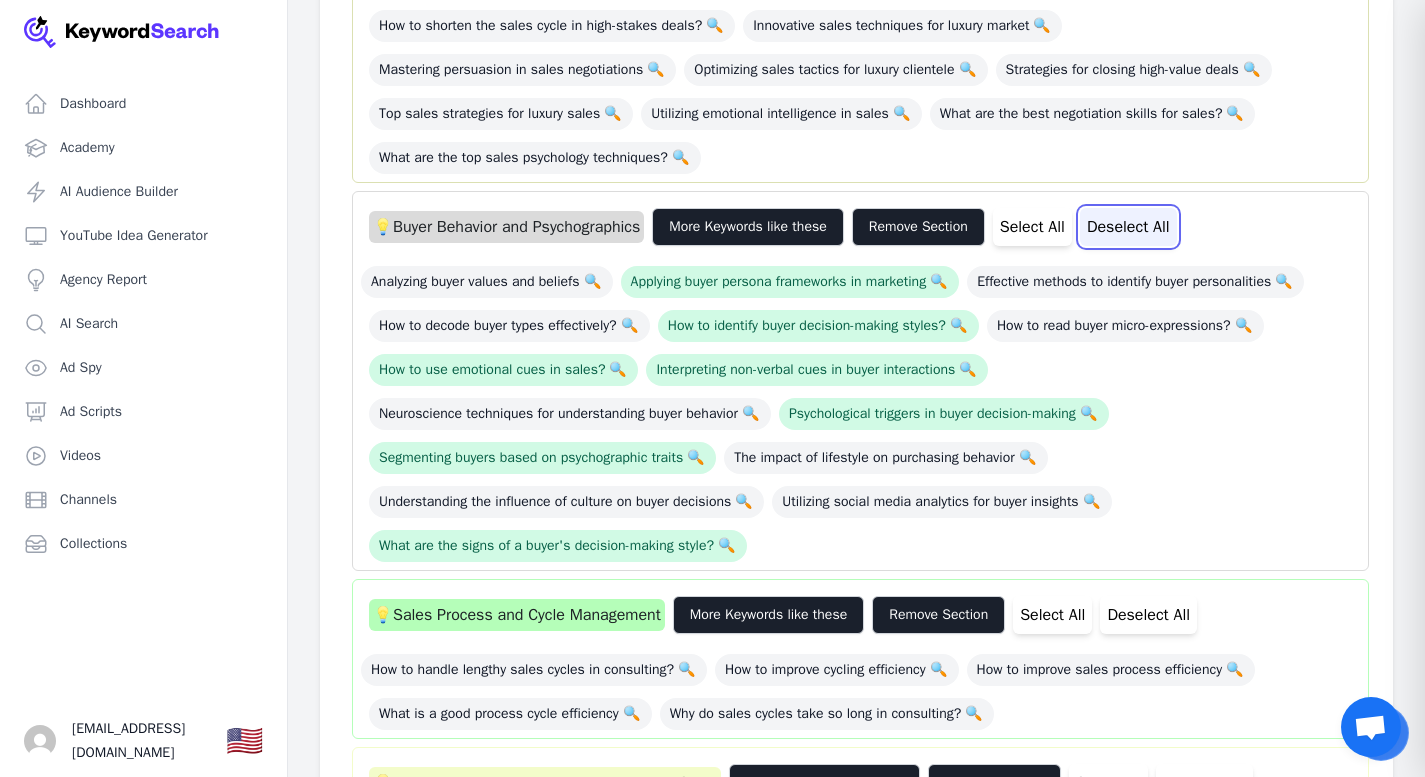 click on "Deselect All" at bounding box center (1128, 227) 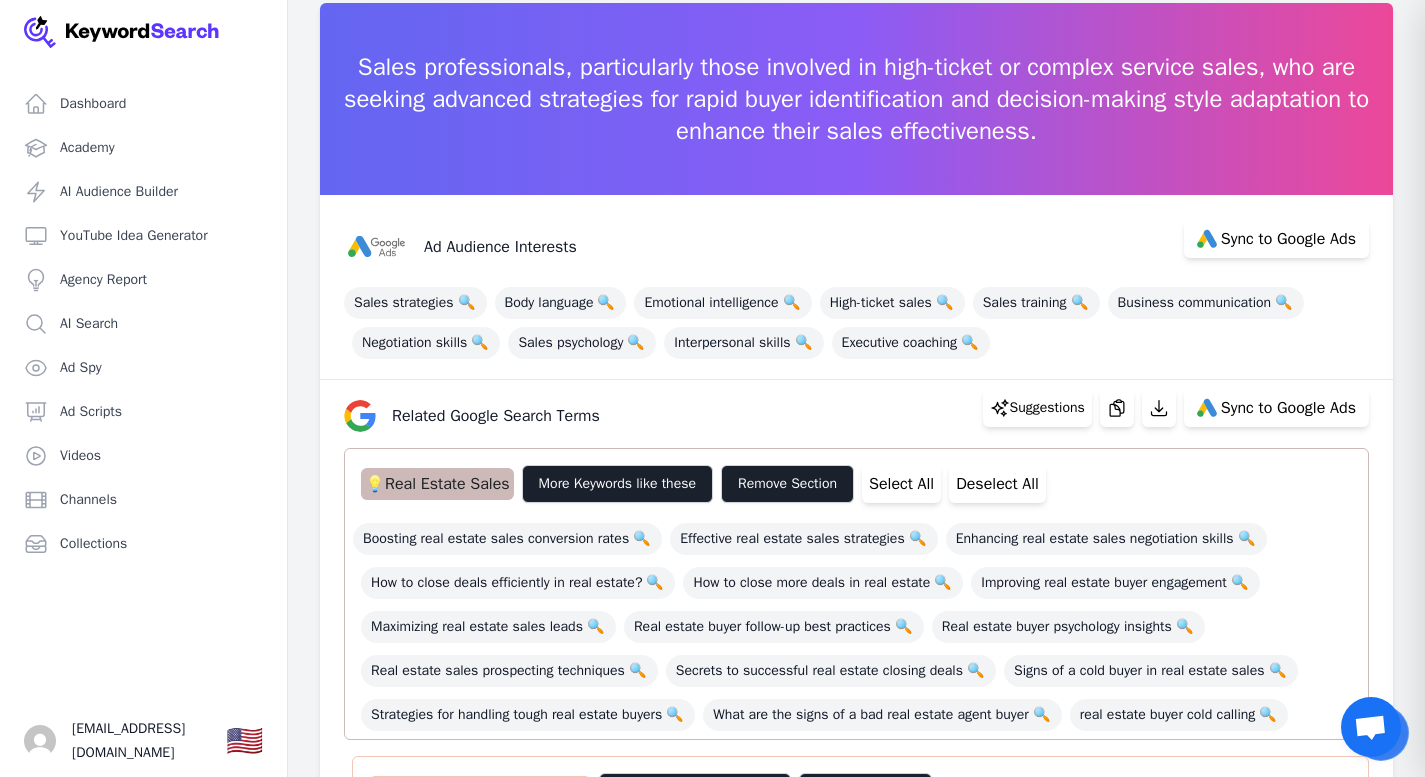 scroll, scrollTop: 0, scrollLeft: 0, axis: both 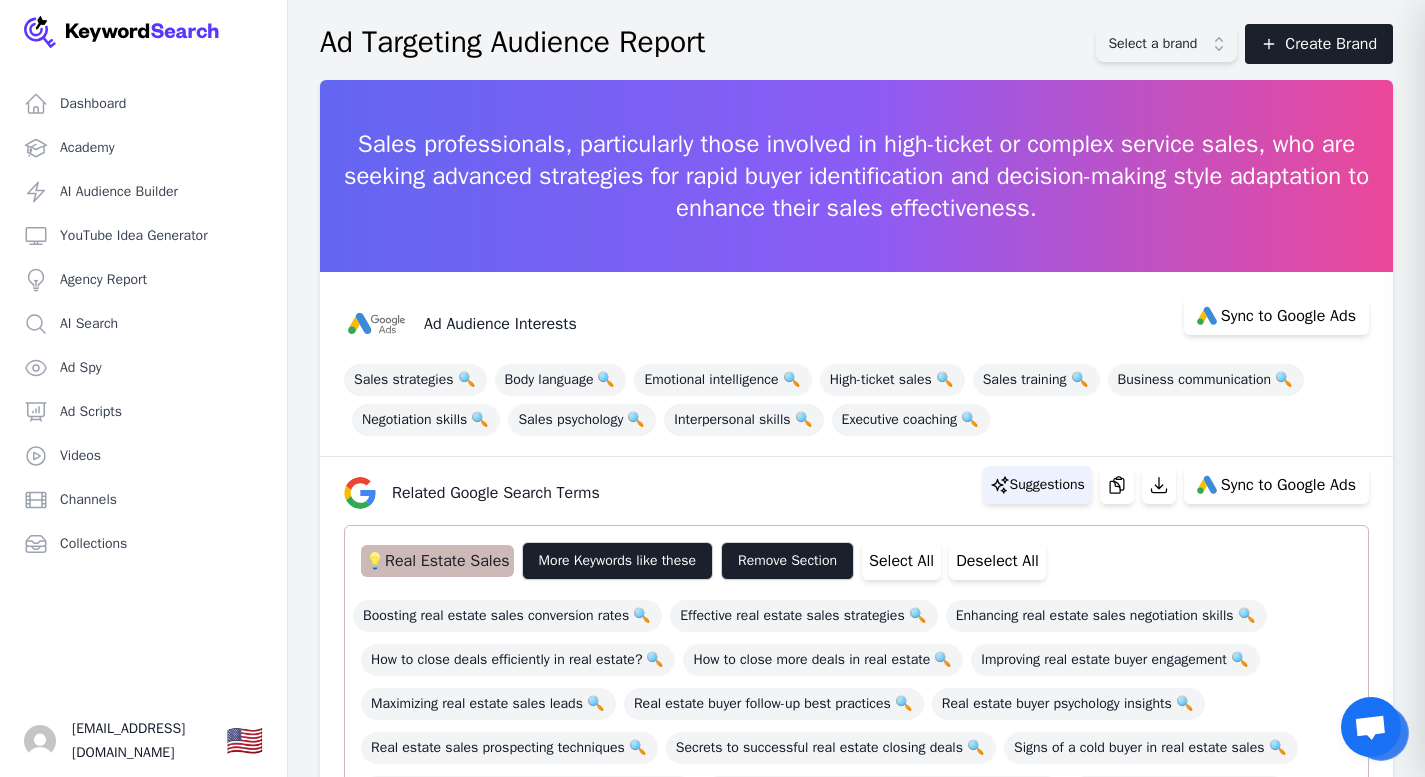 click on "Suggestions" at bounding box center [1047, 485] 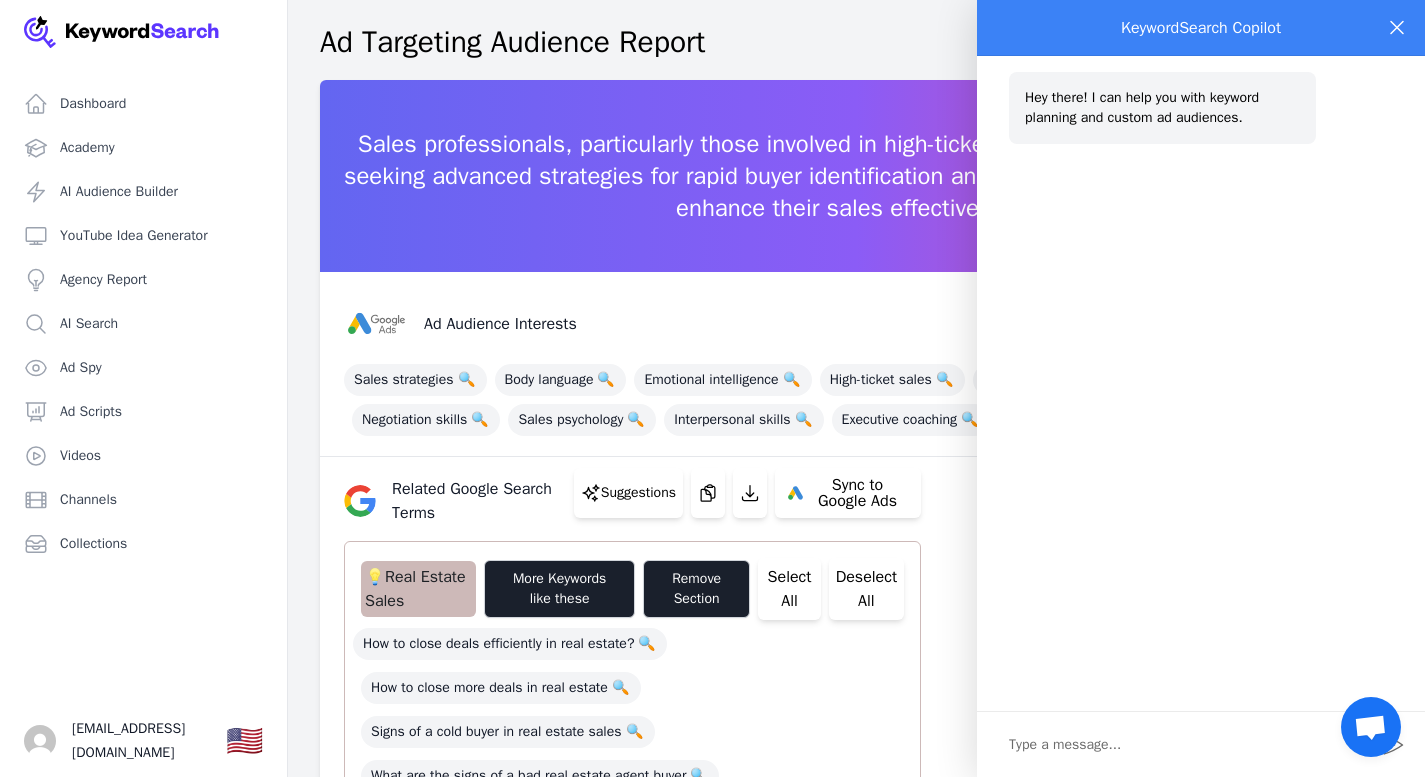 drag, startPoint x: 1403, startPoint y: 26, endPoint x: 1384, endPoint y: 55, distance: 34.669872 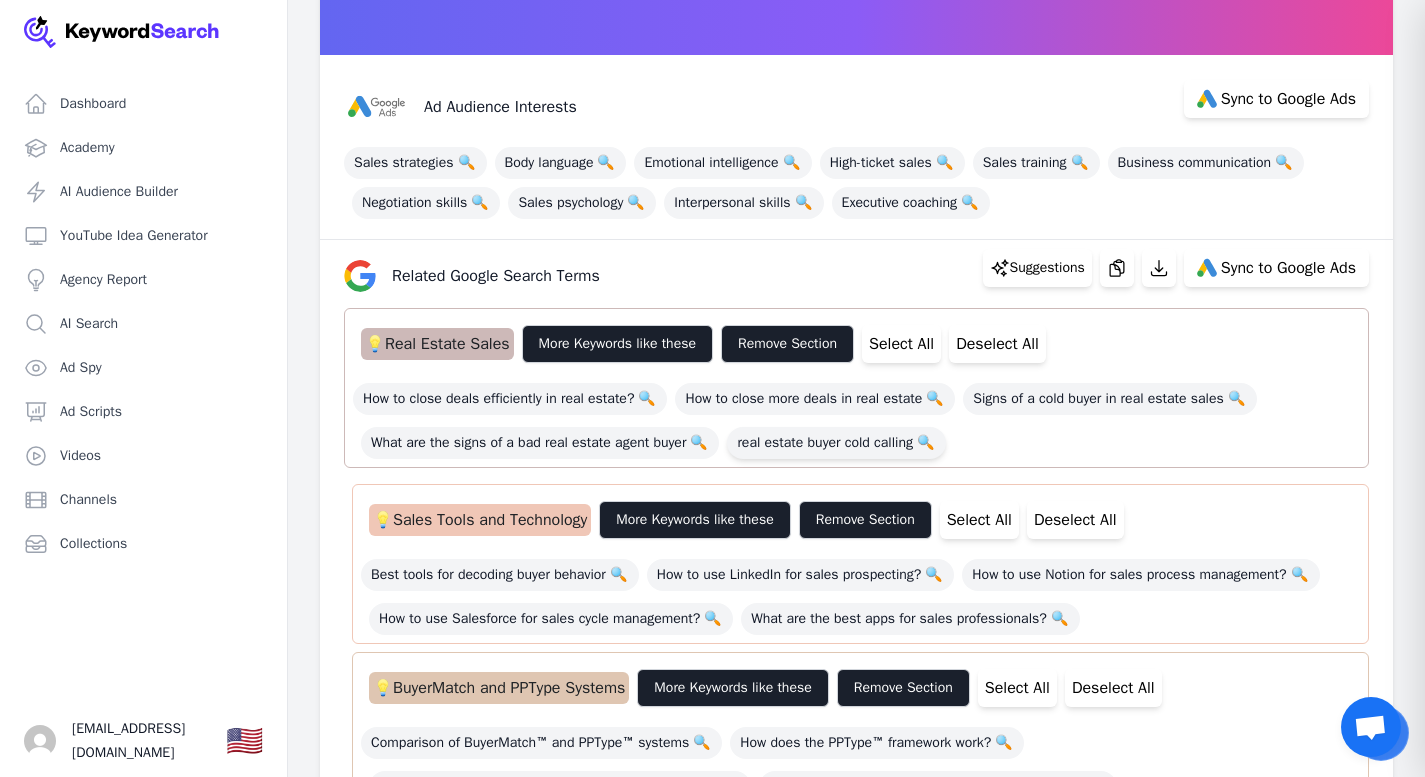 scroll, scrollTop: 218, scrollLeft: 0, axis: vertical 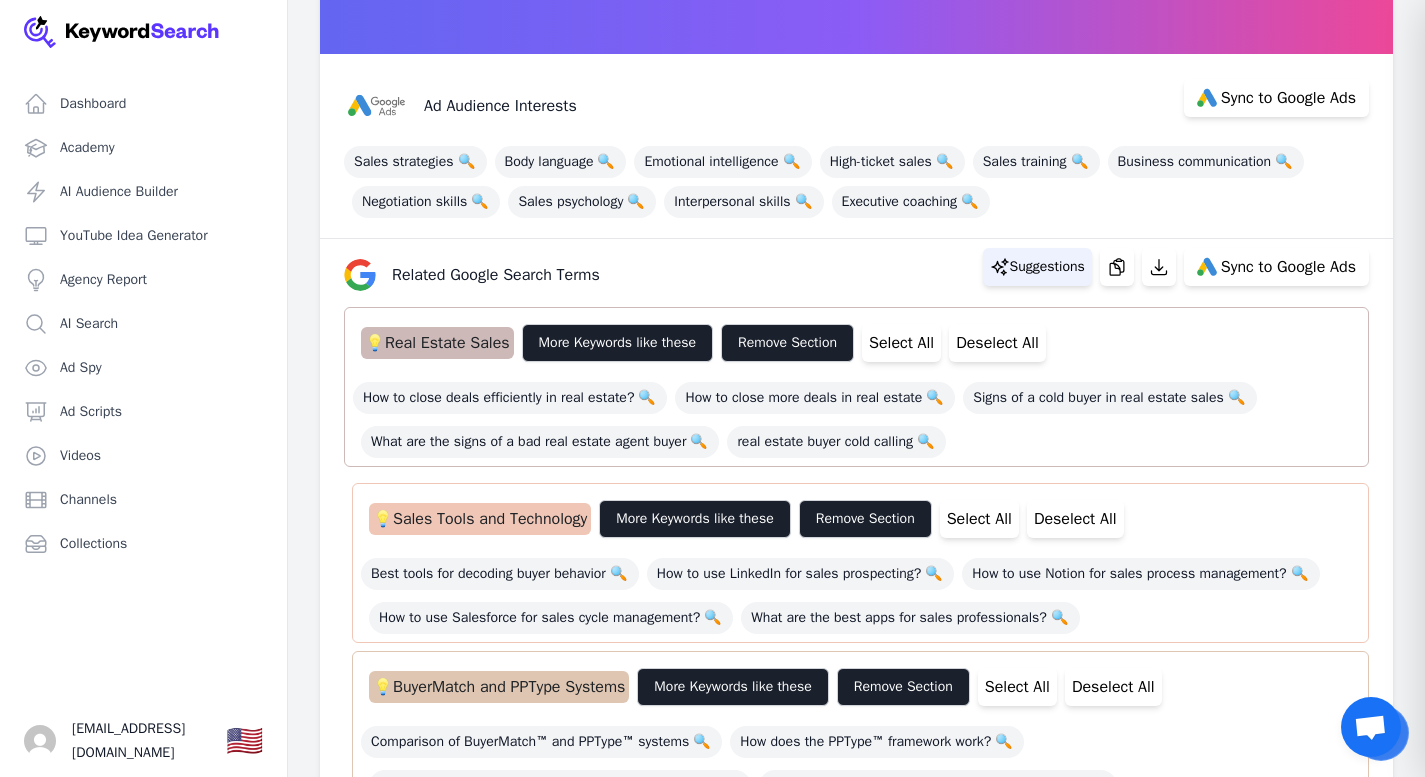 click on "Suggestions" at bounding box center [1047, 267] 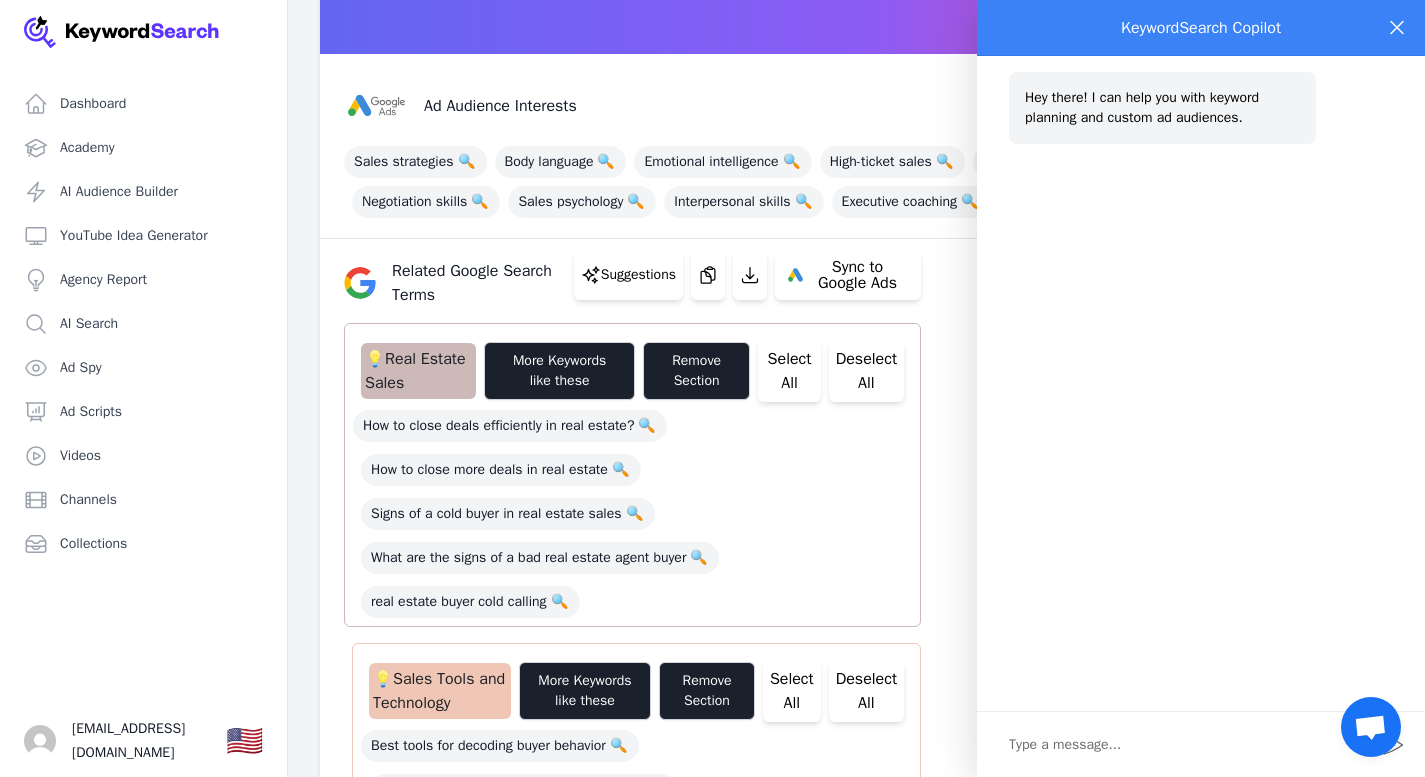 click at bounding box center [1189, 745] 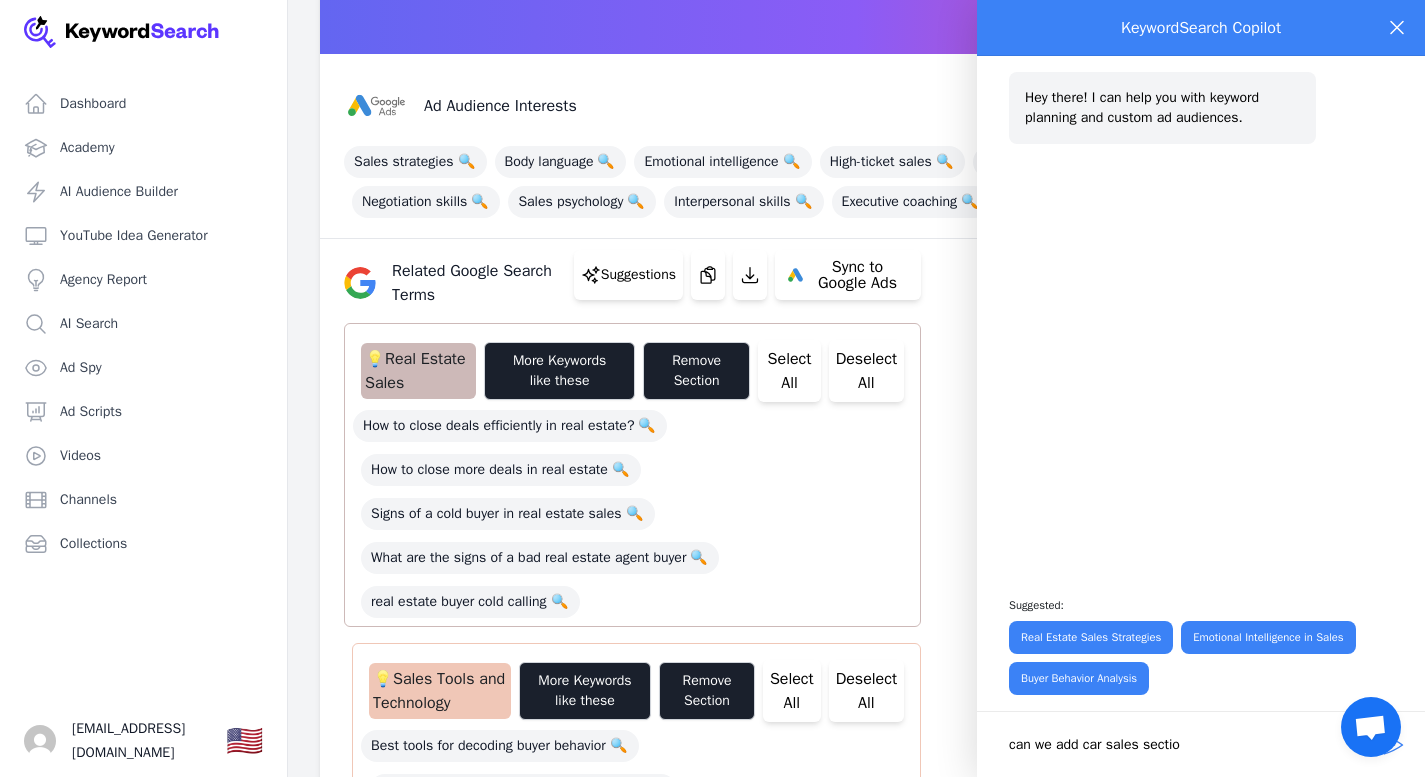 type on "can we add car sales section" 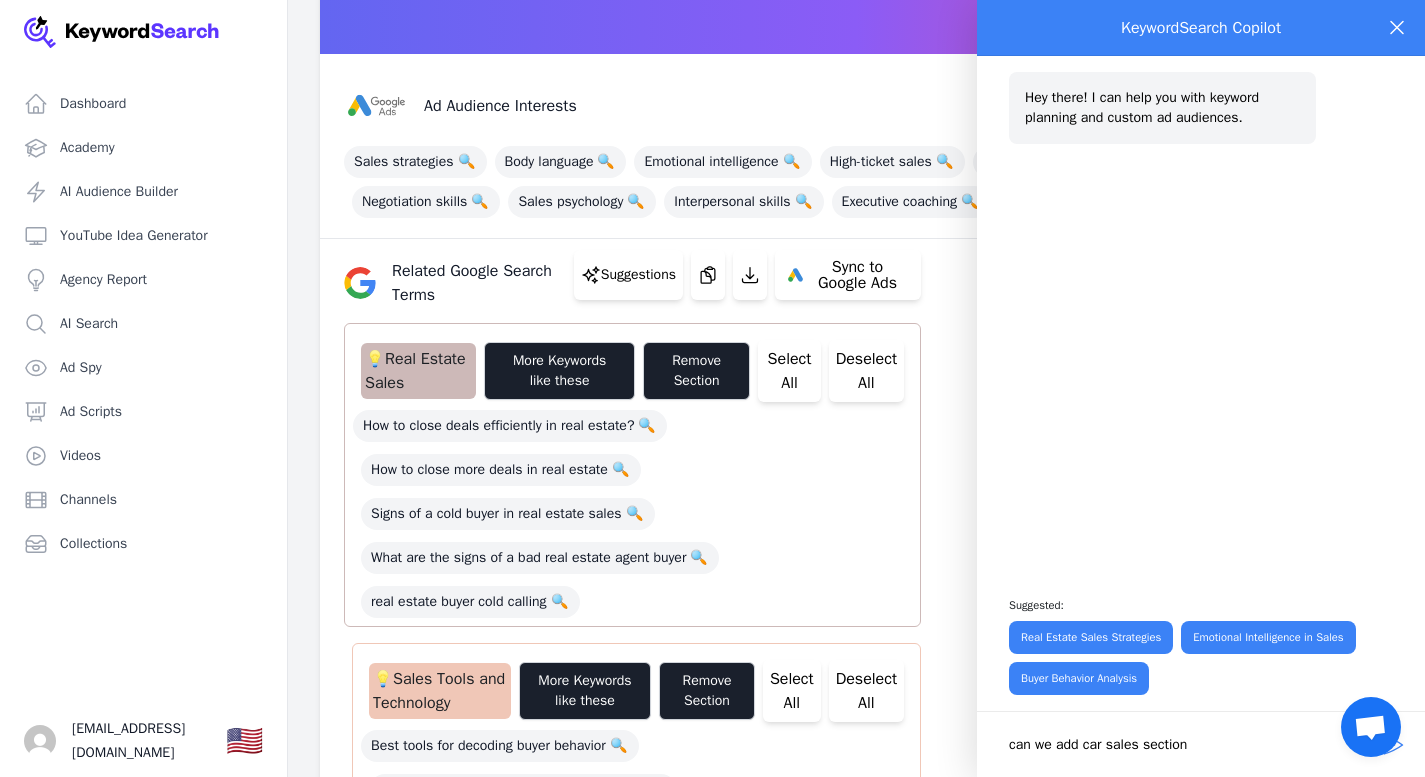 type 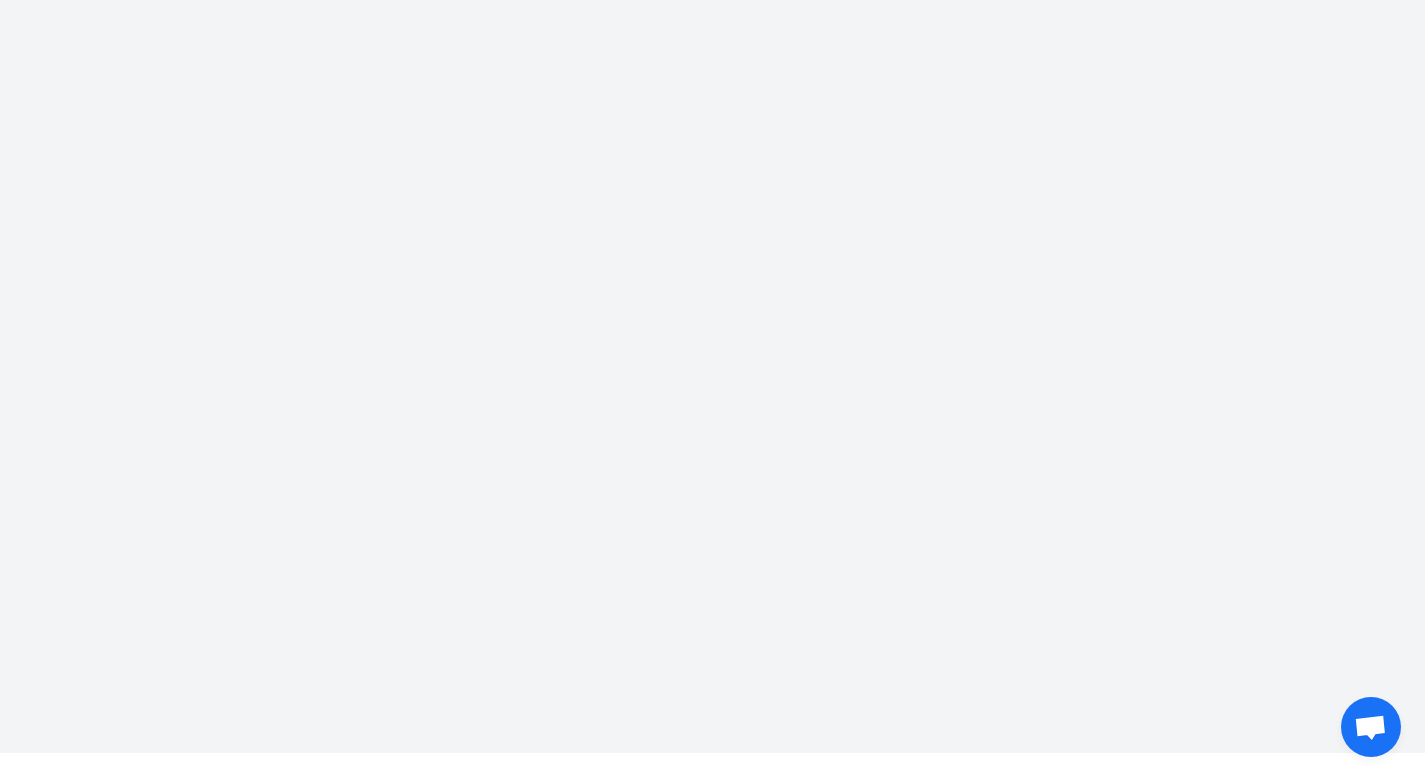 scroll, scrollTop: 24, scrollLeft: 0, axis: vertical 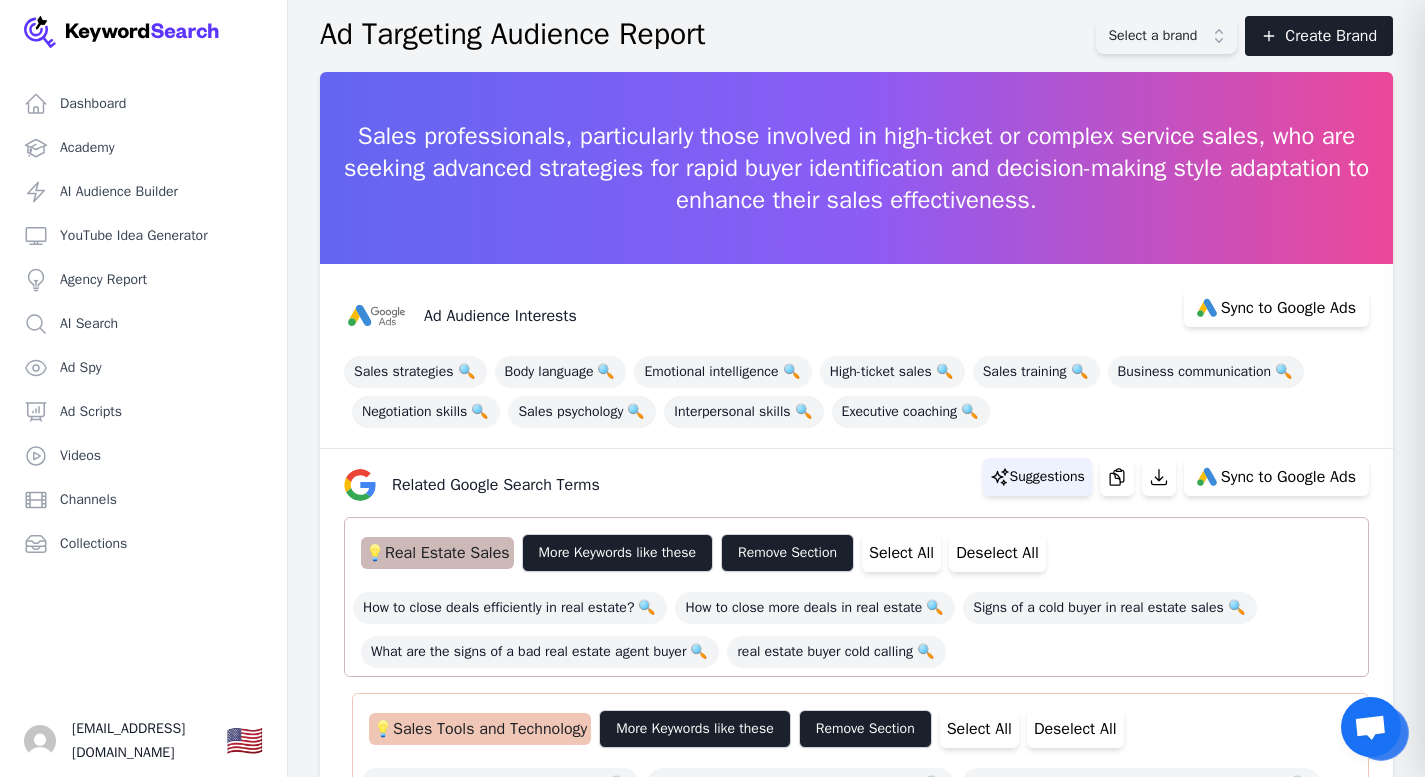 click on "Suggestions" at bounding box center [1047, 477] 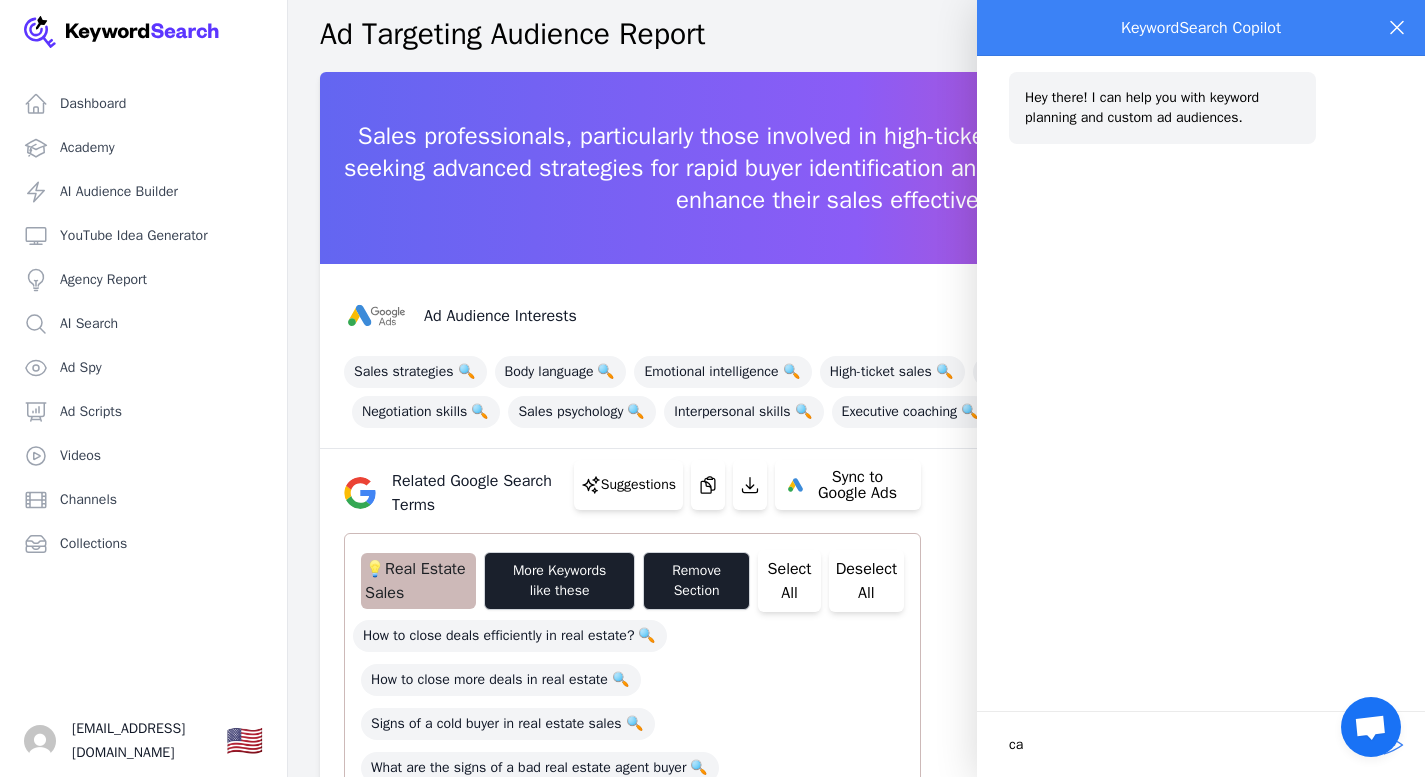 type on "c" 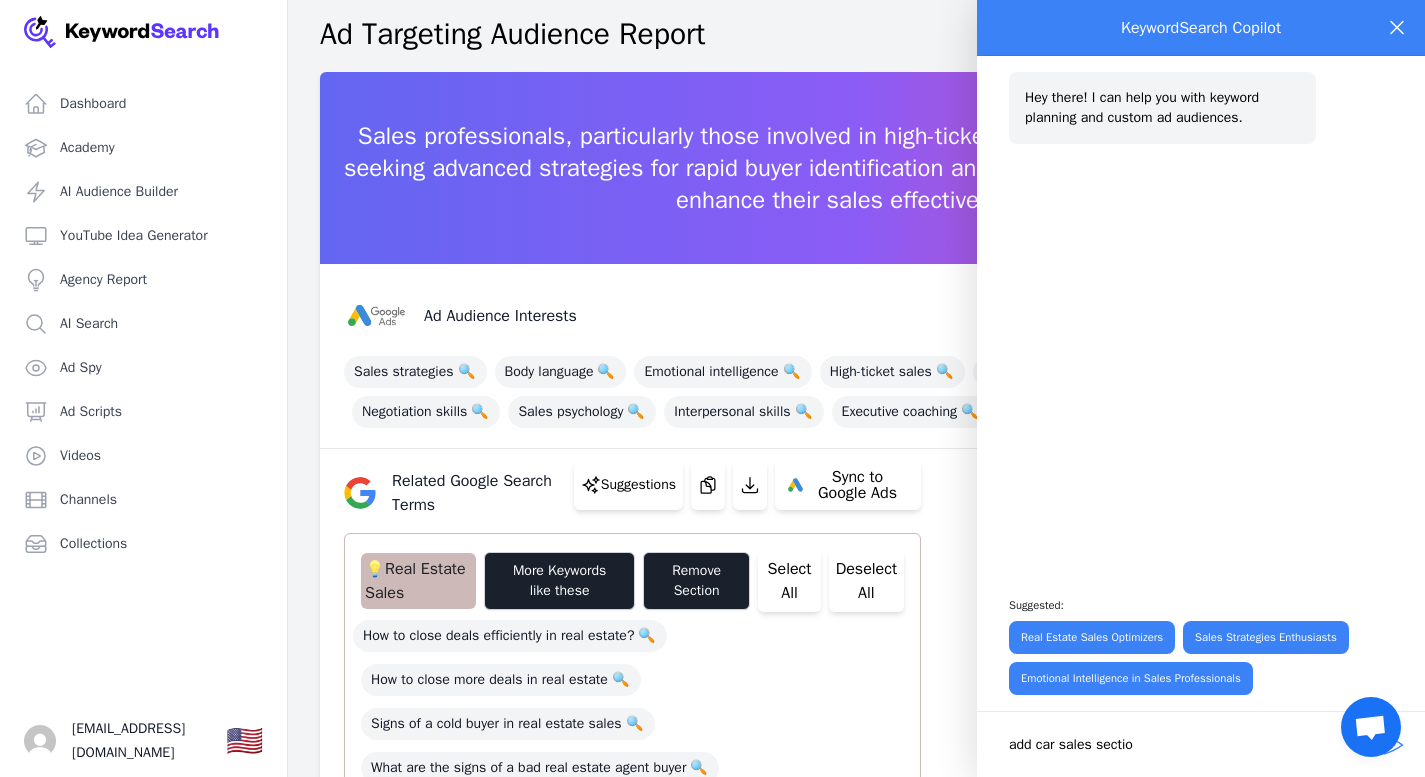 type on "add car sales section" 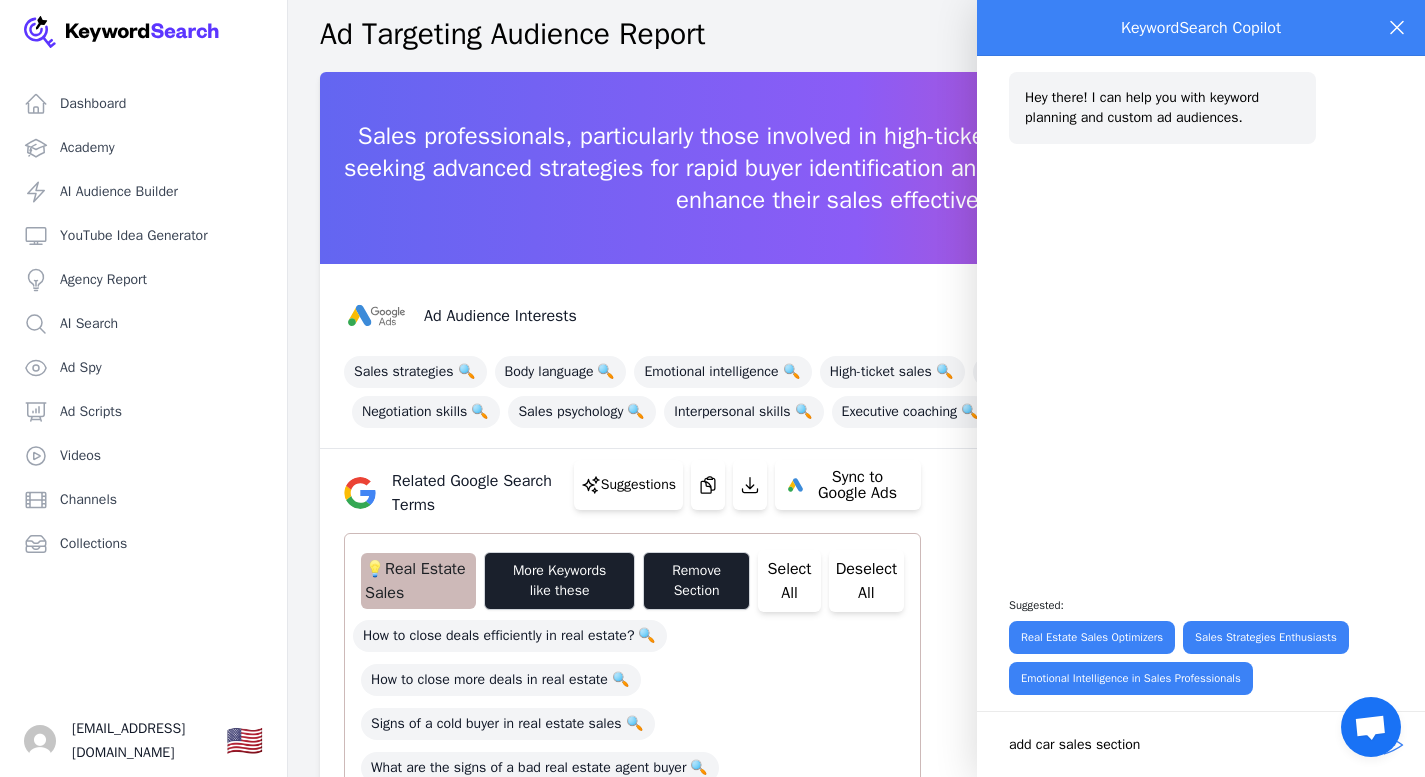 type 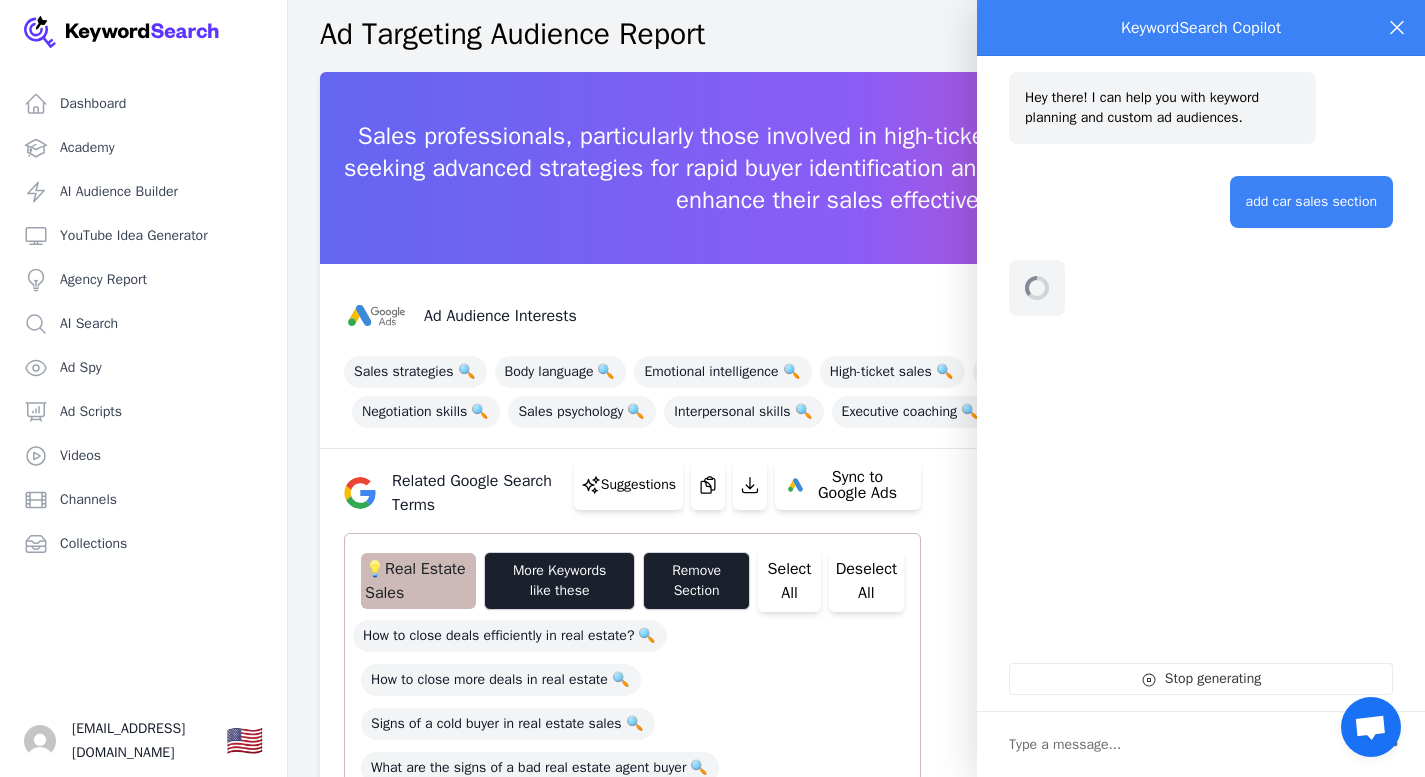 select on "relatedGoogleSearchTerms" 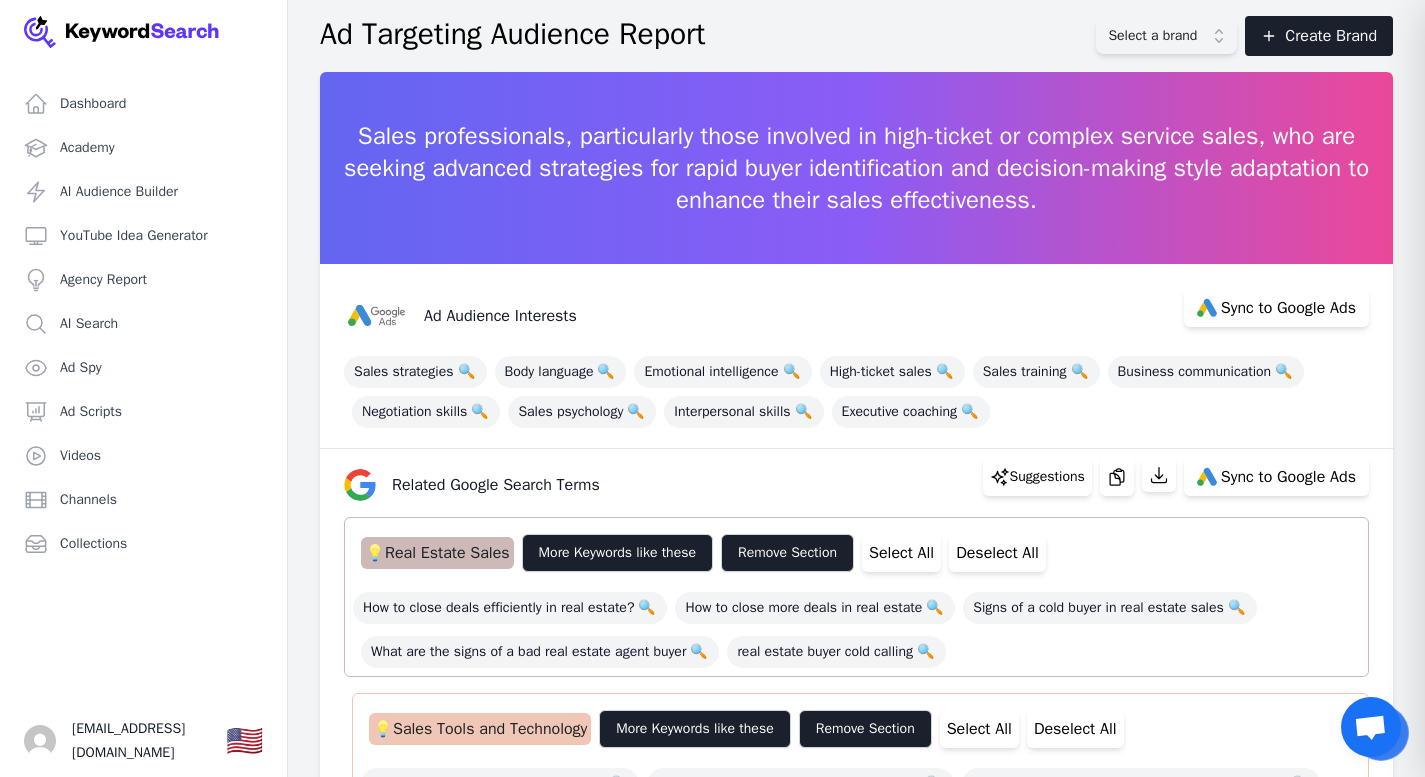 scroll, scrollTop: 0, scrollLeft: 0, axis: both 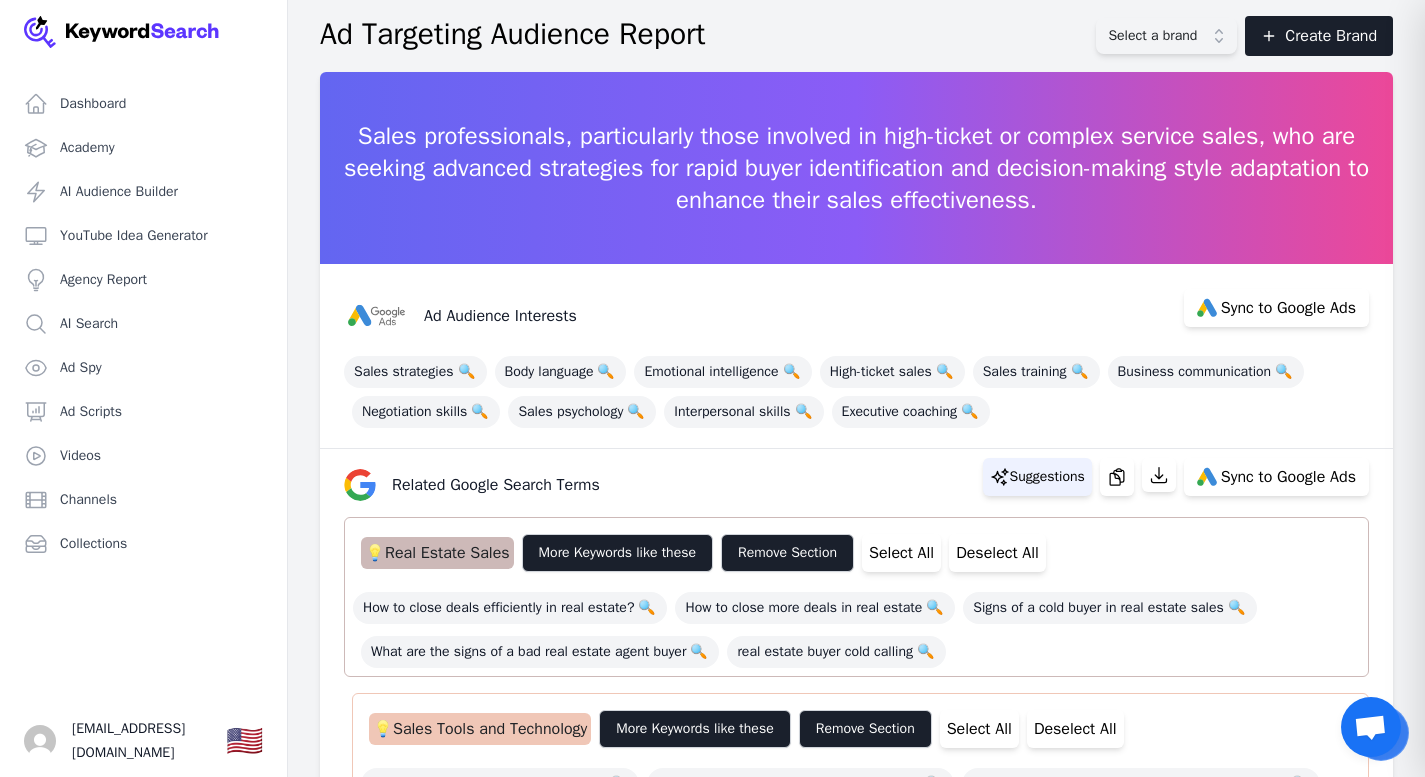 click on "Suggestions" at bounding box center (1037, 477) 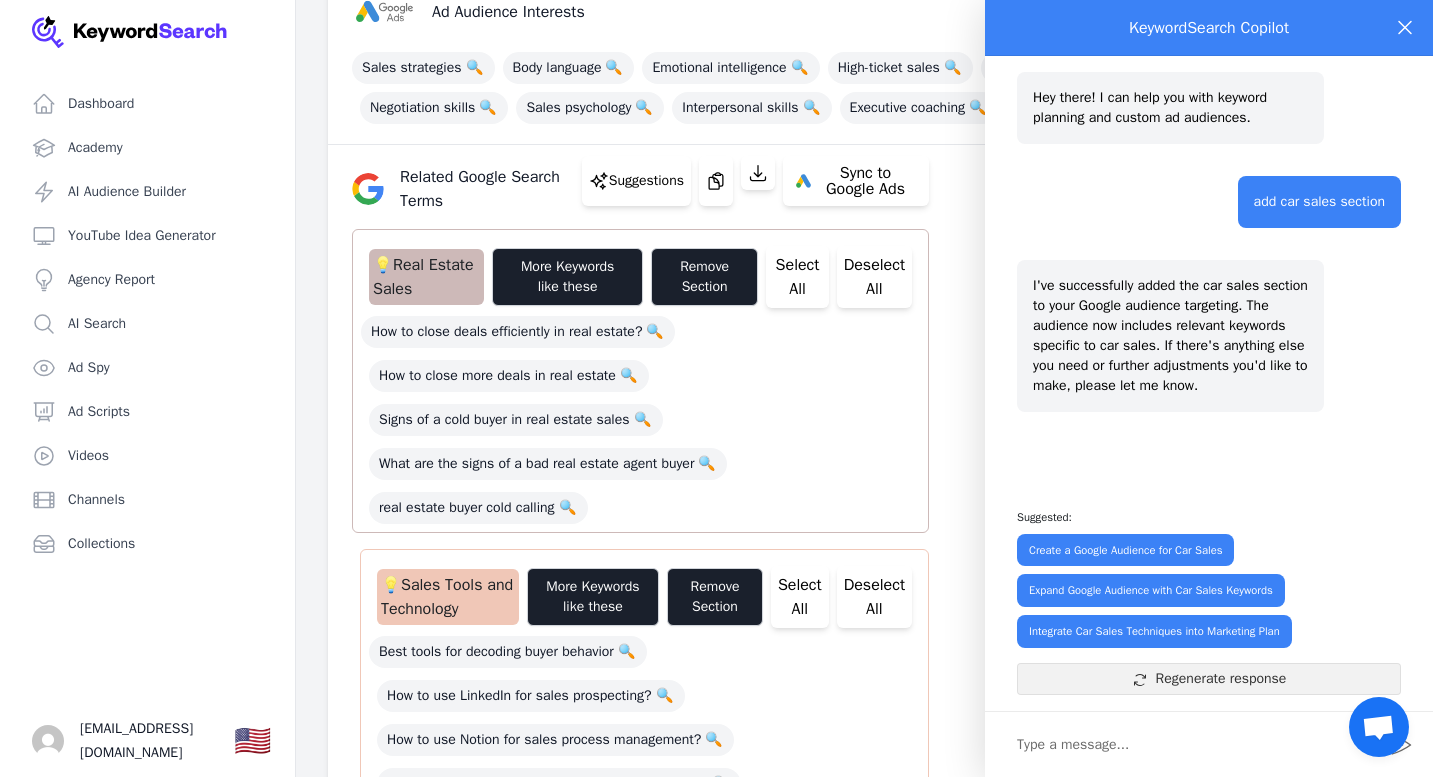 scroll, scrollTop: 329, scrollLeft: 0, axis: vertical 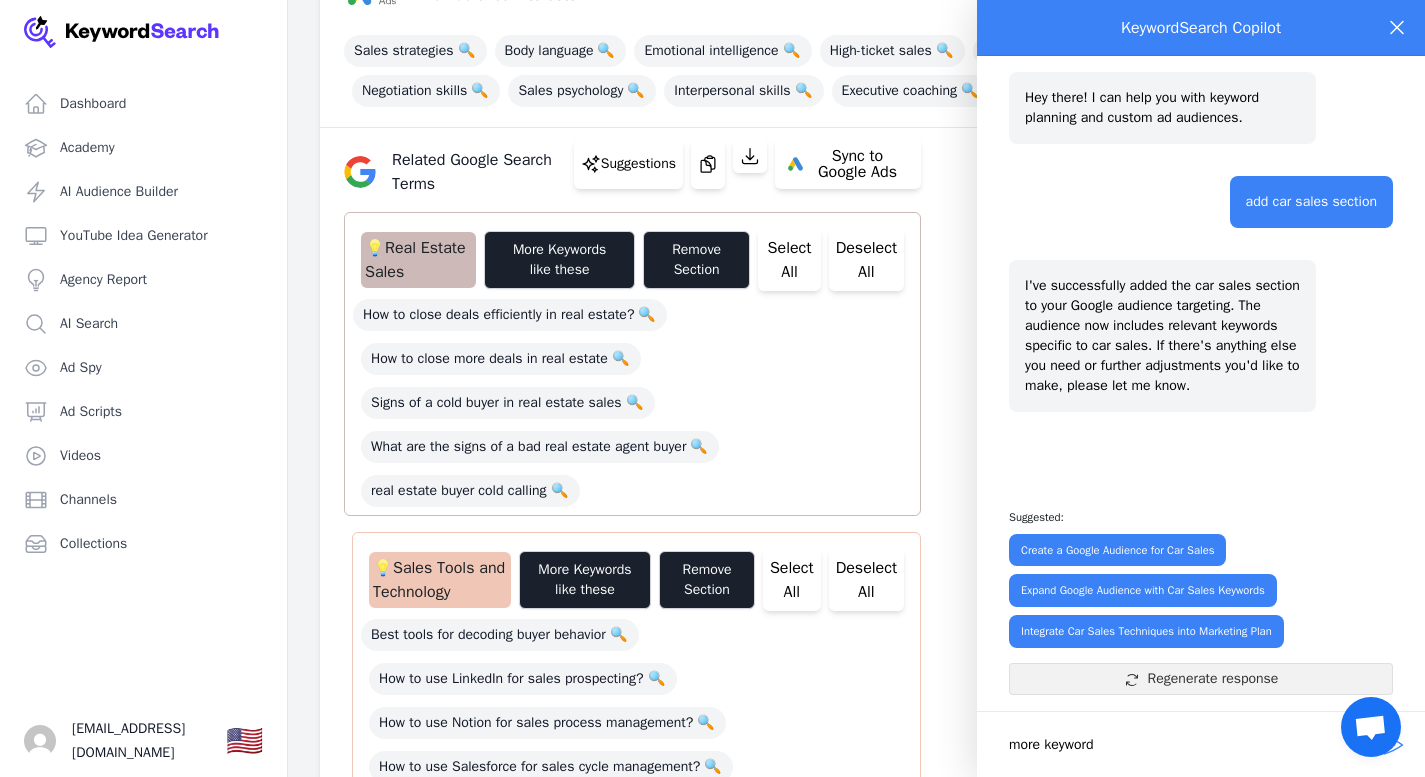type on "more keywords" 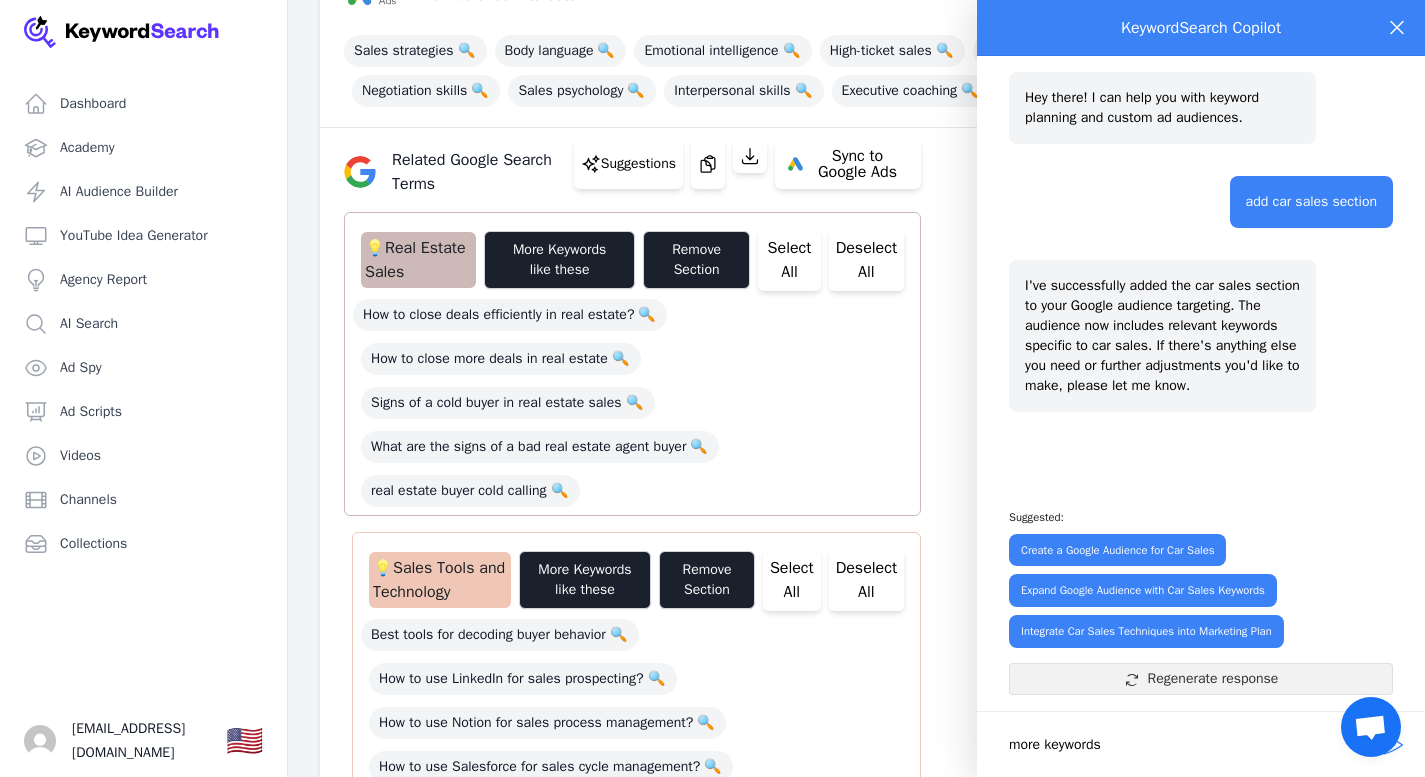 type 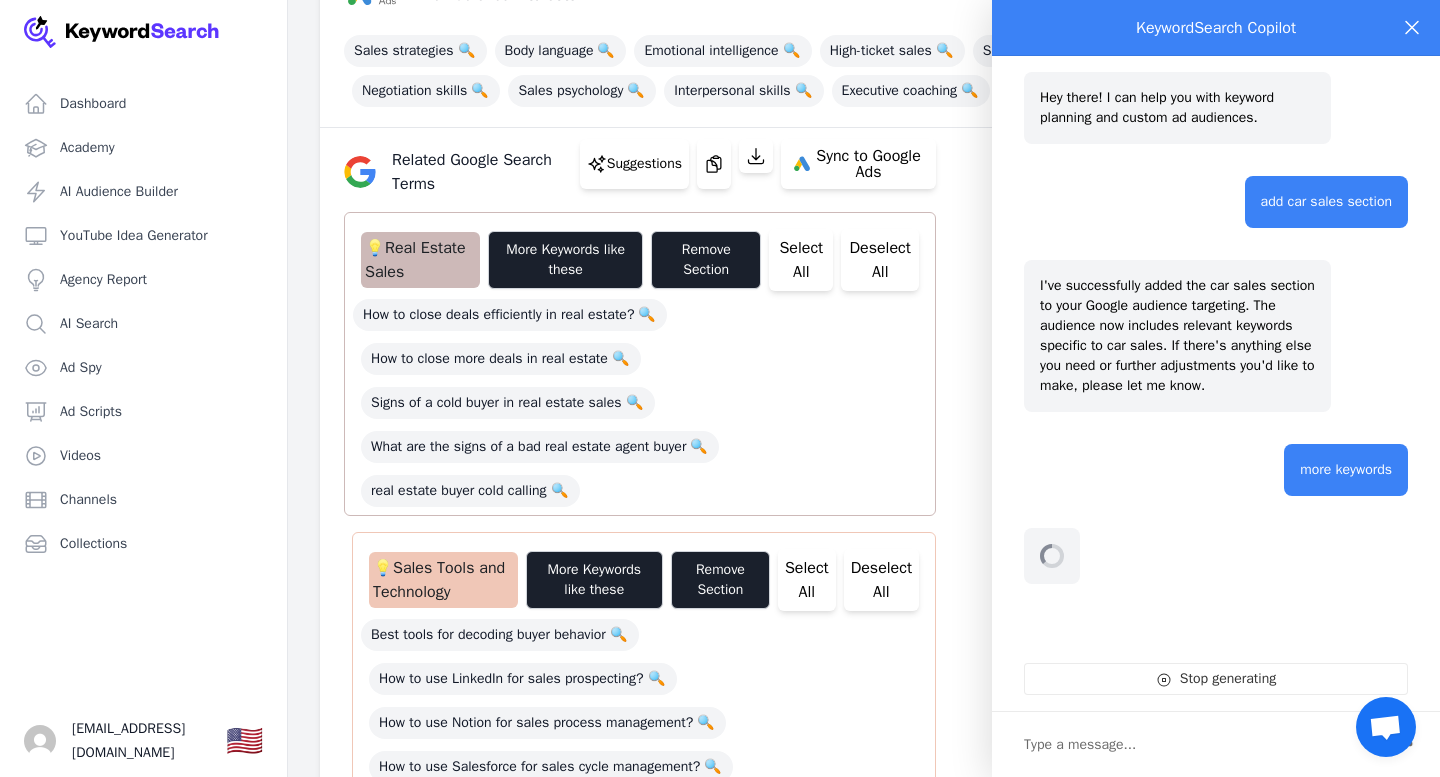 select on "relatedGoogleSearchTerms" 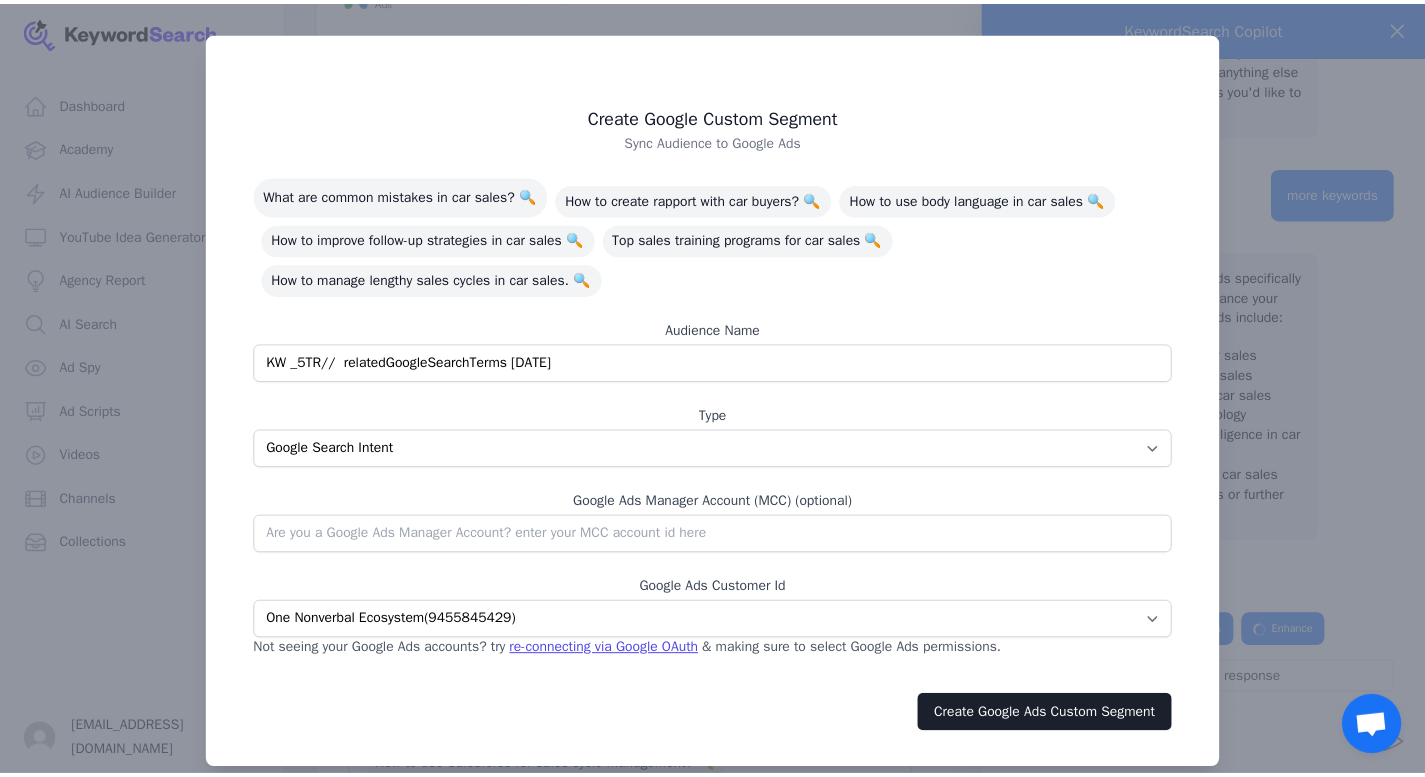 scroll, scrollTop: 357, scrollLeft: 0, axis: vertical 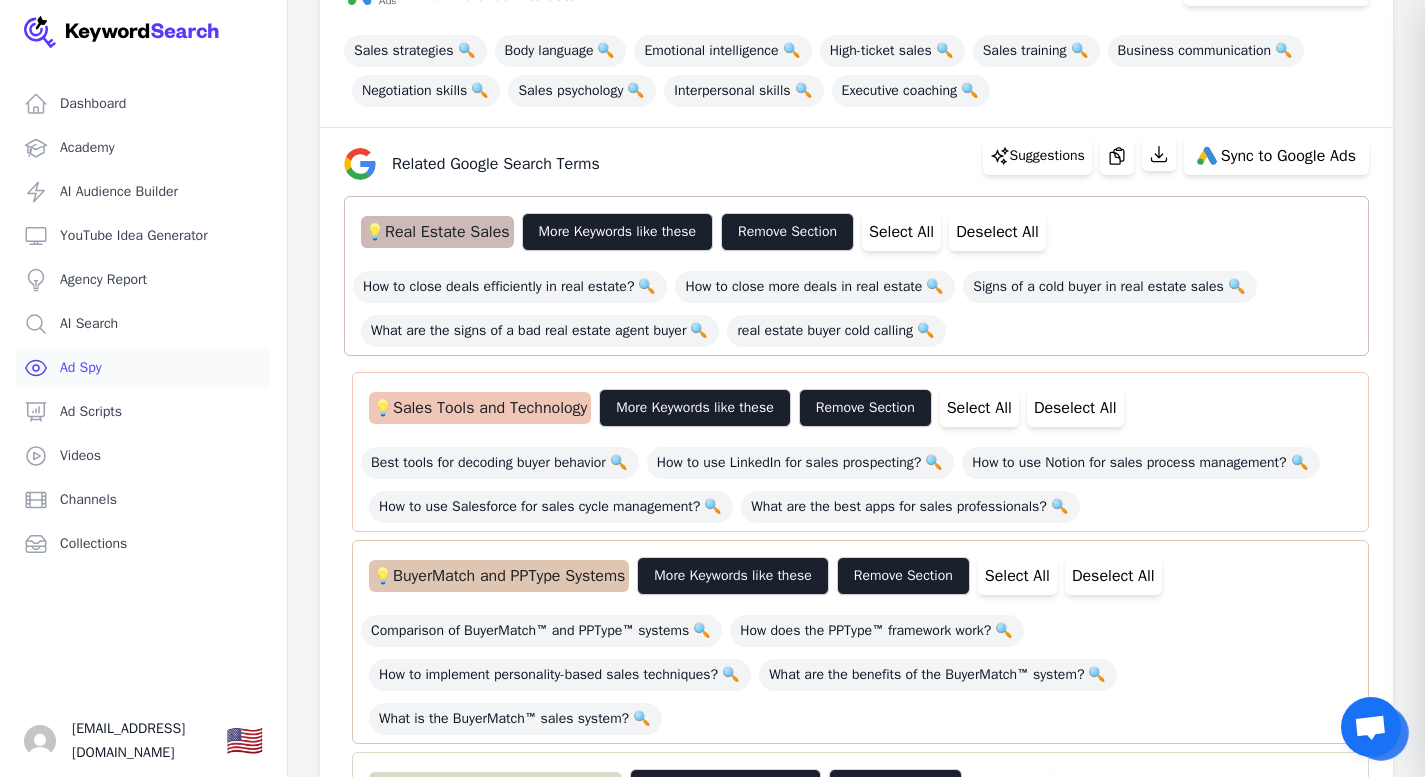 drag, startPoint x: 511, startPoint y: 364, endPoint x: 209, endPoint y: 350, distance: 302.32434 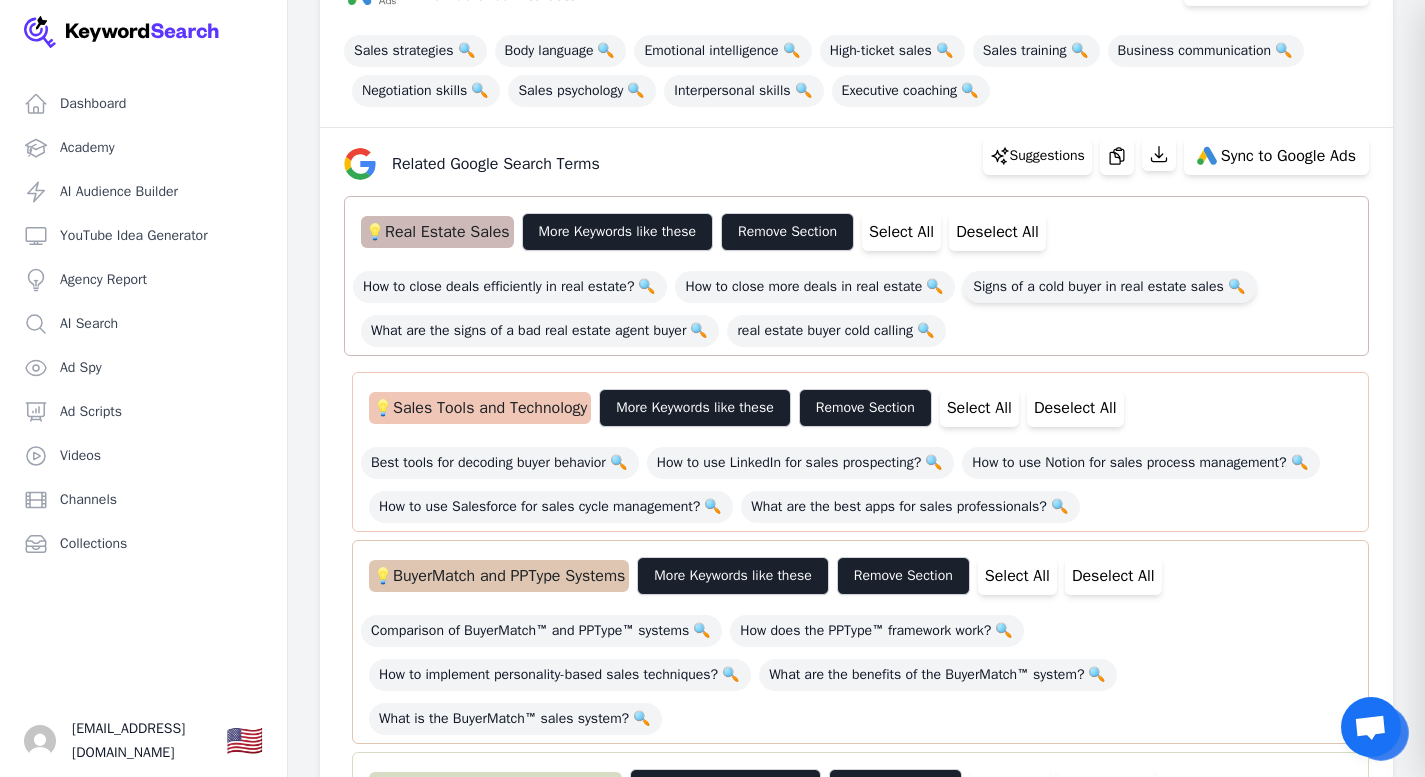 scroll, scrollTop: 317, scrollLeft: 0, axis: vertical 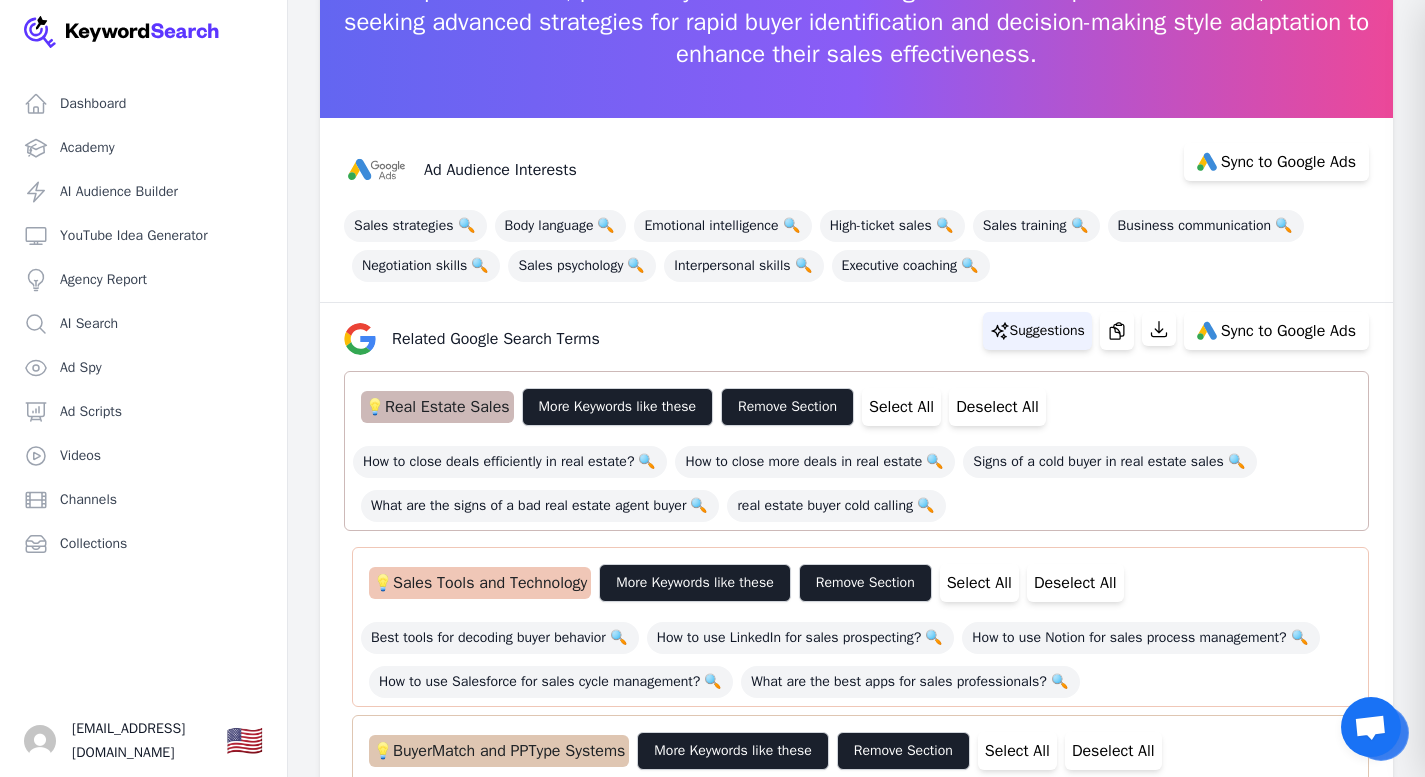 click on "Suggestions" at bounding box center [1047, 331] 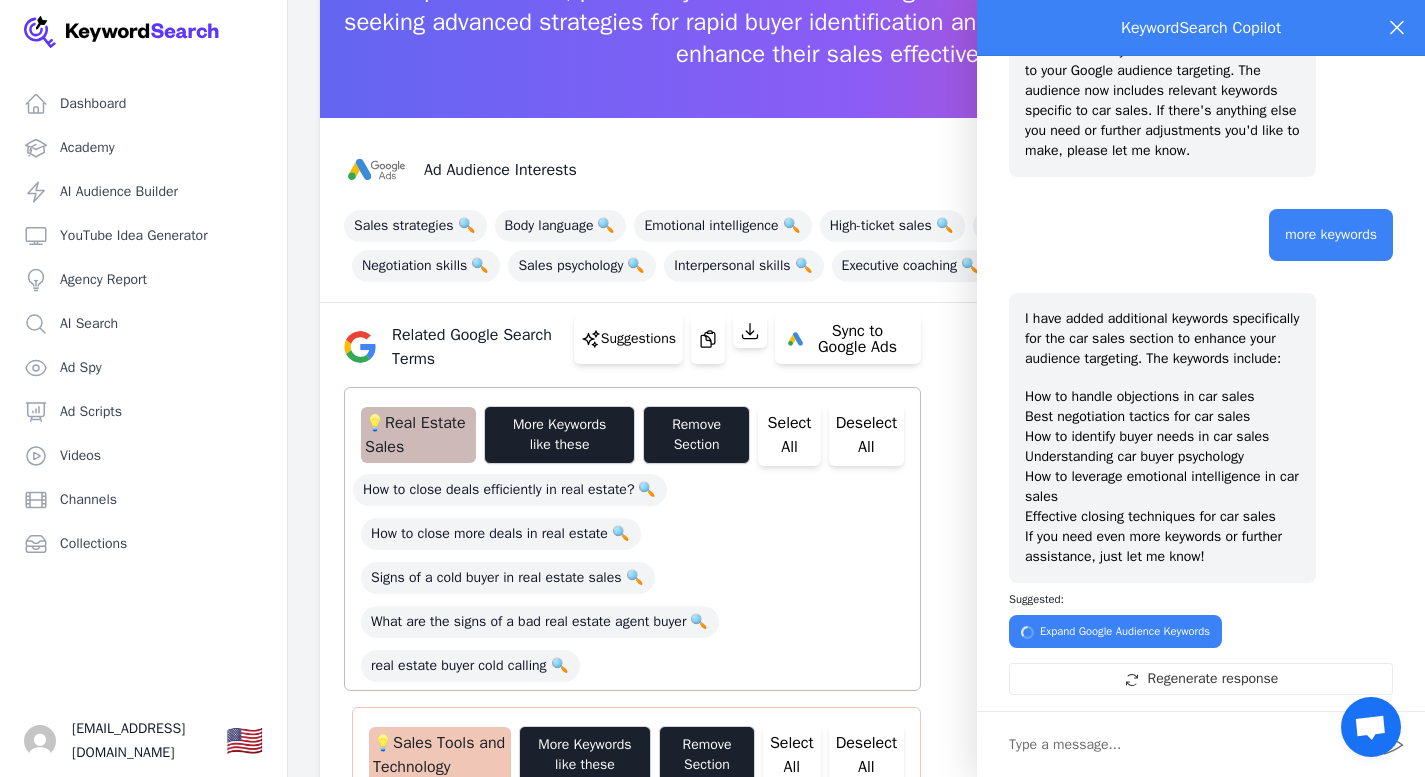 scroll, scrollTop: 317, scrollLeft: 0, axis: vertical 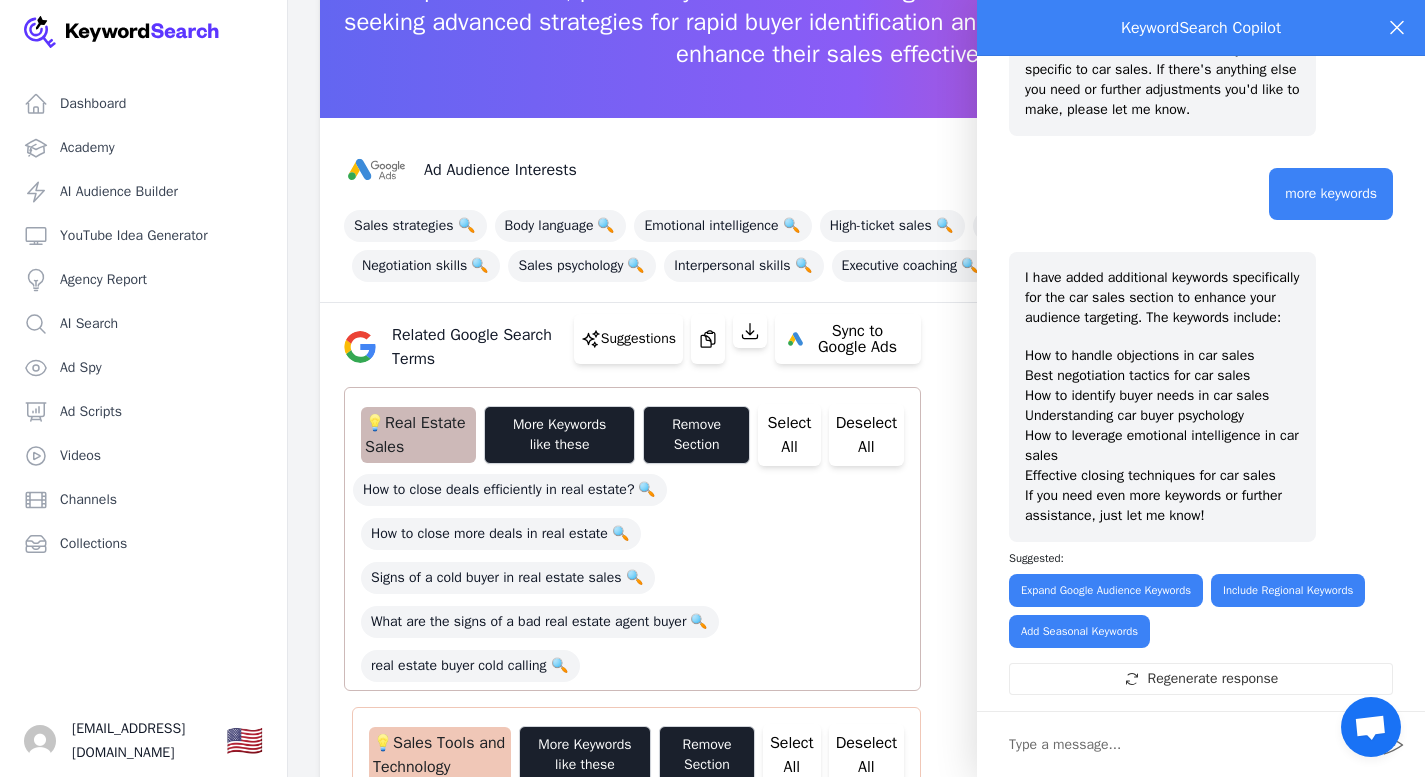 click at bounding box center [1189, 745] 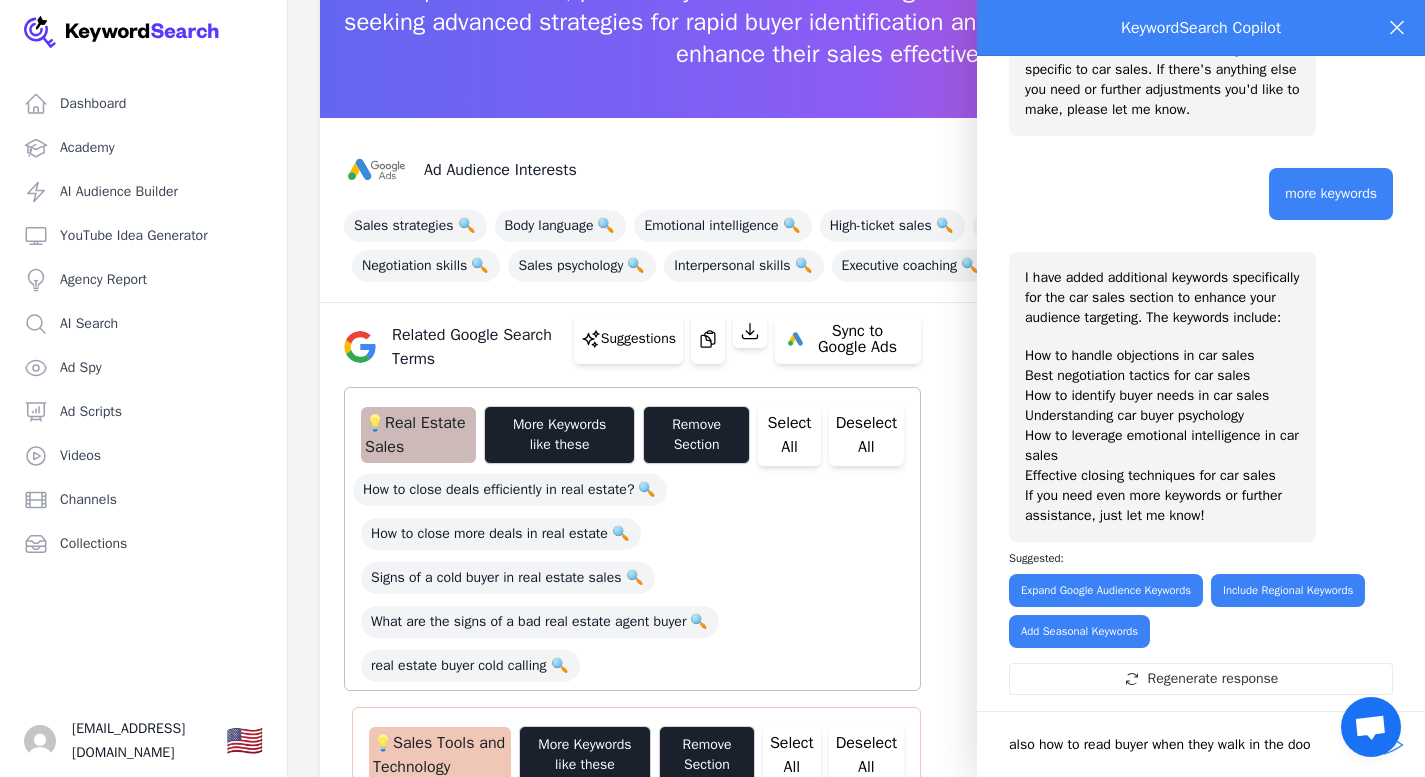 type on "also how to read buyer when they walk in the door" 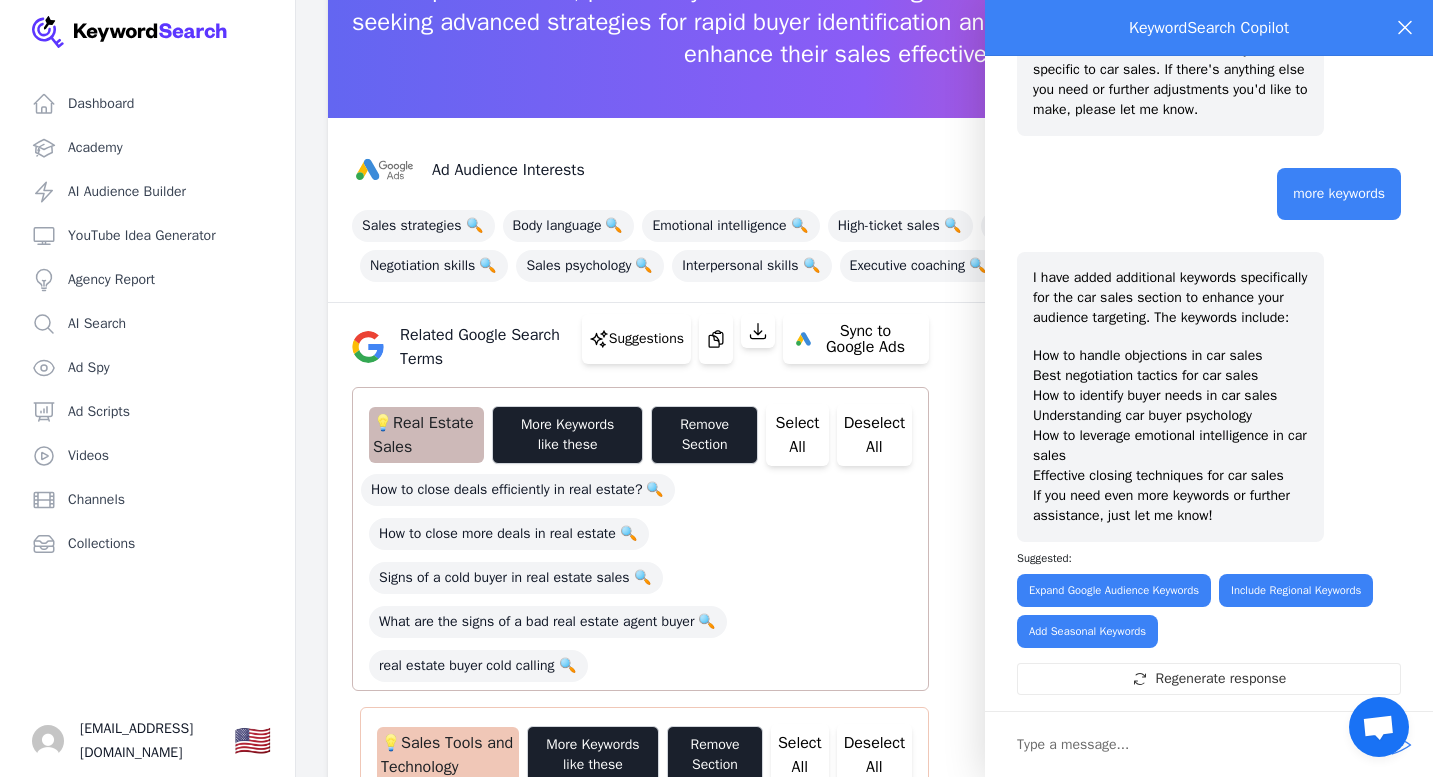 scroll, scrollTop: 410, scrollLeft: 0, axis: vertical 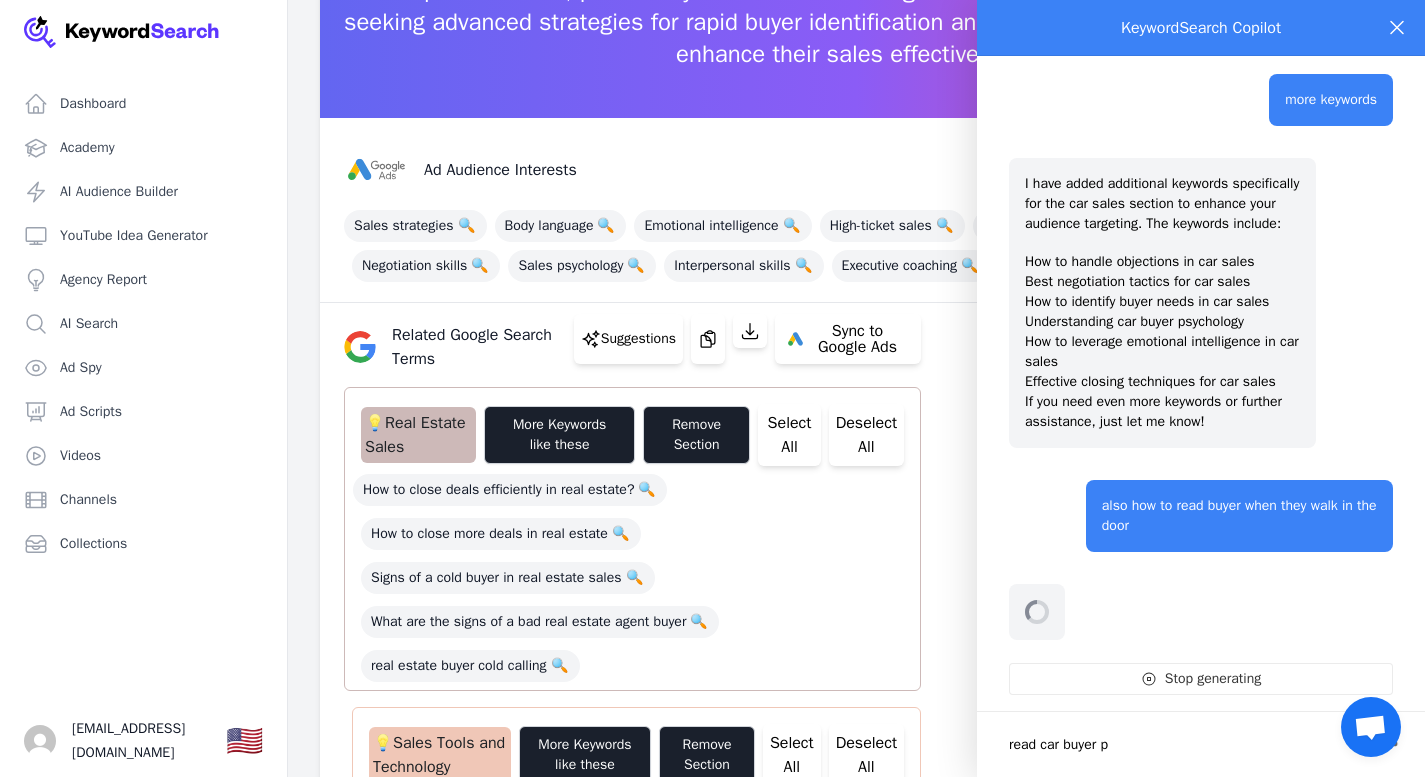 type on "read car buyer p" 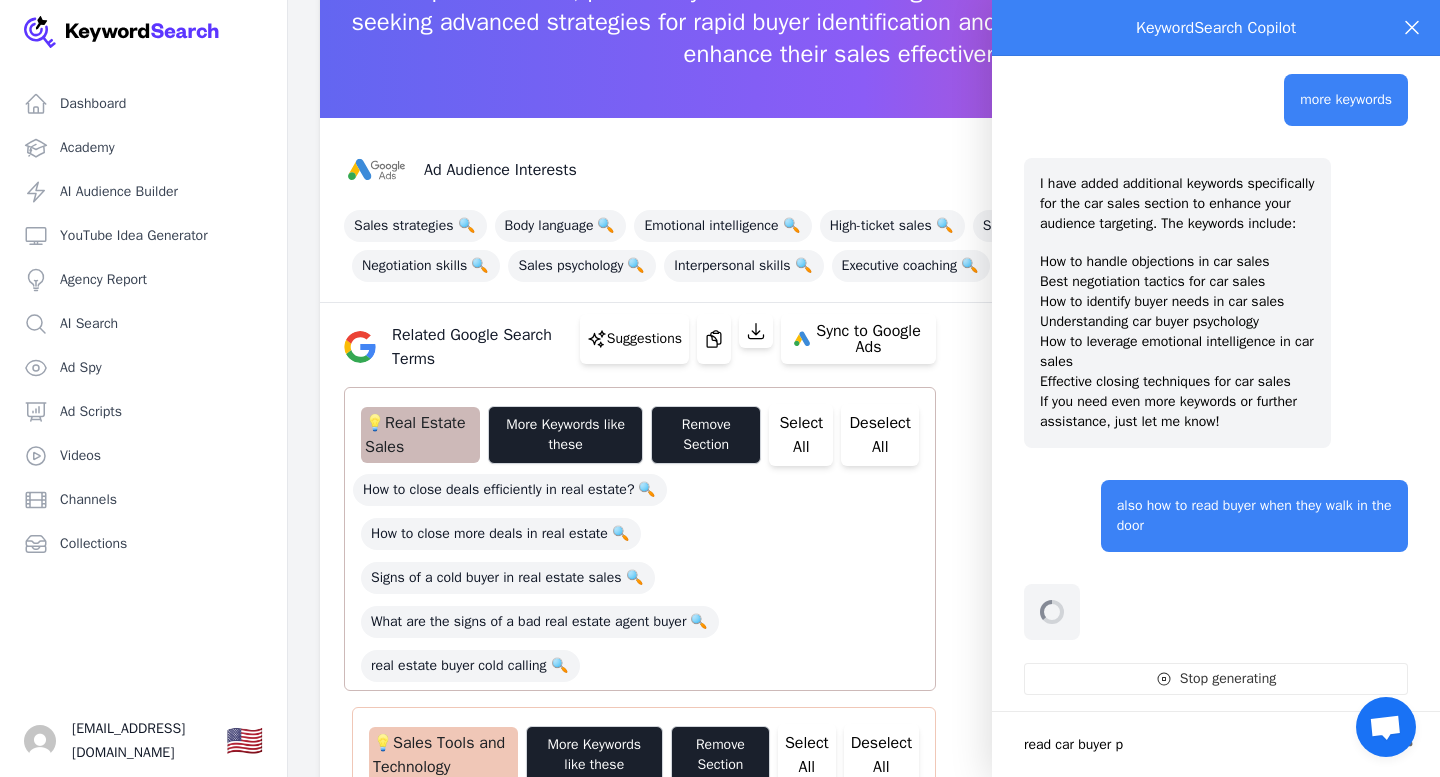 scroll, scrollTop: 410, scrollLeft: 0, axis: vertical 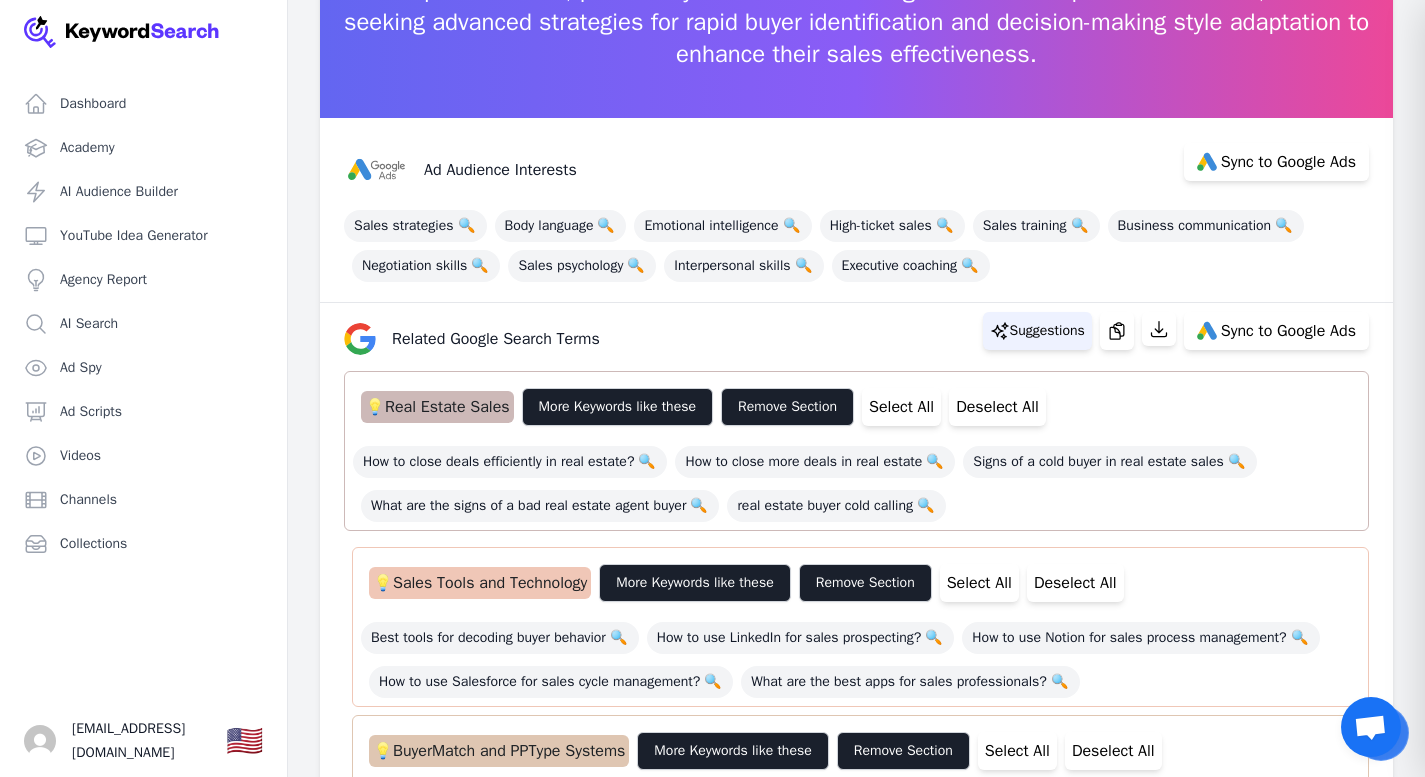 click on "Suggestions" at bounding box center (1047, 331) 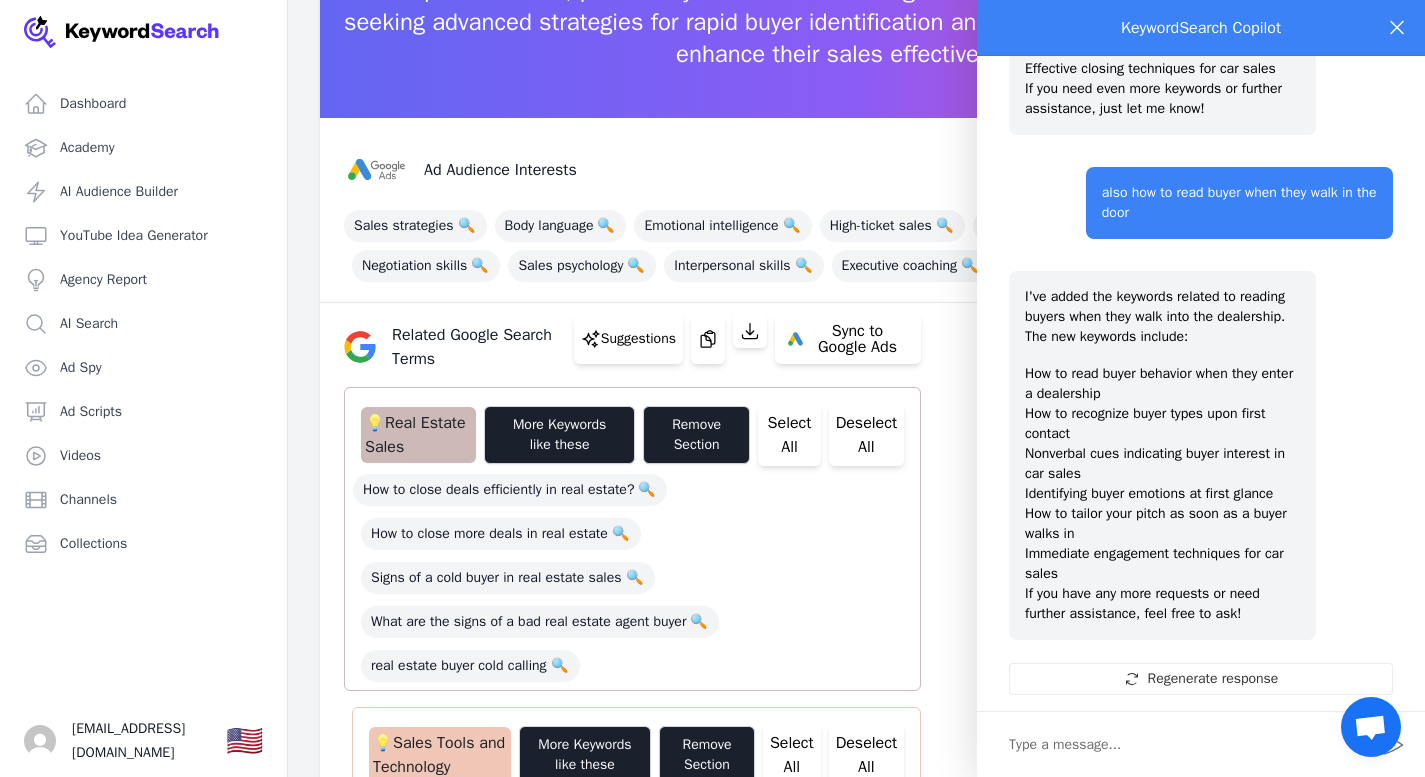 scroll, scrollTop: 781, scrollLeft: 0, axis: vertical 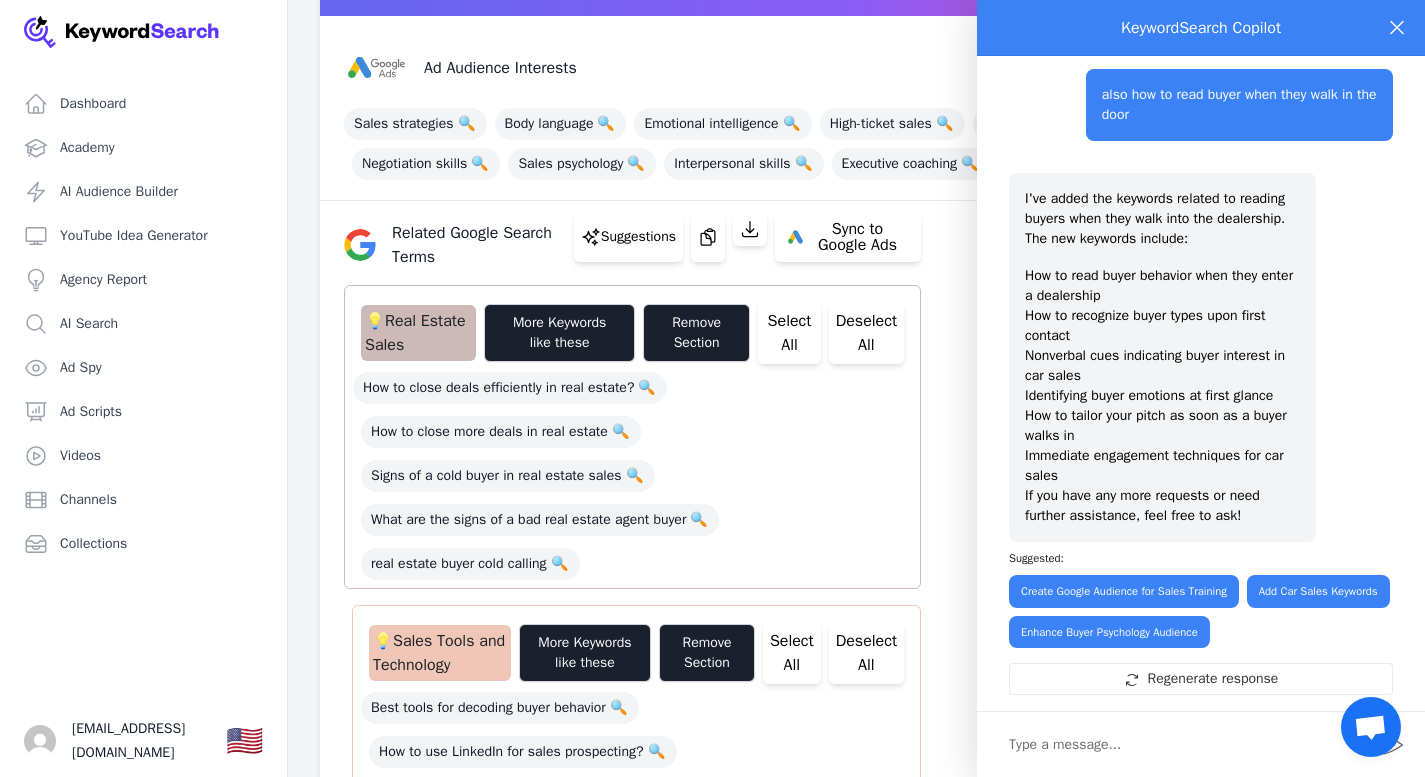 click at bounding box center (1189, 745) 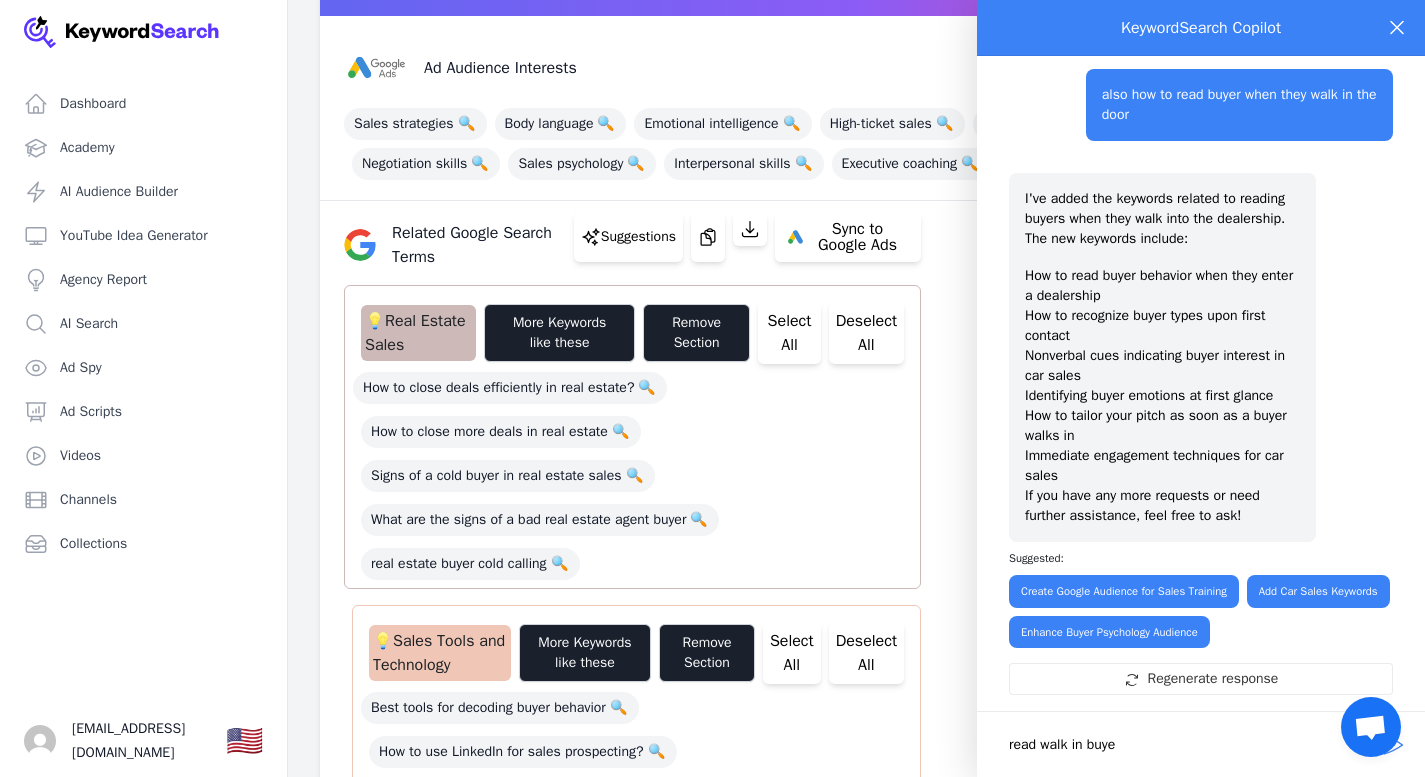 type on "read walk in buyer" 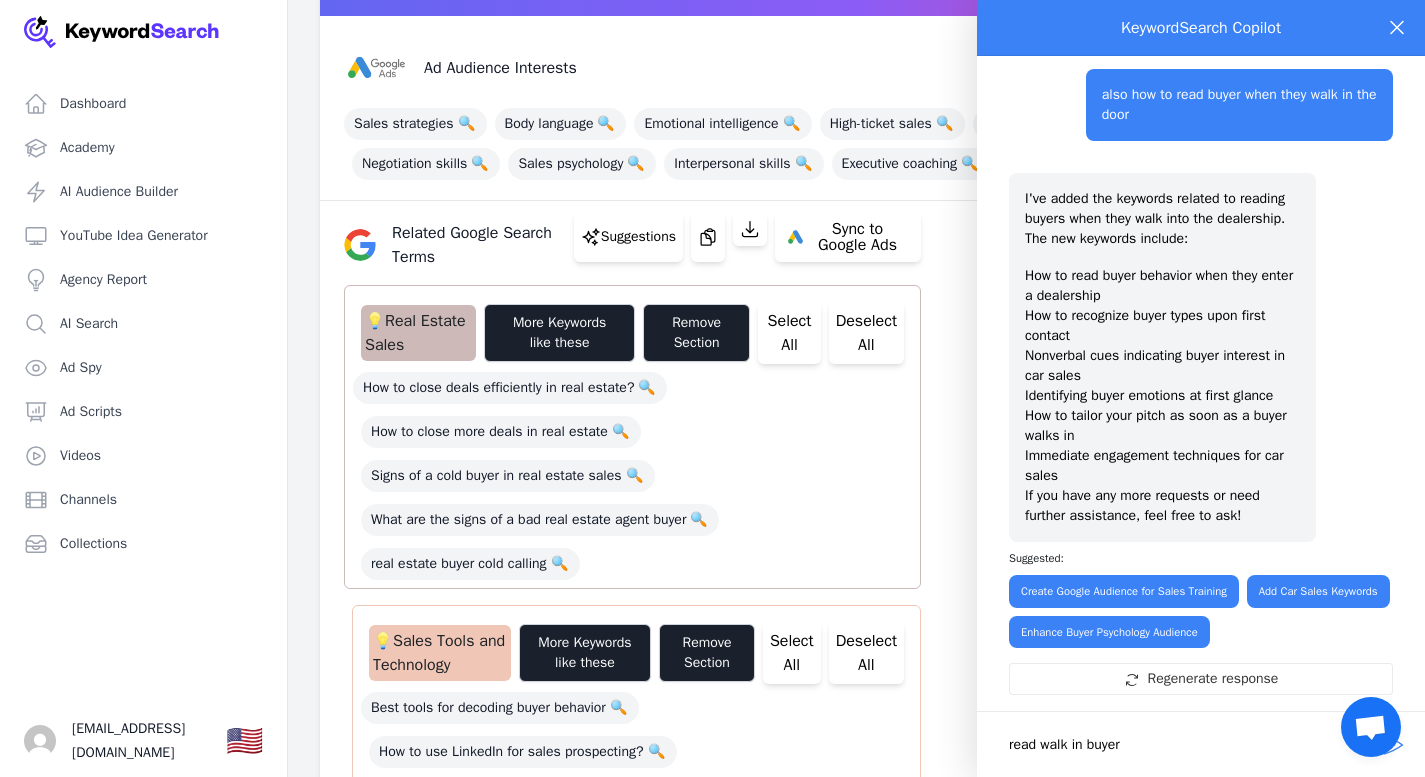 type 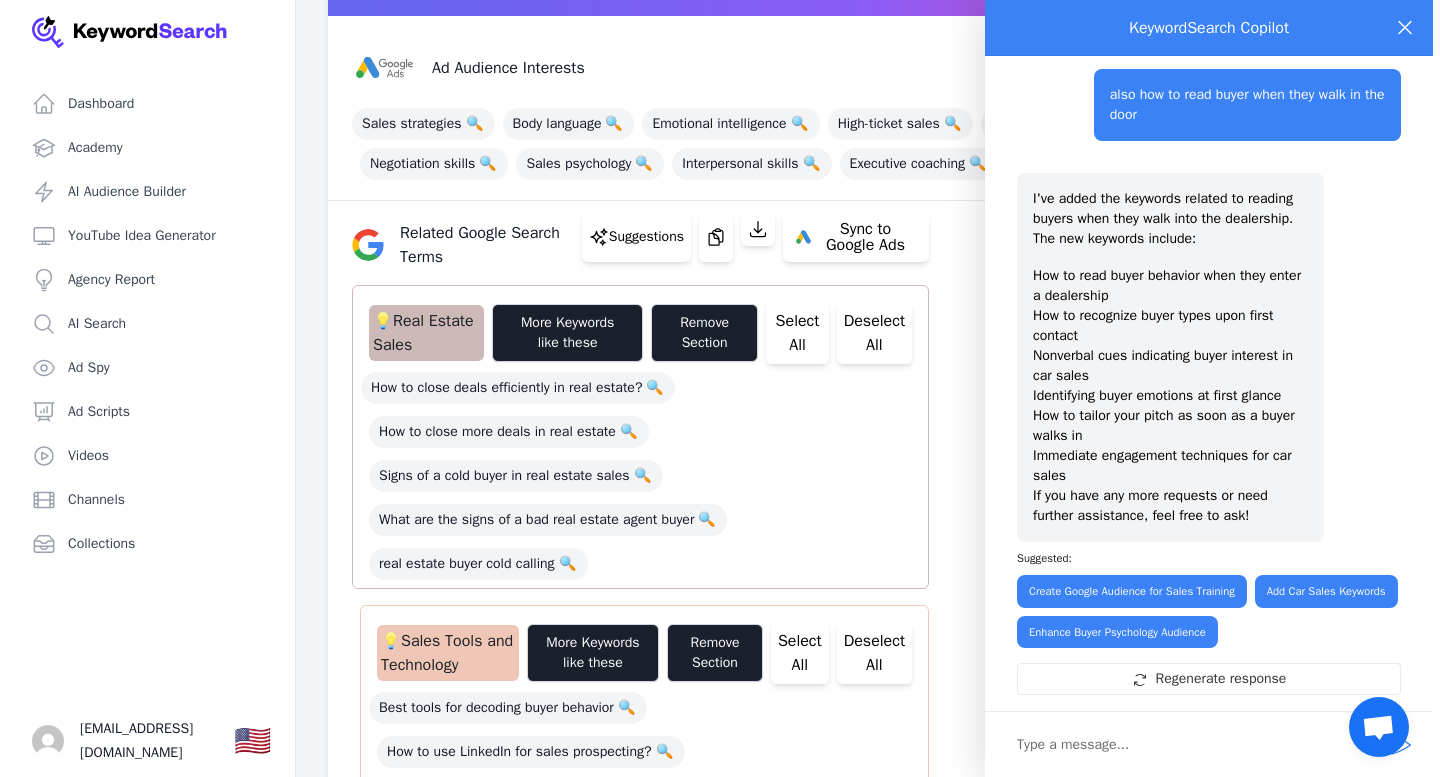scroll, scrollTop: 896, scrollLeft: 0, axis: vertical 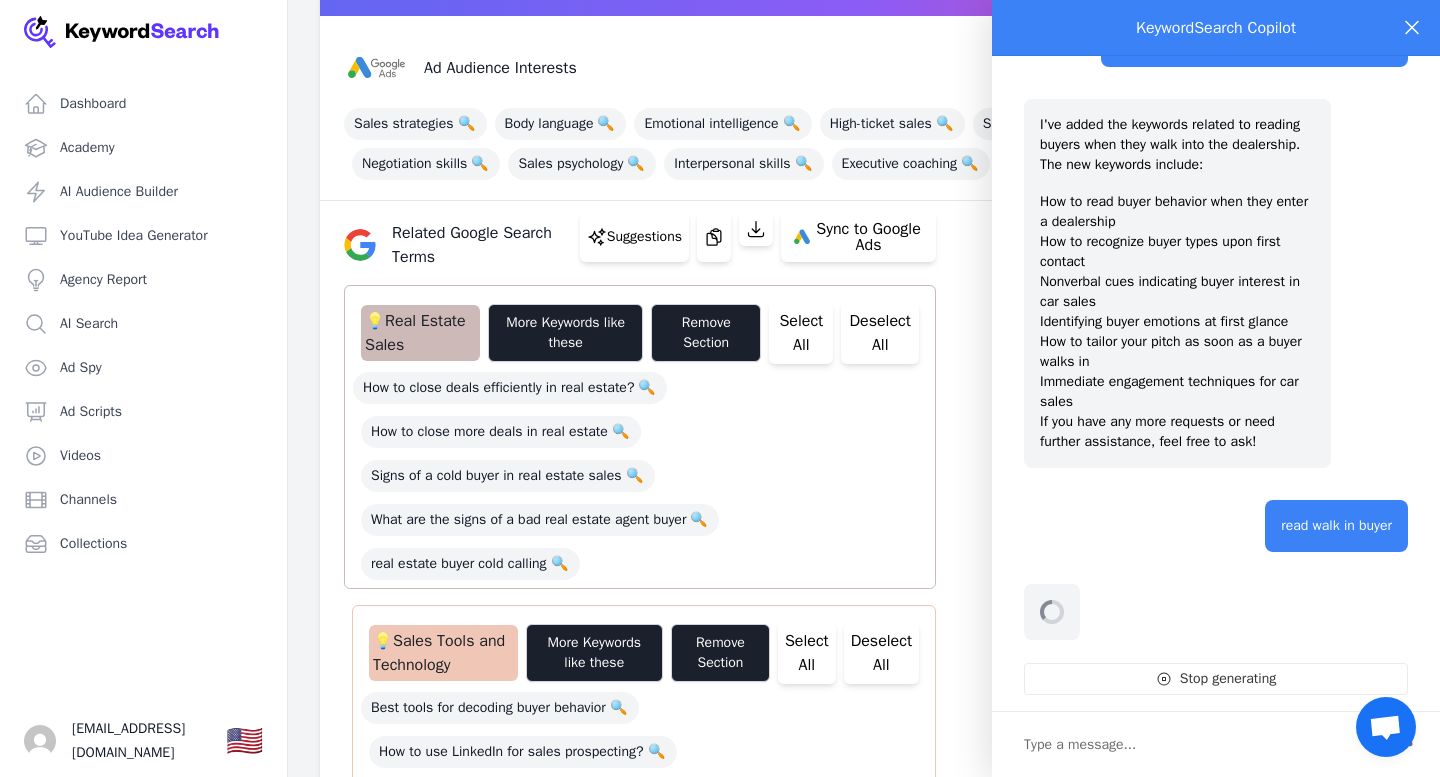 select on "relatedGoogleSearchTerms" 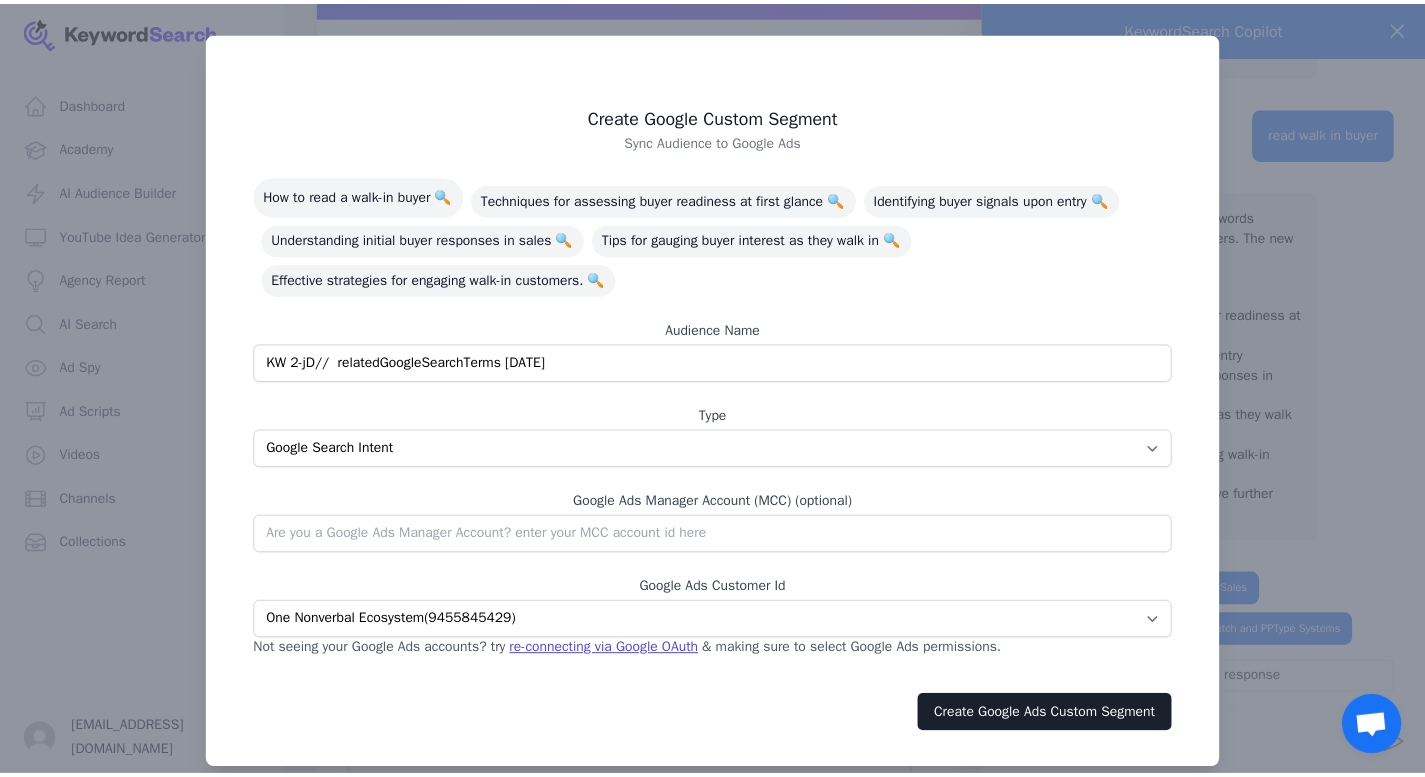 scroll, scrollTop: 1328, scrollLeft: 0, axis: vertical 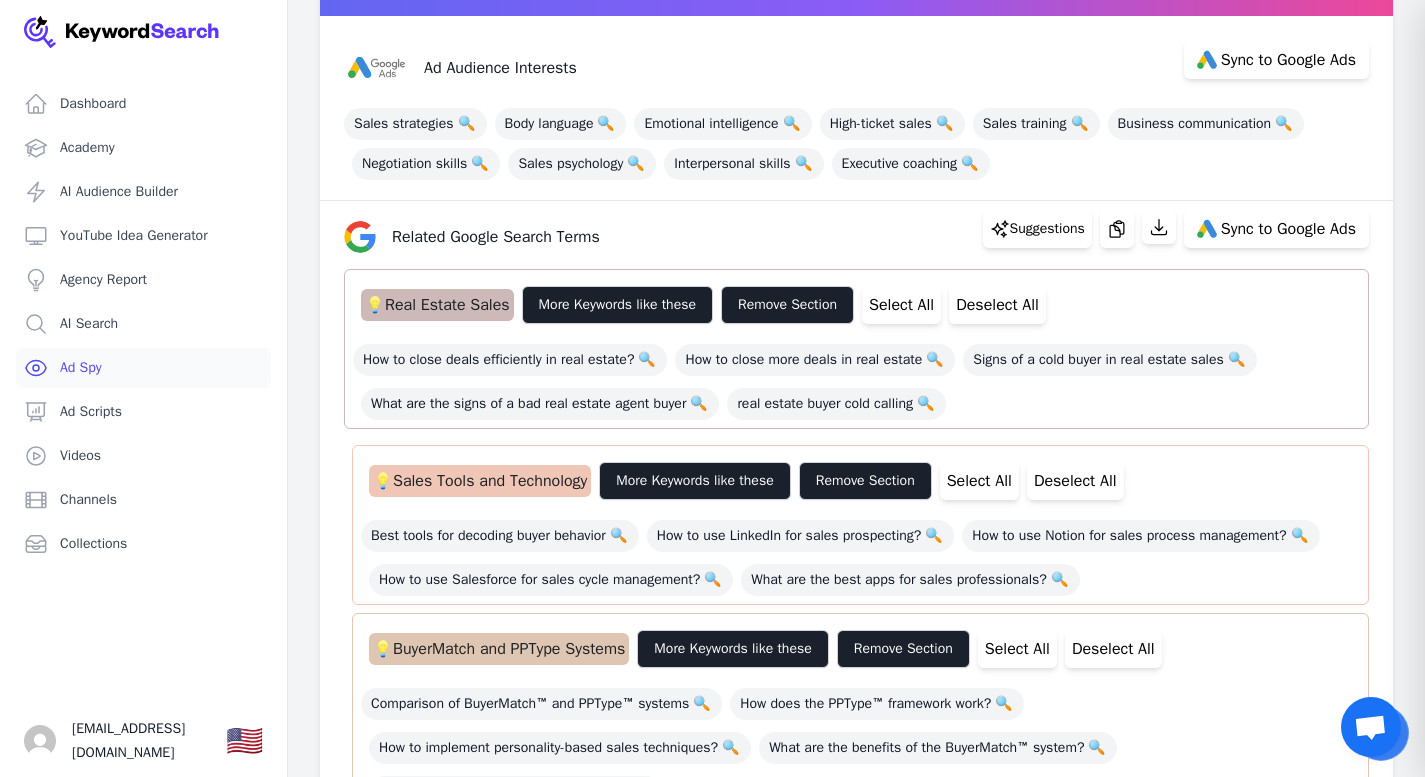 drag, startPoint x: 506, startPoint y: 360, endPoint x: 253, endPoint y: 349, distance: 253.23901 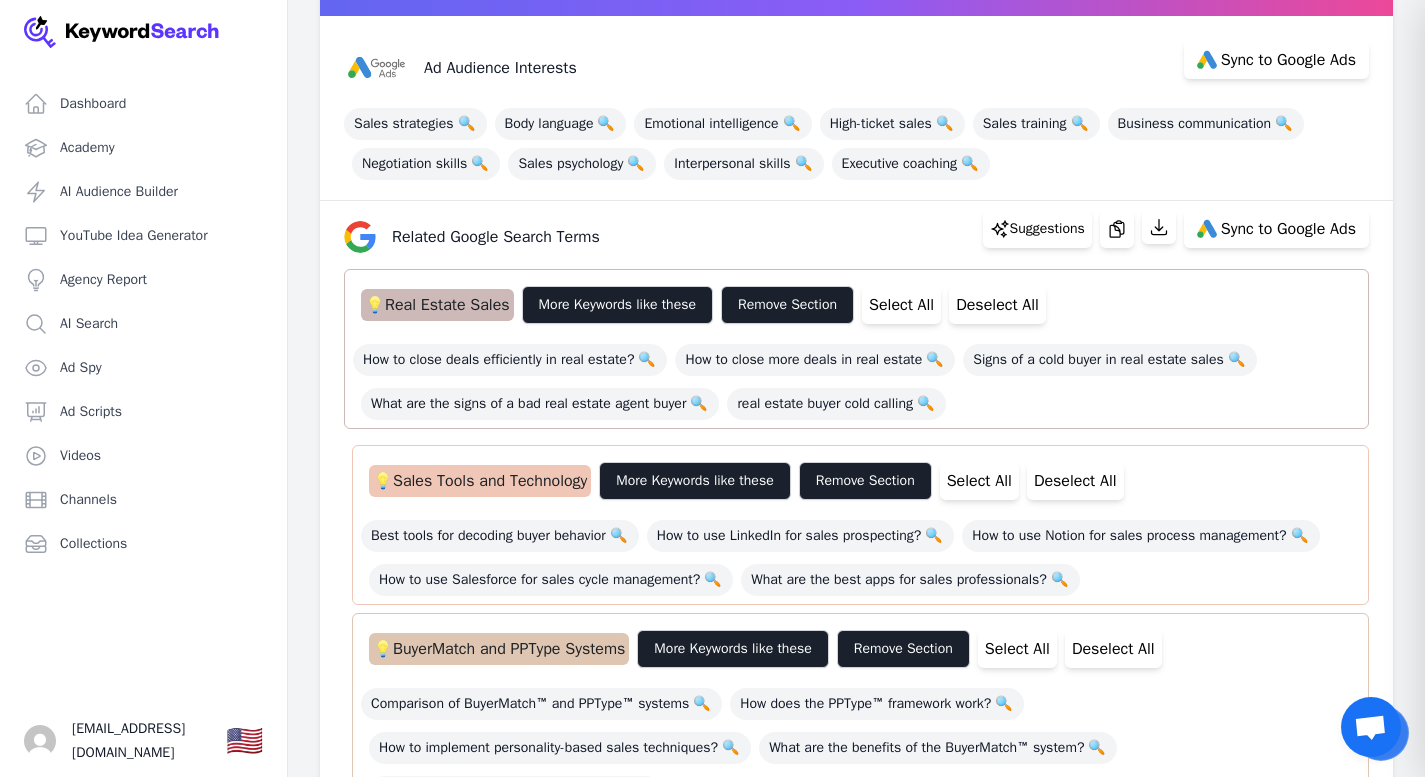 scroll, scrollTop: 1328, scrollLeft: 0, axis: vertical 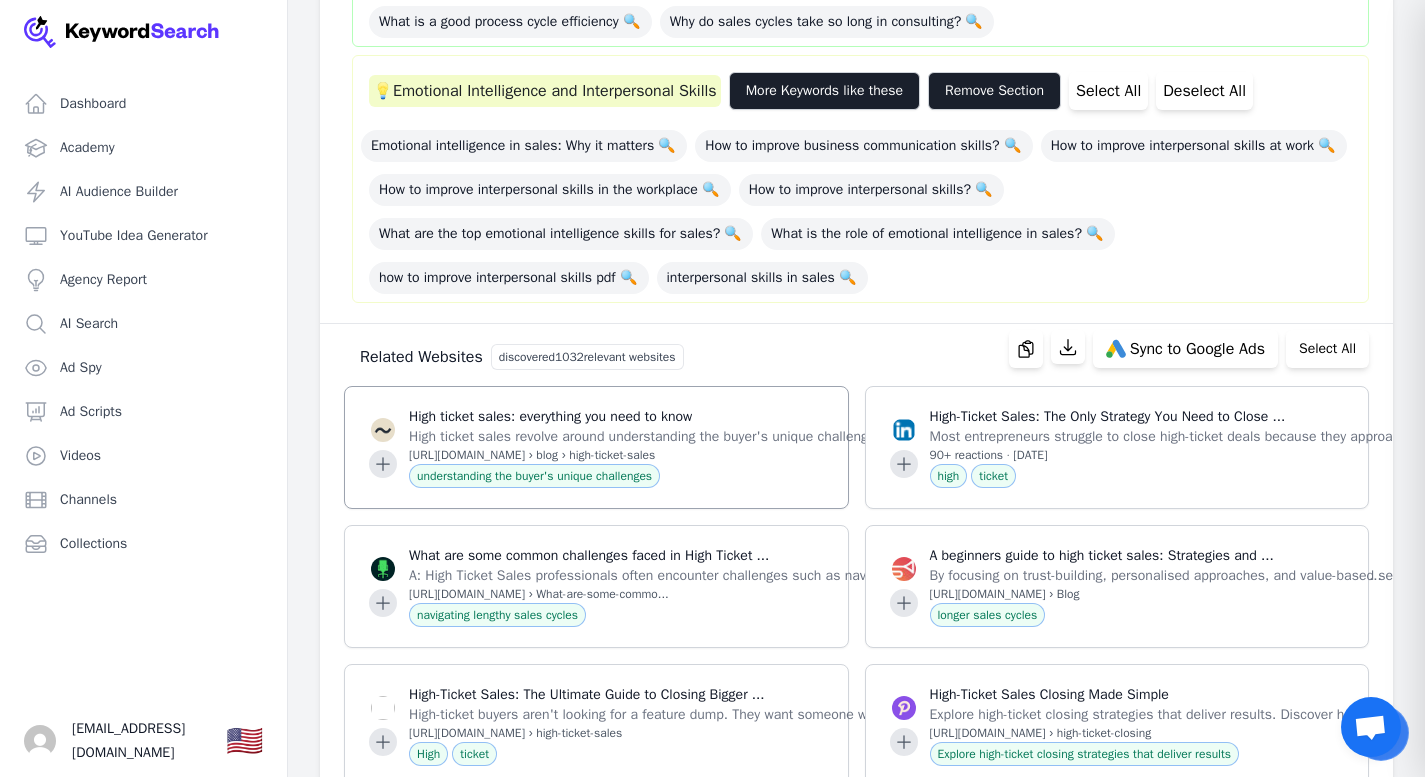 click on "https://wobaka.com › blog › high-ticket-sales" at bounding box center [818, 455] 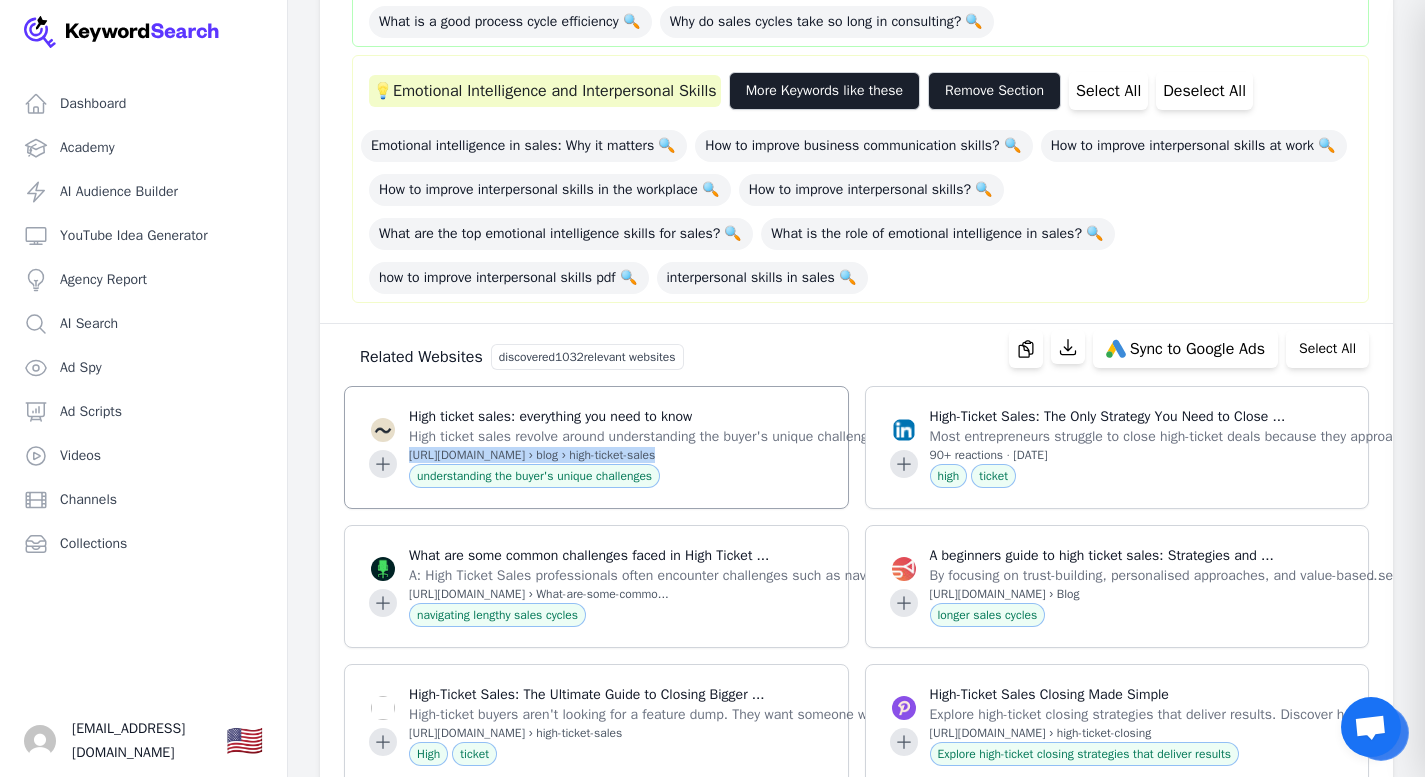 drag, startPoint x: 671, startPoint y: 501, endPoint x: 409, endPoint y: 497, distance: 262.03052 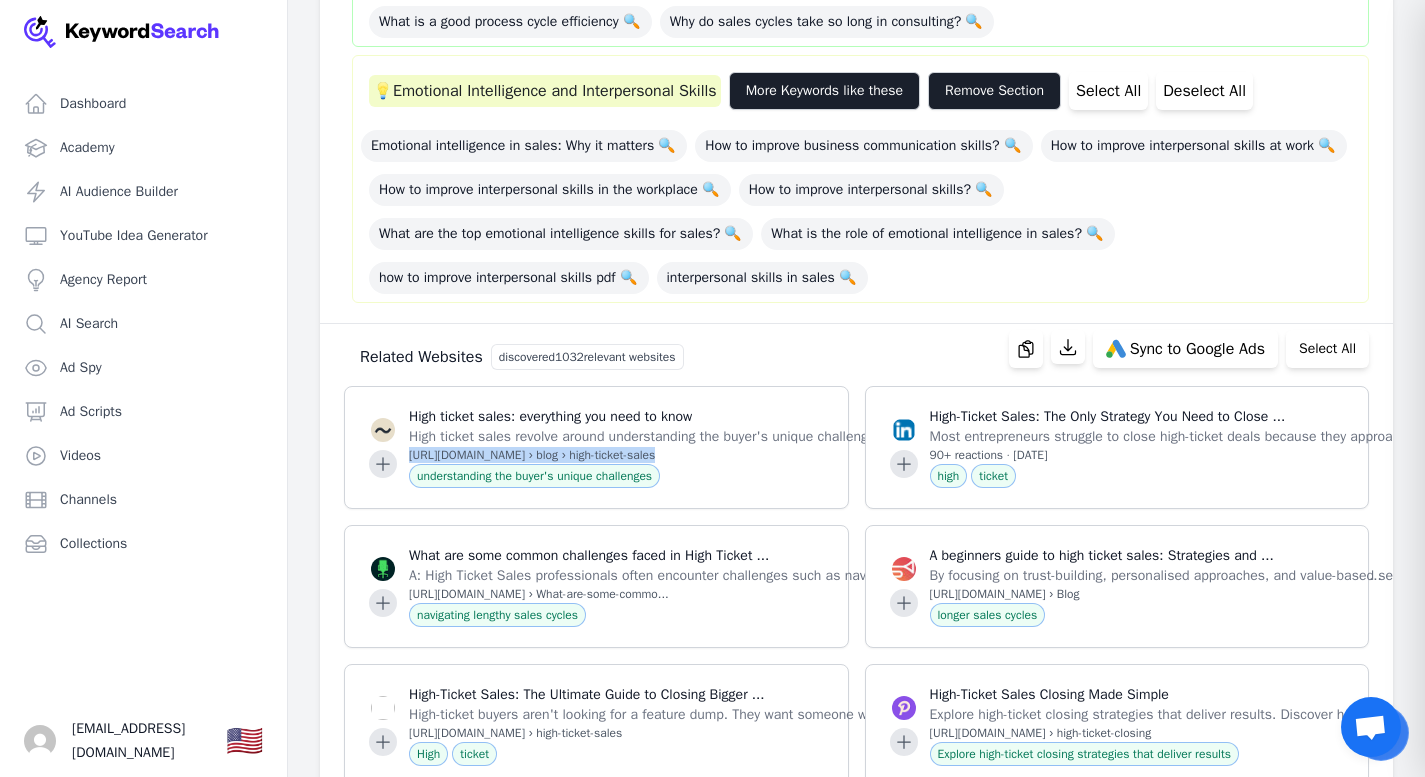 copy on "https://wobaka.com › blog › high-ticket-sales" 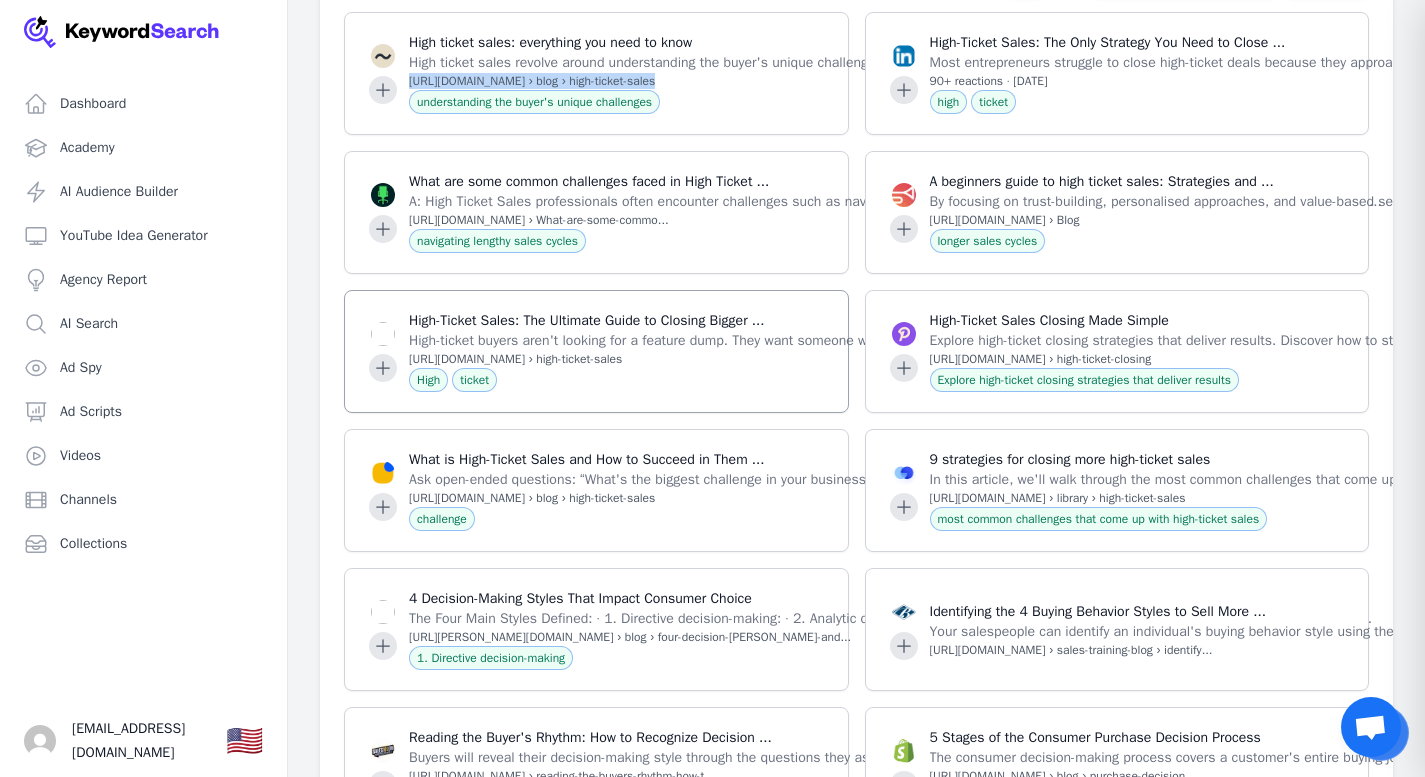 scroll, scrollTop: 2163, scrollLeft: 0, axis: vertical 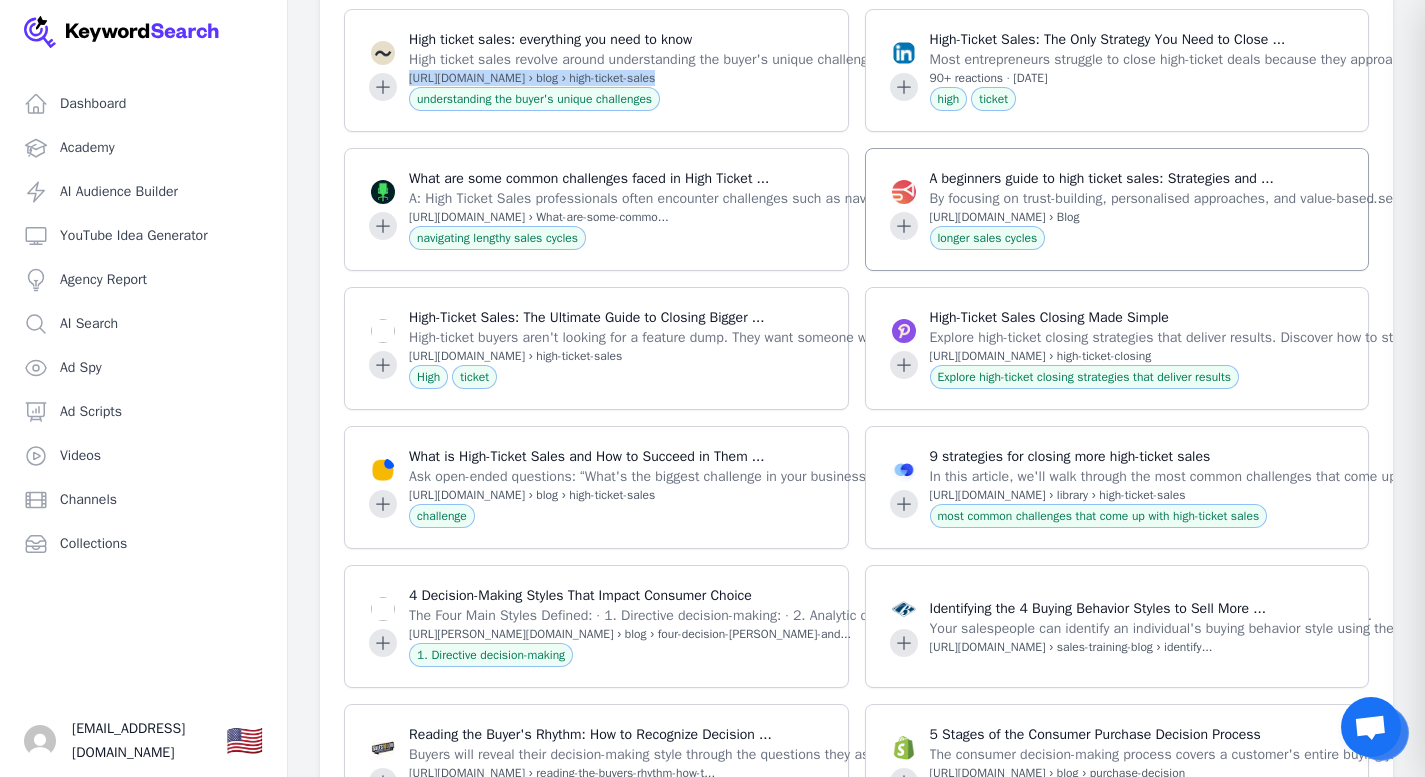 drag, startPoint x: 1157, startPoint y: 263, endPoint x: 929, endPoint y: 265, distance: 228.00877 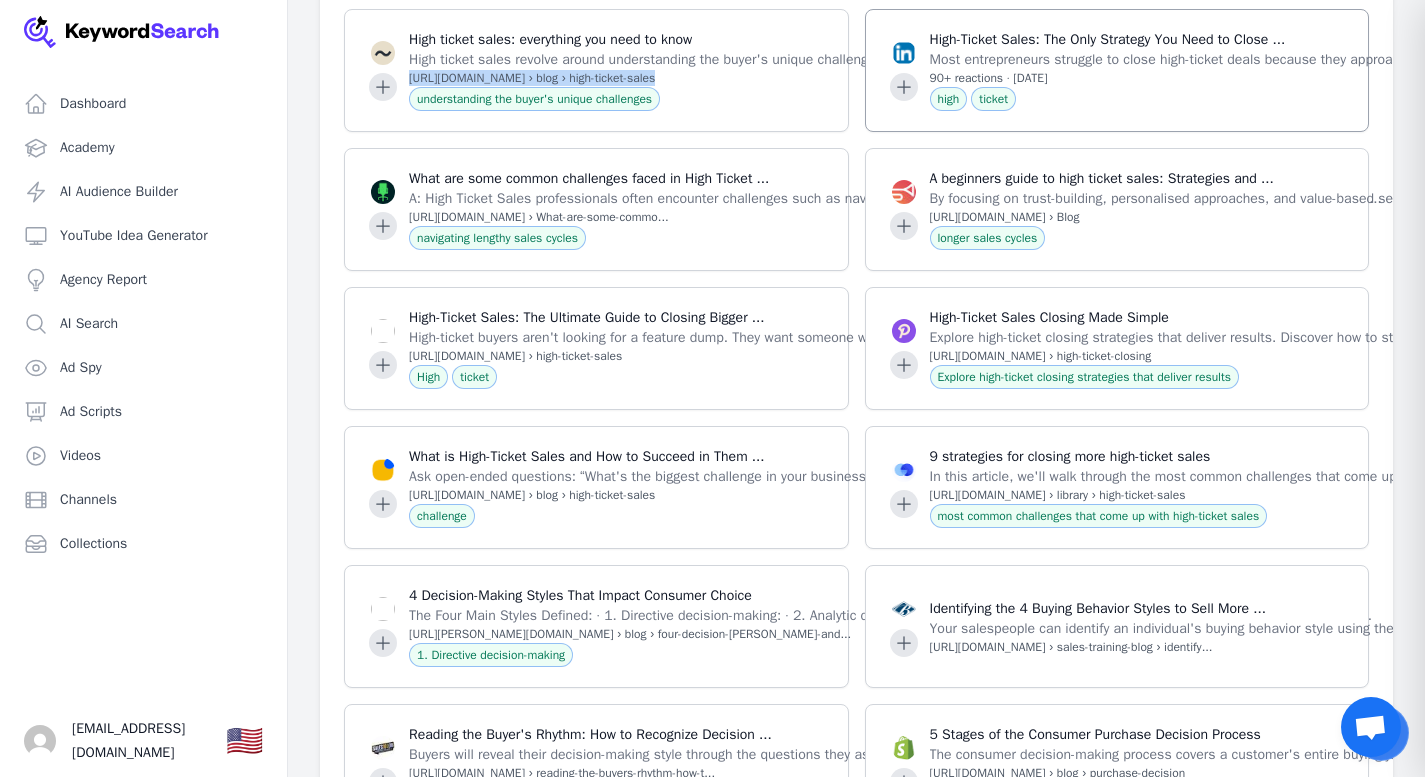 copy on "https://www.sendtrumpet.com › Blog" 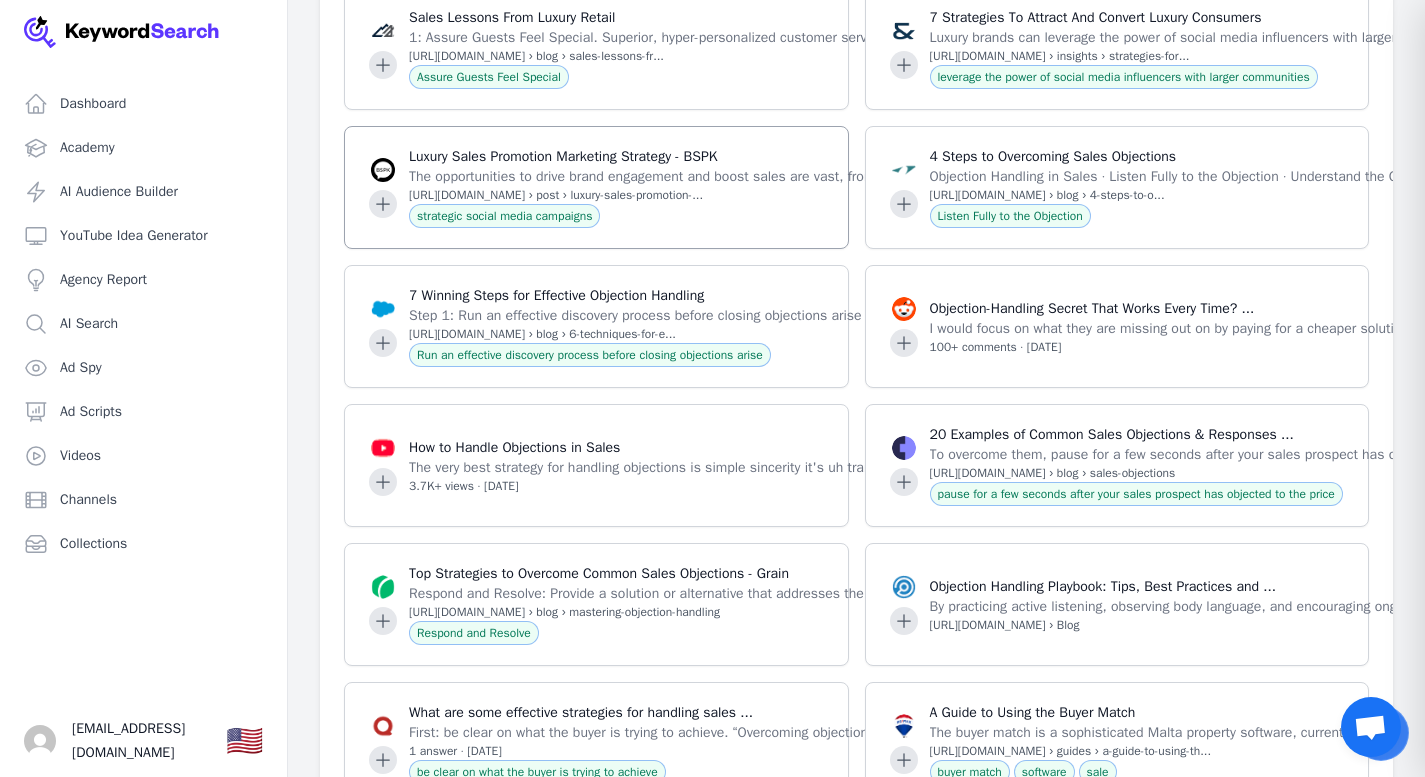 scroll, scrollTop: 7009, scrollLeft: 0, axis: vertical 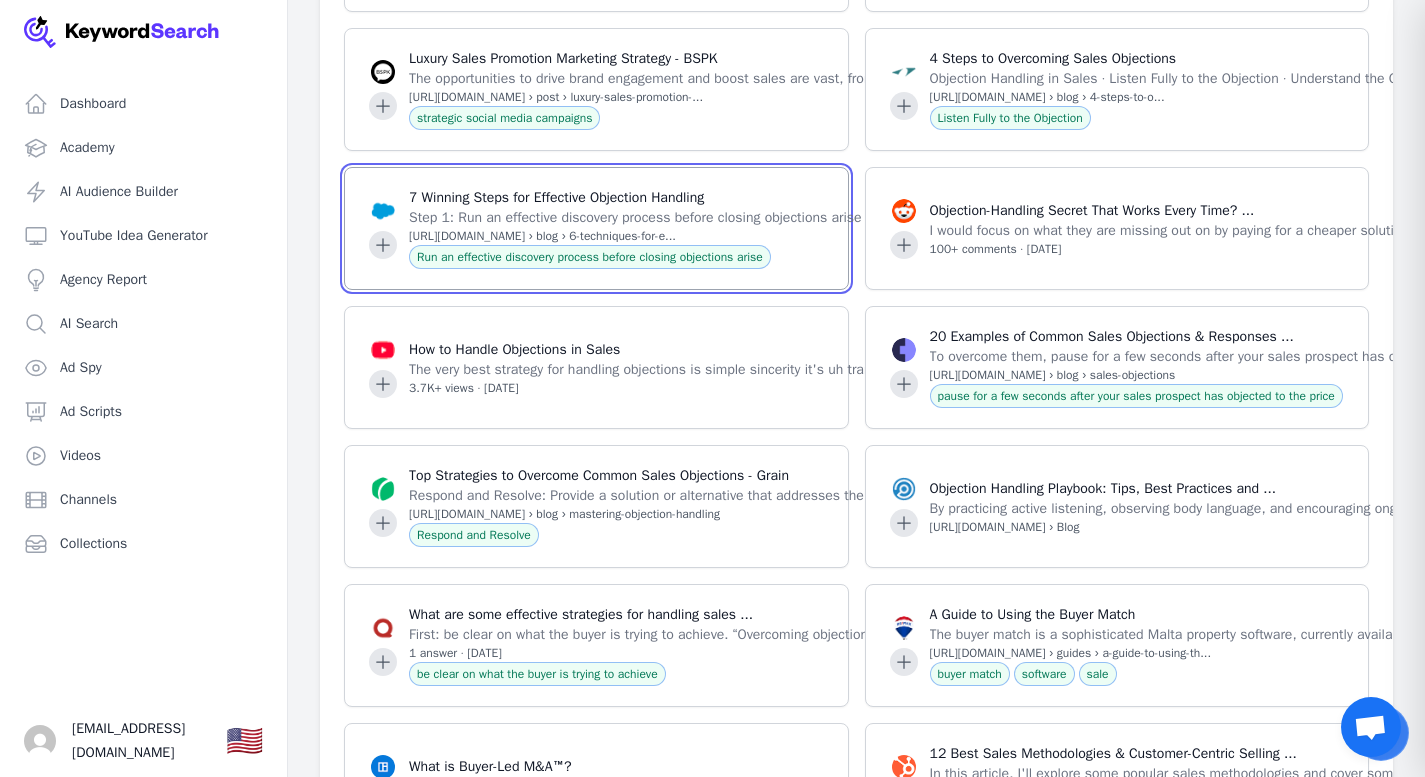 click 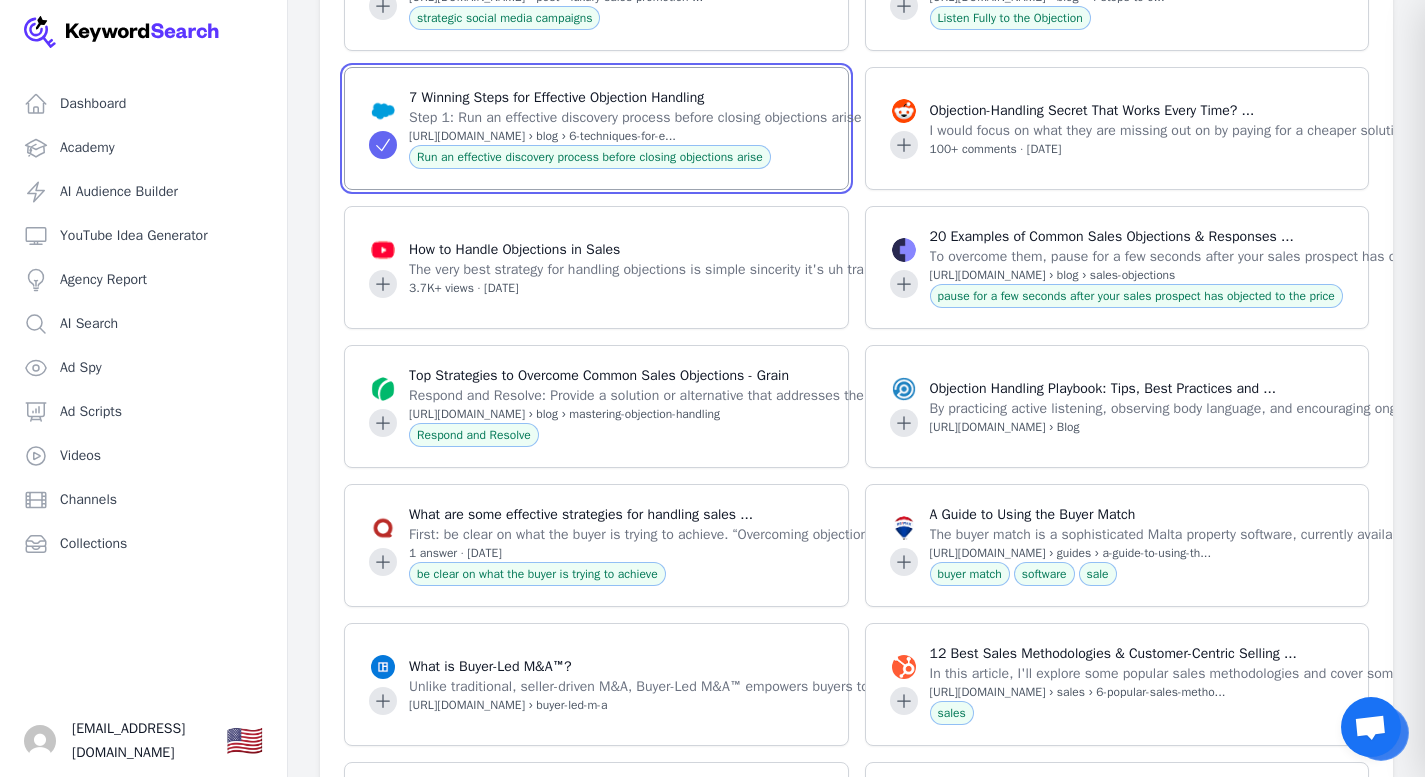 scroll, scrollTop: 7129, scrollLeft: 0, axis: vertical 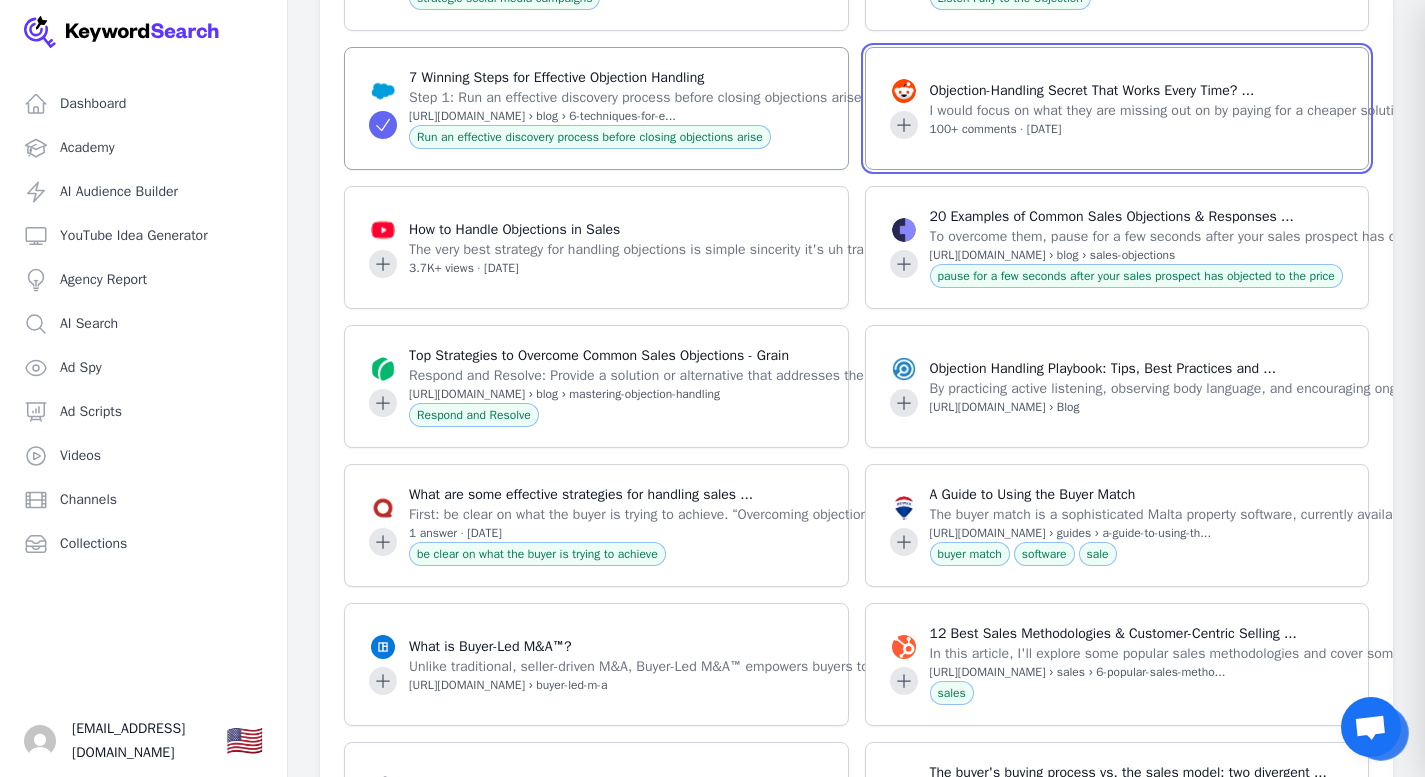 click 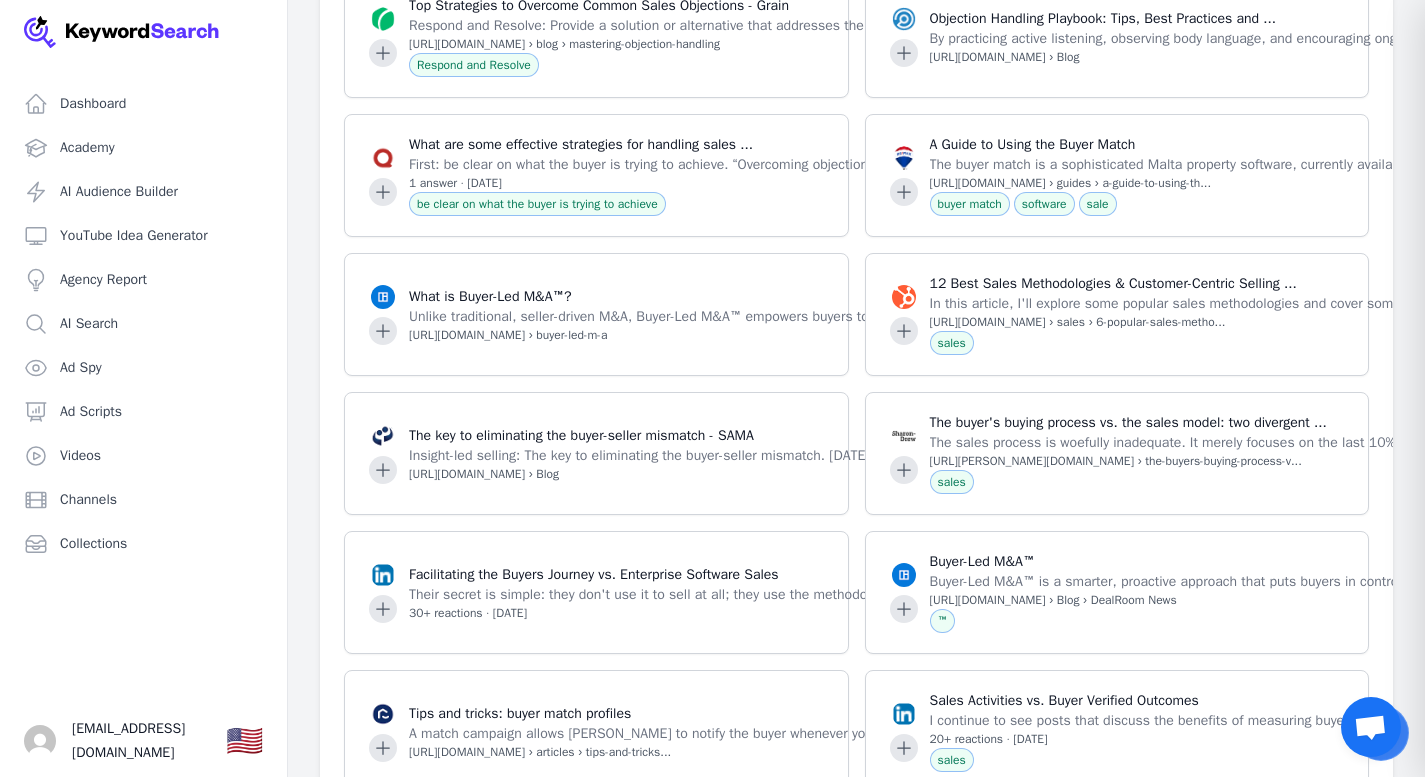 scroll, scrollTop: 7491, scrollLeft: 0, axis: vertical 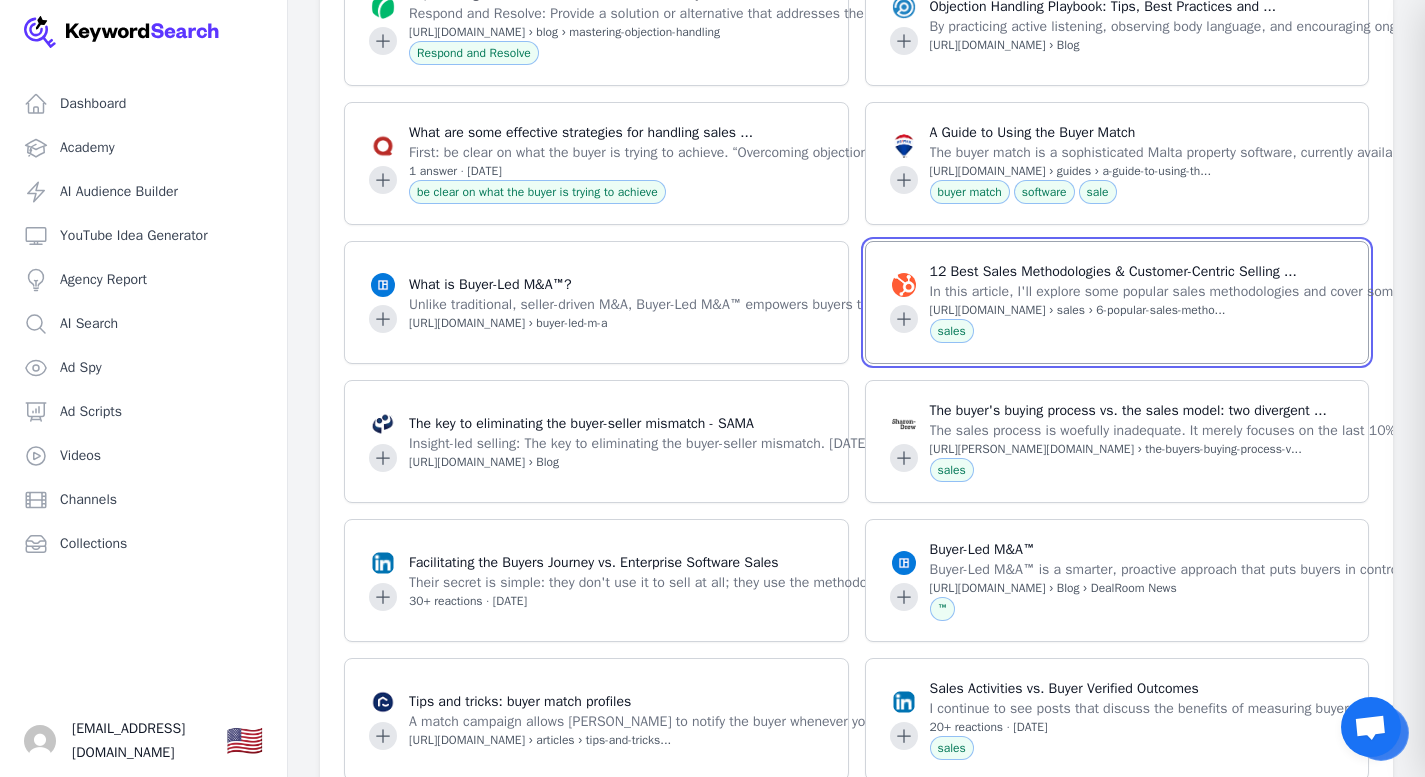 click 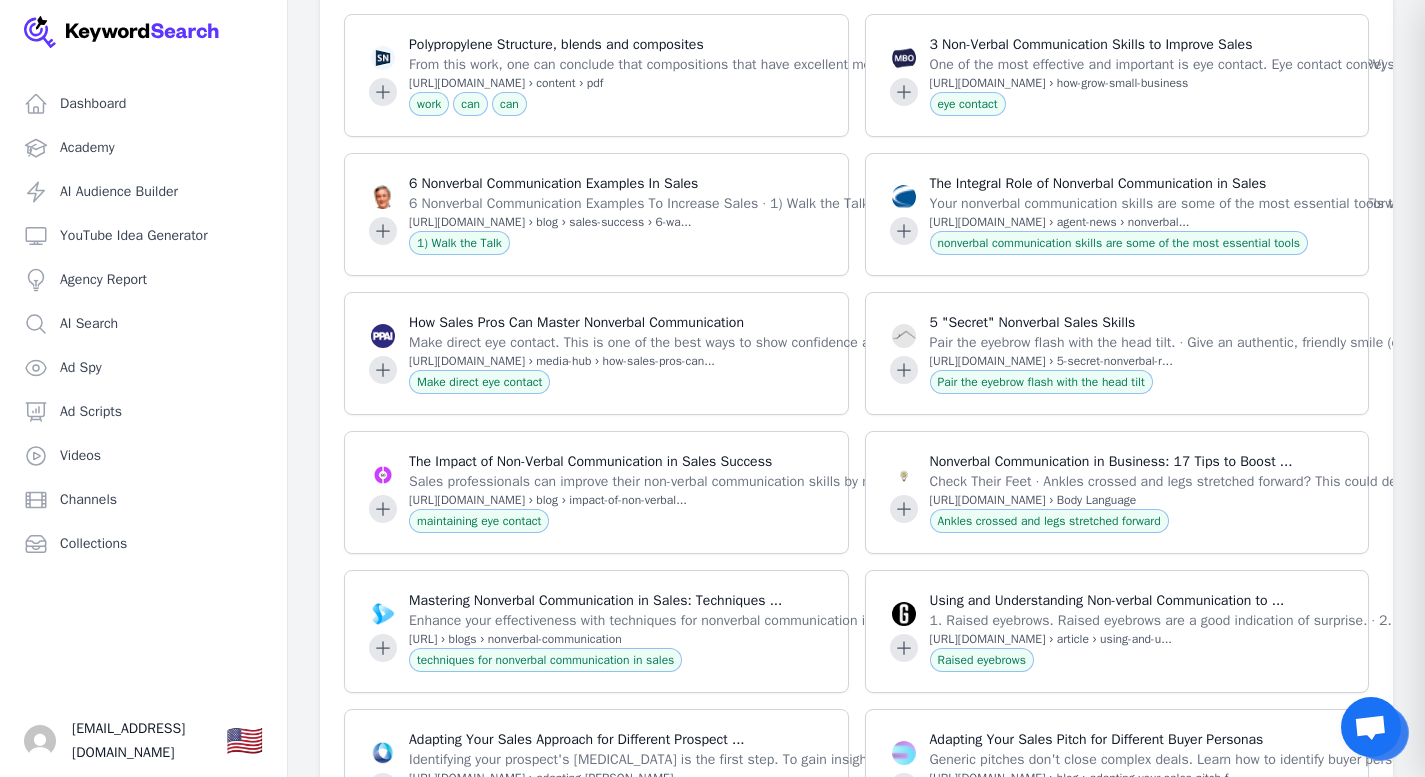 scroll, scrollTop: 8847, scrollLeft: 0, axis: vertical 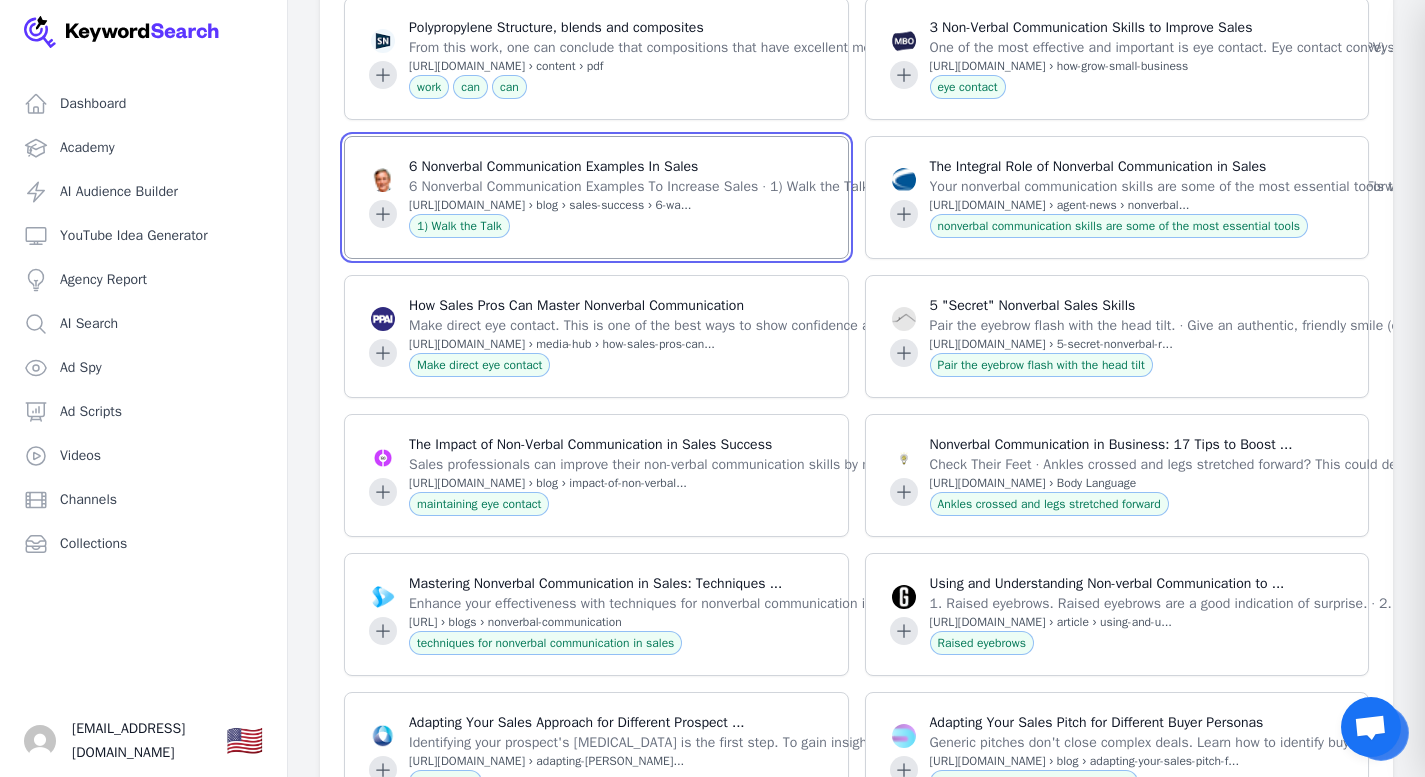 click 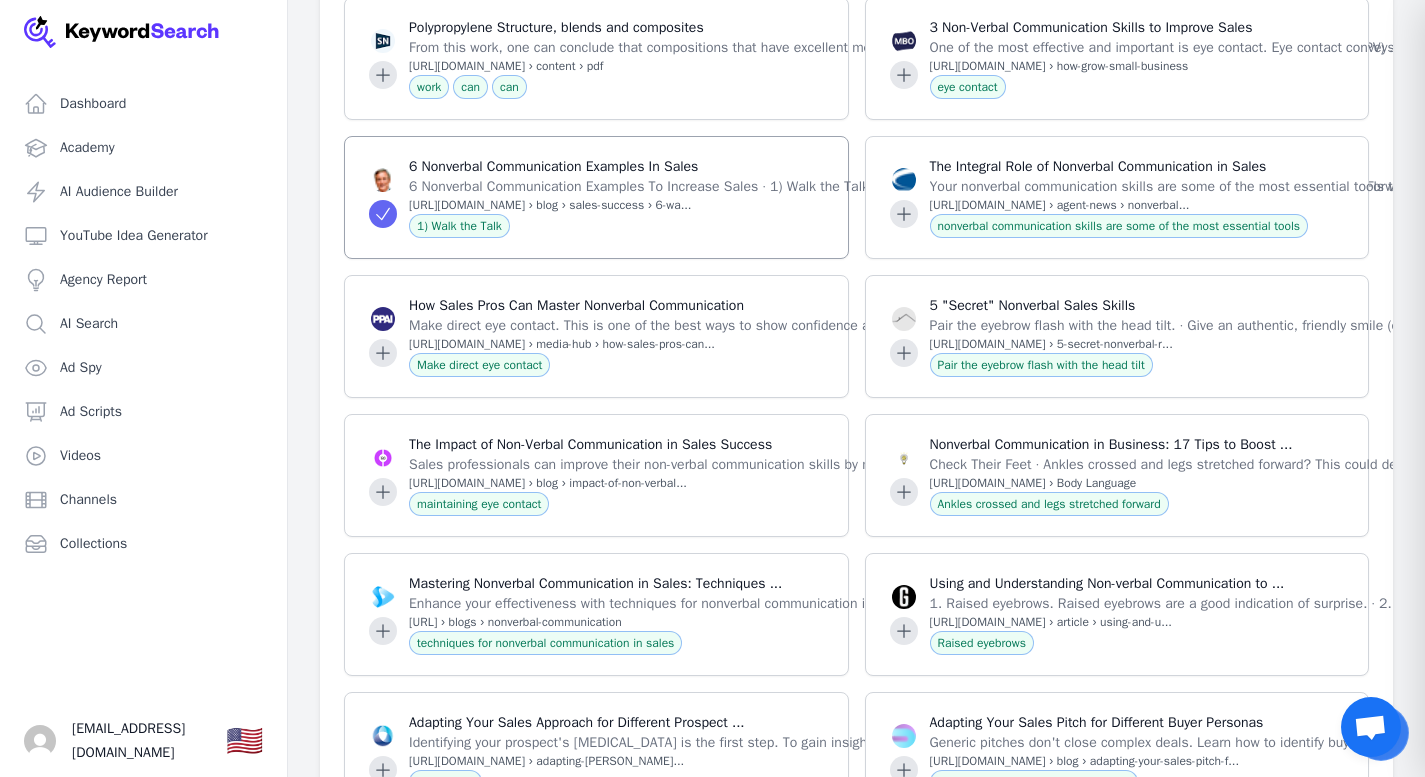 drag, startPoint x: 411, startPoint y: 275, endPoint x: 740, endPoint y: 271, distance: 329.02432 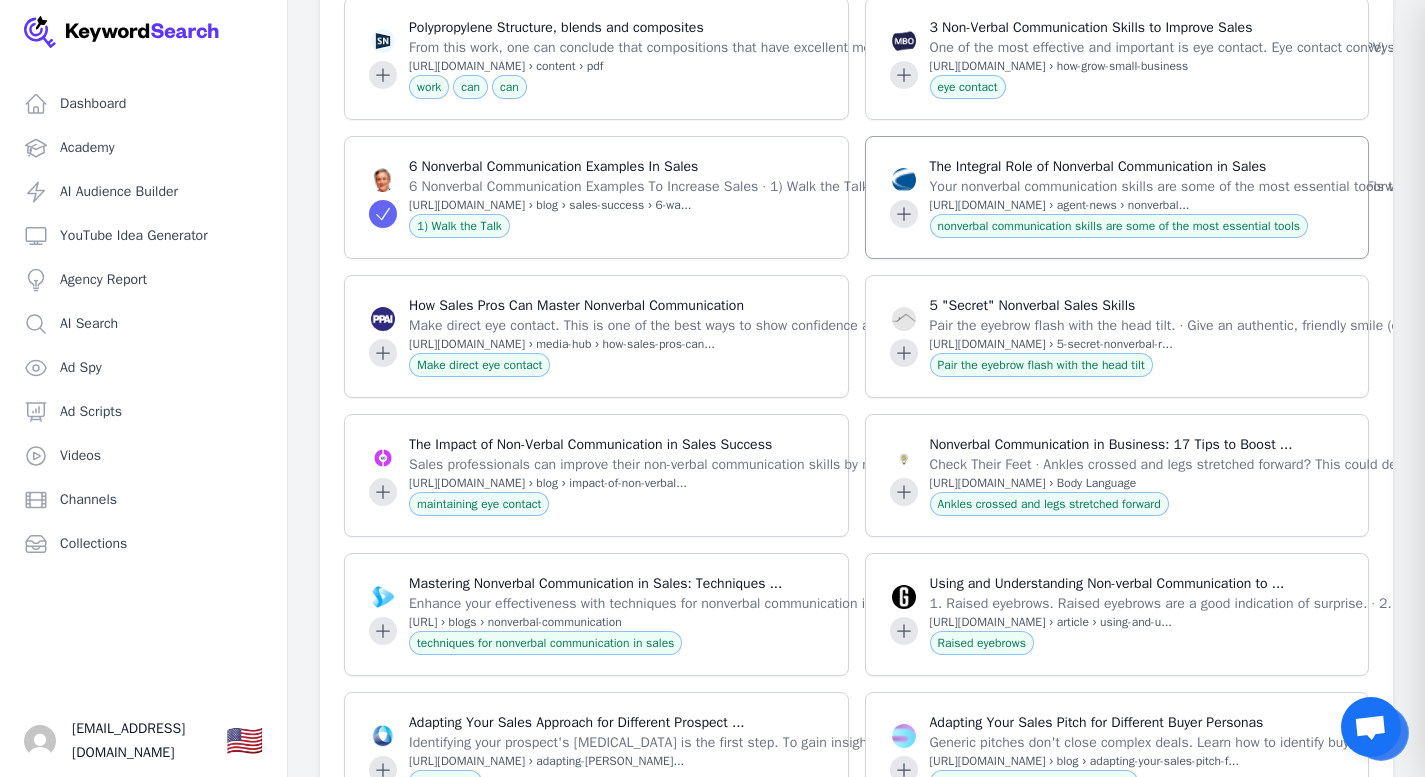 copy on "https://www.briantracy.com › blog › sales-success › 6-wa.." 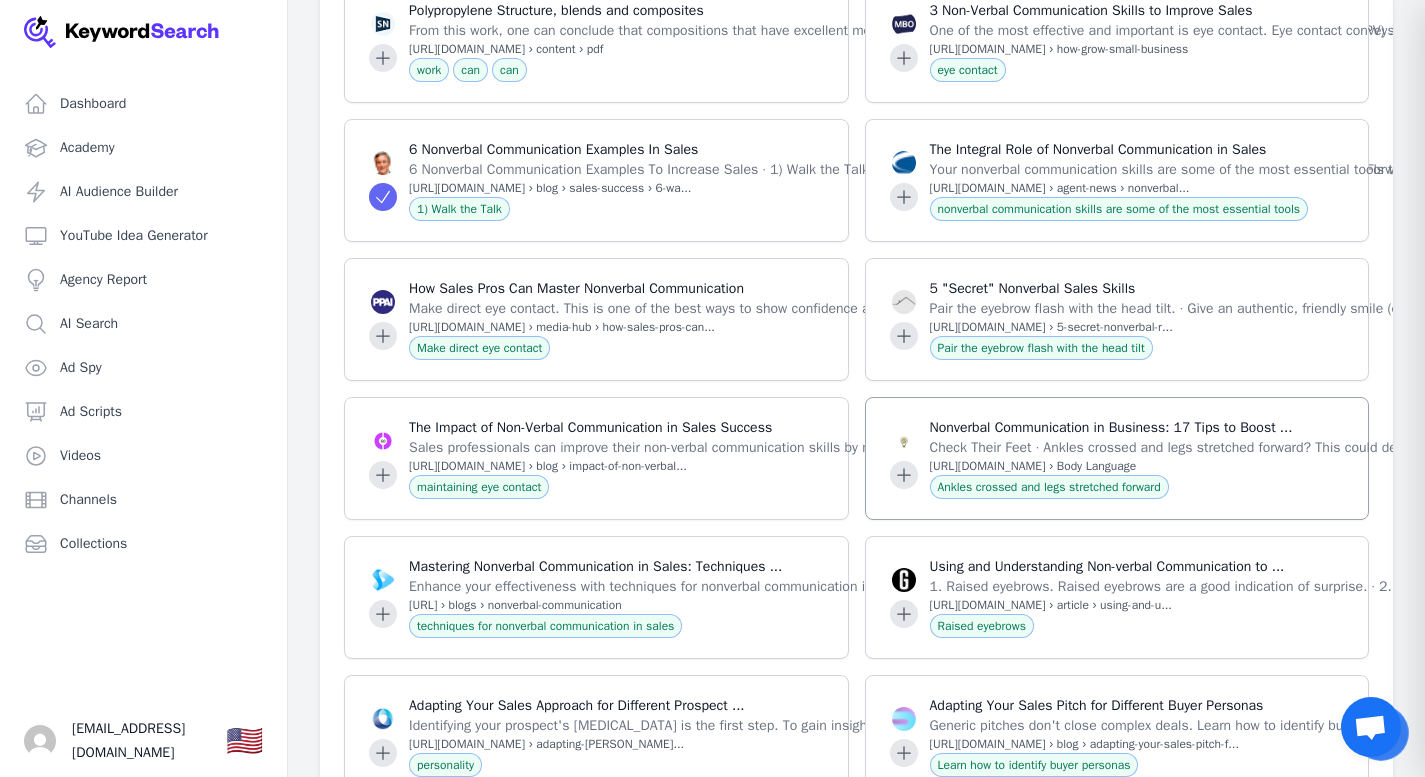scroll, scrollTop: 8865, scrollLeft: 0, axis: vertical 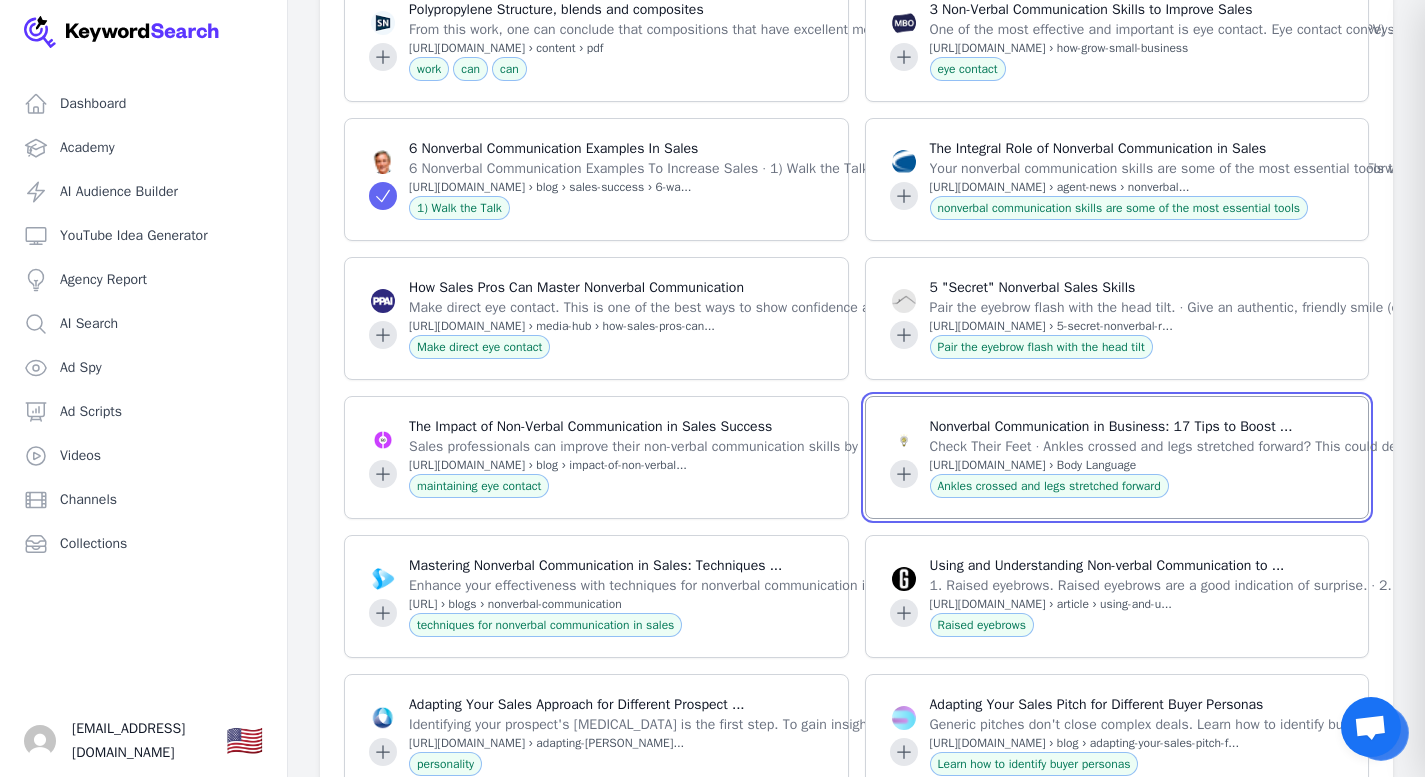 click 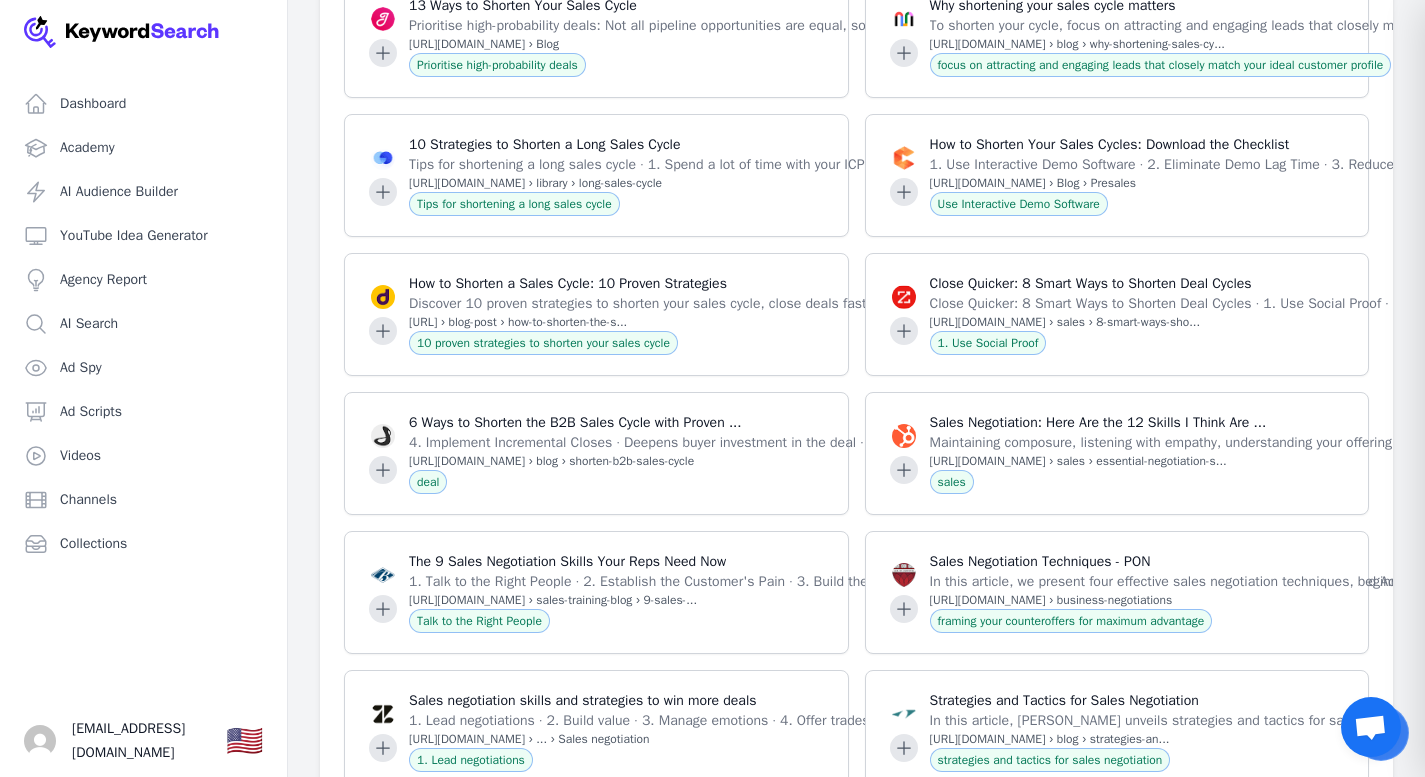 scroll, scrollTop: 11538, scrollLeft: 0, axis: vertical 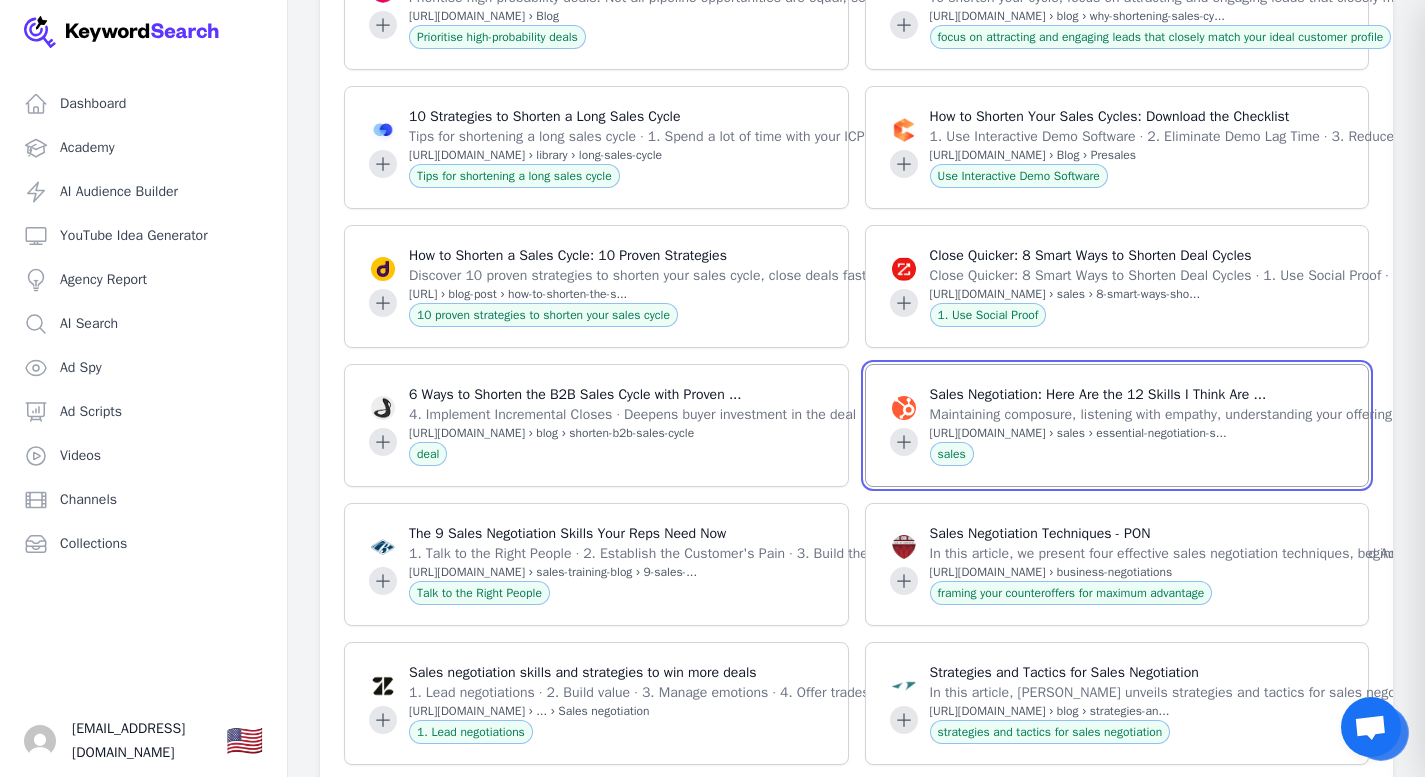 click 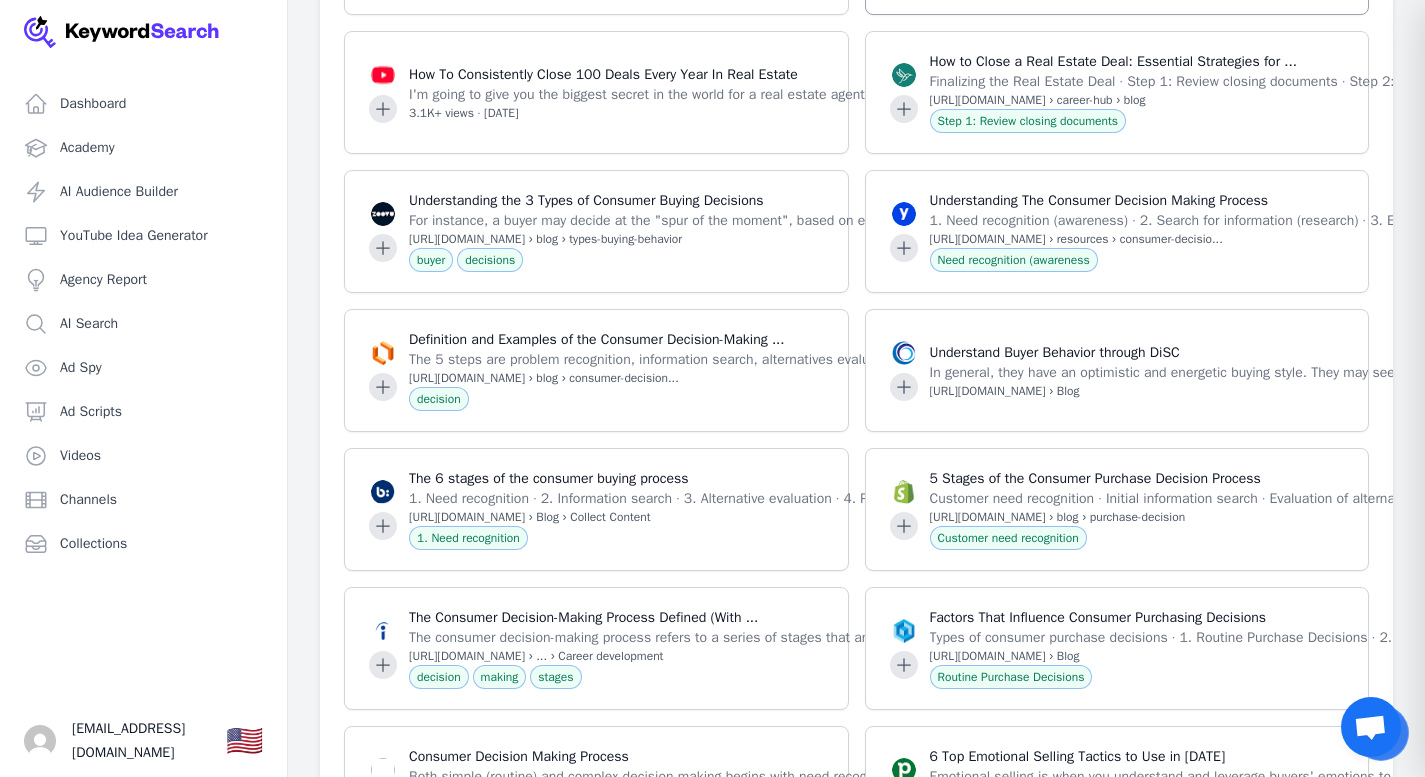 scroll, scrollTop: 14240, scrollLeft: 0, axis: vertical 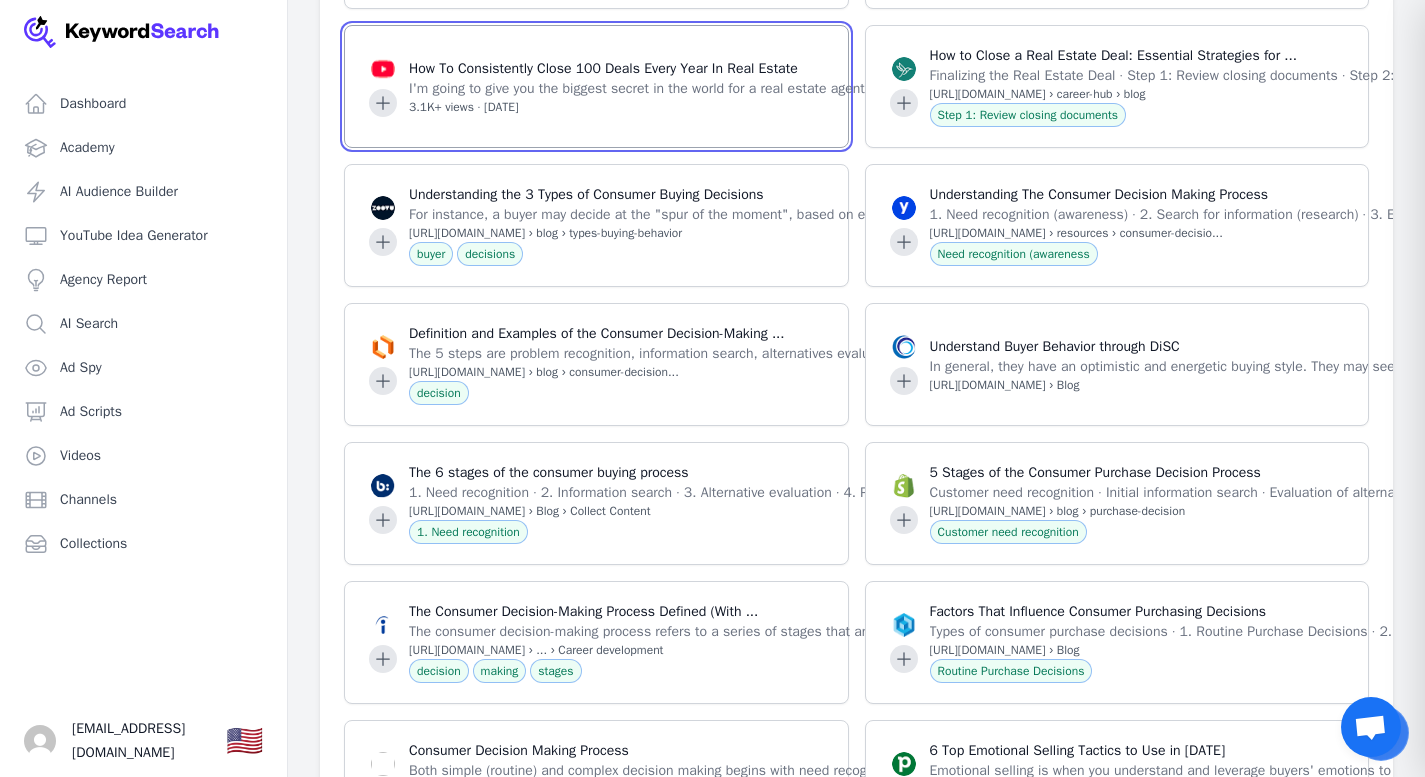 click 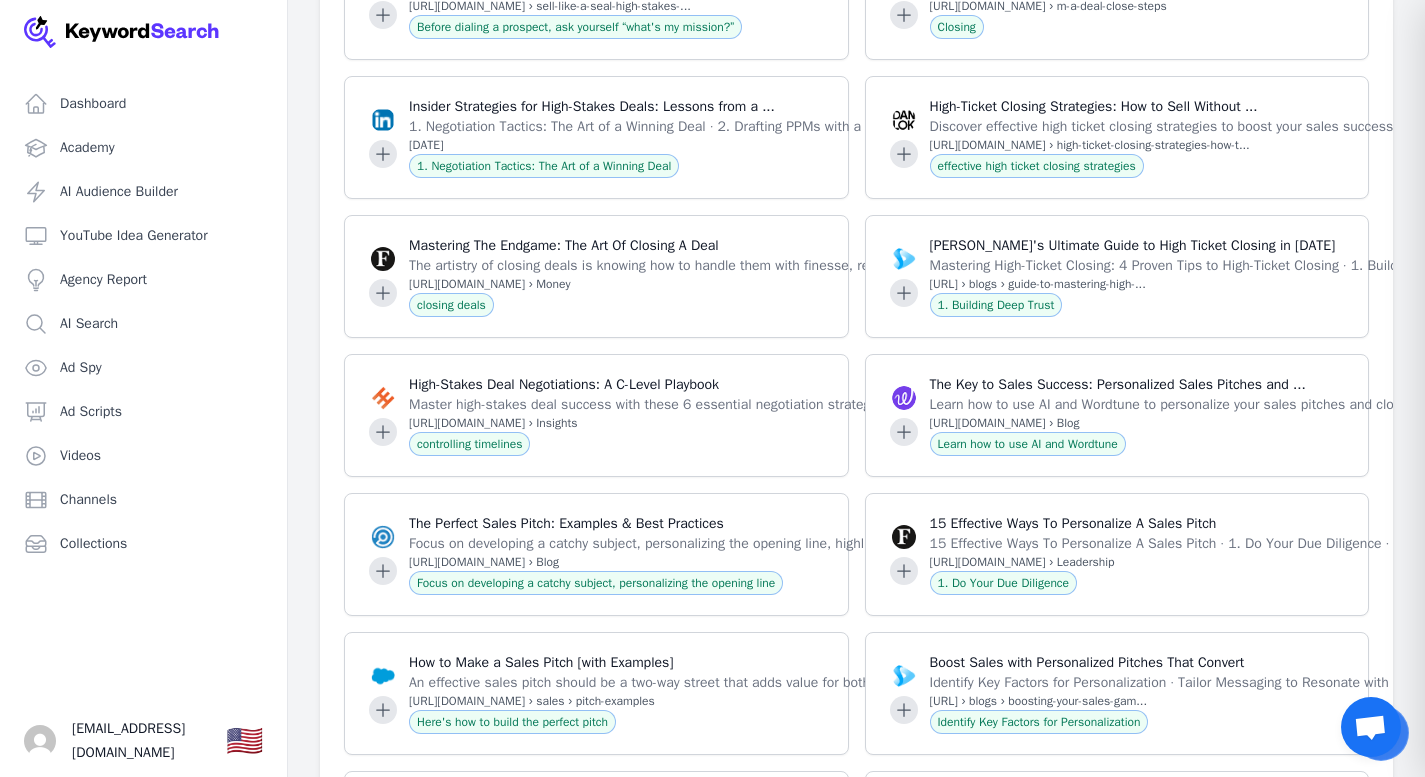 scroll, scrollTop: 15883, scrollLeft: 0, axis: vertical 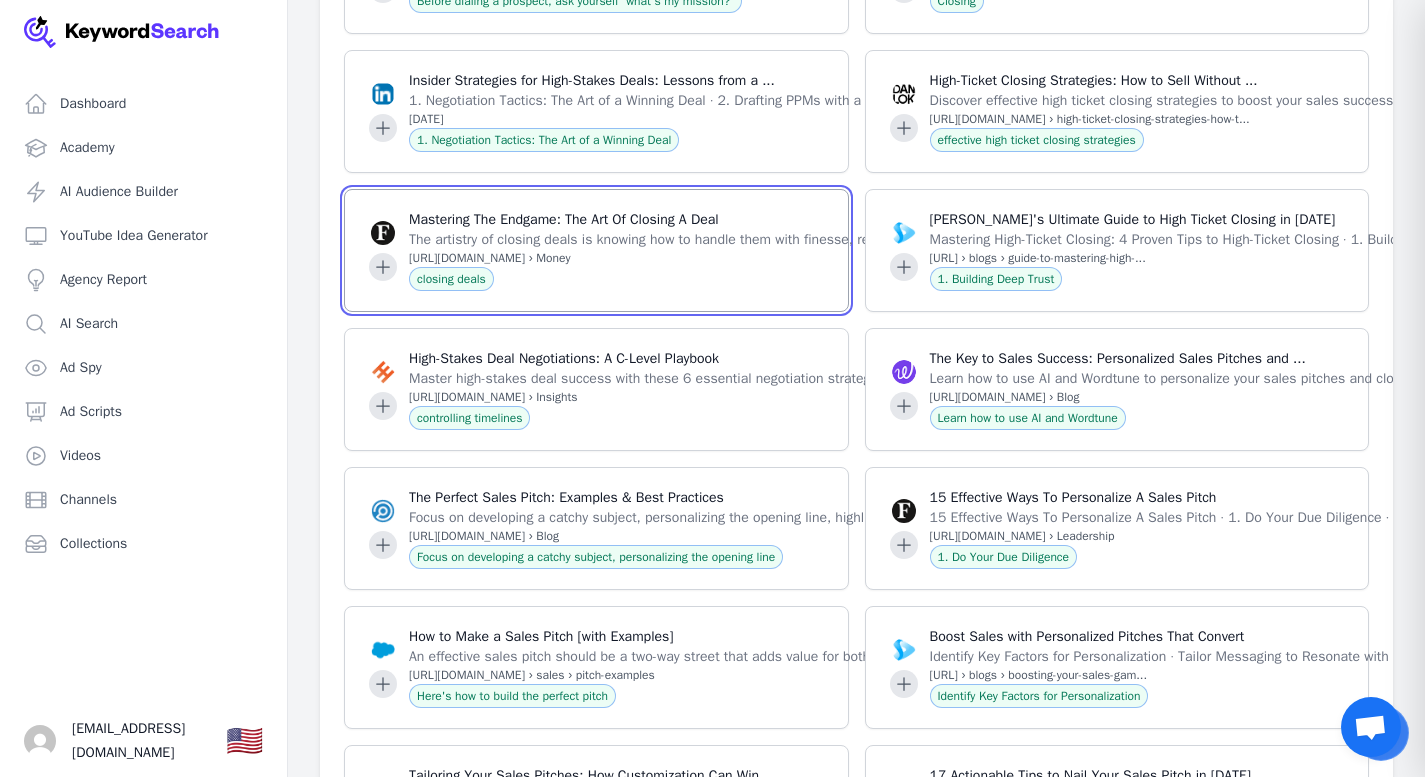 click at bounding box center (383, 267) 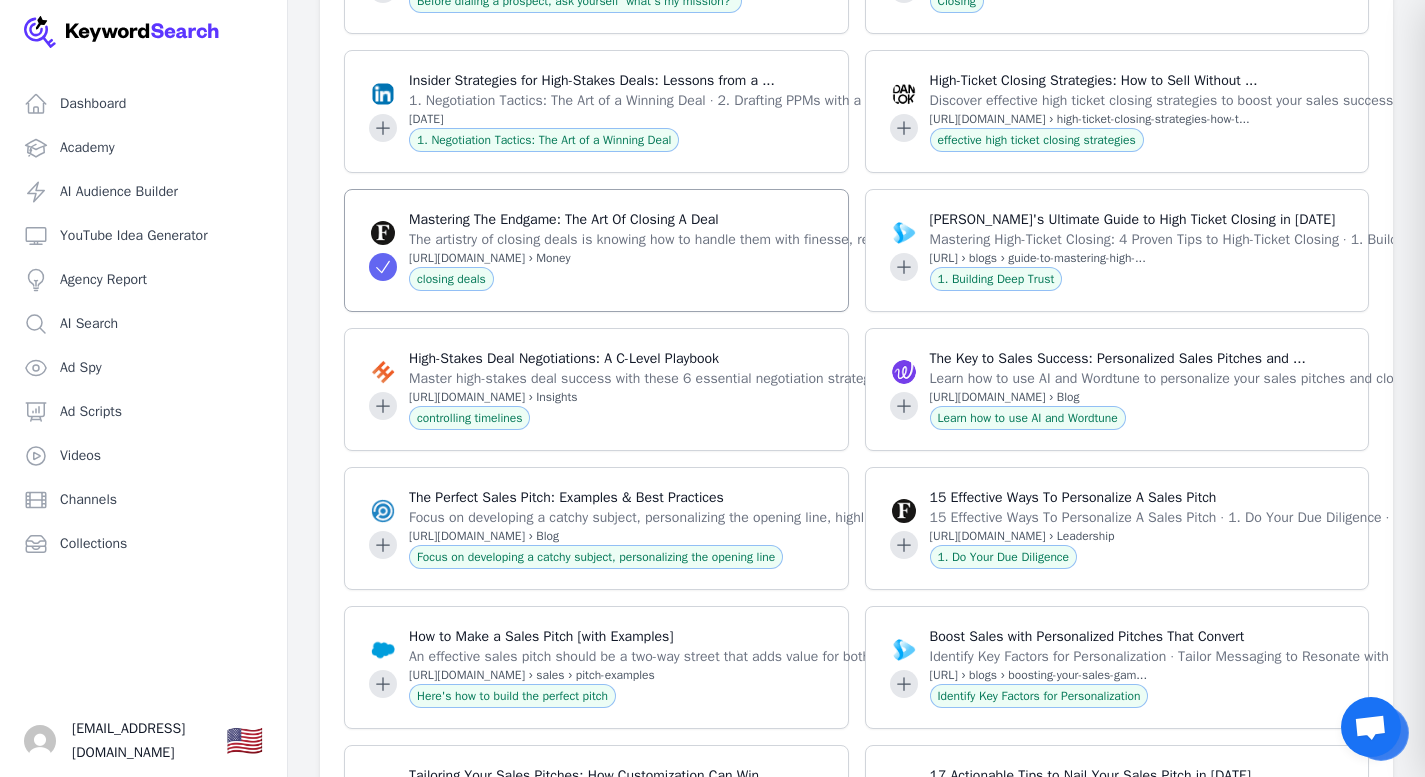 drag, startPoint x: 580, startPoint y: 352, endPoint x: 410, endPoint y: 353, distance: 170.00294 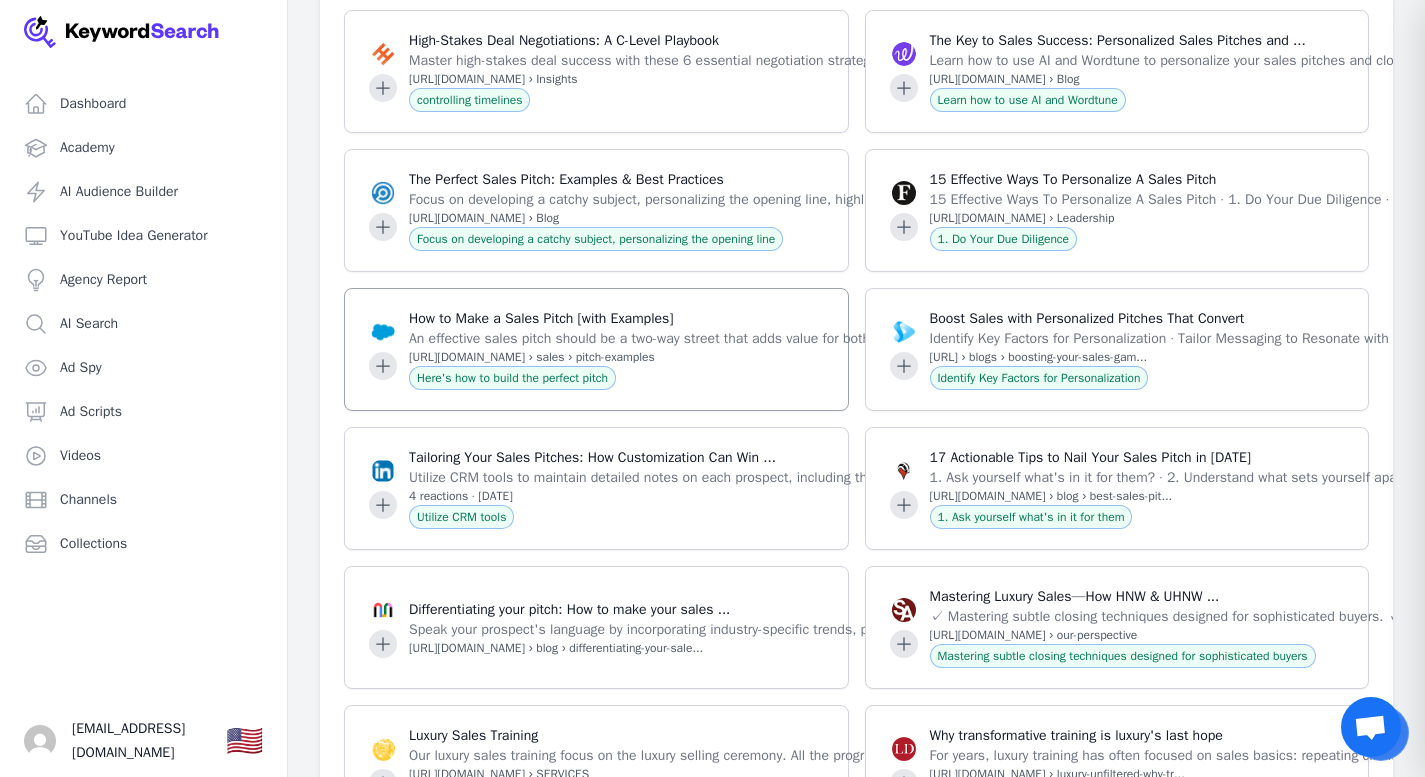 scroll, scrollTop: 16337, scrollLeft: 0, axis: vertical 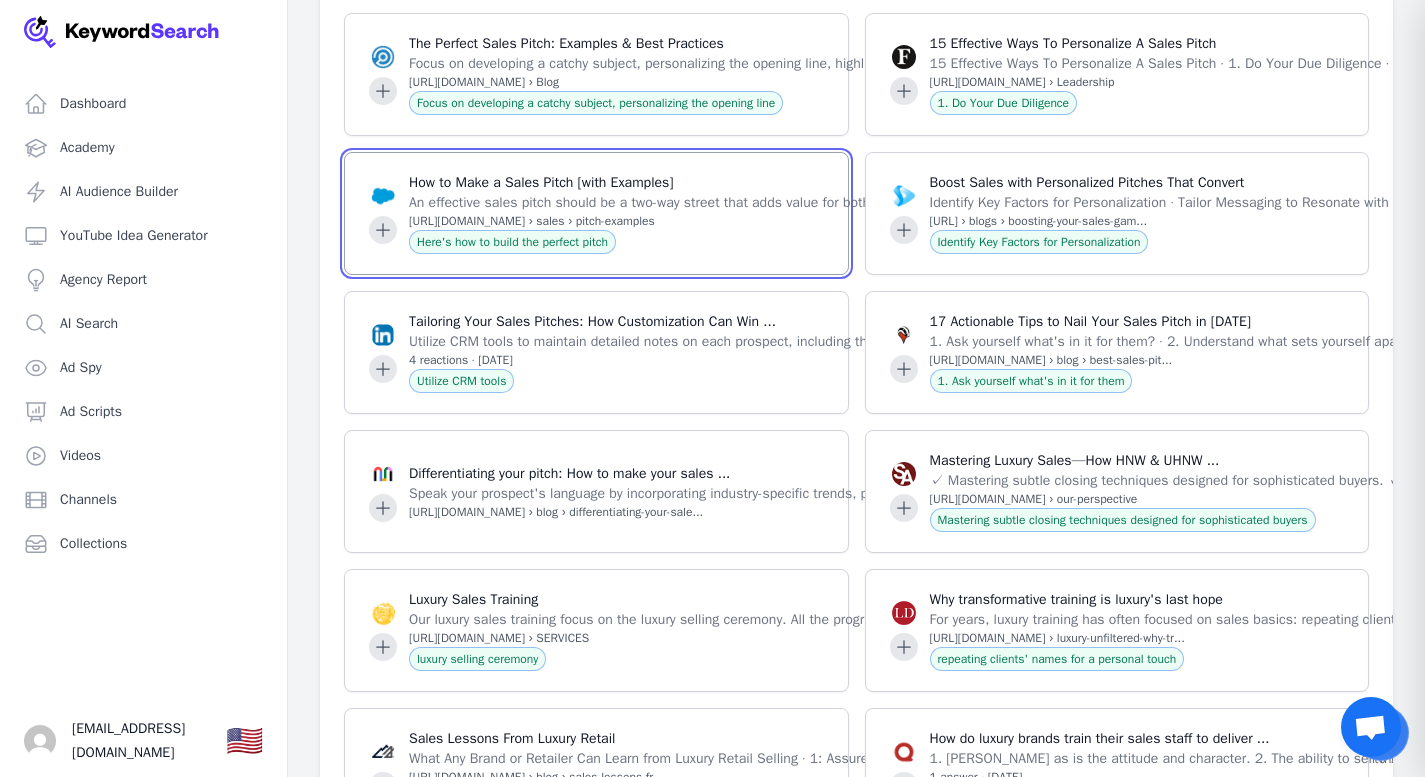 click 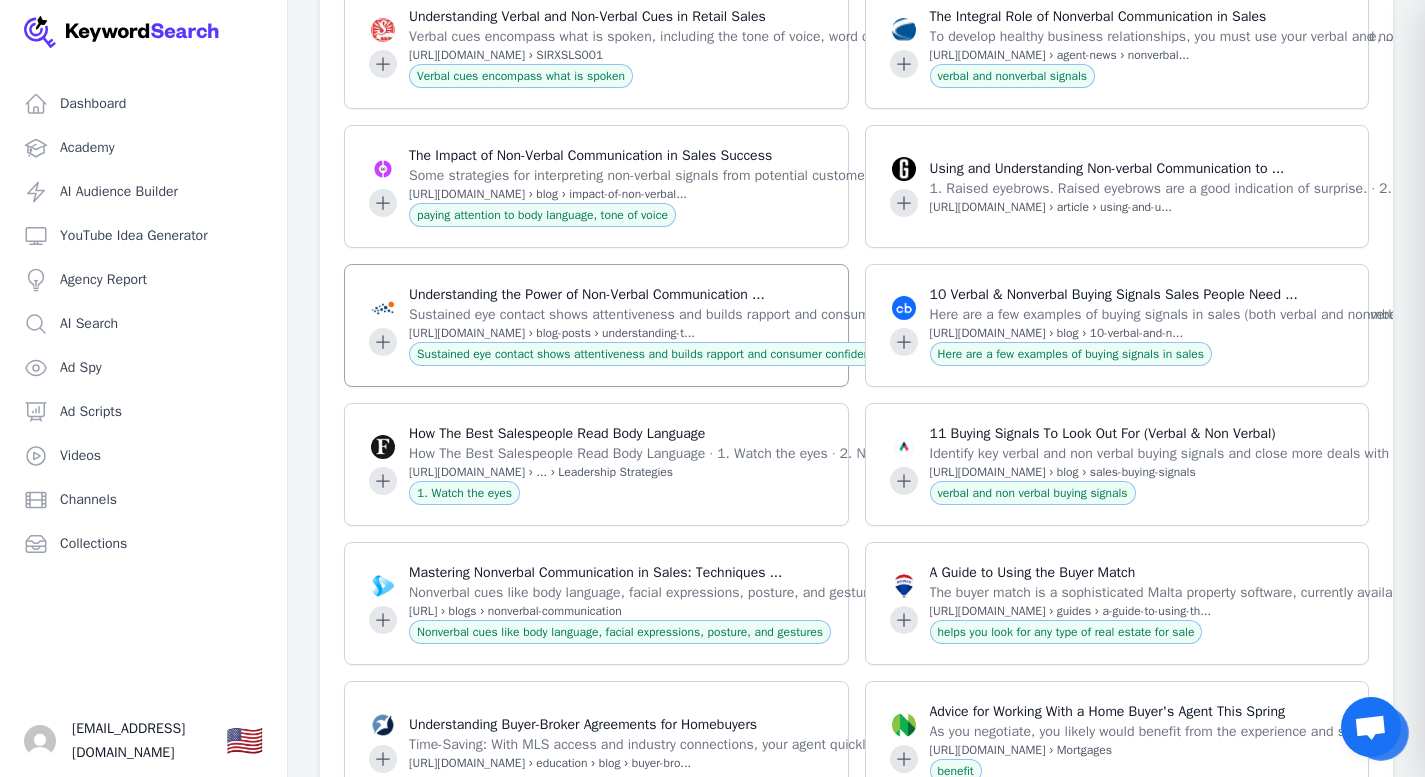 scroll, scrollTop: 17514, scrollLeft: 0, axis: vertical 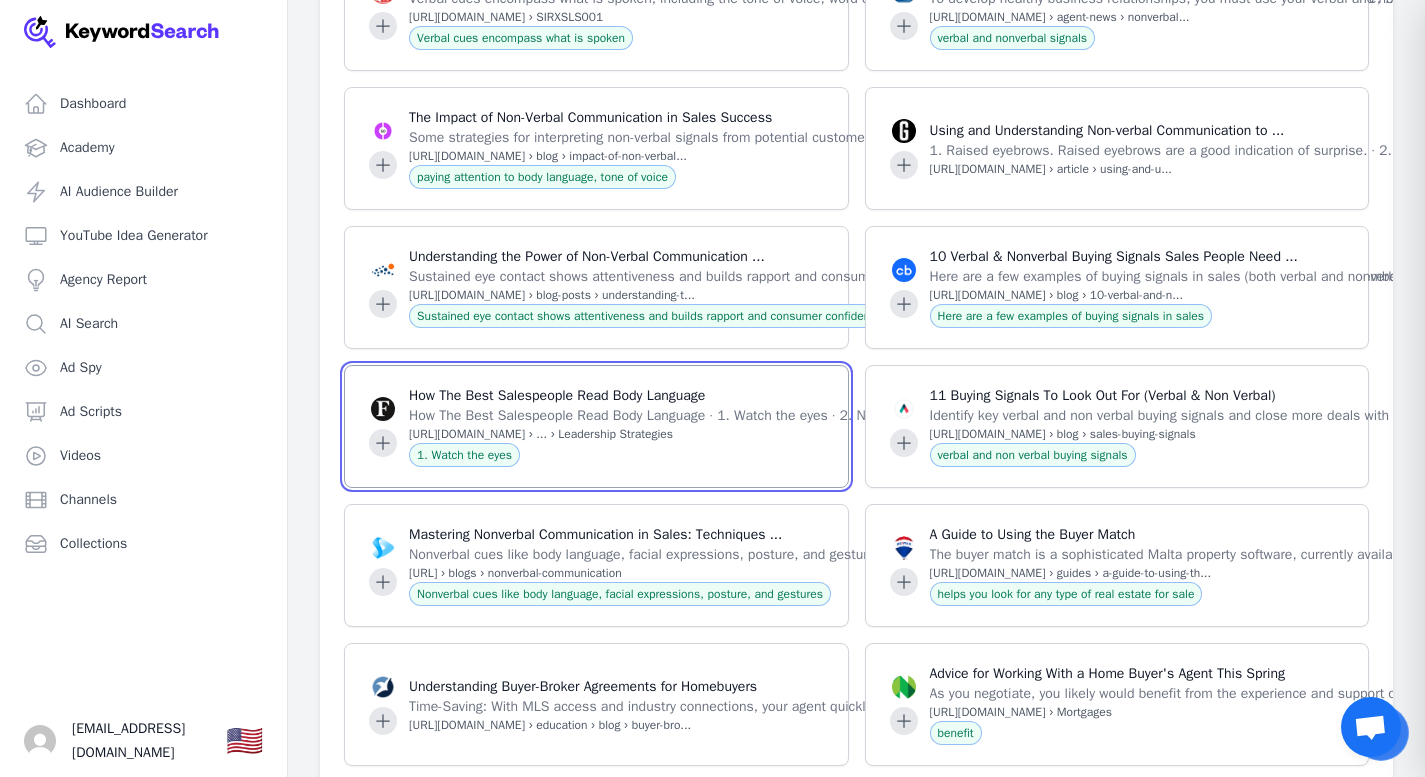 click 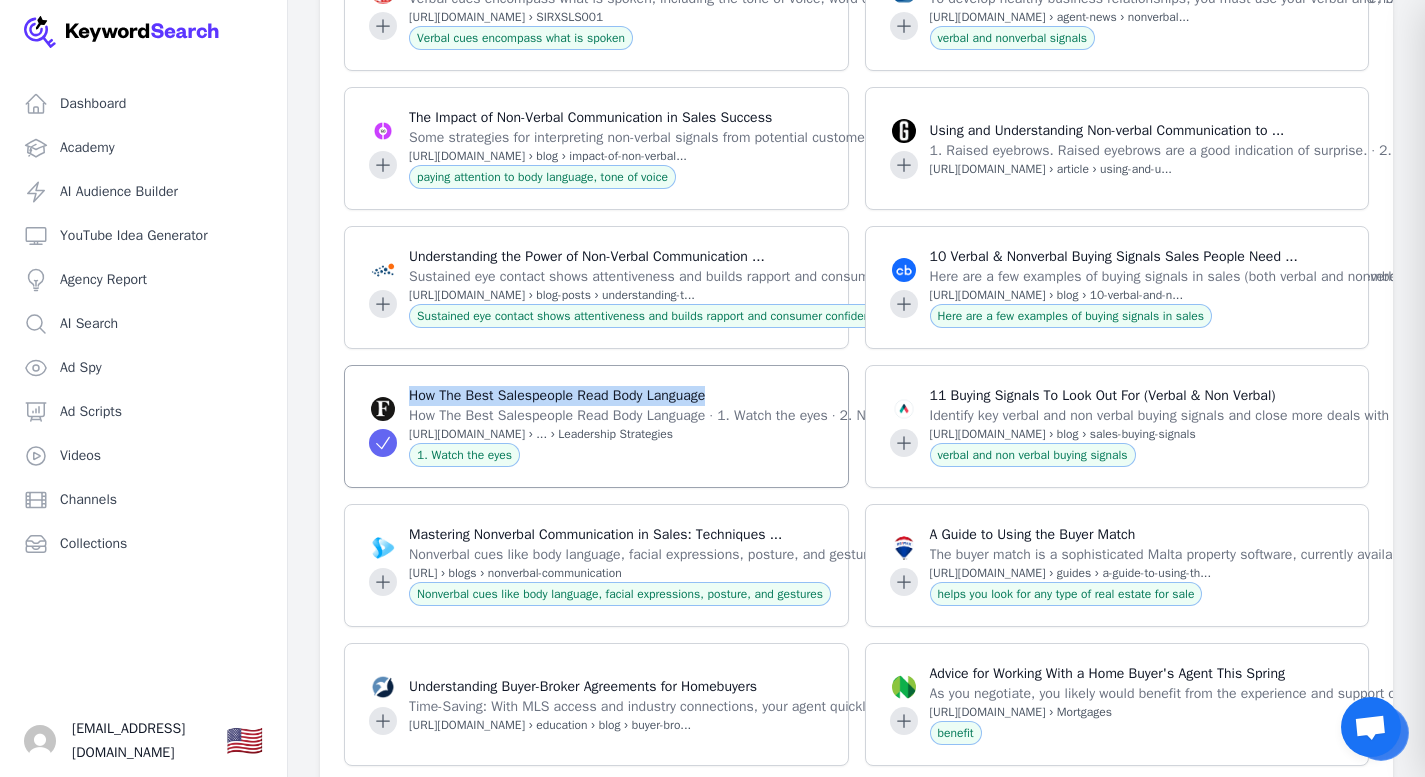 drag, startPoint x: 413, startPoint y: 495, endPoint x: 747, endPoint y: 499, distance: 334.02396 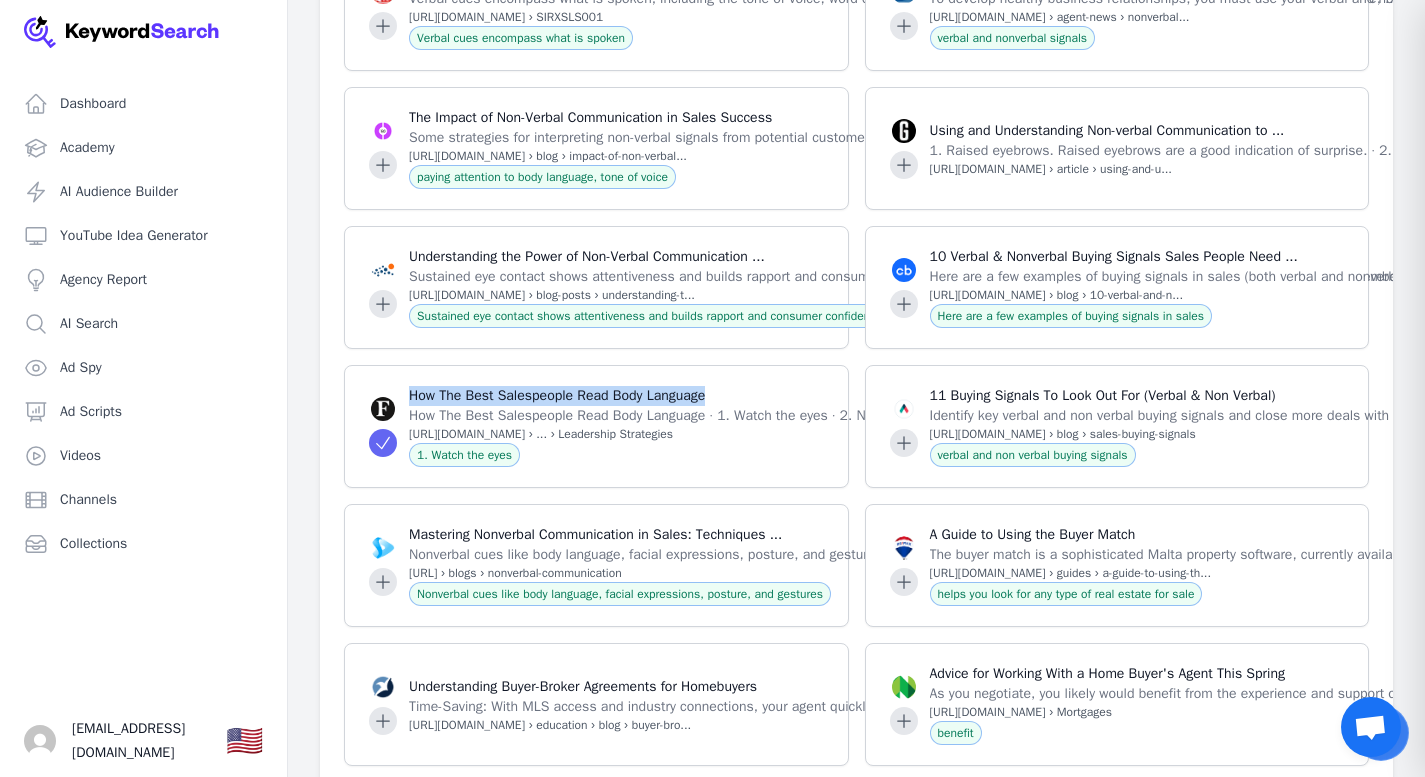 copy on "How The Best Salespeople Read Body Language" 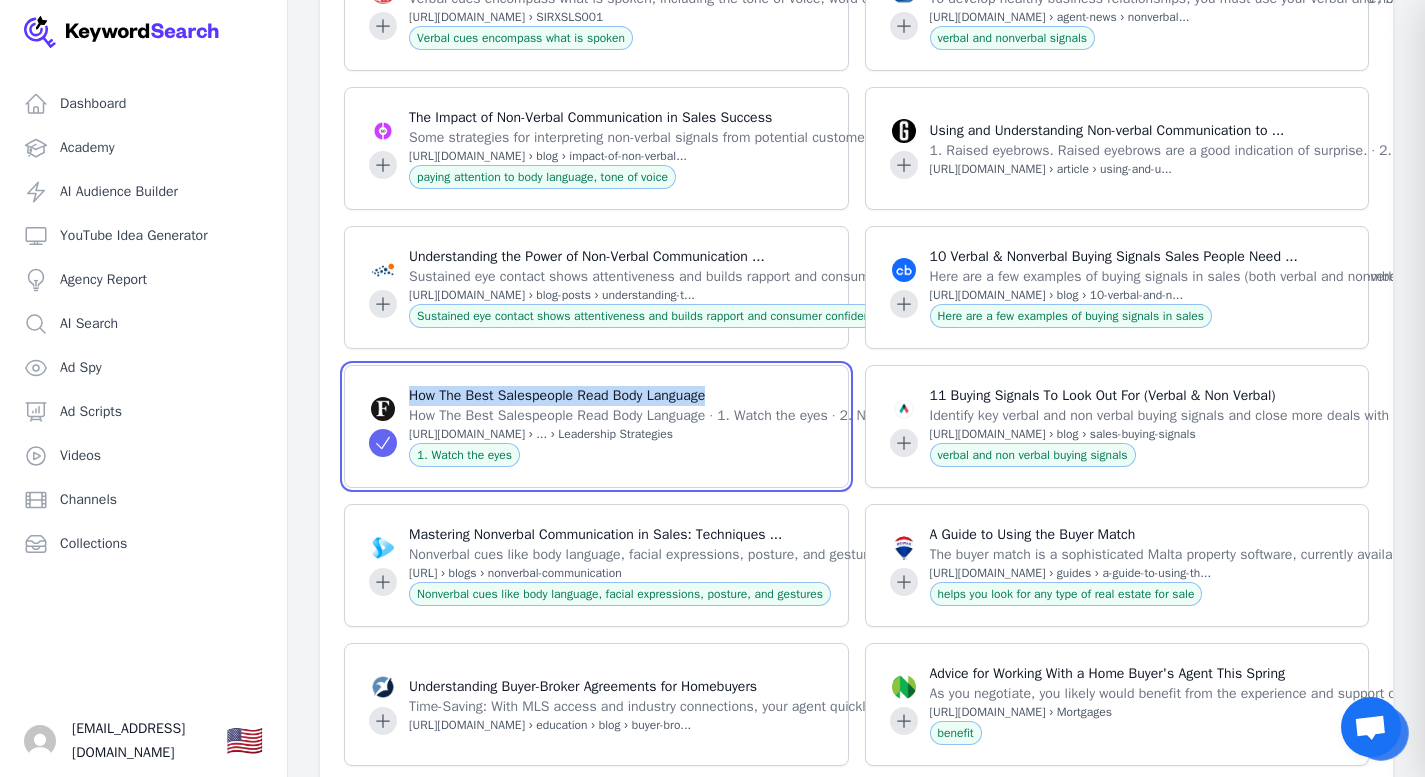 click 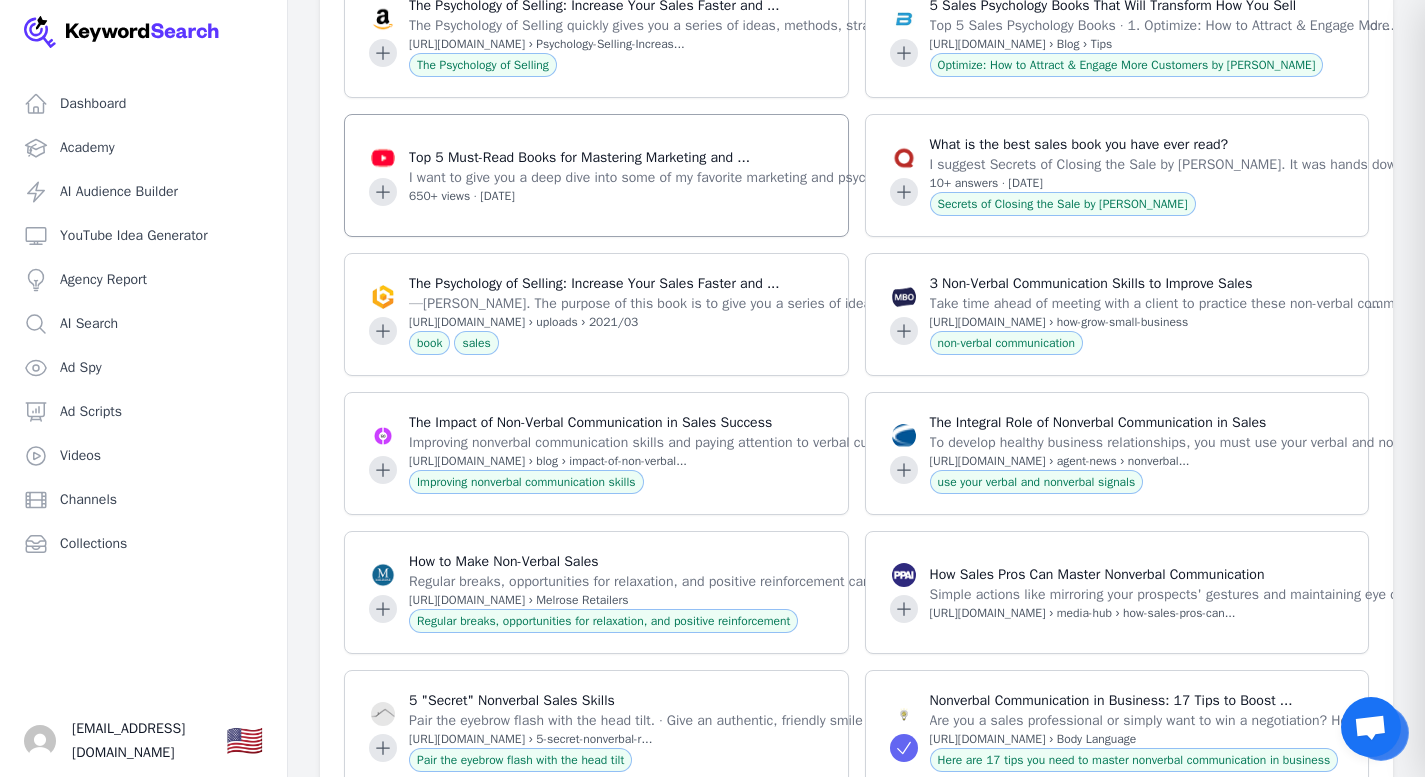 scroll, scrollTop: 30828, scrollLeft: 0, axis: vertical 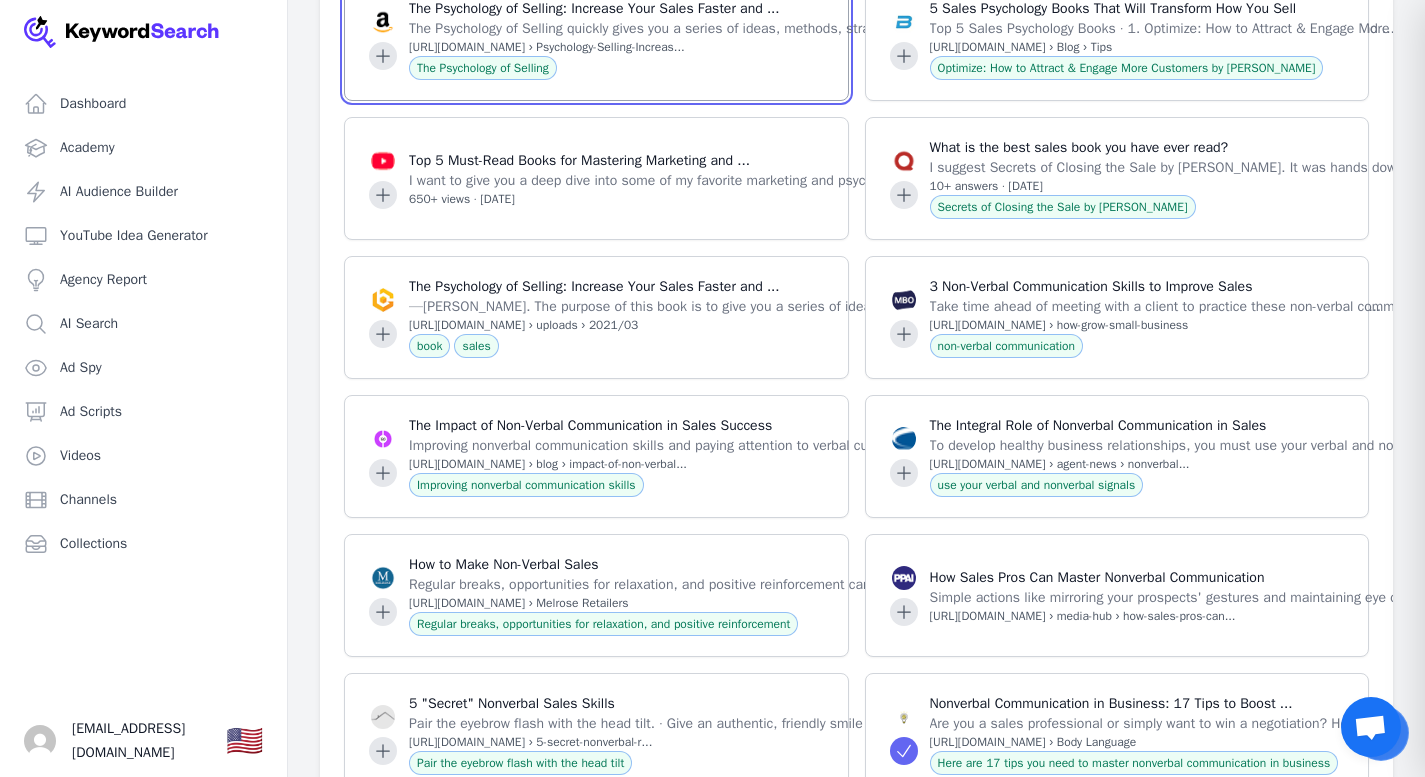 click 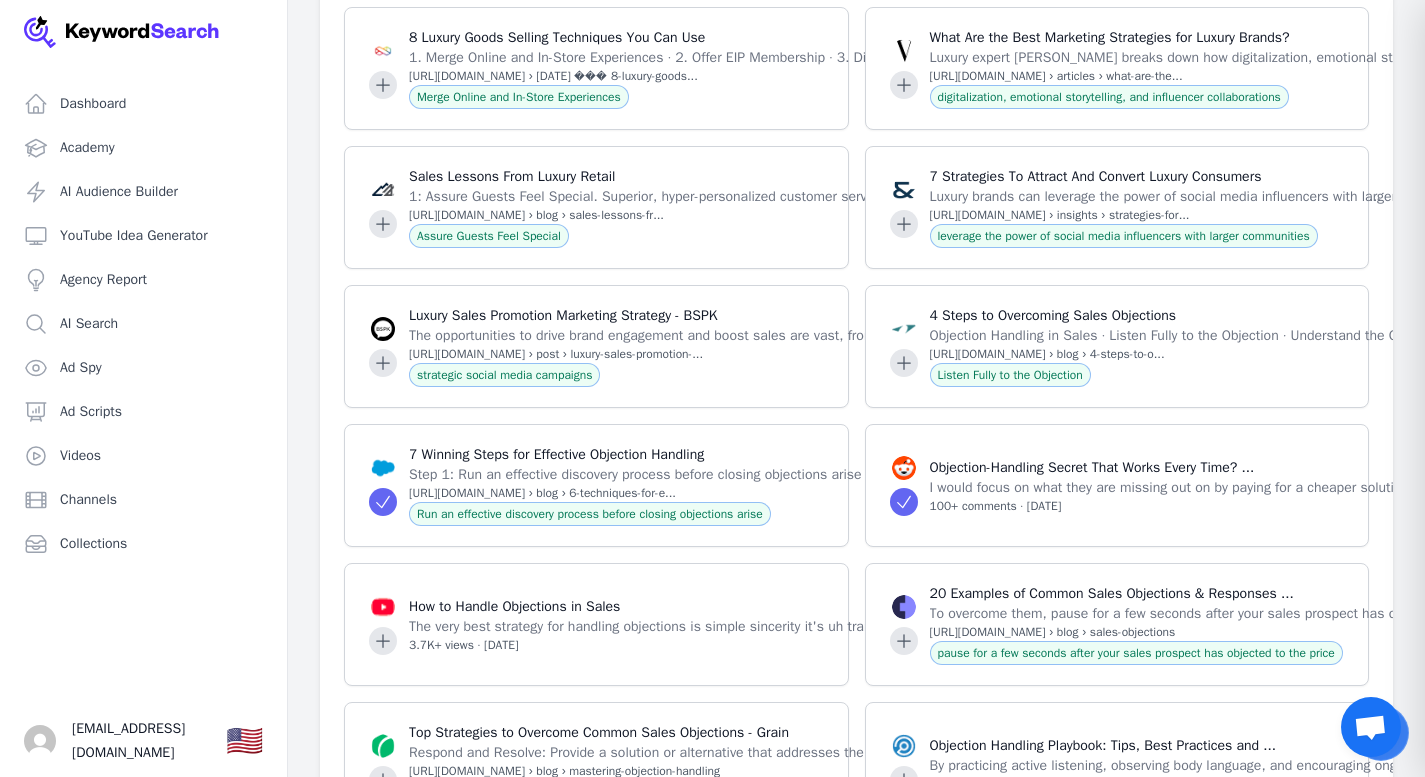 scroll, scrollTop: 43559, scrollLeft: 0, axis: vertical 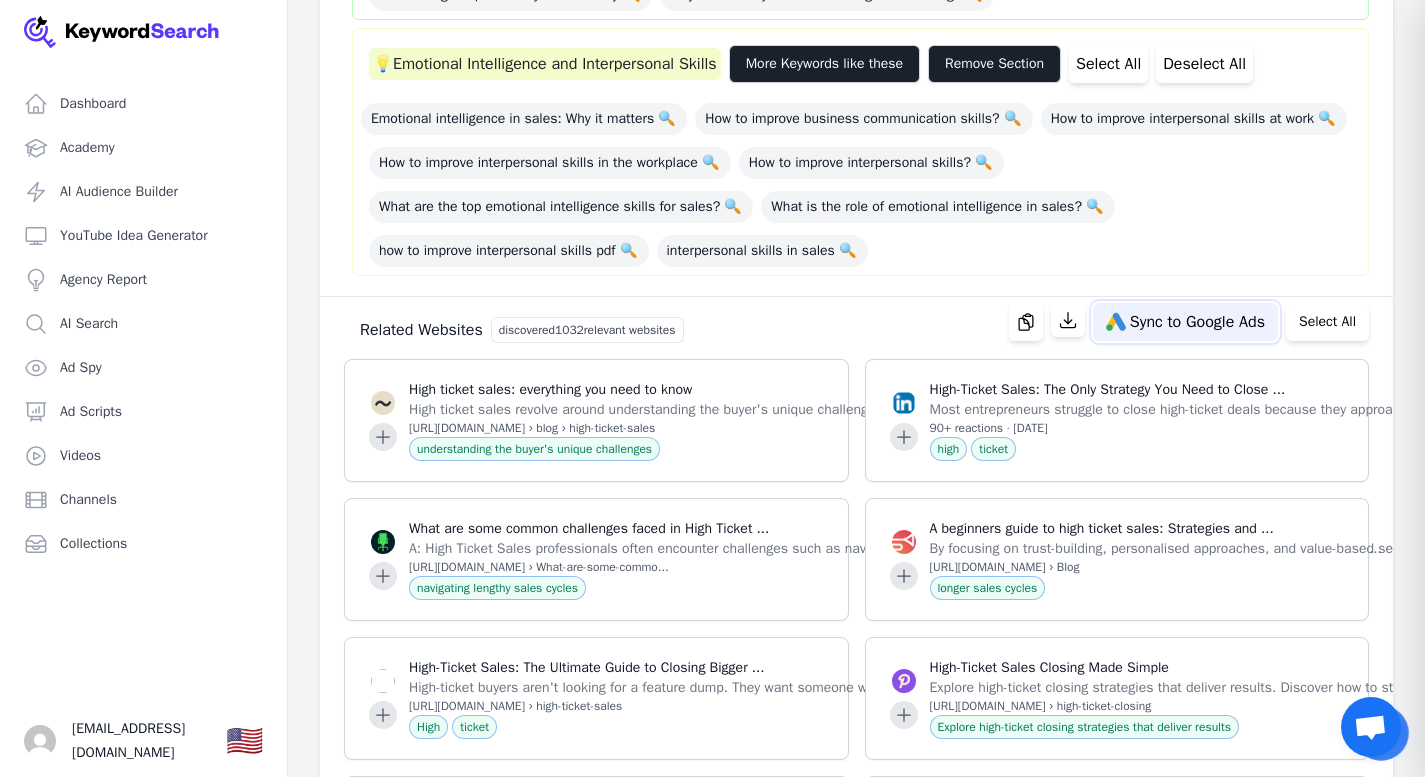 click on "Sync to Google Ads" at bounding box center [1197, 322] 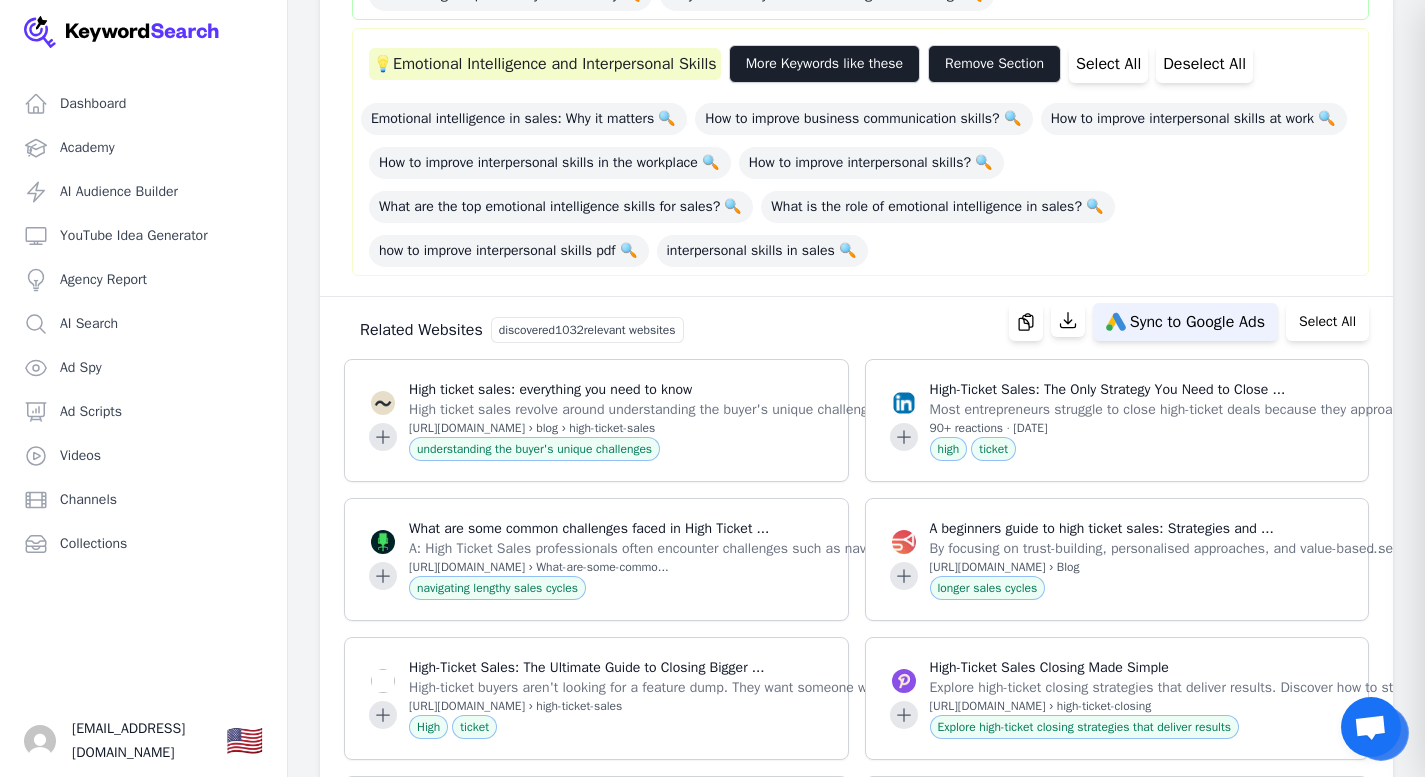 scroll, scrollTop: 1769, scrollLeft: 0, axis: vertical 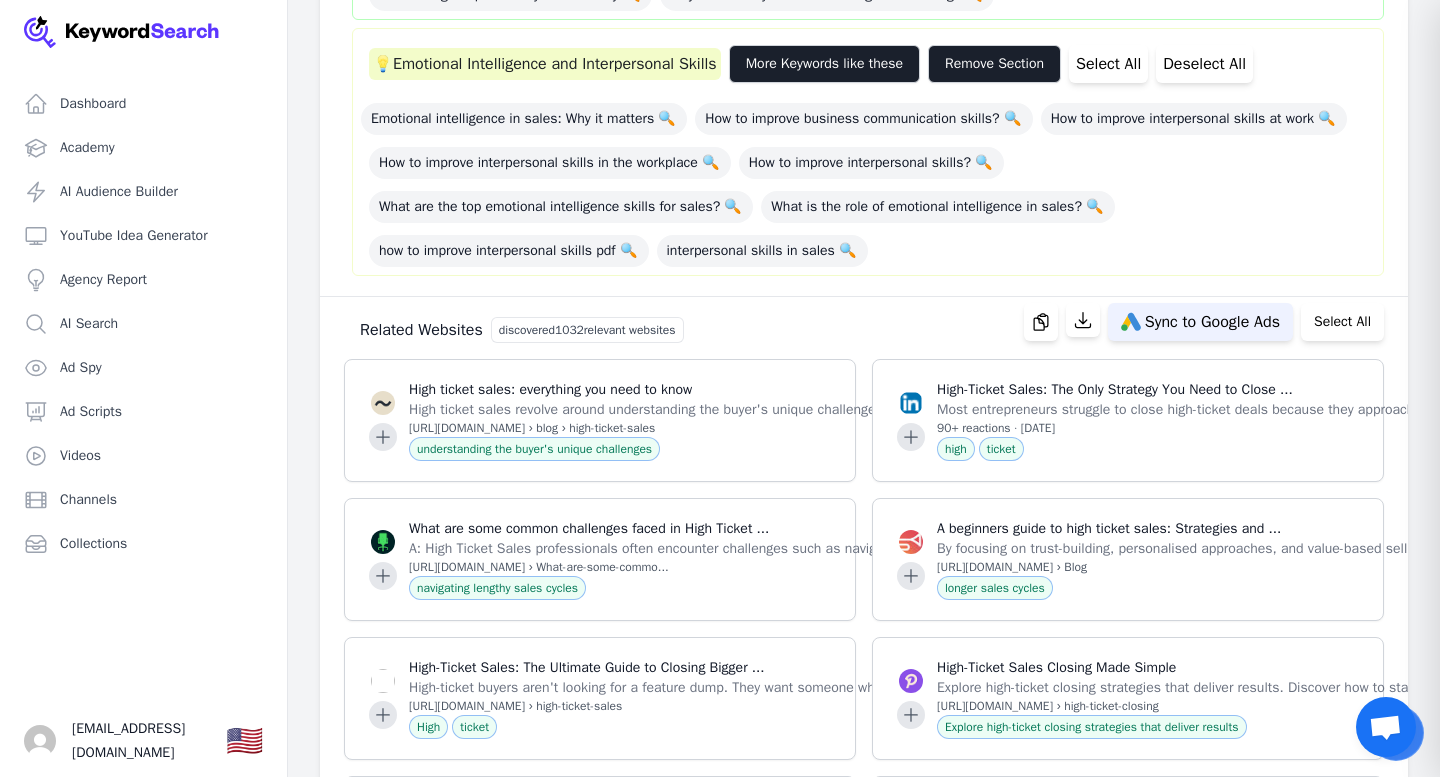 select on "relatedWebsites" 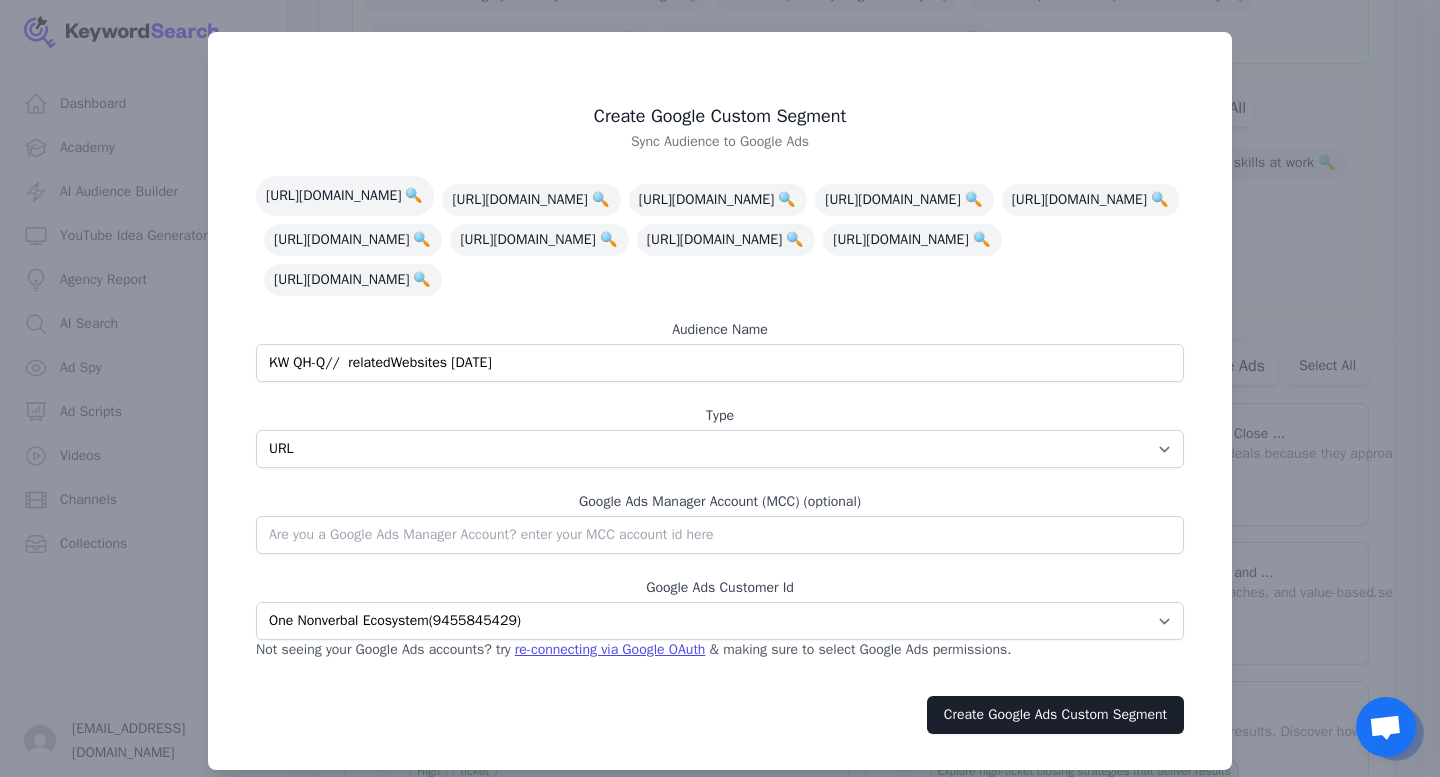 drag, startPoint x: 443, startPoint y: 372, endPoint x: 249, endPoint y: 368, distance: 194.04123 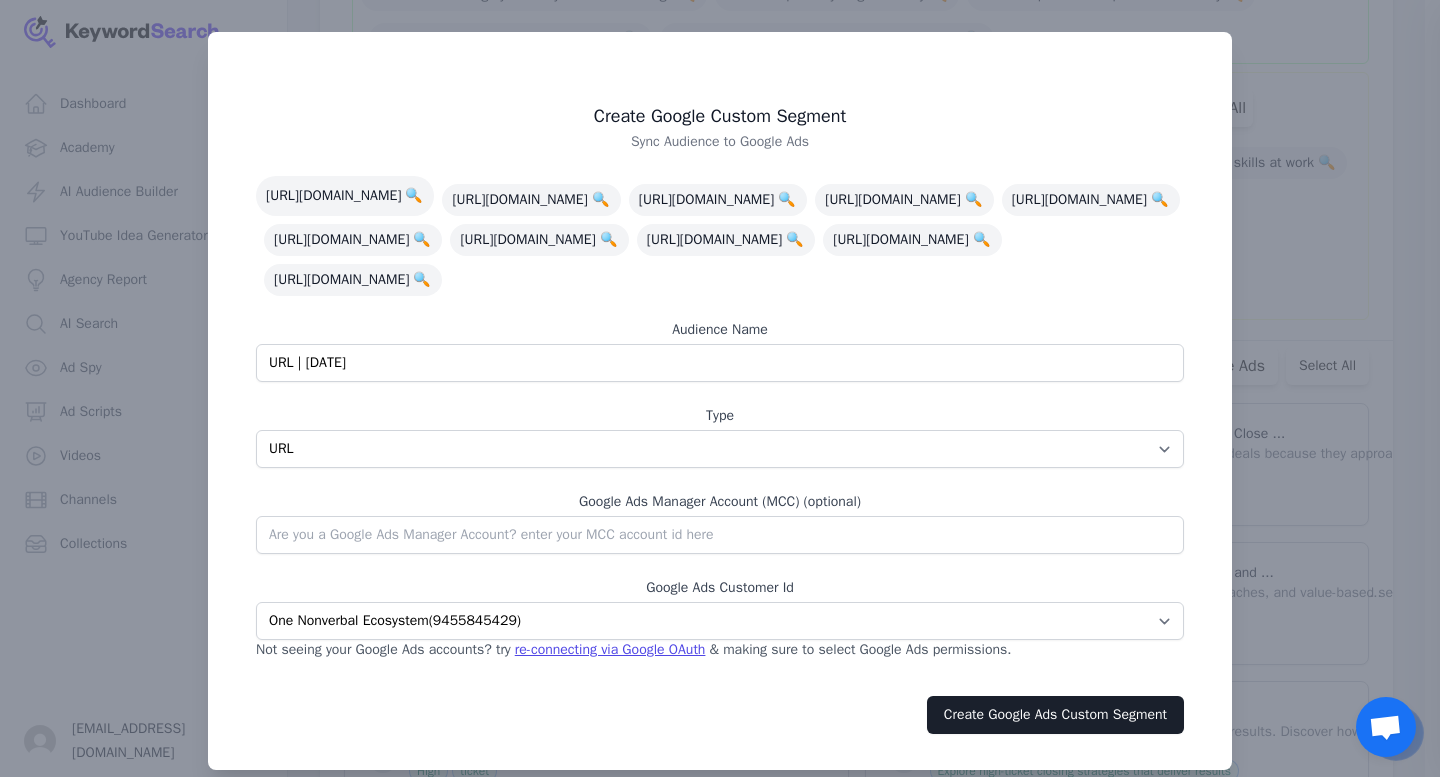type on "URL | 07/15/2025" 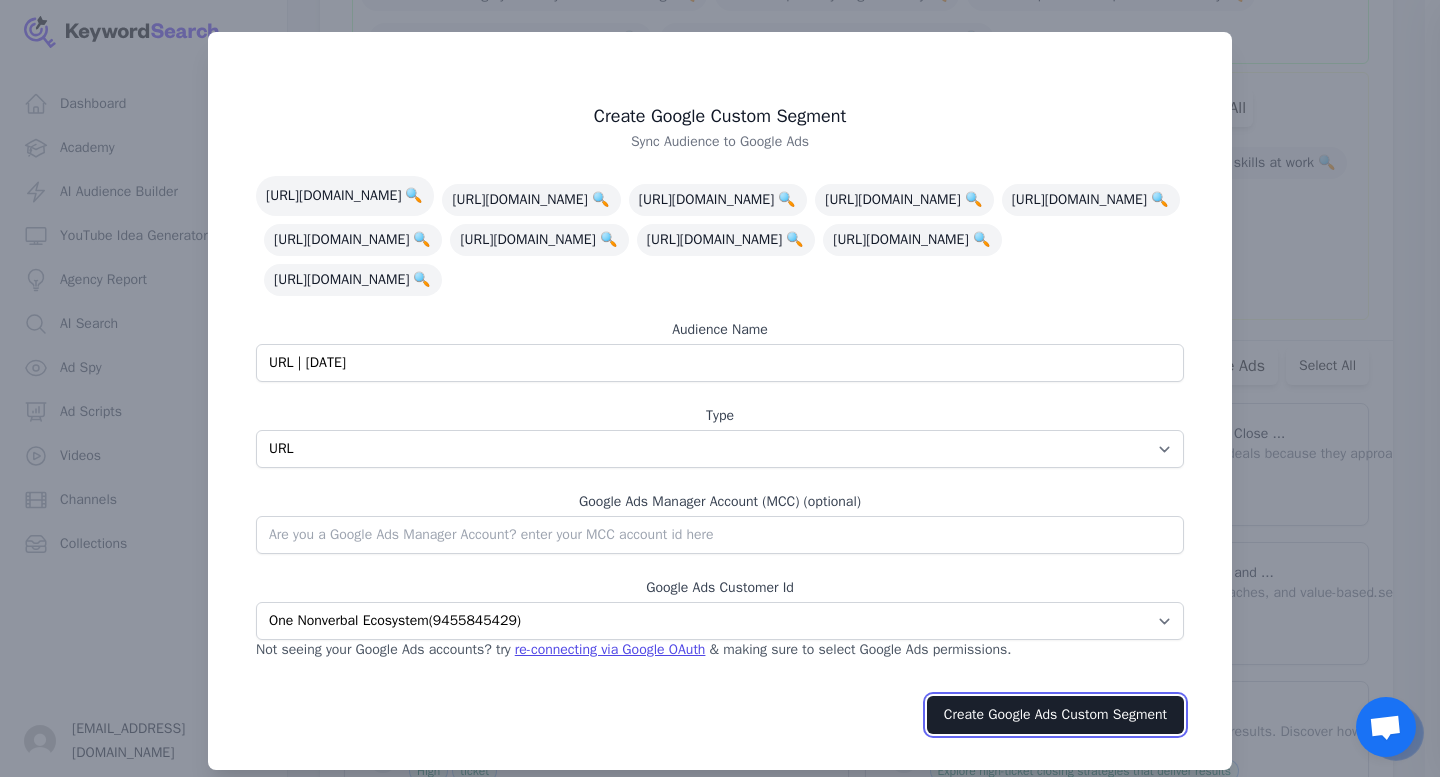 click on "Create Google Ads Custom Segment" at bounding box center (1055, 715) 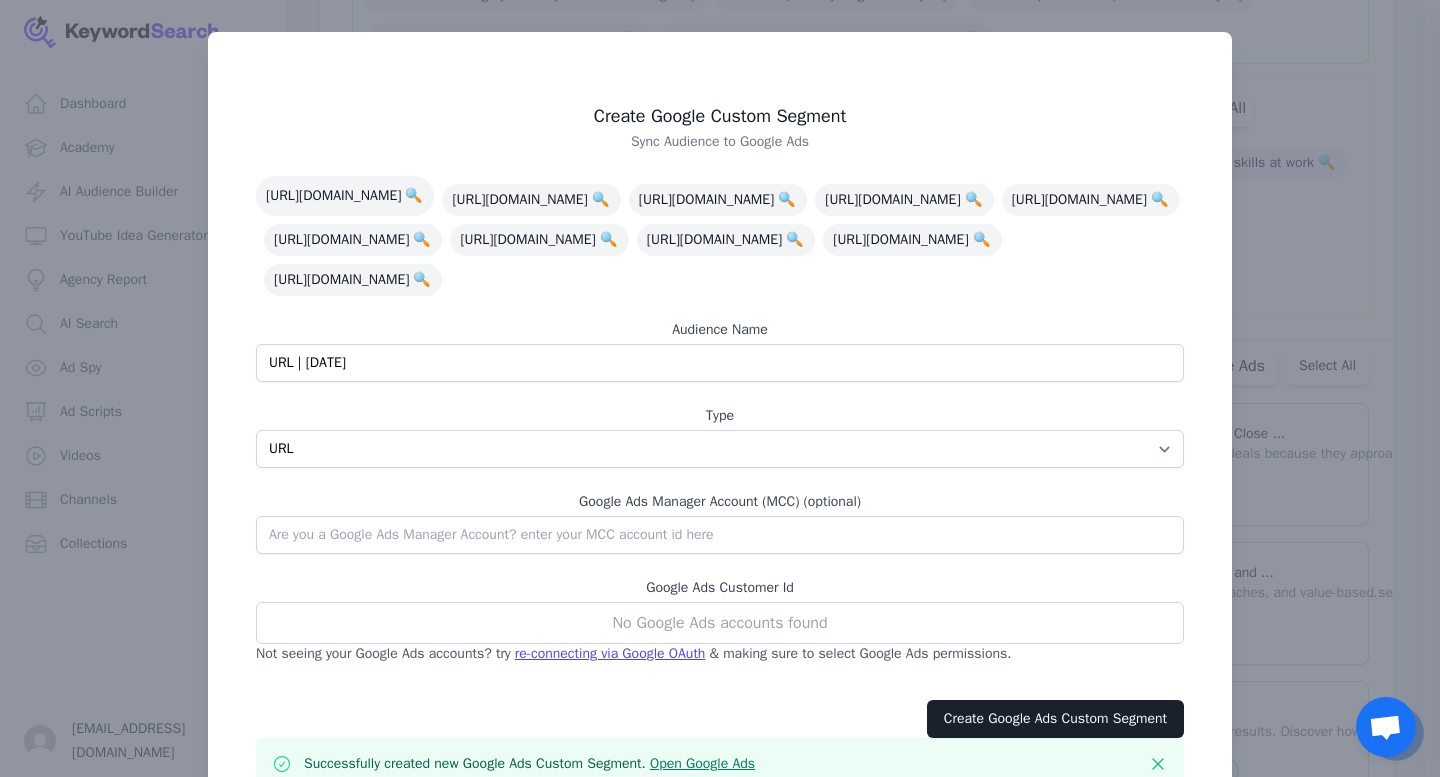 click at bounding box center (720, 388) 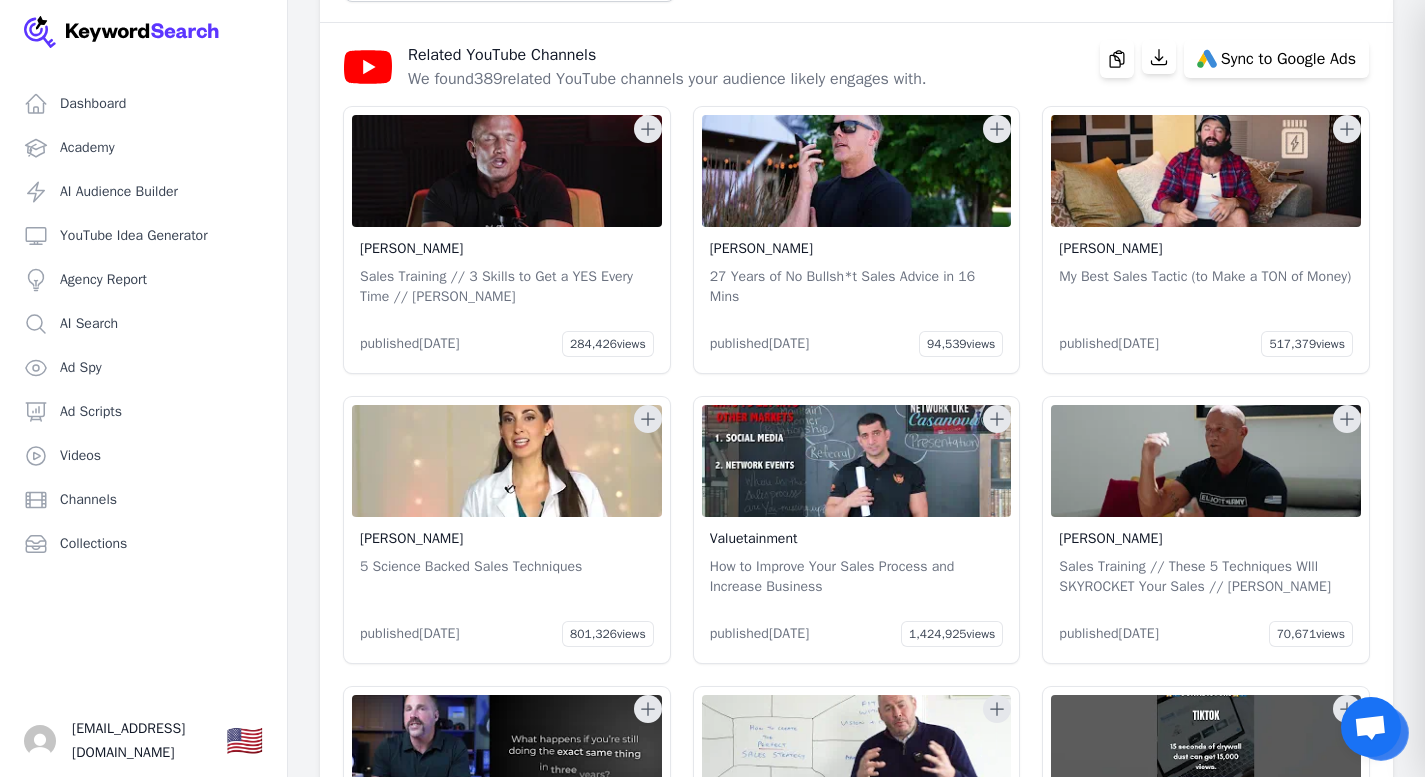 scroll, scrollTop: 77362, scrollLeft: 0, axis: vertical 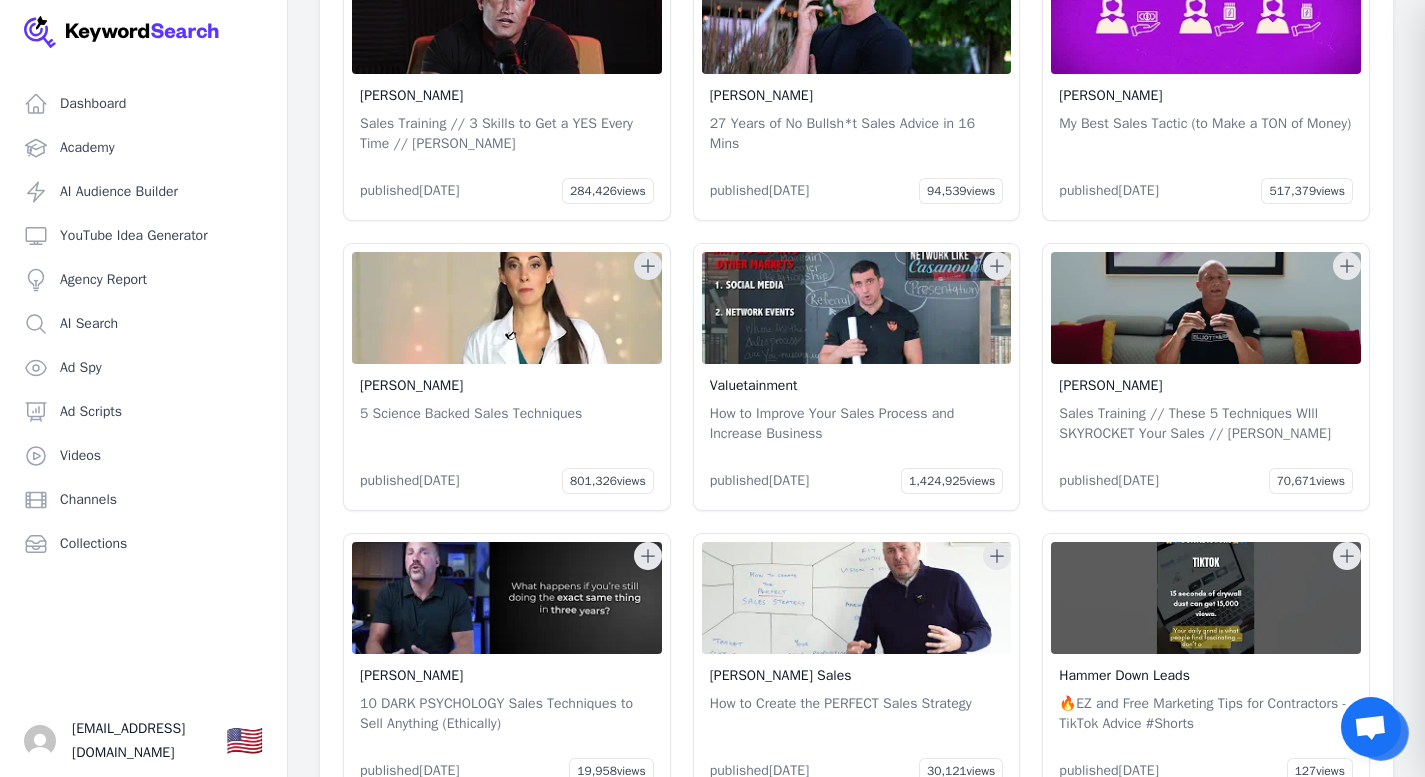 click 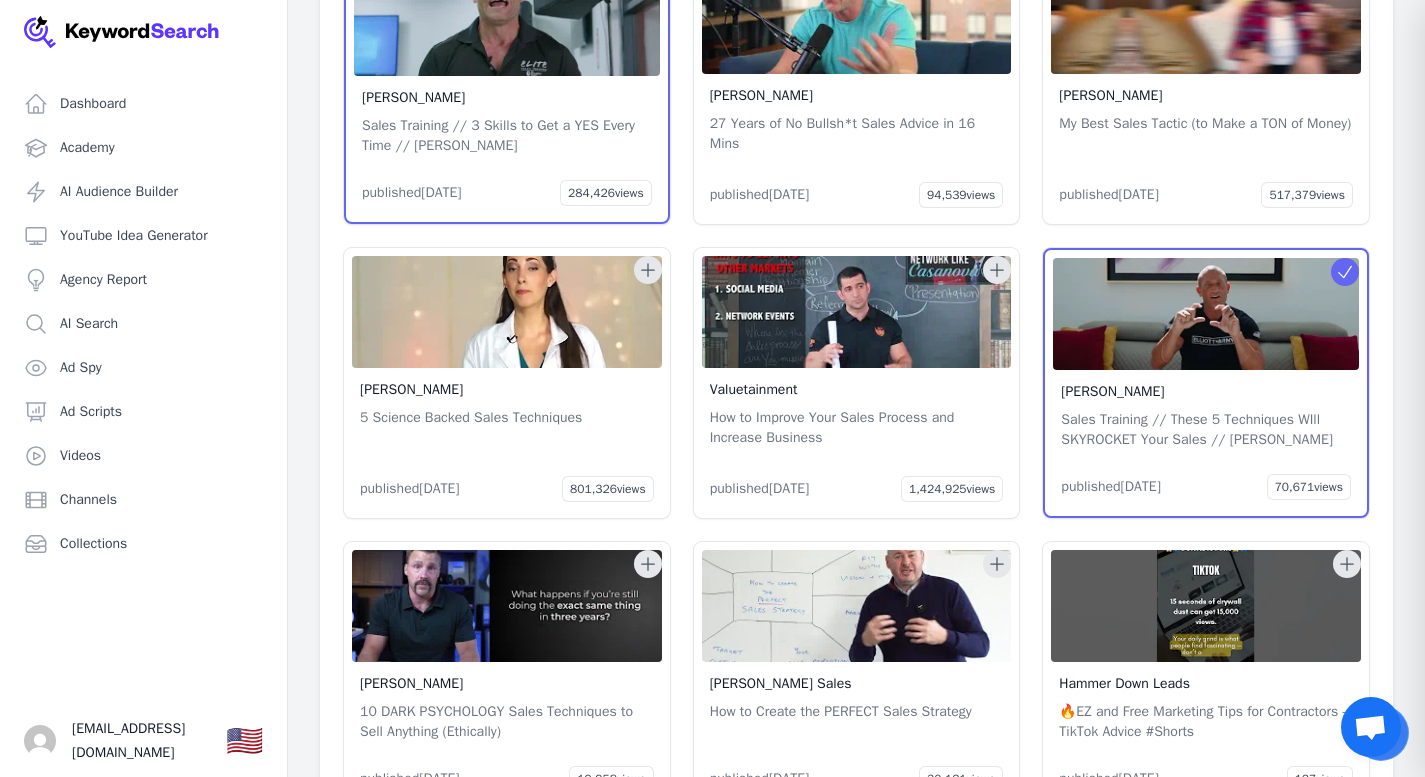 click 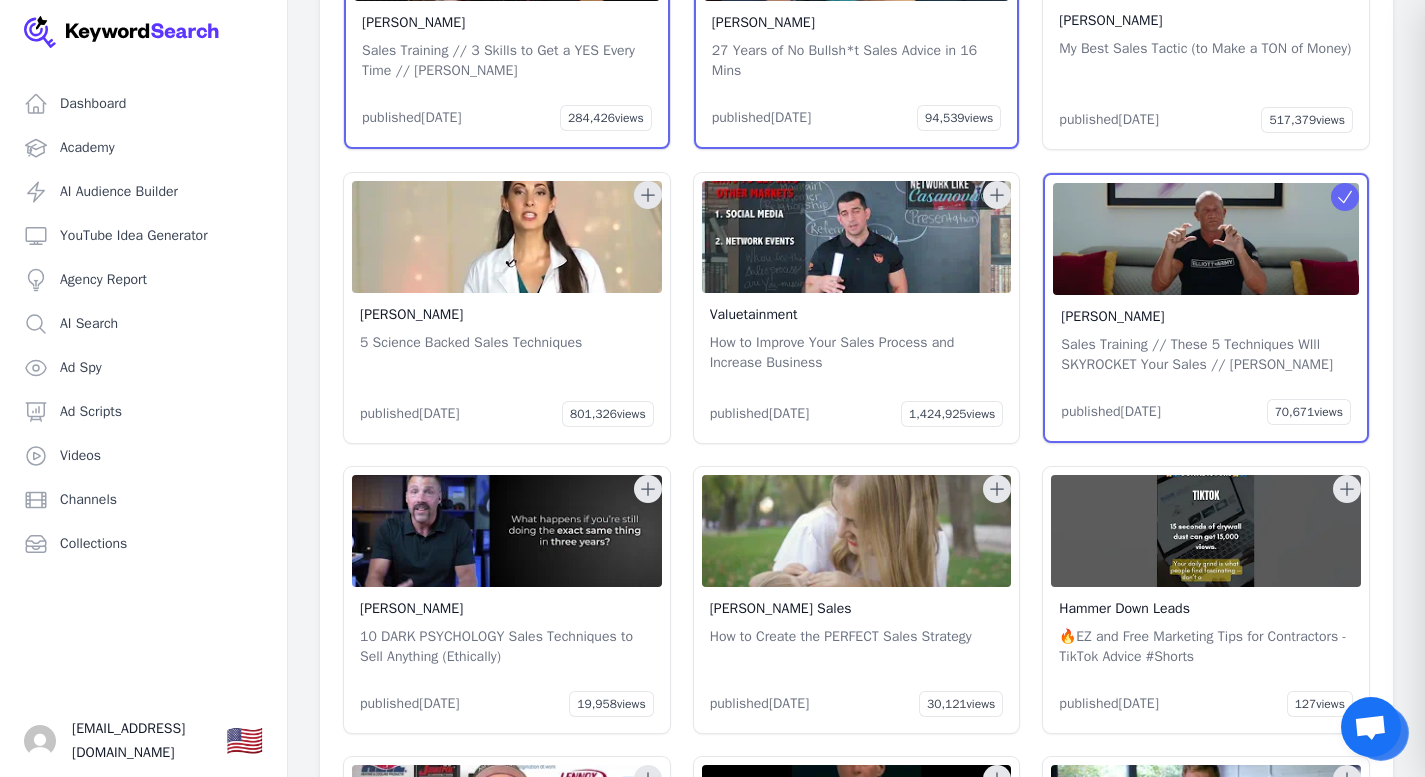 scroll, scrollTop: 77439, scrollLeft: 0, axis: vertical 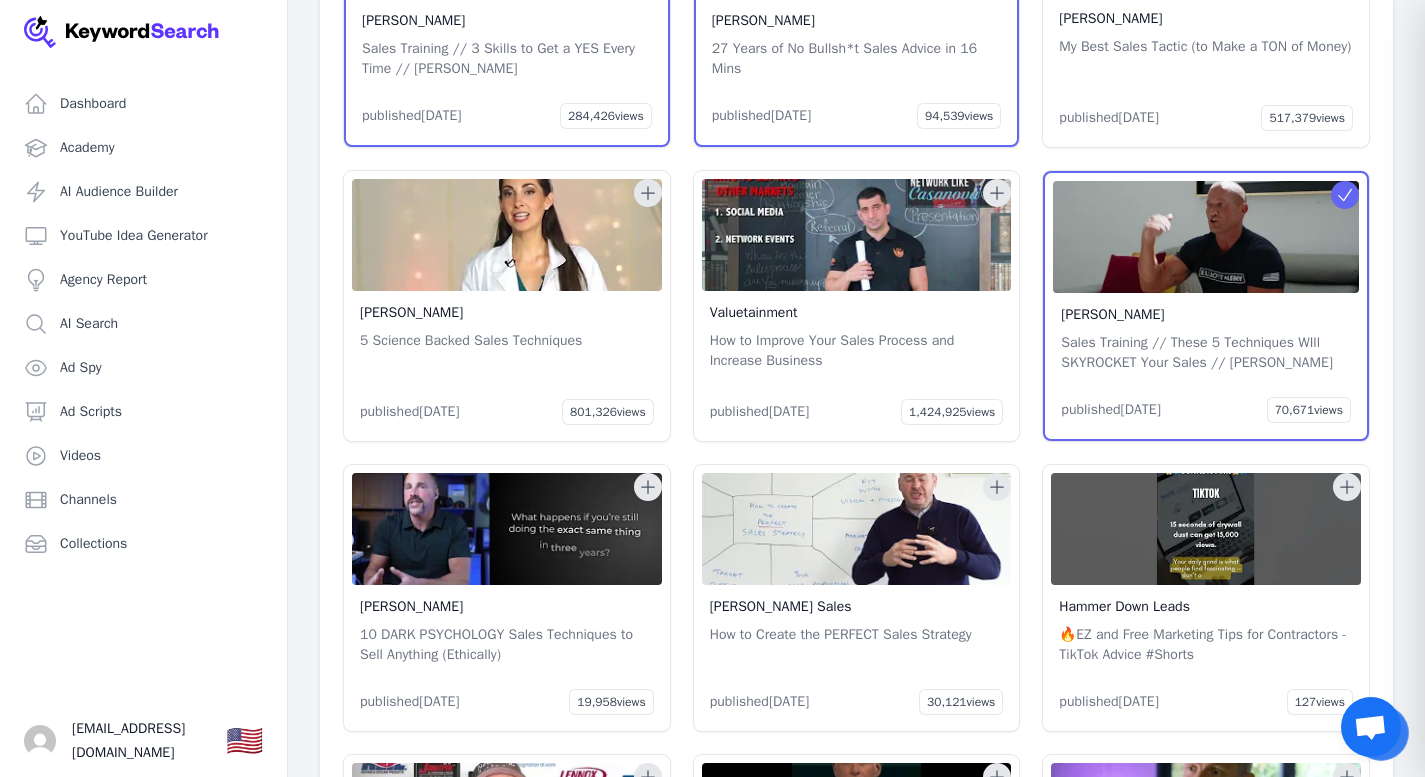 click 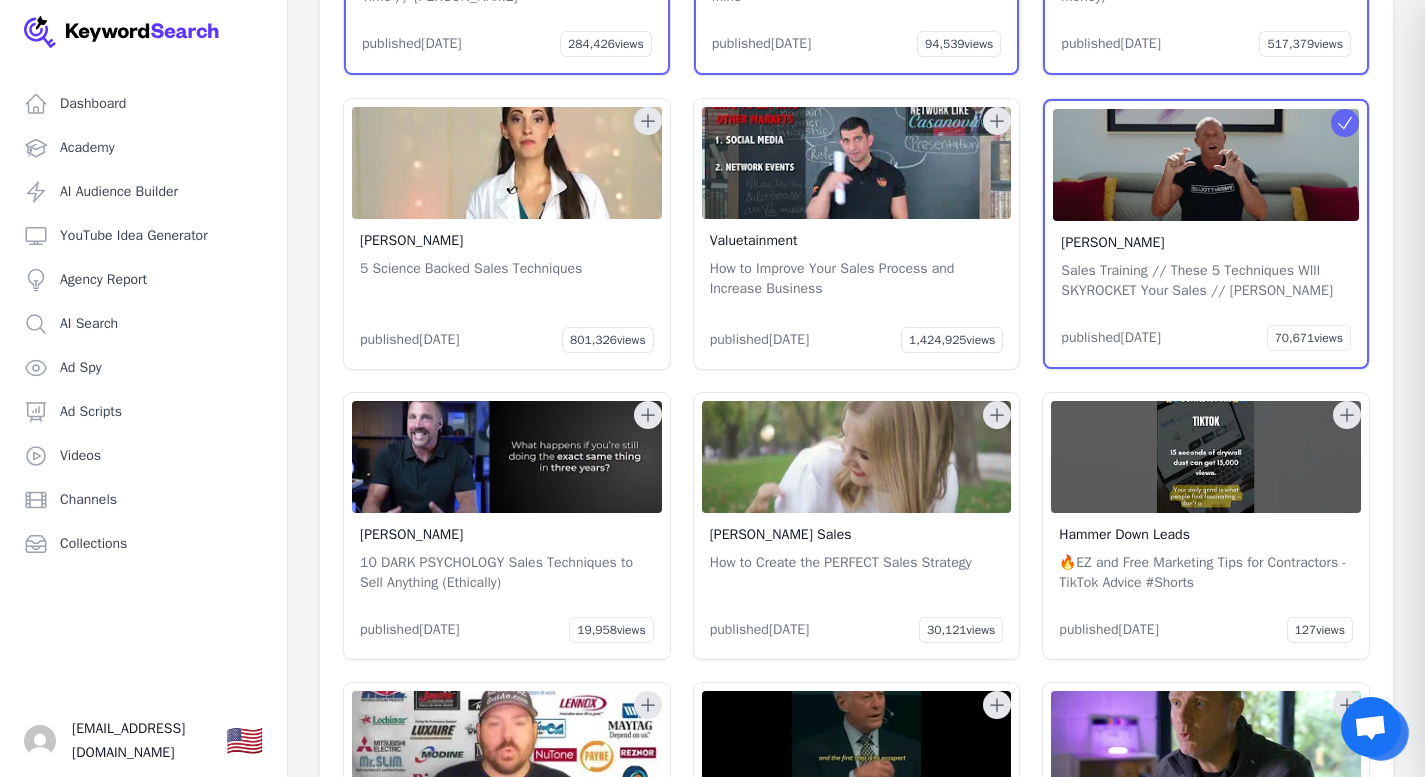 scroll, scrollTop: 77509, scrollLeft: 0, axis: vertical 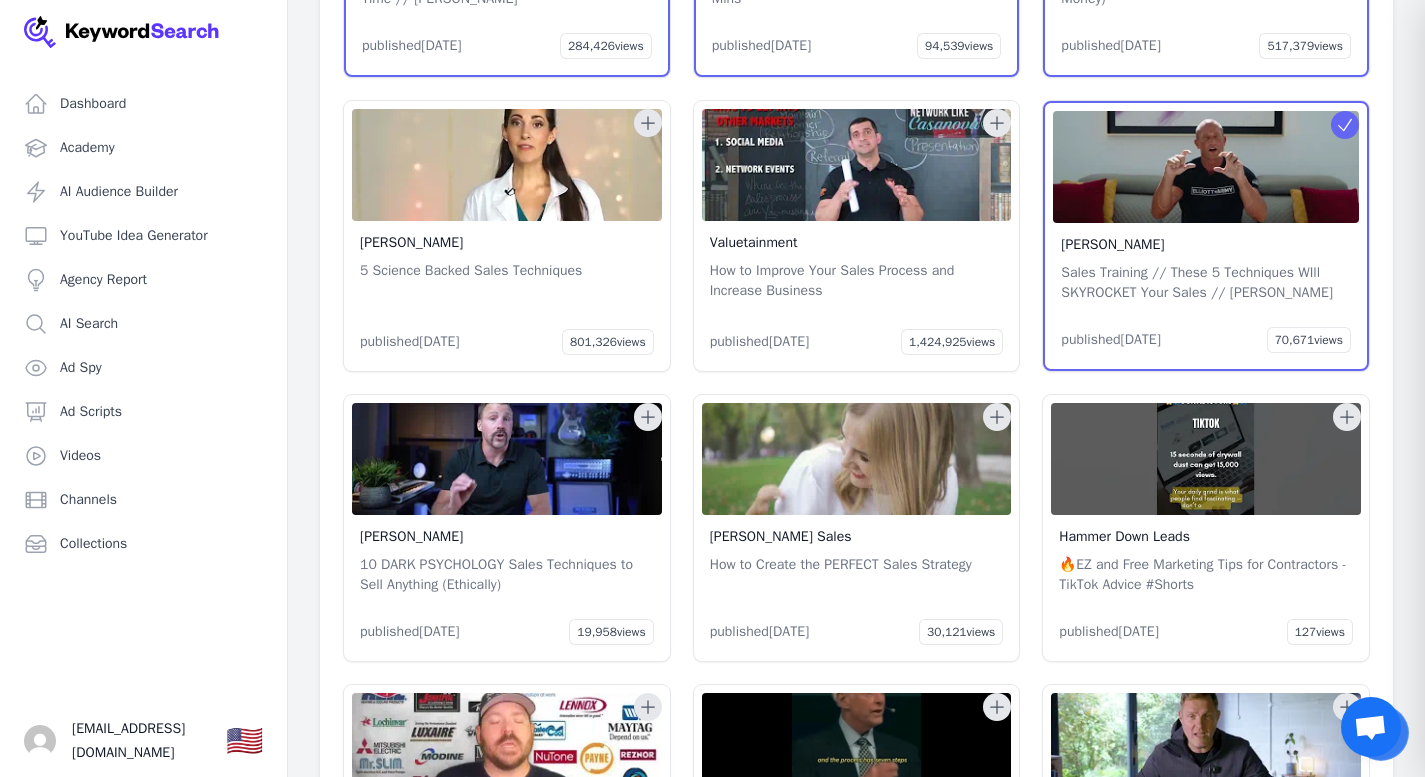 click 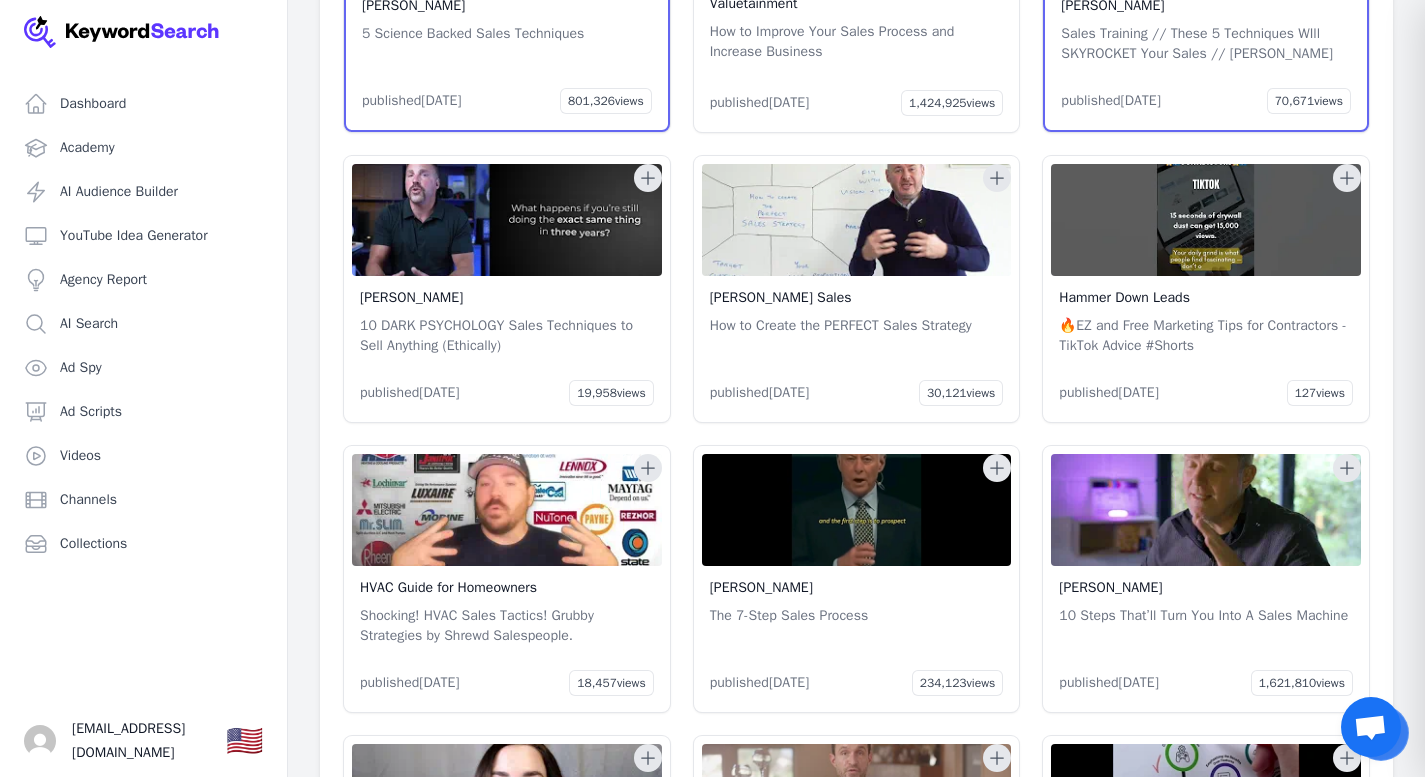 scroll, scrollTop: 77846, scrollLeft: 0, axis: vertical 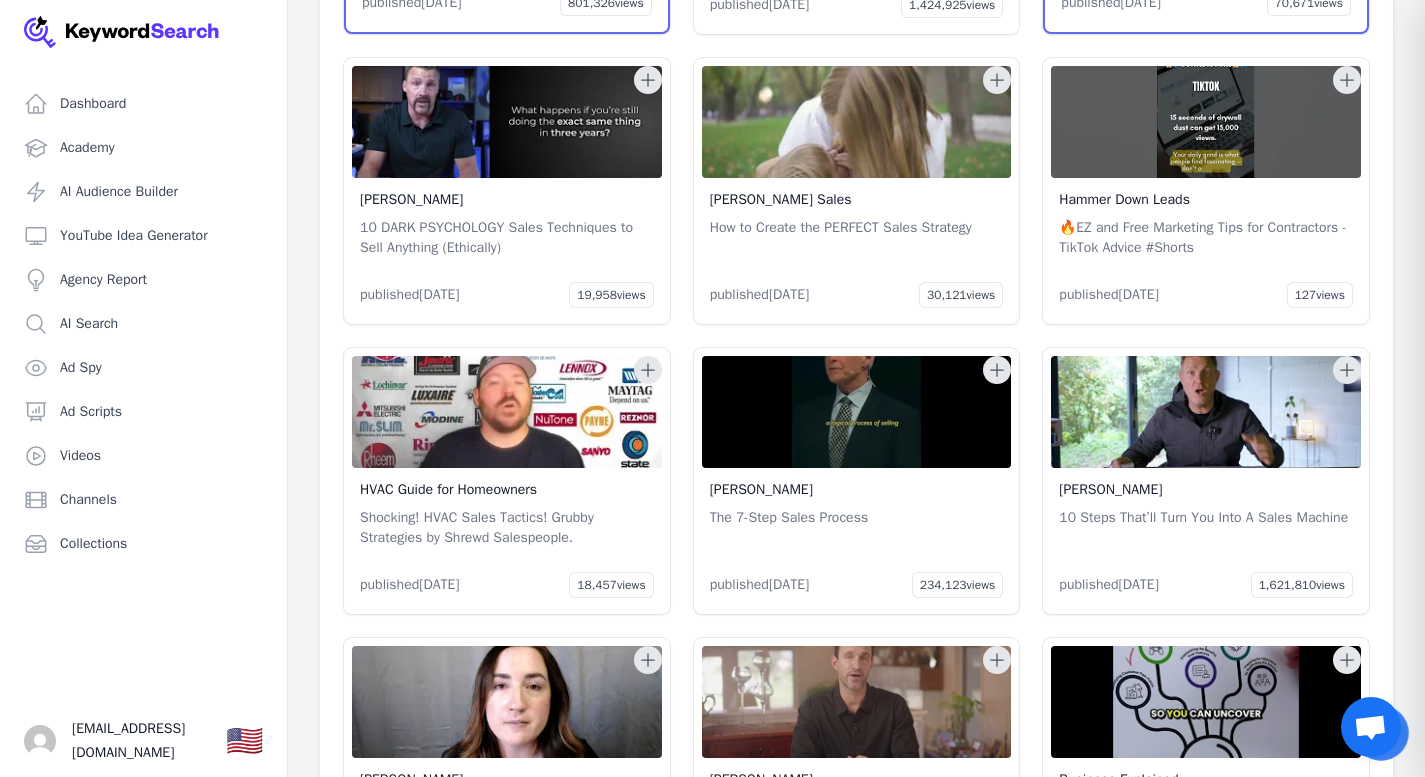 click 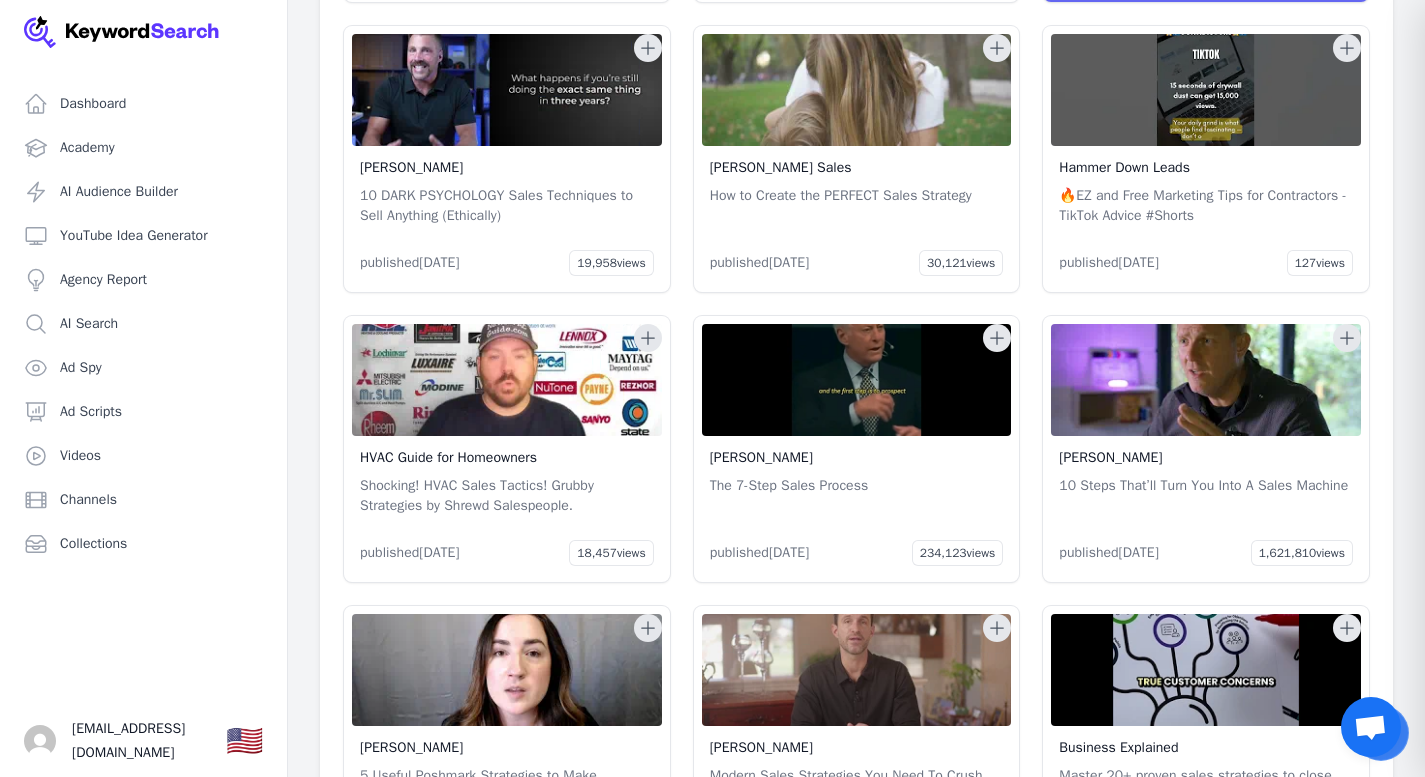 scroll, scrollTop: 77879, scrollLeft: 0, axis: vertical 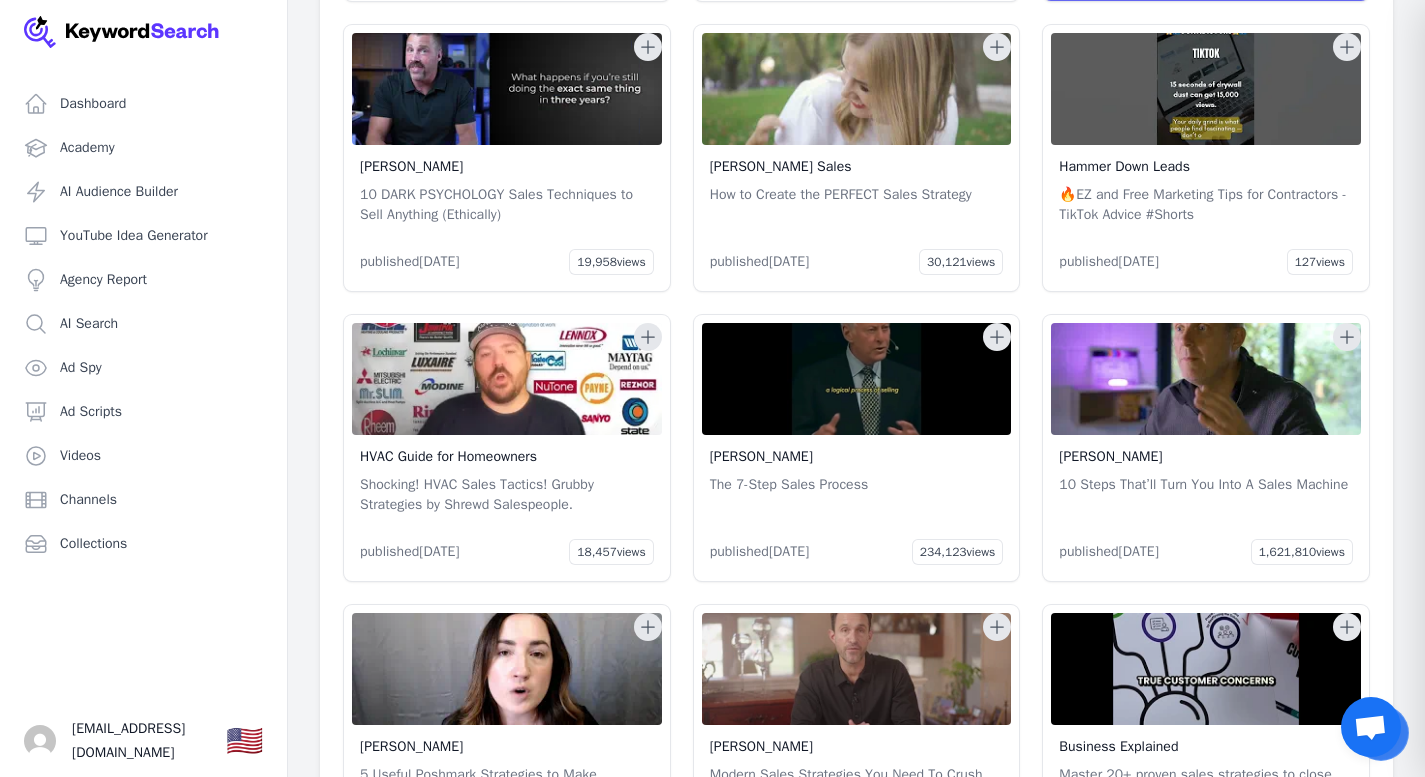 click 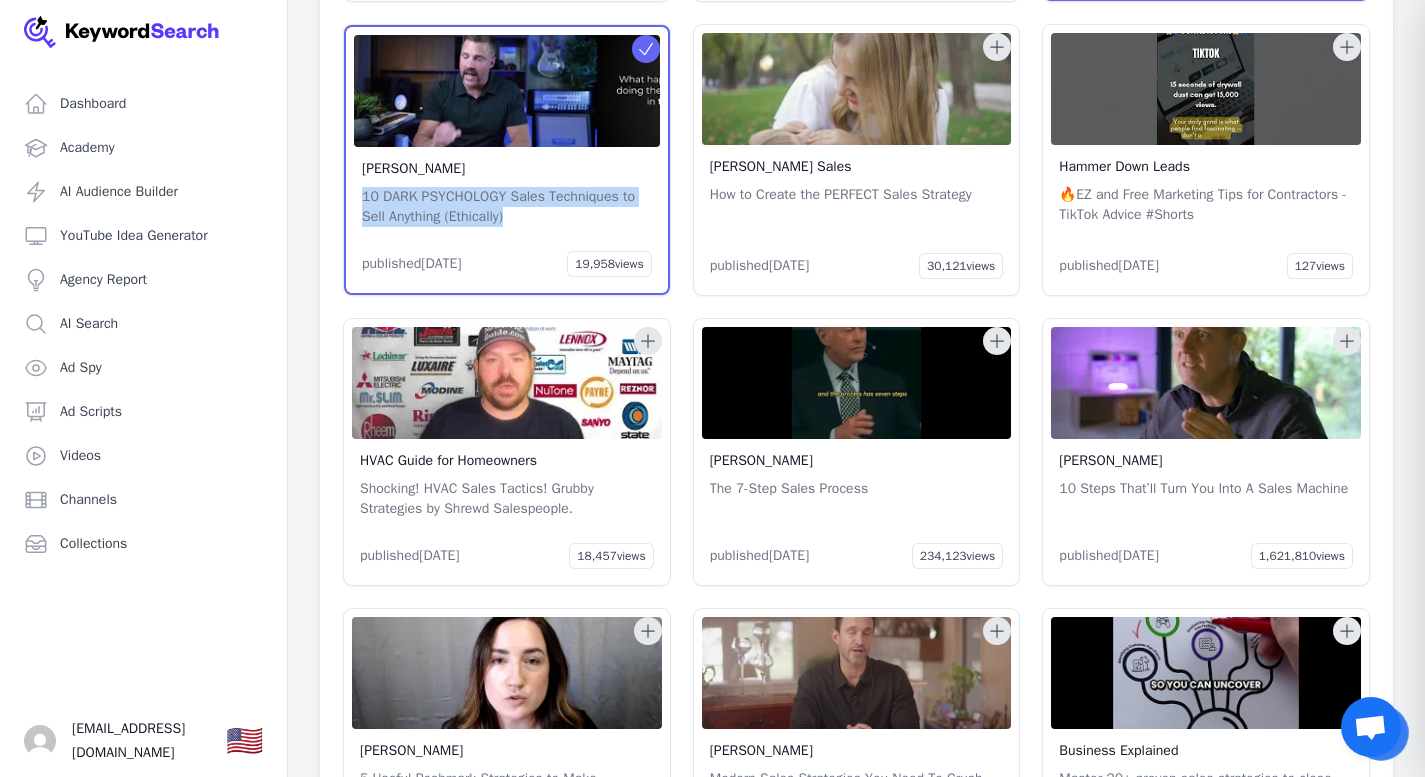 drag, startPoint x: 528, startPoint y: 470, endPoint x: 364, endPoint y: 450, distance: 165.21501 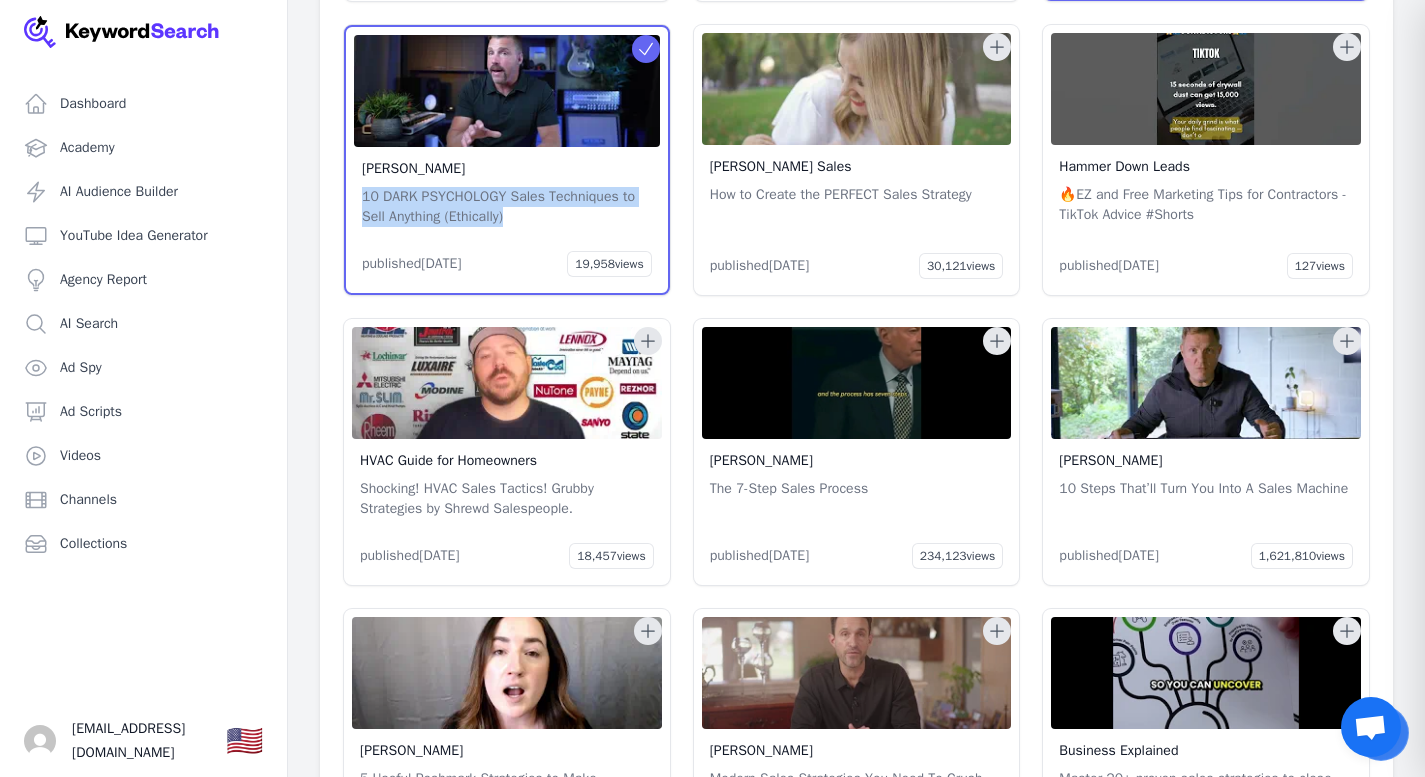 click on "10 DARK PSYCHOLOGY Sales Techniques to Sell Anything (Ethically)" at bounding box center (507, 207) 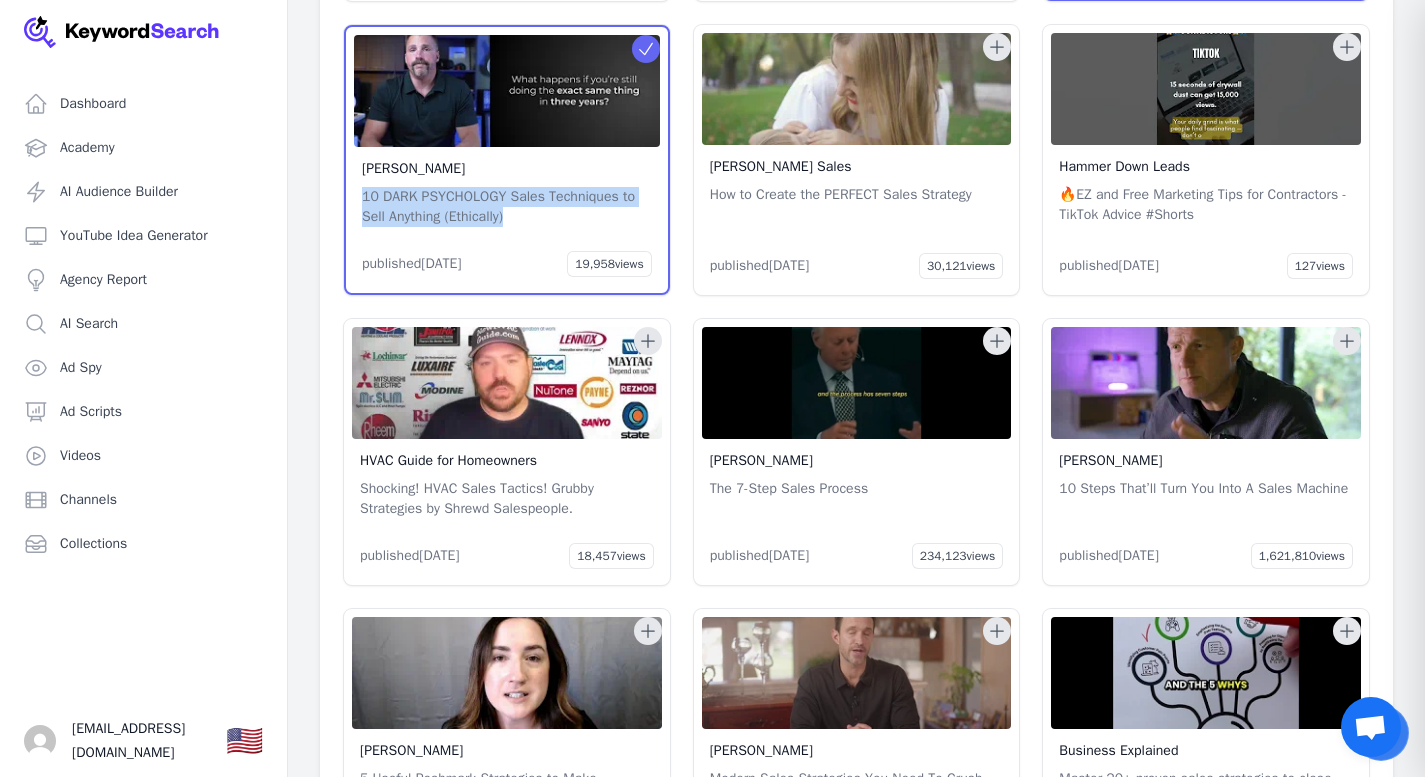 copy on "10 DARK PSYCHOLOGY Sales Techniques to Sell Anything (Ethically)" 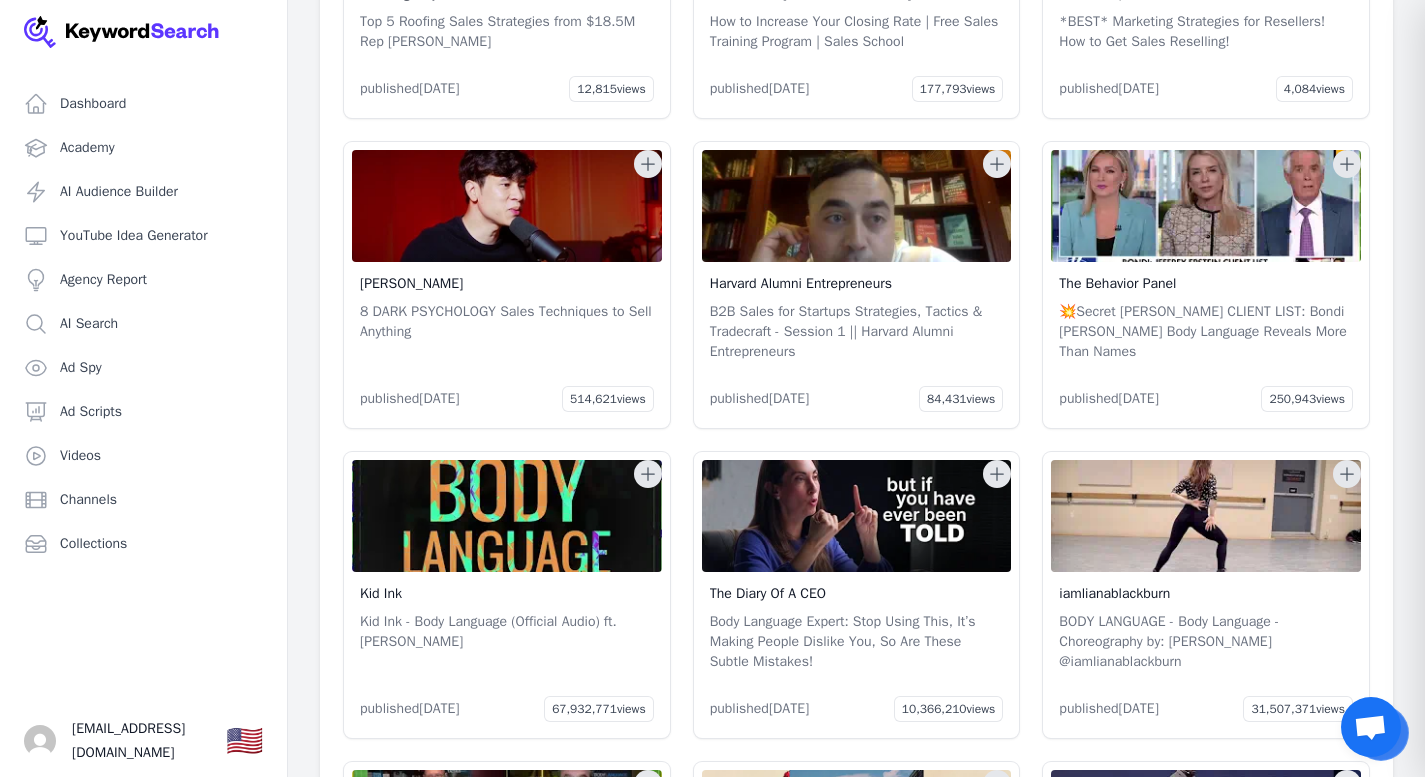 scroll, scrollTop: 78927, scrollLeft: 0, axis: vertical 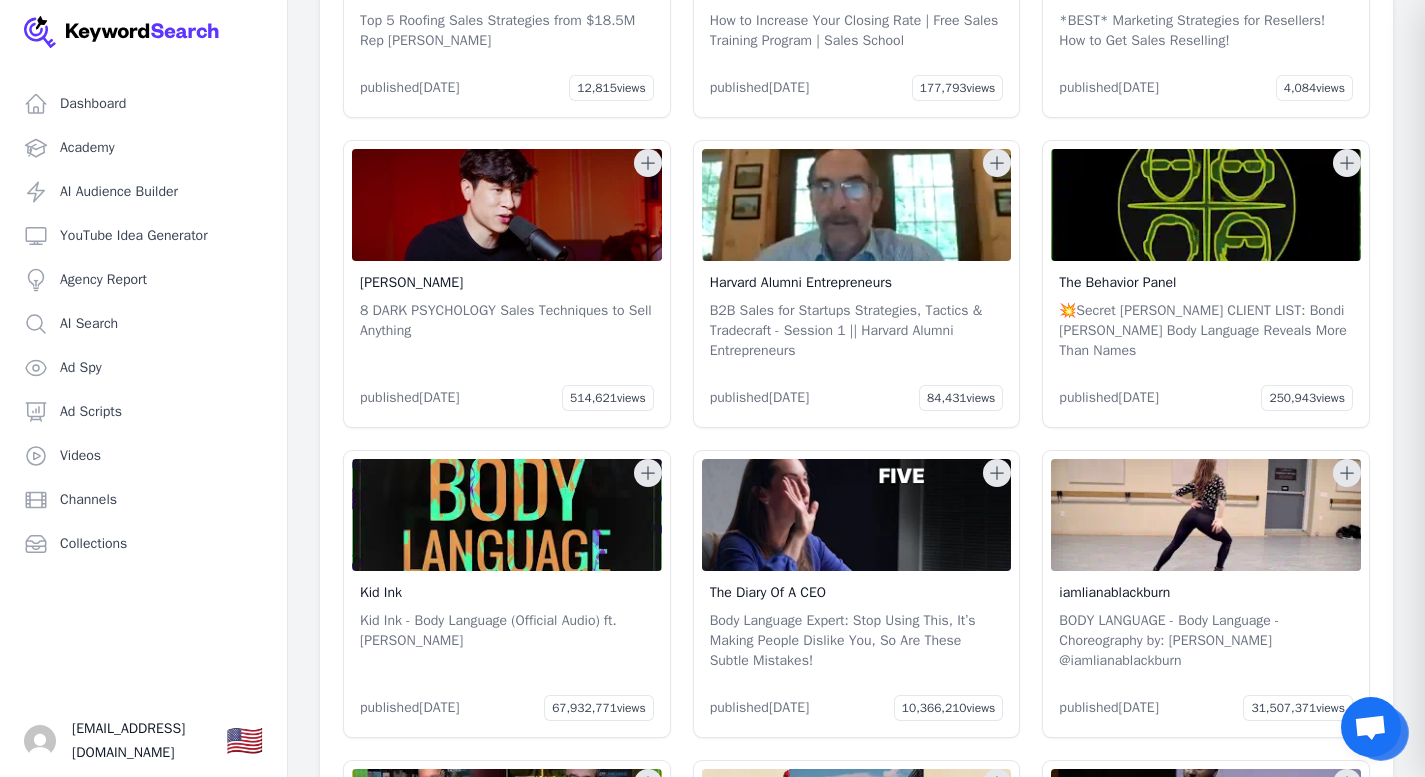 click 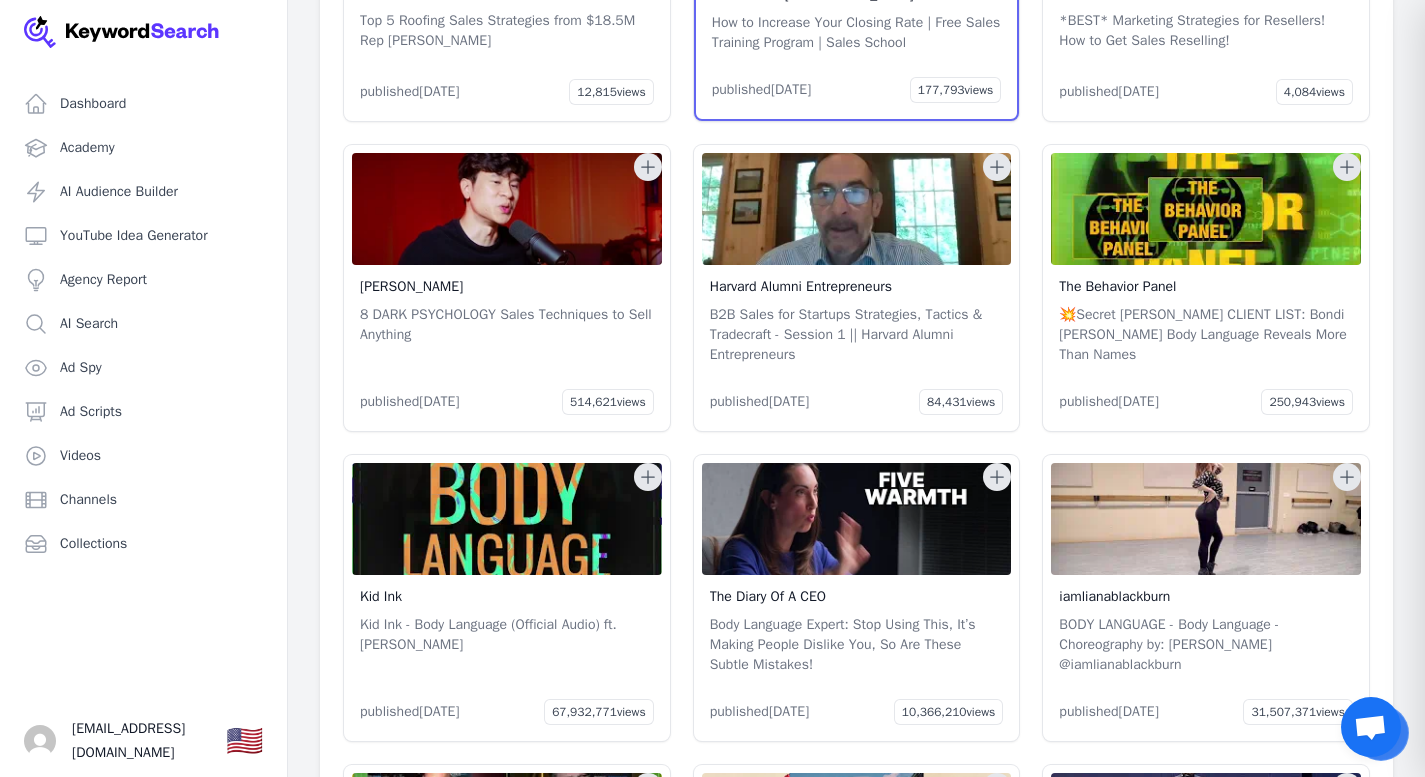 click 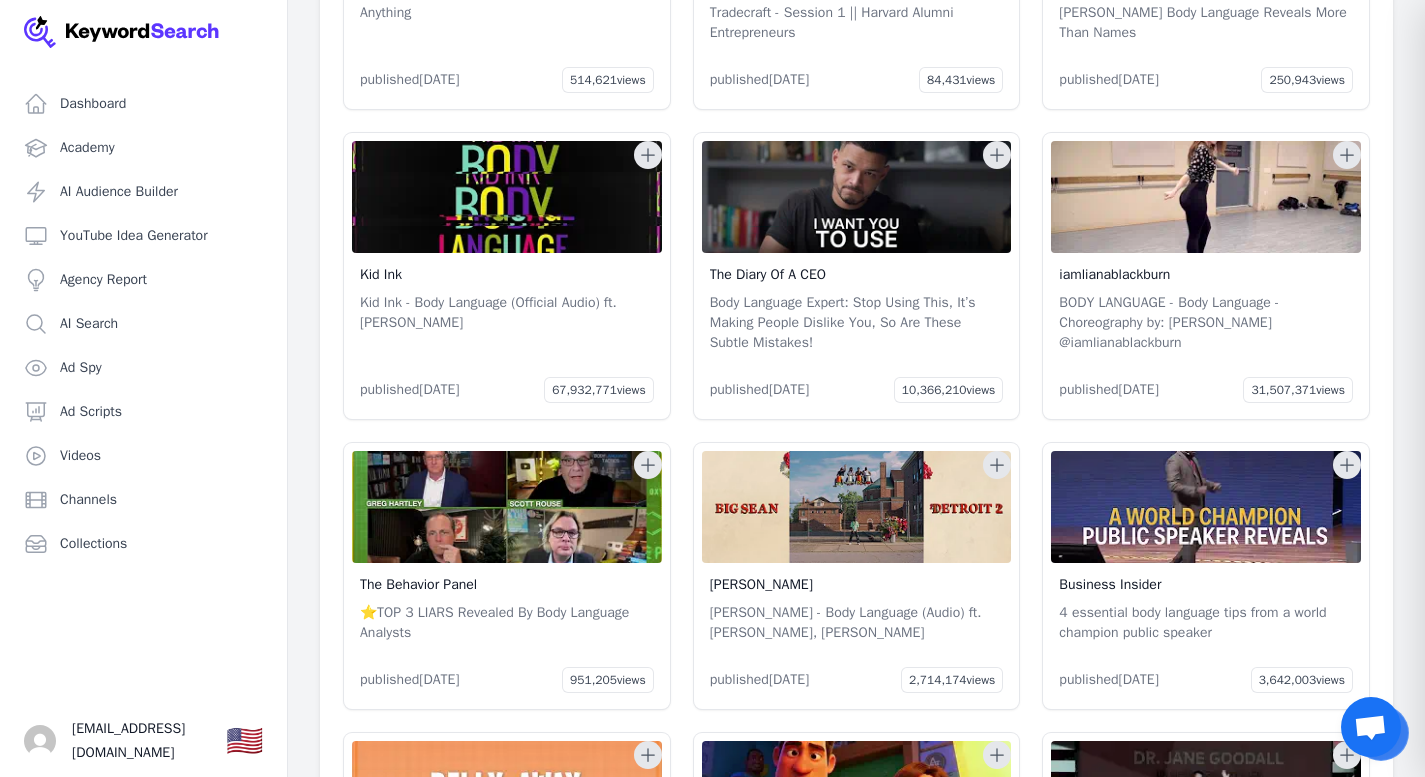 scroll, scrollTop: 79246, scrollLeft: 0, axis: vertical 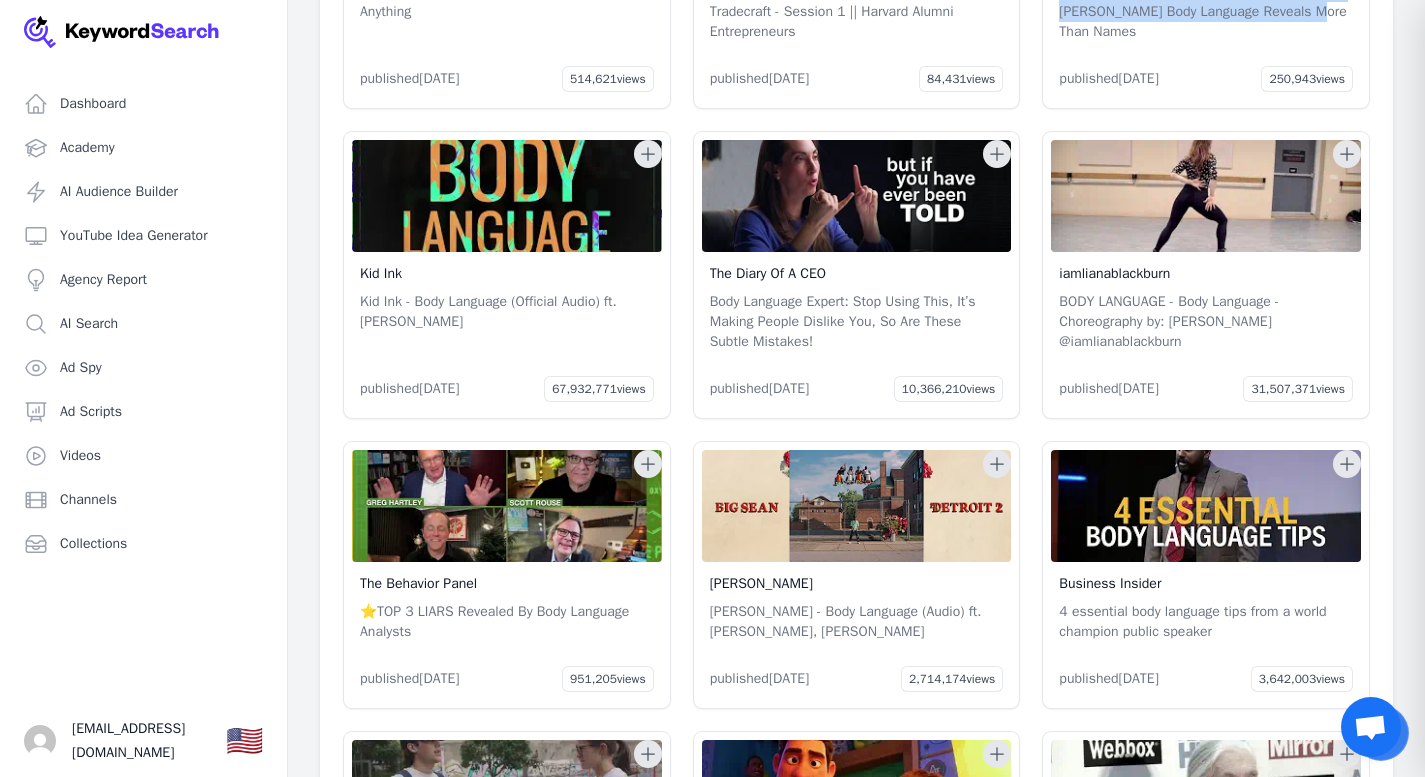 drag, startPoint x: 1350, startPoint y: 267, endPoint x: 1060, endPoint y: 247, distance: 290.68884 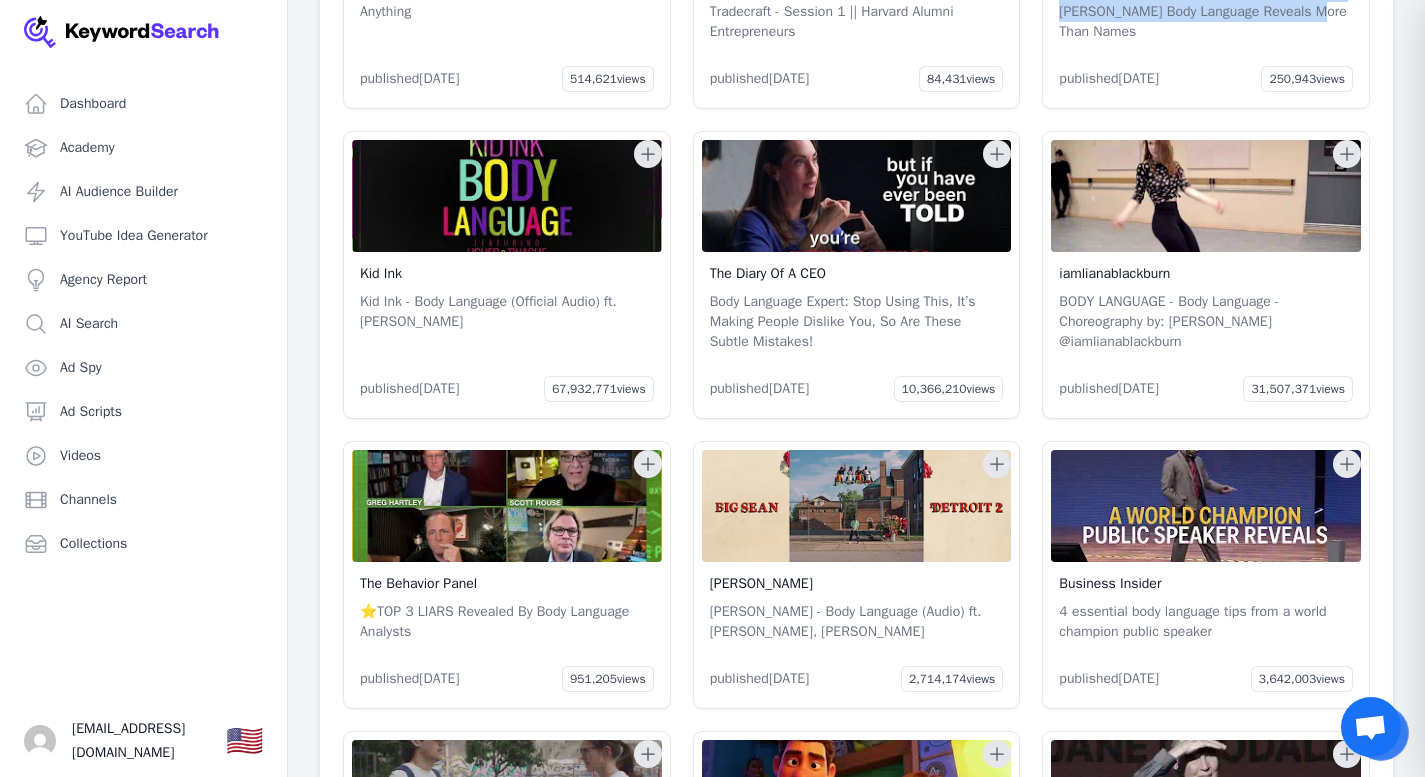 click on "💥Secret Epstein CLIENT LIST: Bondi Trump Body Language Reveals More Than Names" at bounding box center (1206, 12) 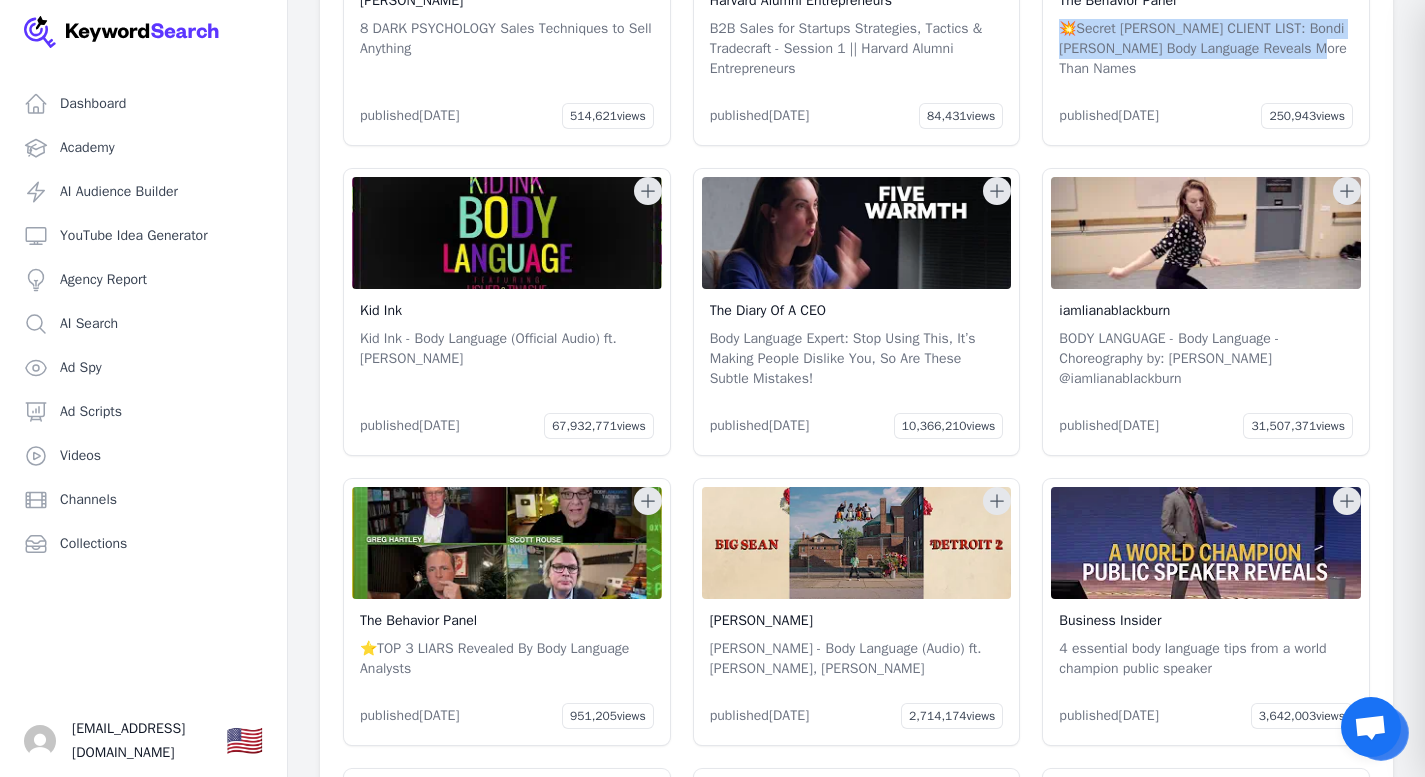 scroll, scrollTop: 79208, scrollLeft: 0, axis: vertical 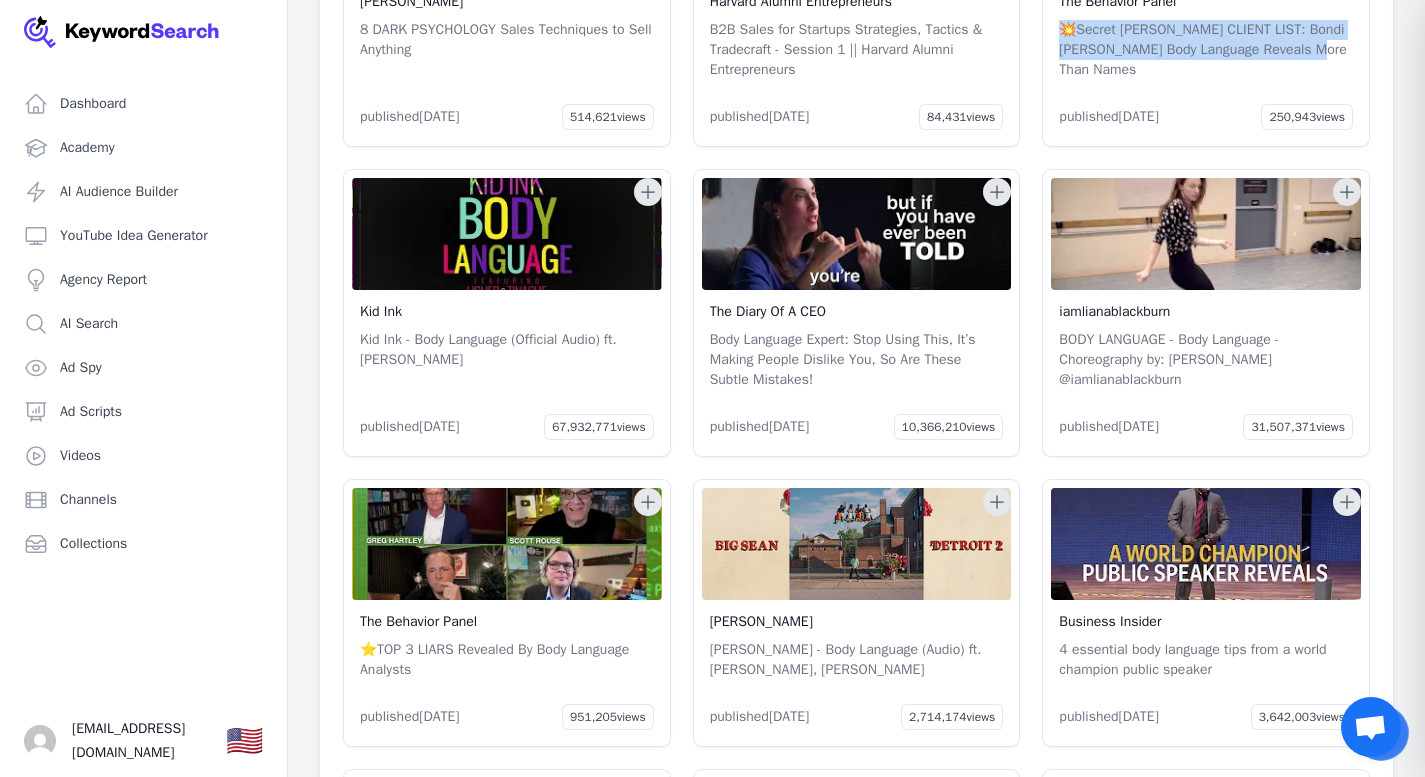 copy on "💥Secret Epstein CLIENT LIST: Bondi Trump Body Language Reveals More Than Names" 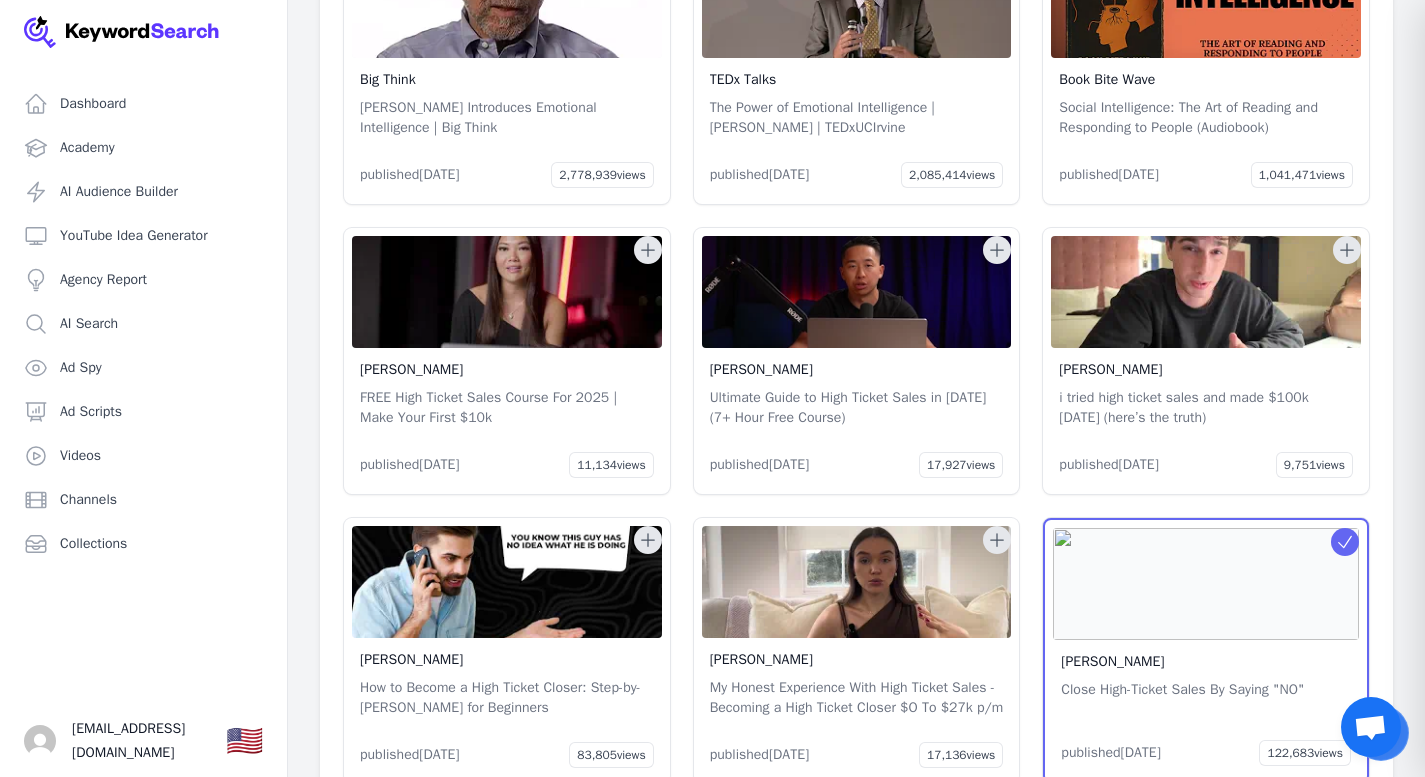 scroll, scrollTop: 83034, scrollLeft: 0, axis: vertical 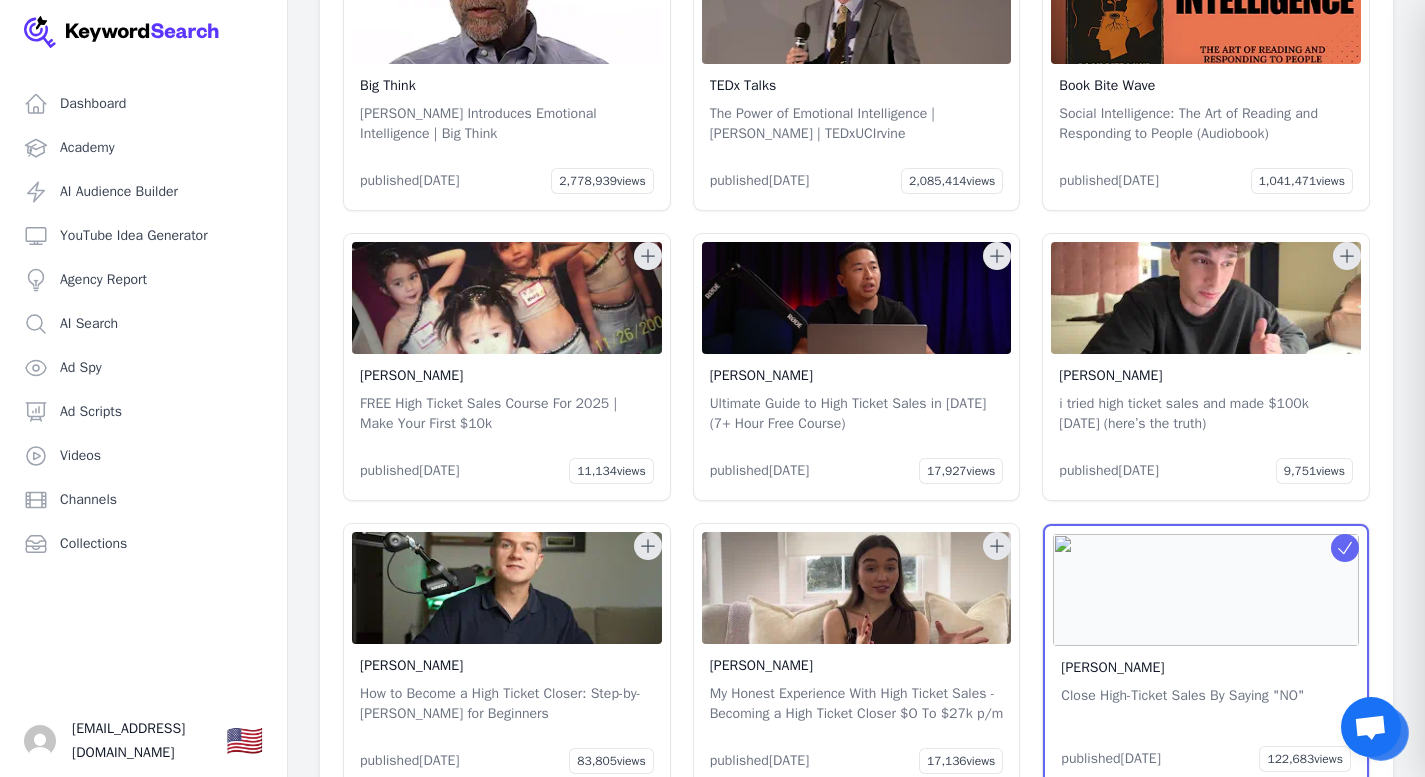 click 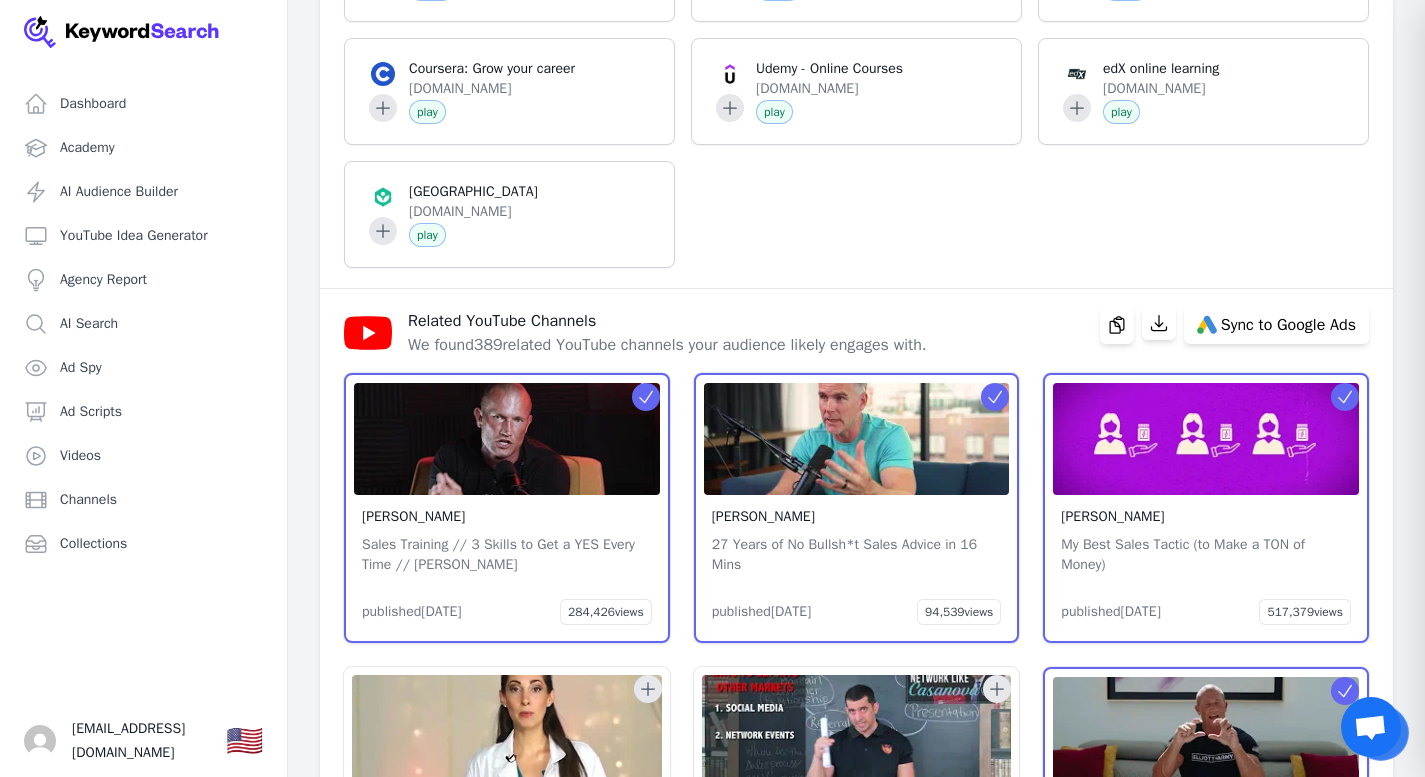 scroll, scrollTop: 77309, scrollLeft: 0, axis: vertical 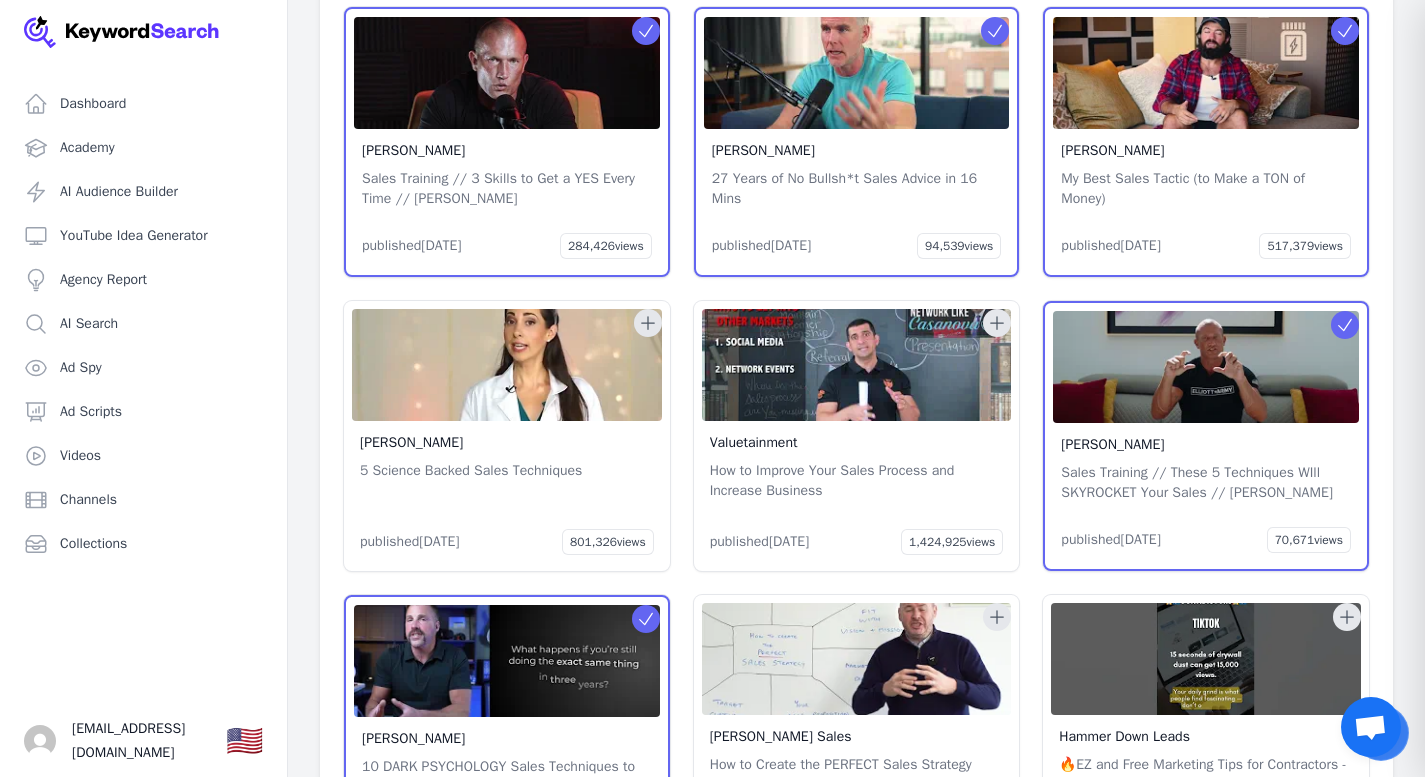 click on "Sync to Google Ads" at bounding box center [1288, -41] 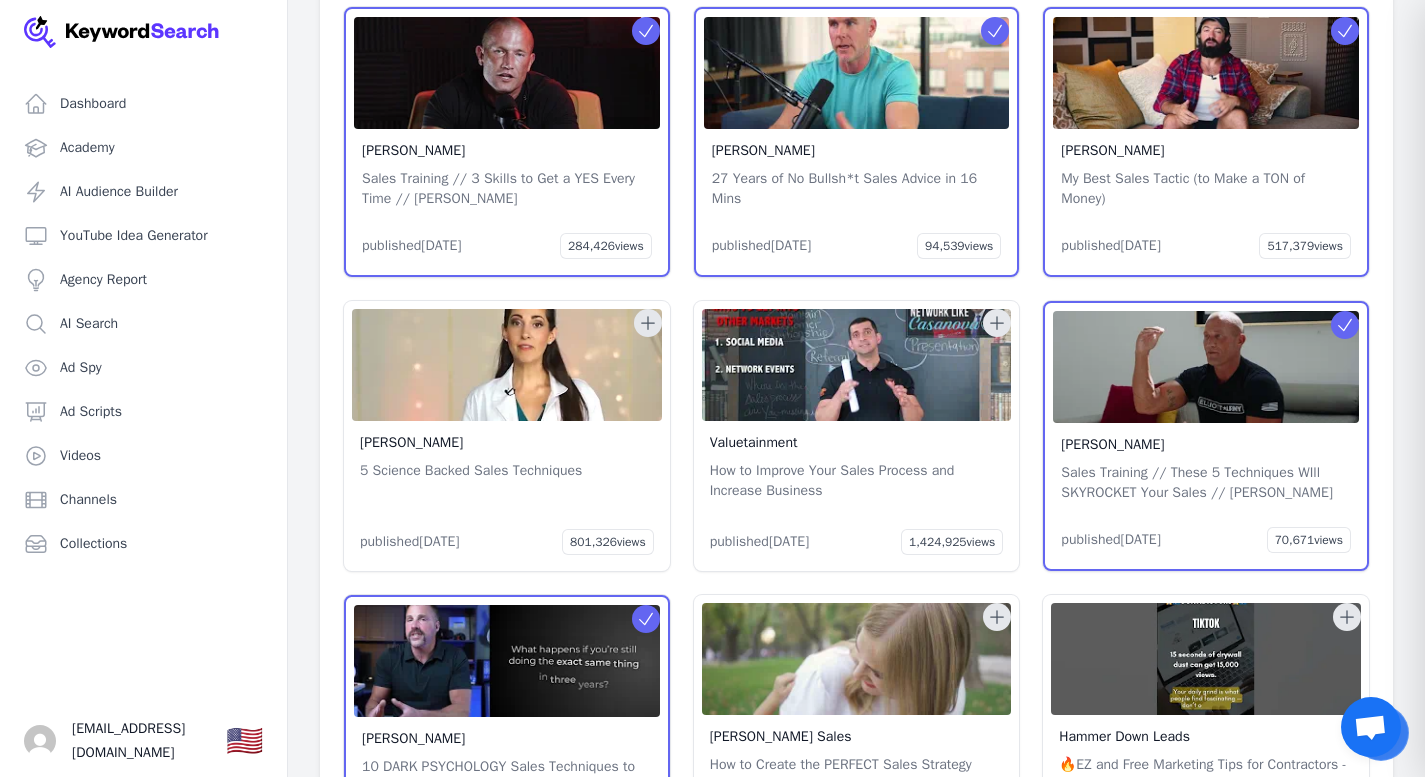 select 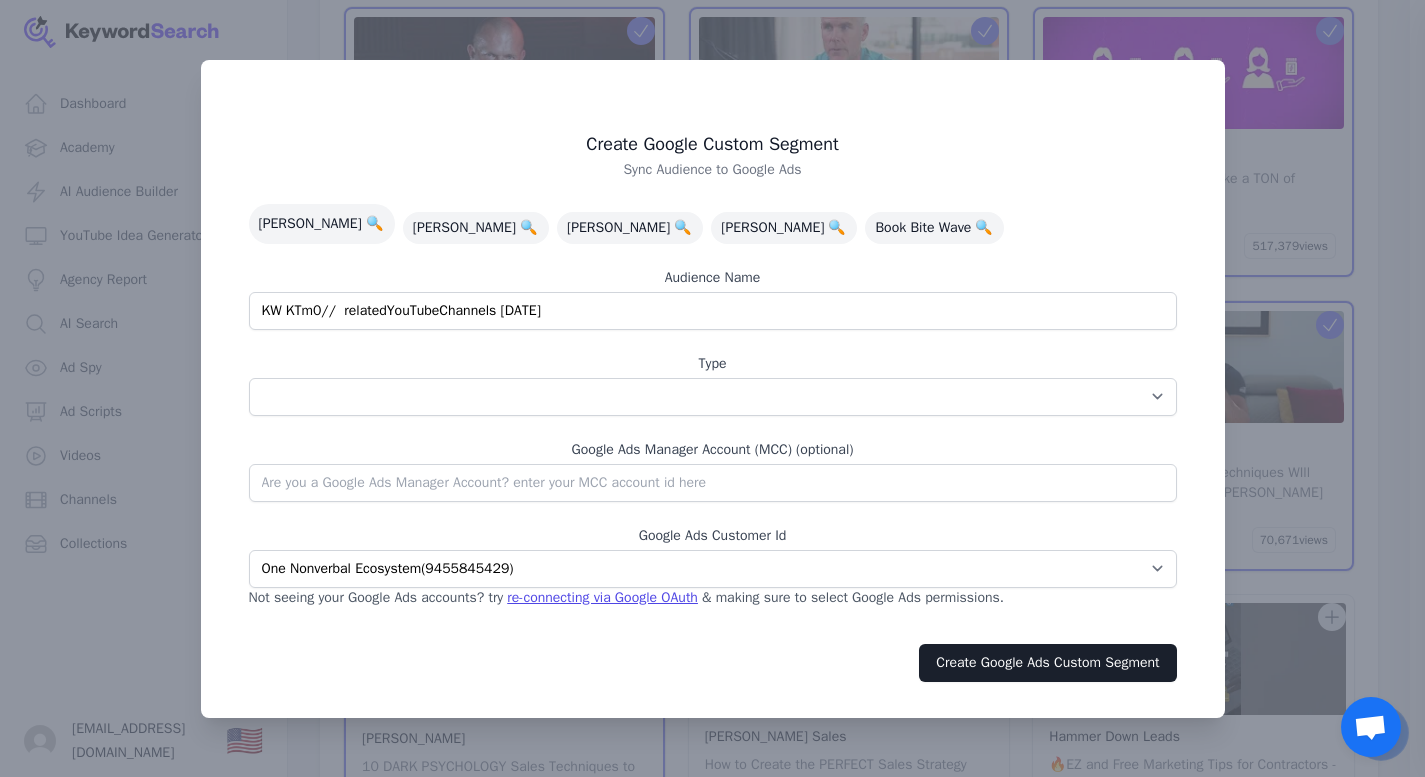 scroll, scrollTop: 77265, scrollLeft: 0, axis: vertical 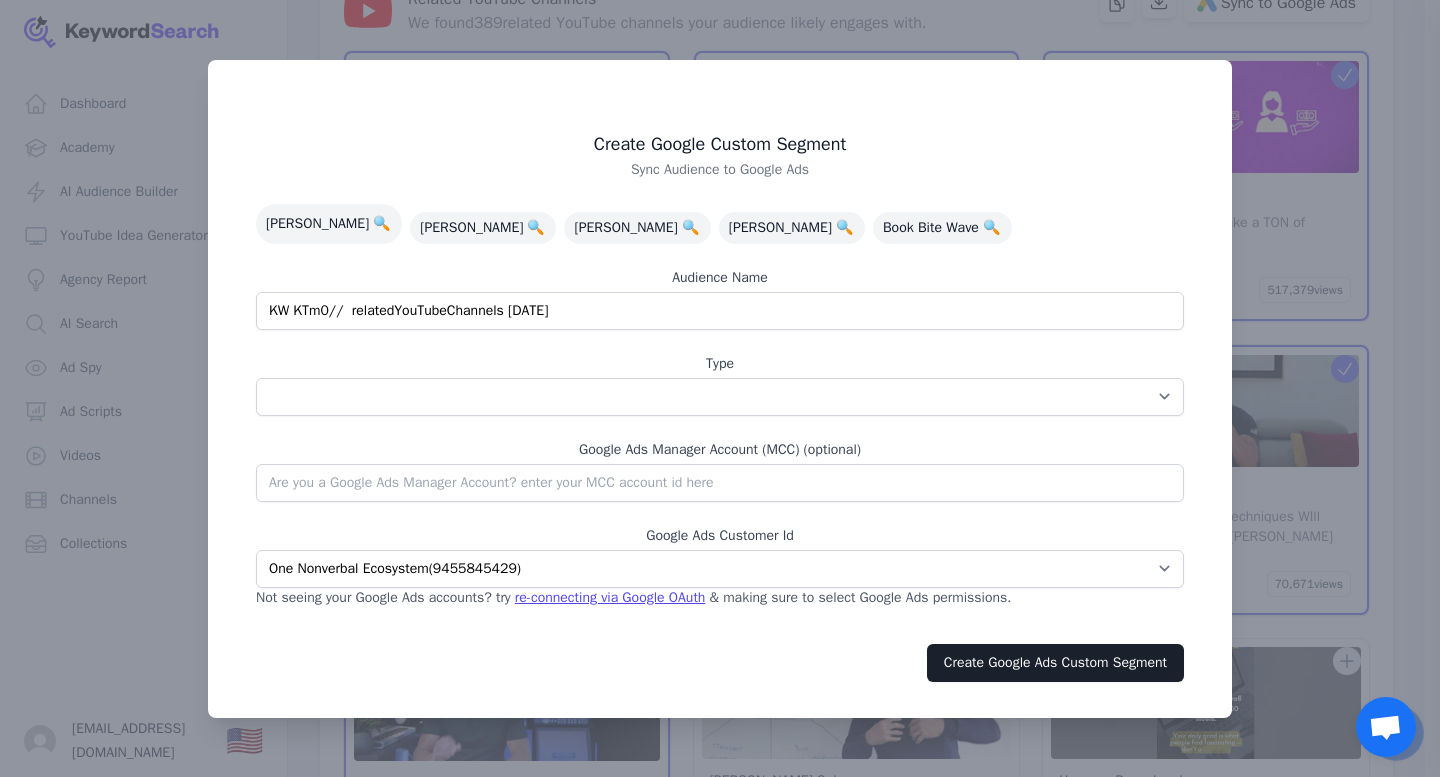 drag, startPoint x: 394, startPoint y: 310, endPoint x: 228, endPoint y: 312, distance: 166.01205 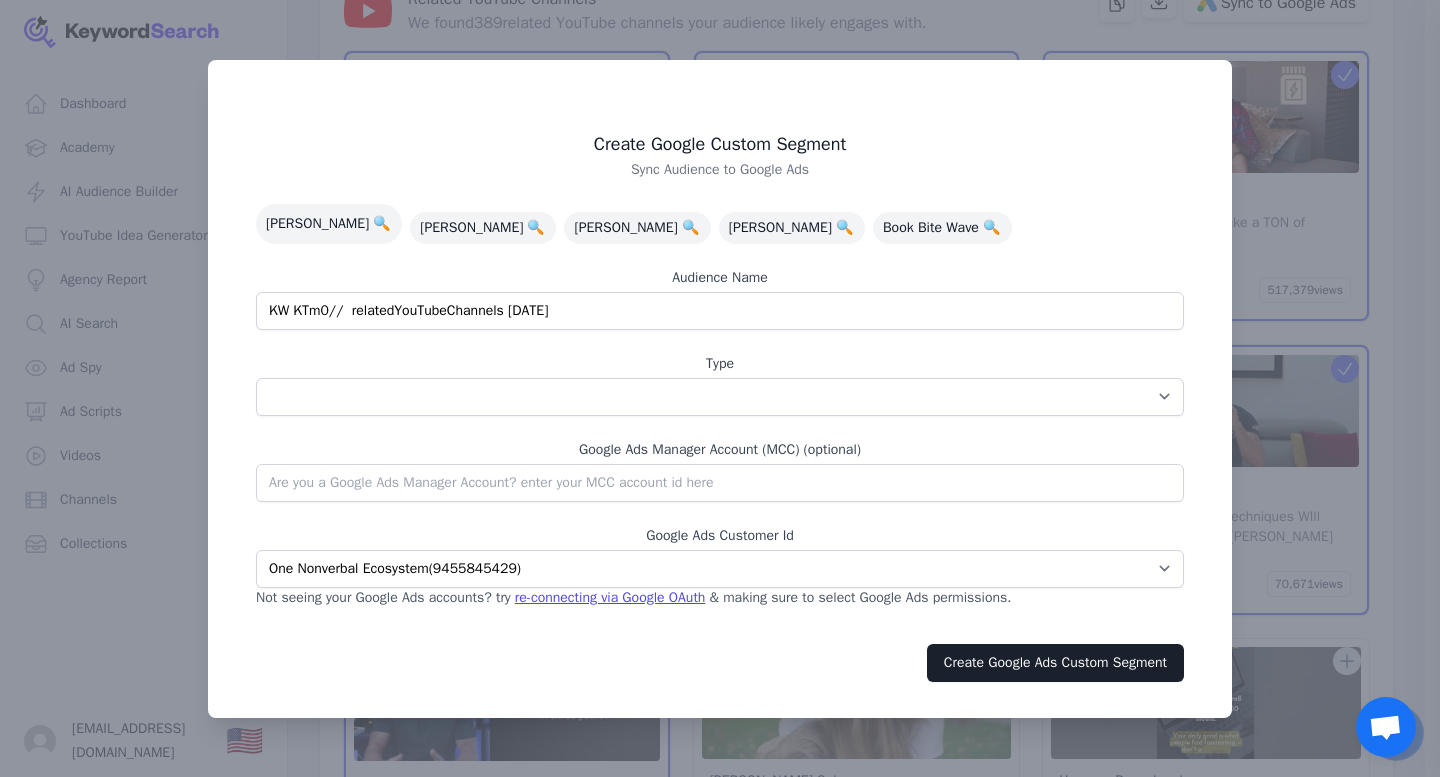 click on "Create Google Custom Segment Sync Audience to Google Ads Andy Elliott 🔍 Dan Martell 🔍 Alex Hormozi 🔍 Adam Erhart 🔍 Book Bite Wave 🔍 Audience Name KW KTm0//  relatedYouTubeChannels 07/15/2025 Type App Interests / Affinity Google Search Intent URL Google Ads Manager Account (MCC) (optional) Google Ads Customer Id One Nonverbal Ecosystem  ( 9455845429 ) Not seeing your Google Ads accounts? try   re-connecting via Google OAuth   & making sure to select   Google Ads permissions . Create Google Ads Custom Segment" at bounding box center [720, 389] 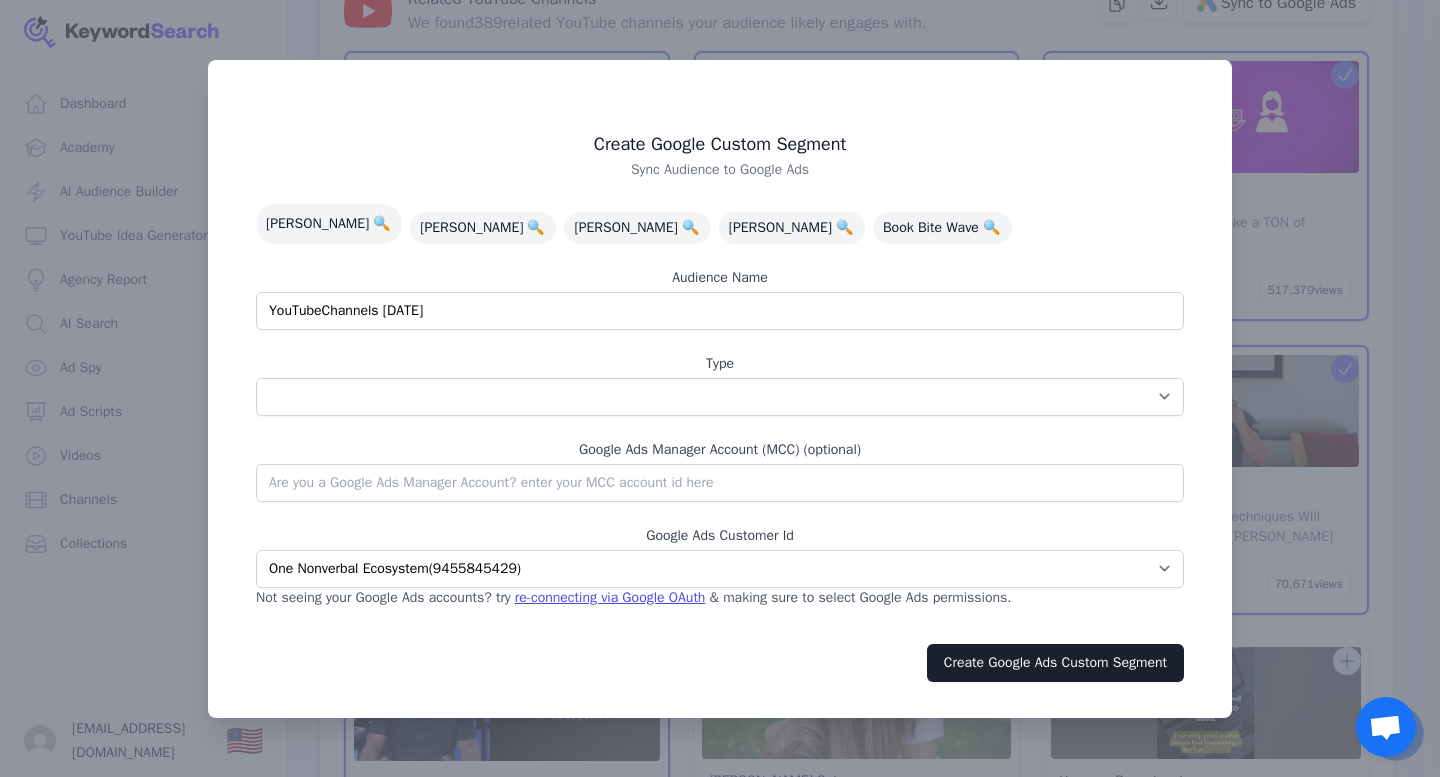 click on "YouTubeChannels 07/15/2025" at bounding box center [720, 311] 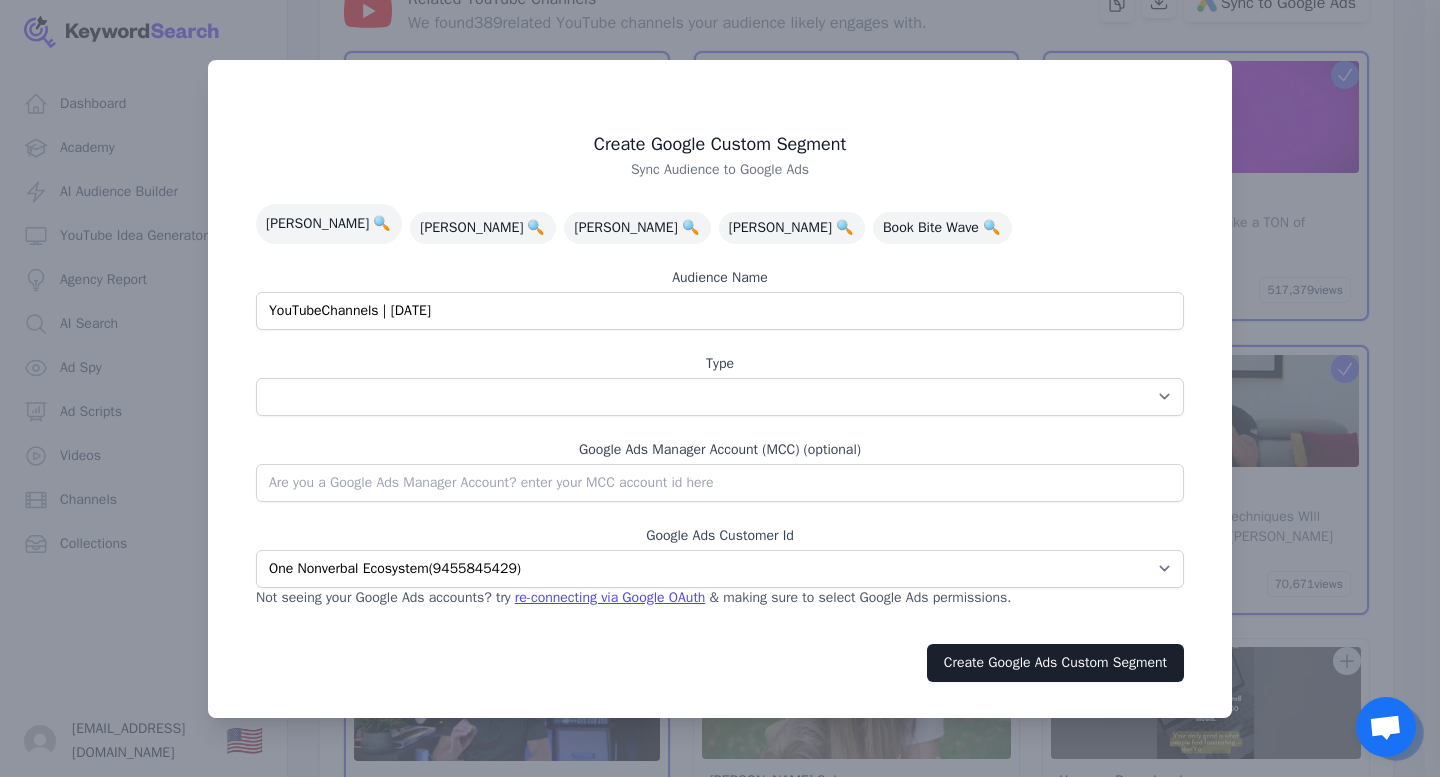 type on "YouTubeChannels | 07/15/2025" 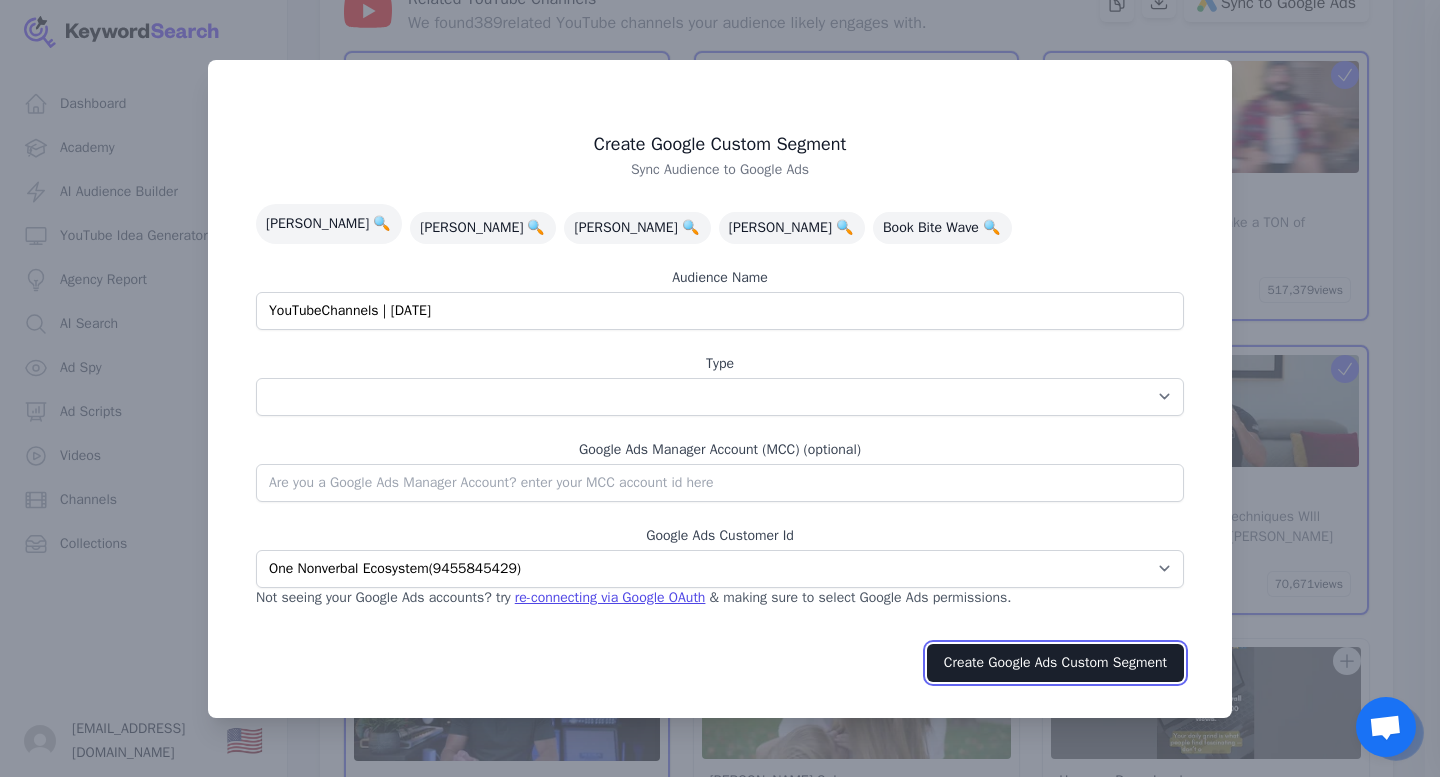 click on "Create Google Ads Custom Segment" 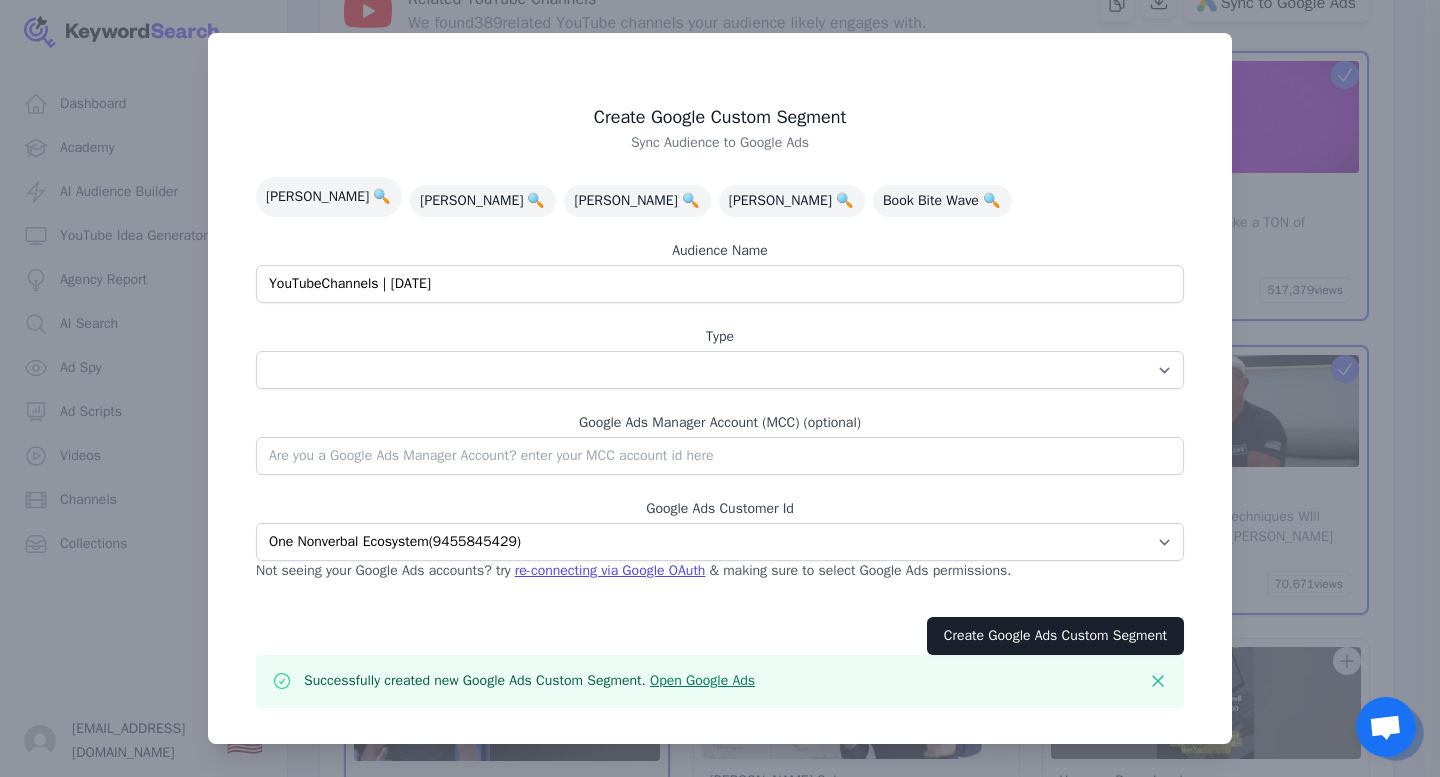click 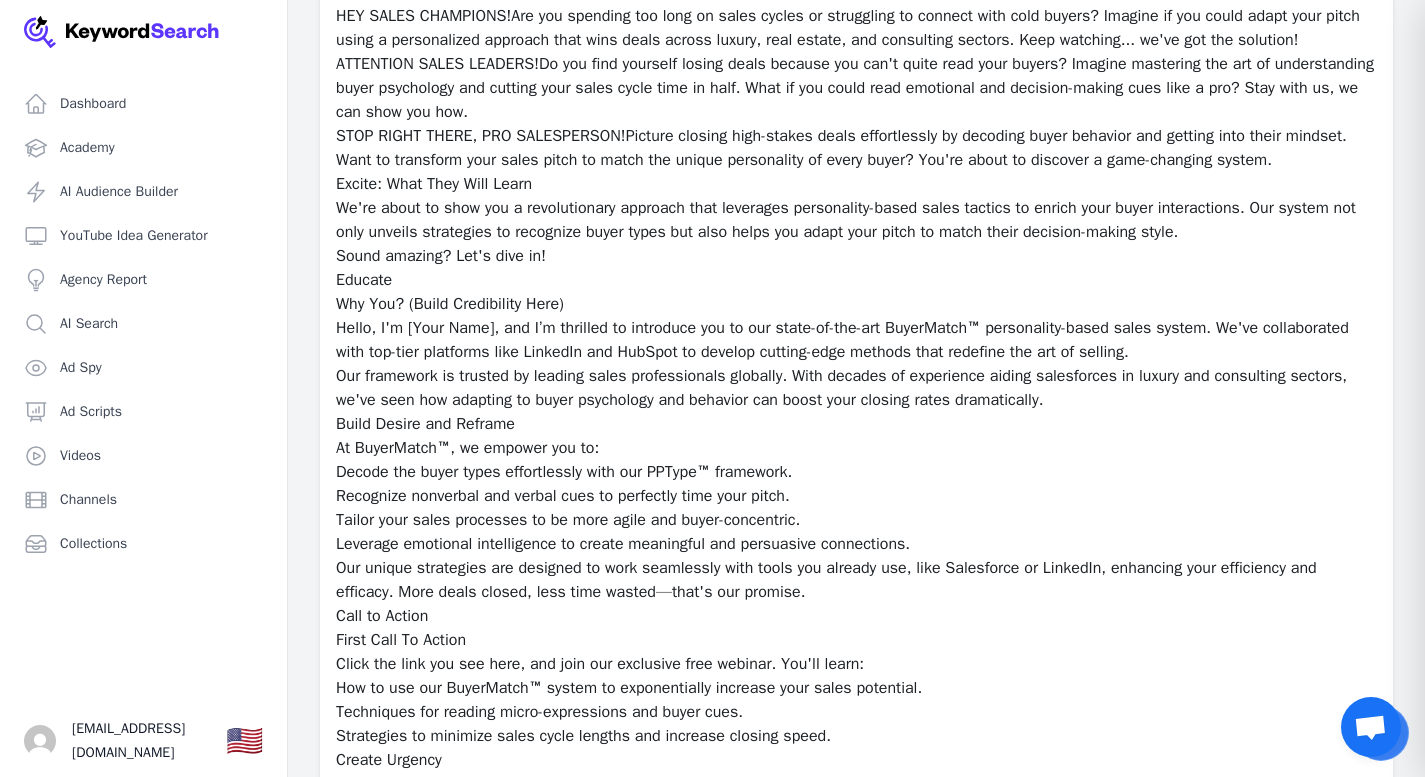 scroll, scrollTop: 116468, scrollLeft: 0, axis: vertical 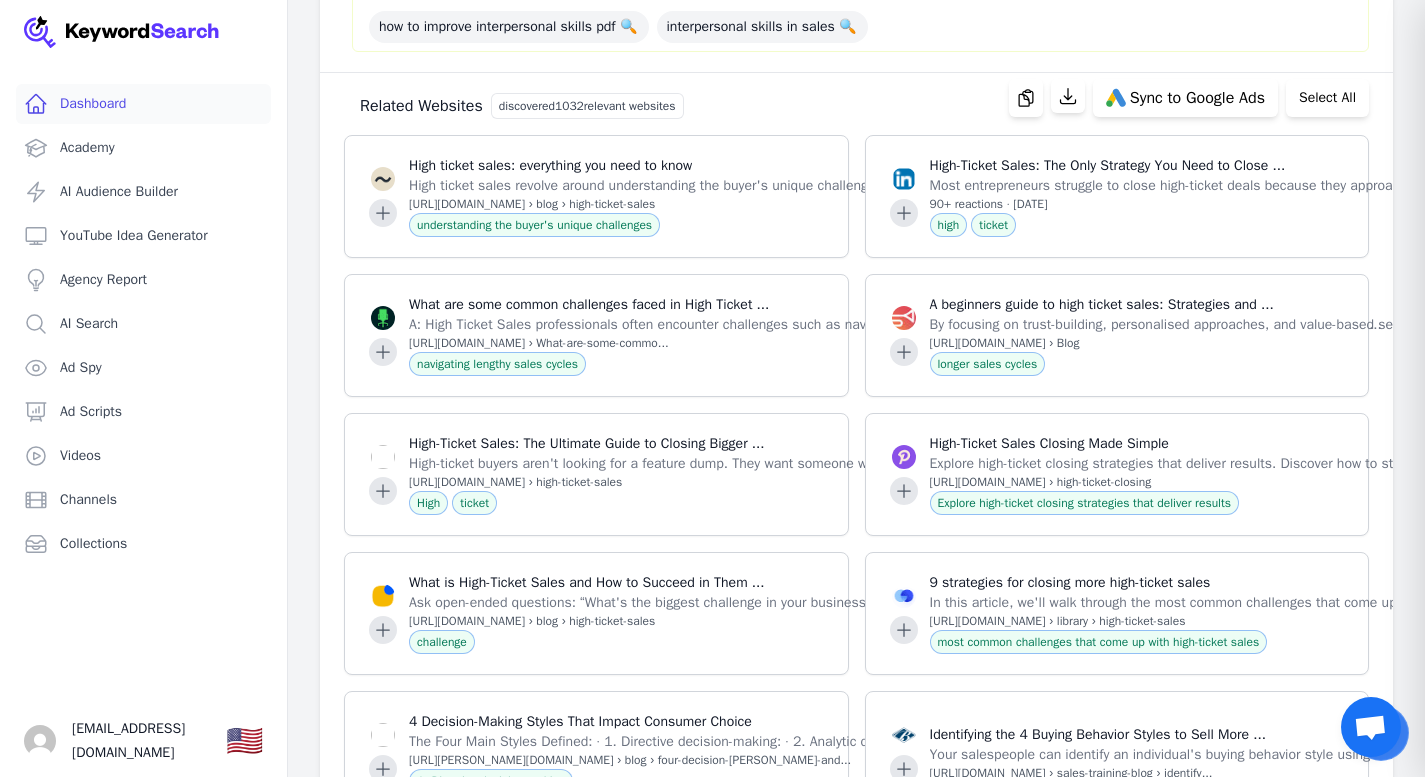 click on "Dashboard" 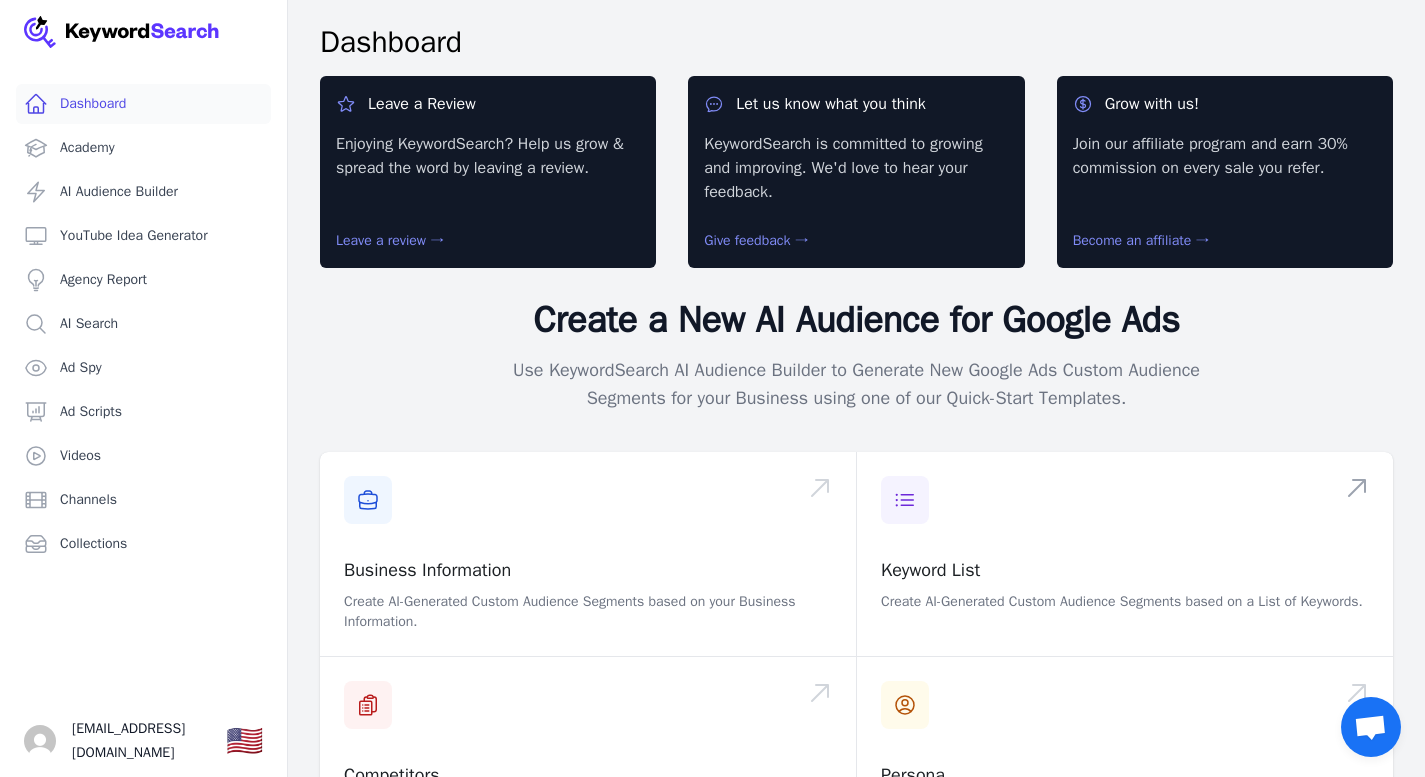 scroll, scrollTop: 384, scrollLeft: 0, axis: vertical 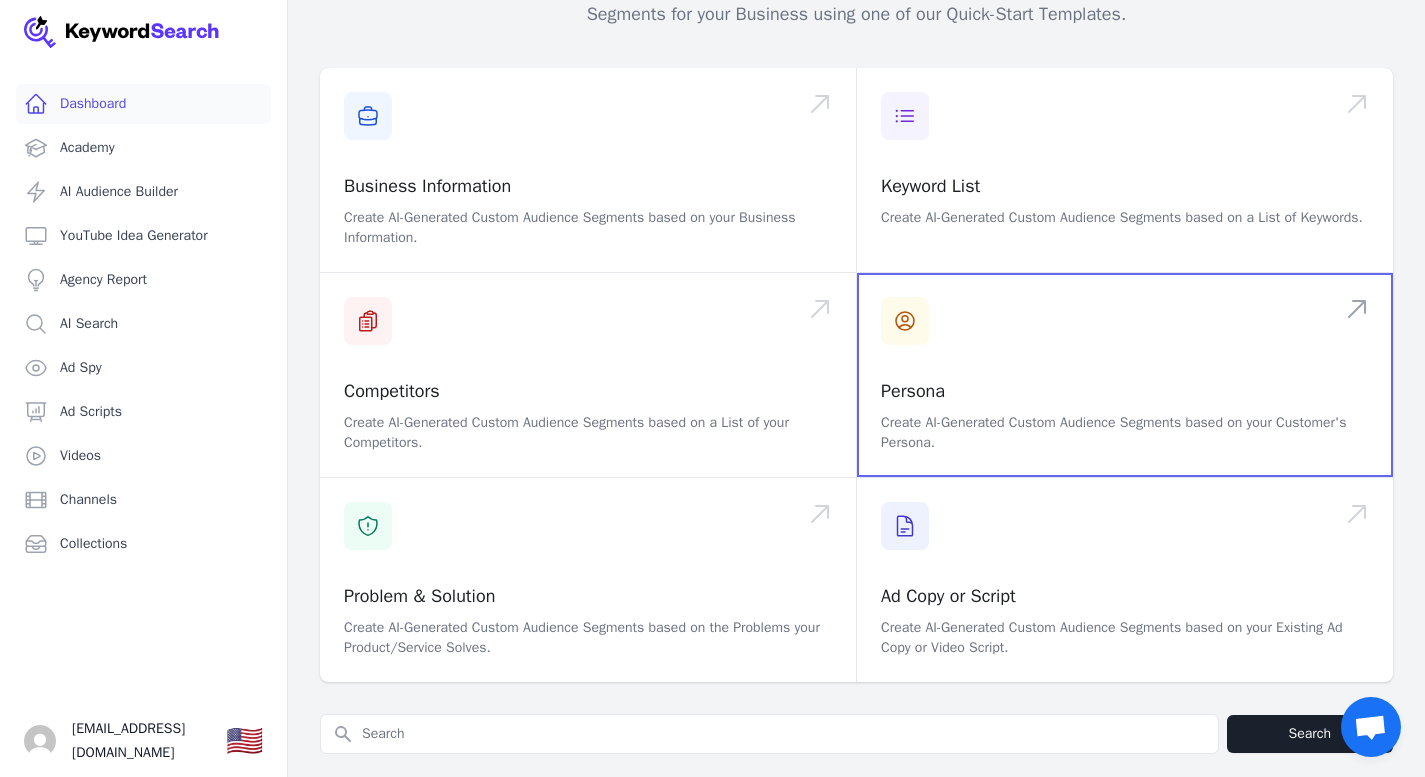 click 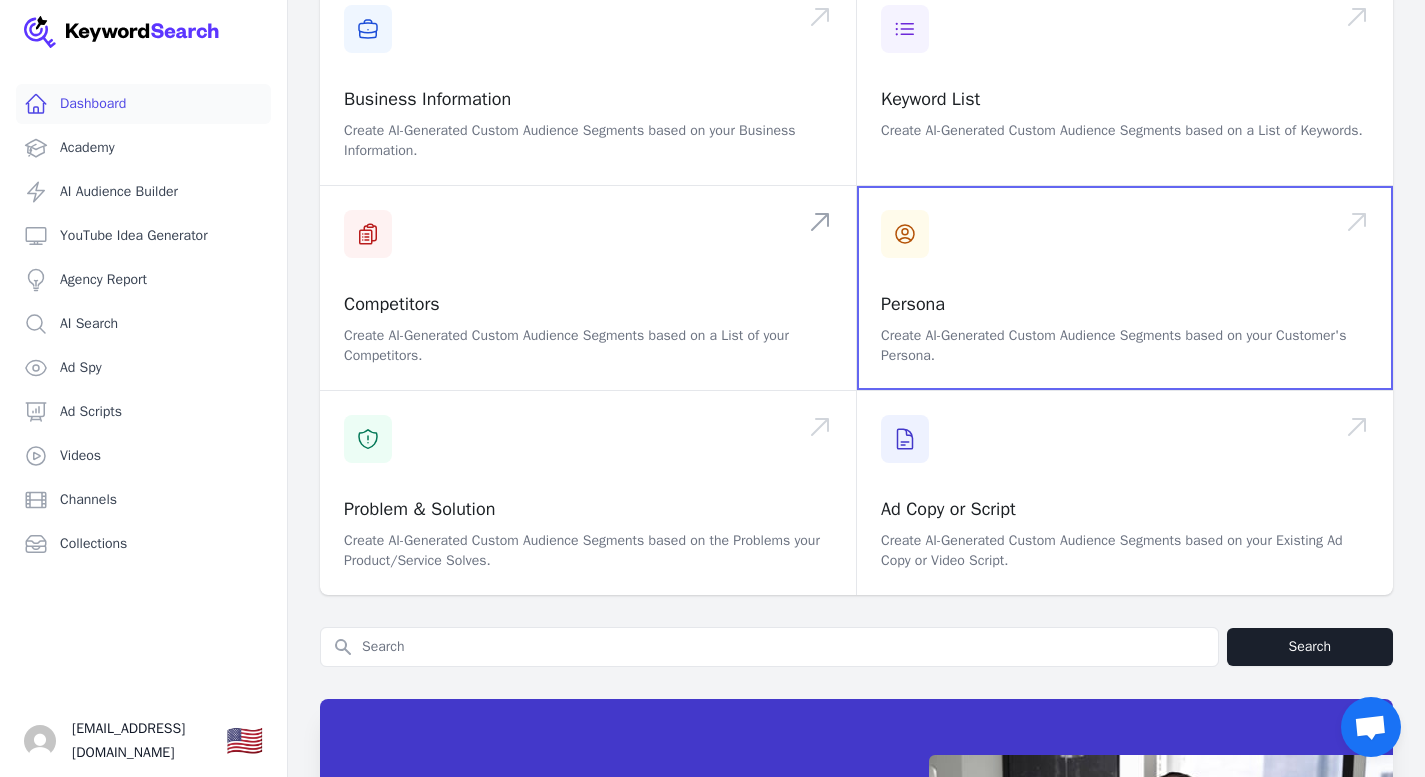 scroll, scrollTop: 477, scrollLeft: 0, axis: vertical 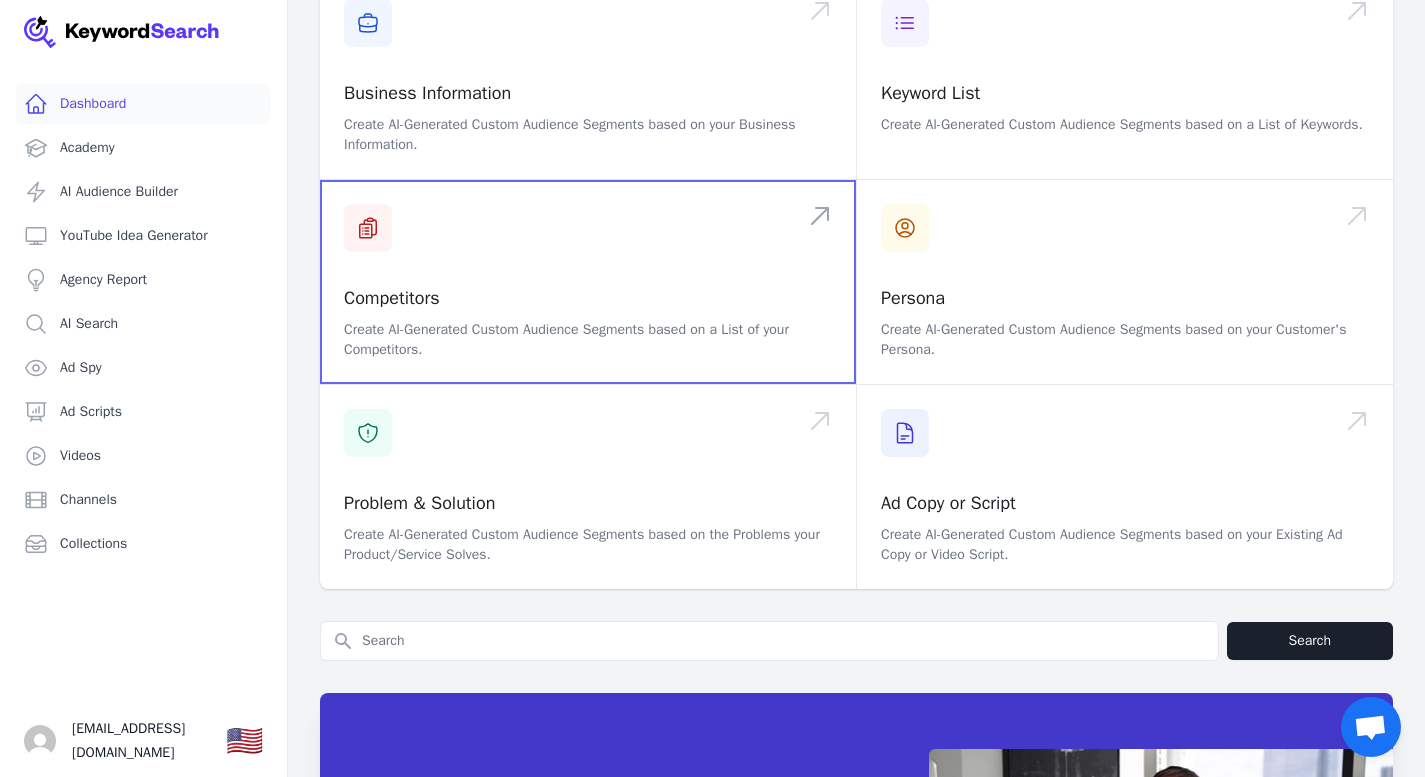 click 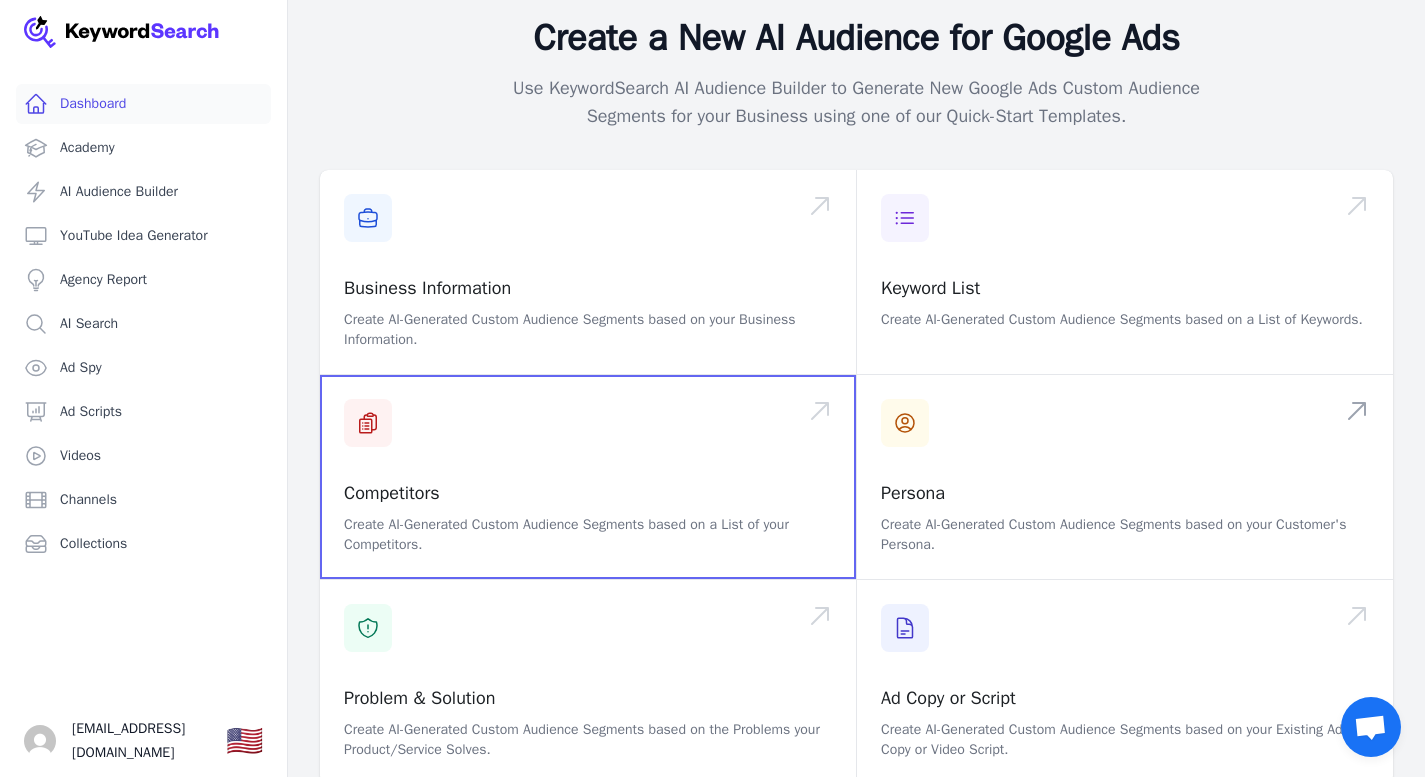 scroll, scrollTop: 283, scrollLeft: 0, axis: vertical 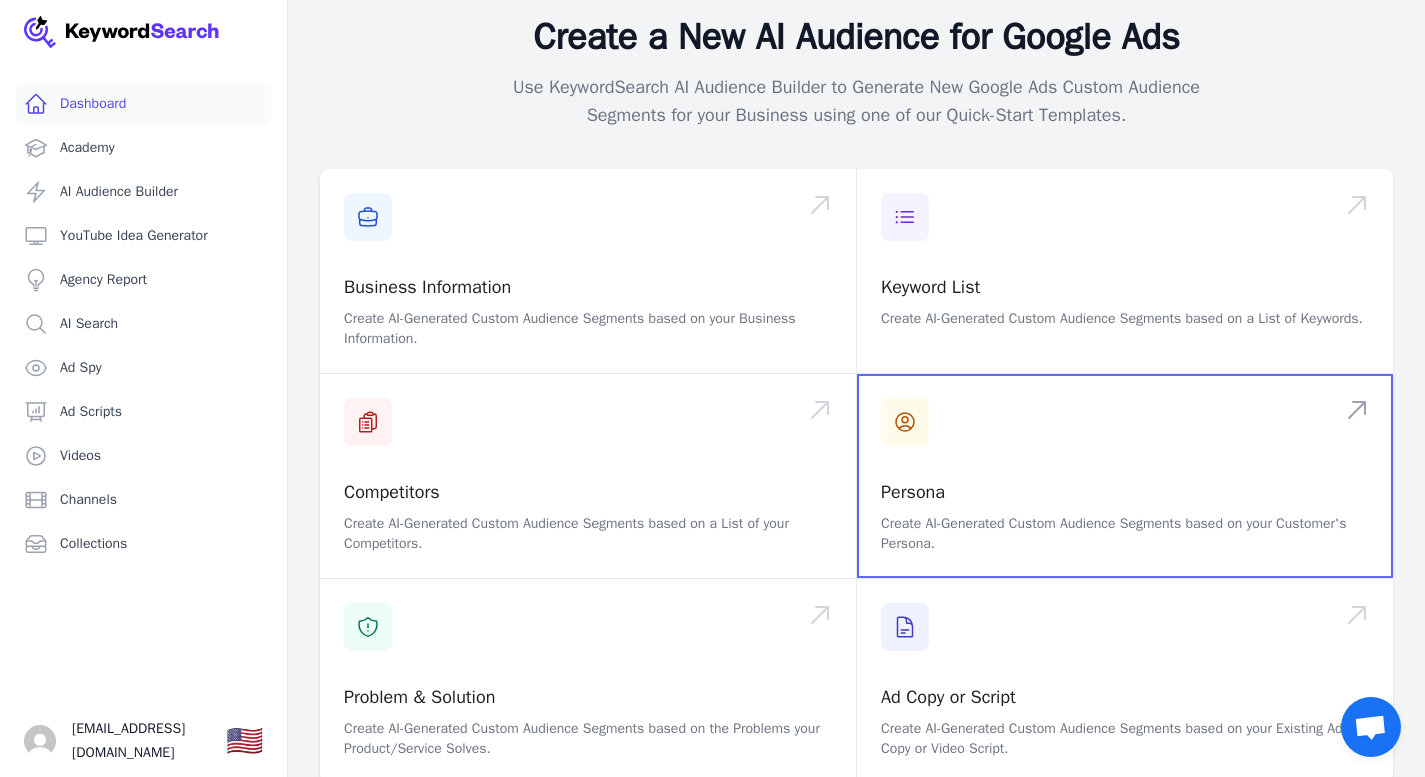 click 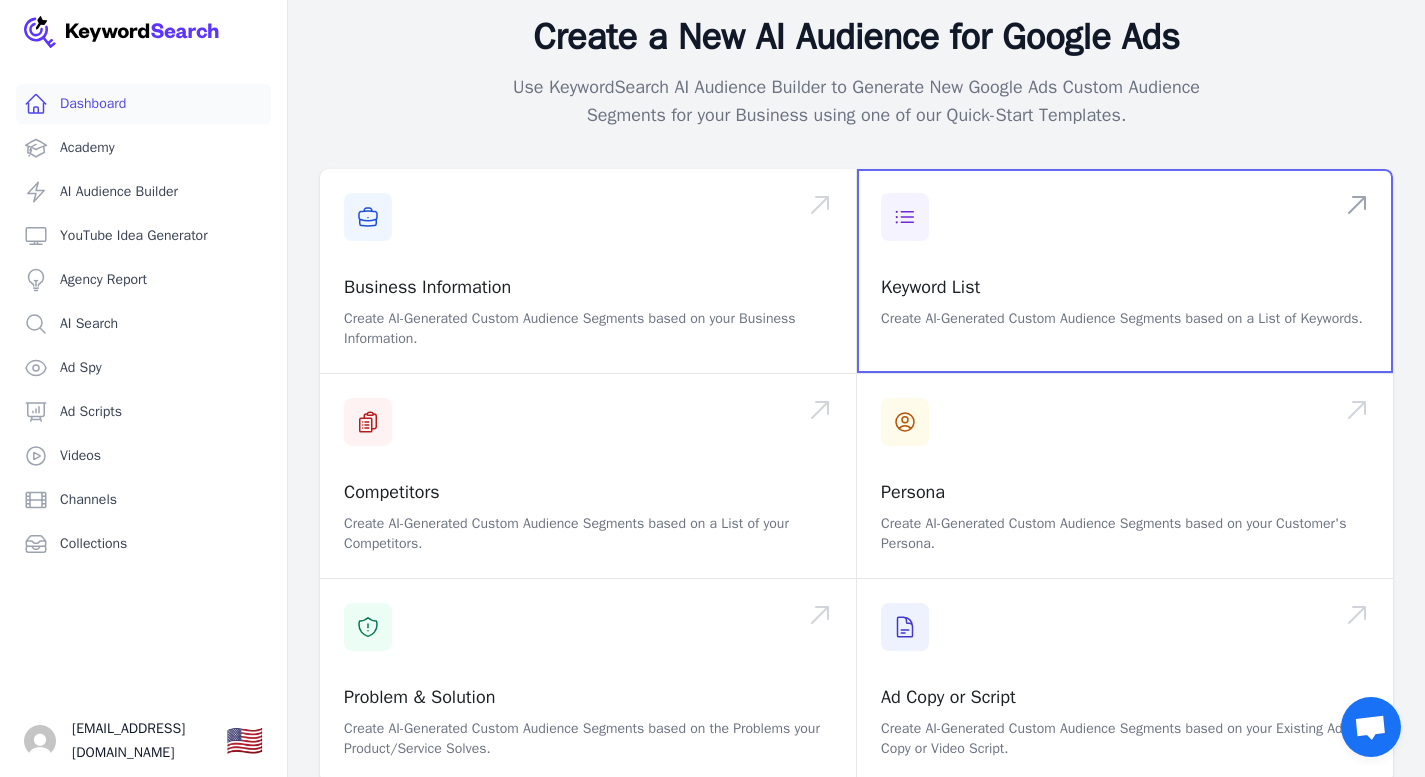 click 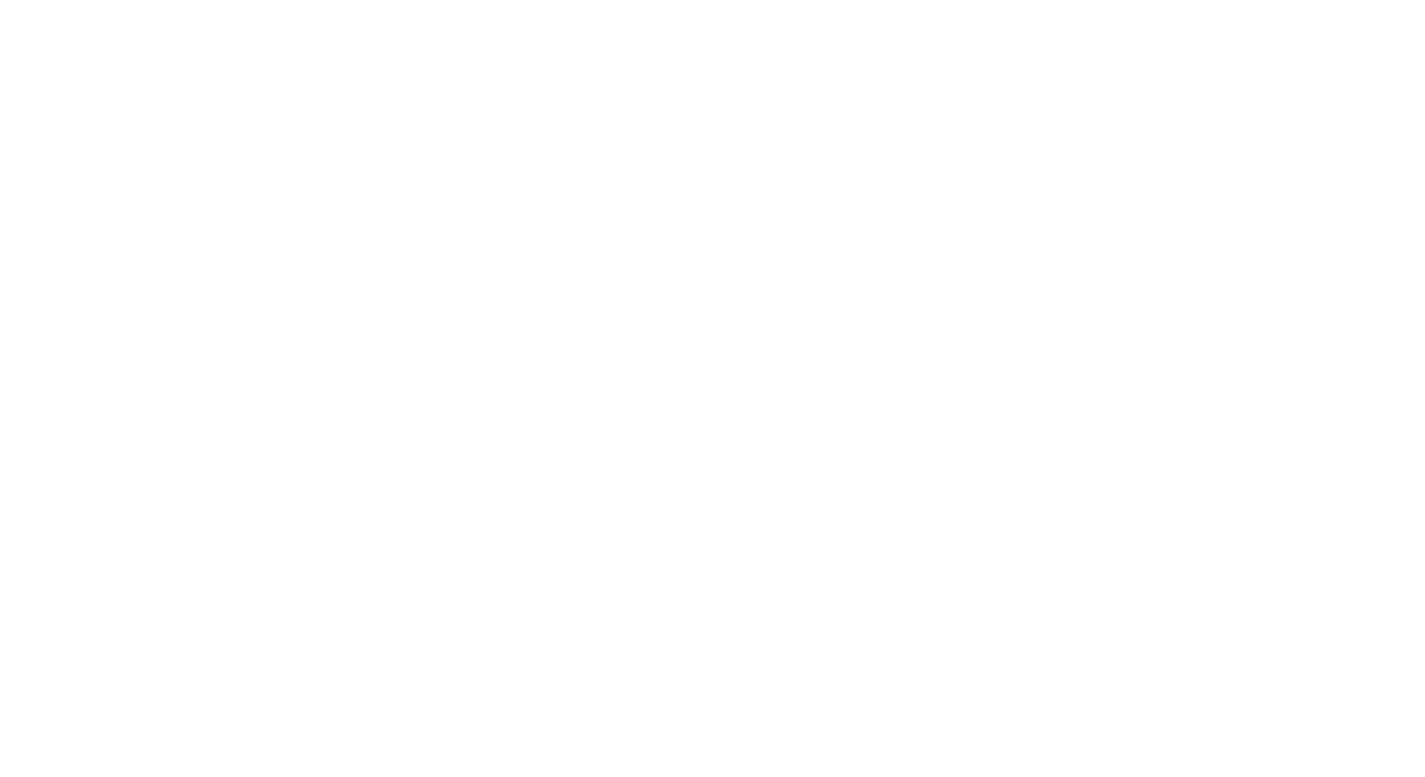 scroll, scrollTop: 0, scrollLeft: 0, axis: both 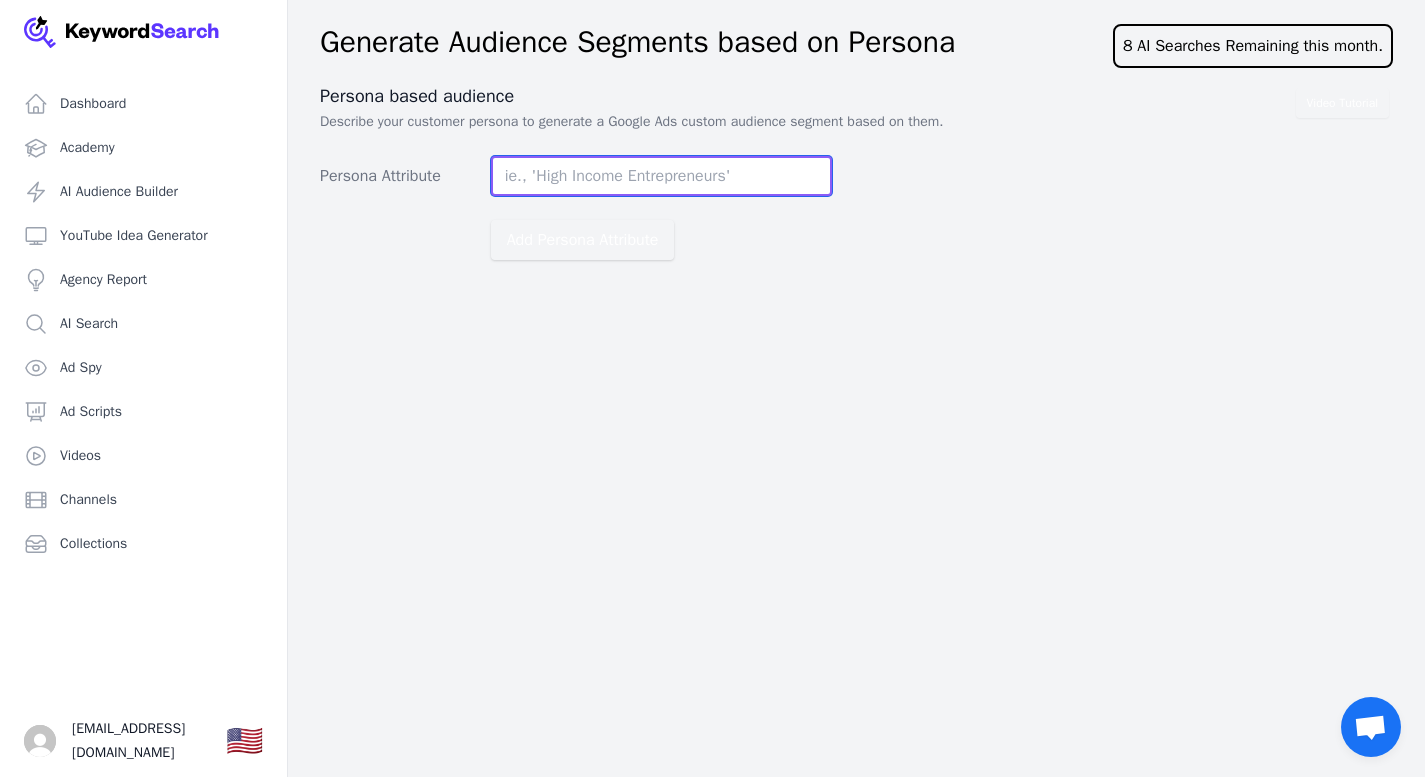 click on "Persona Attribute" at bounding box center (661, 176) 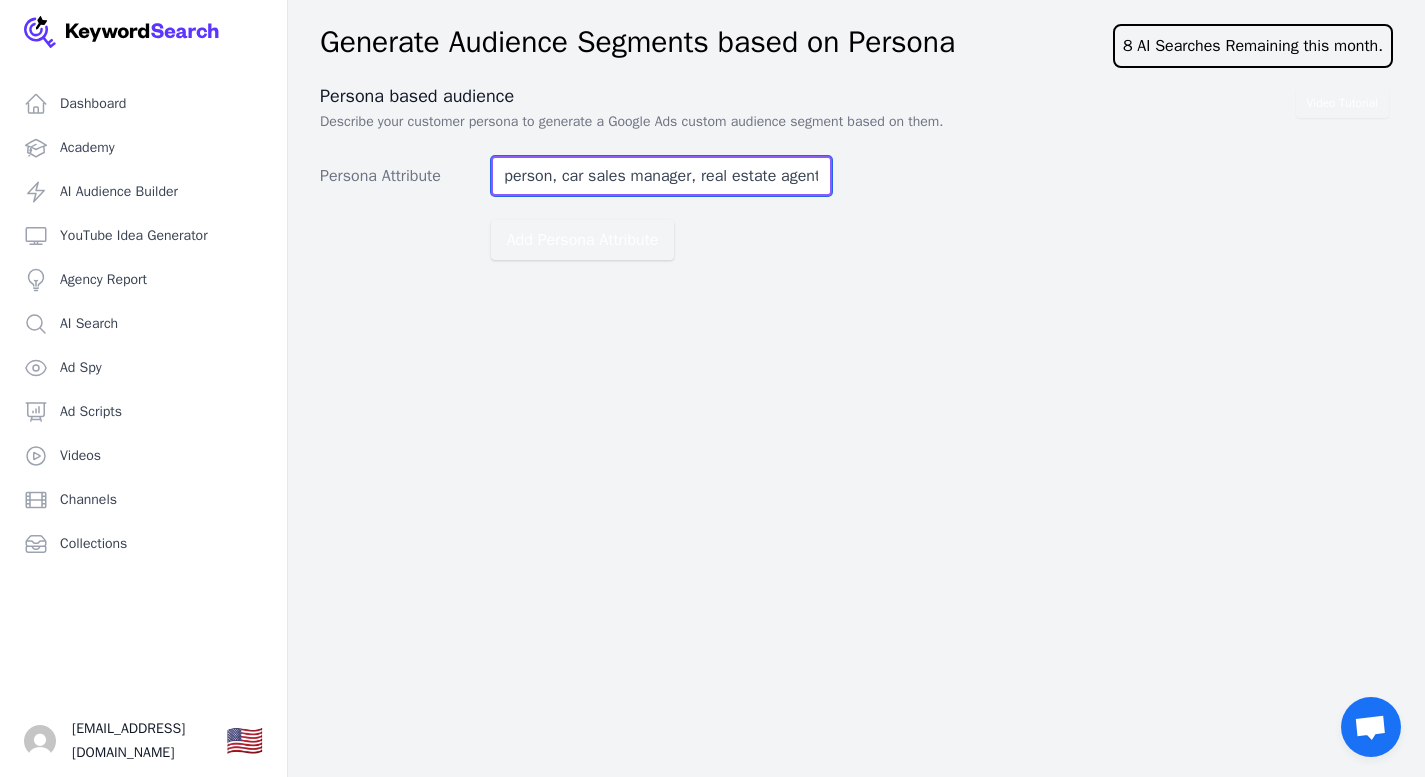 scroll, scrollTop: 0, scrollLeft: 75, axis: horizontal 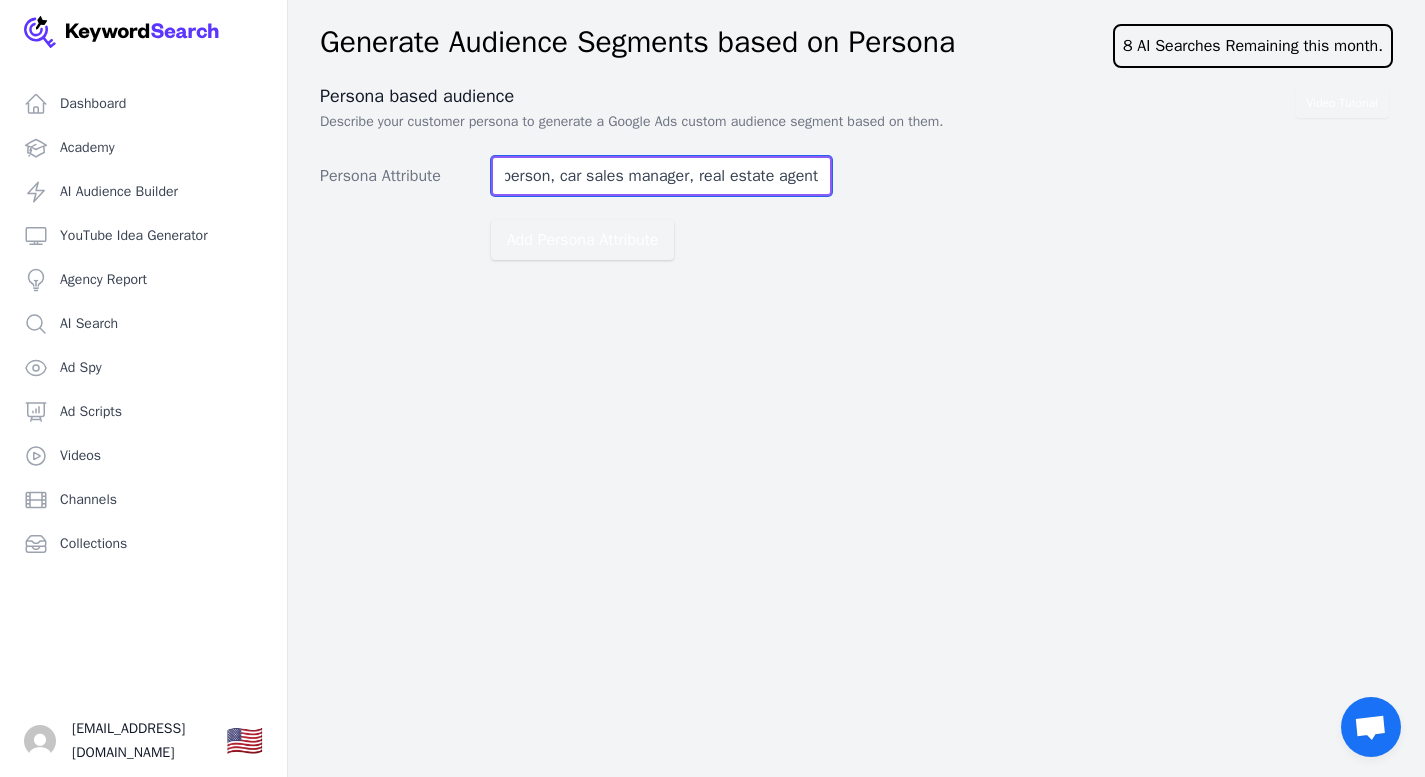 drag, startPoint x: 825, startPoint y: 178, endPoint x: 560, endPoint y: 176, distance: 265.00754 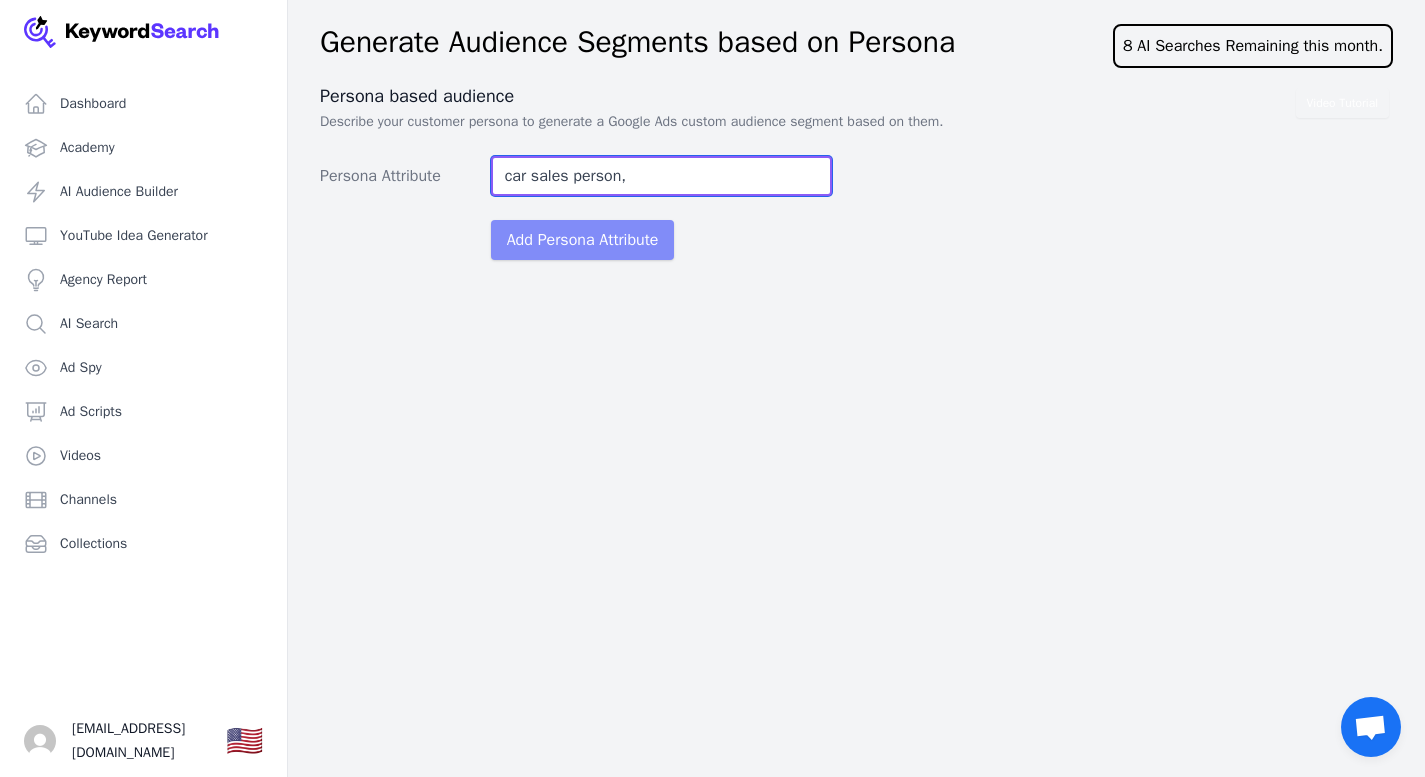 scroll, scrollTop: 0, scrollLeft: 0, axis: both 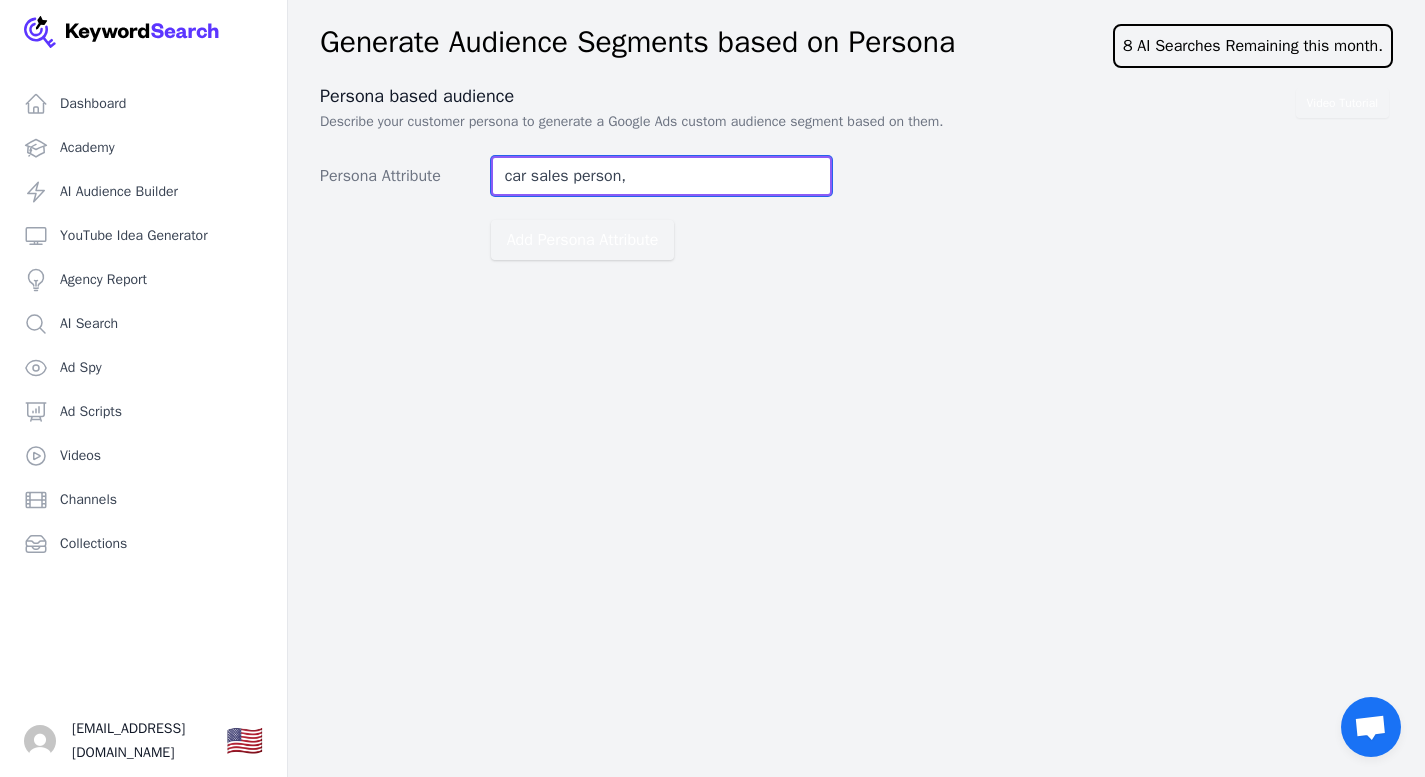 click on "car sales person," at bounding box center [661, 176] 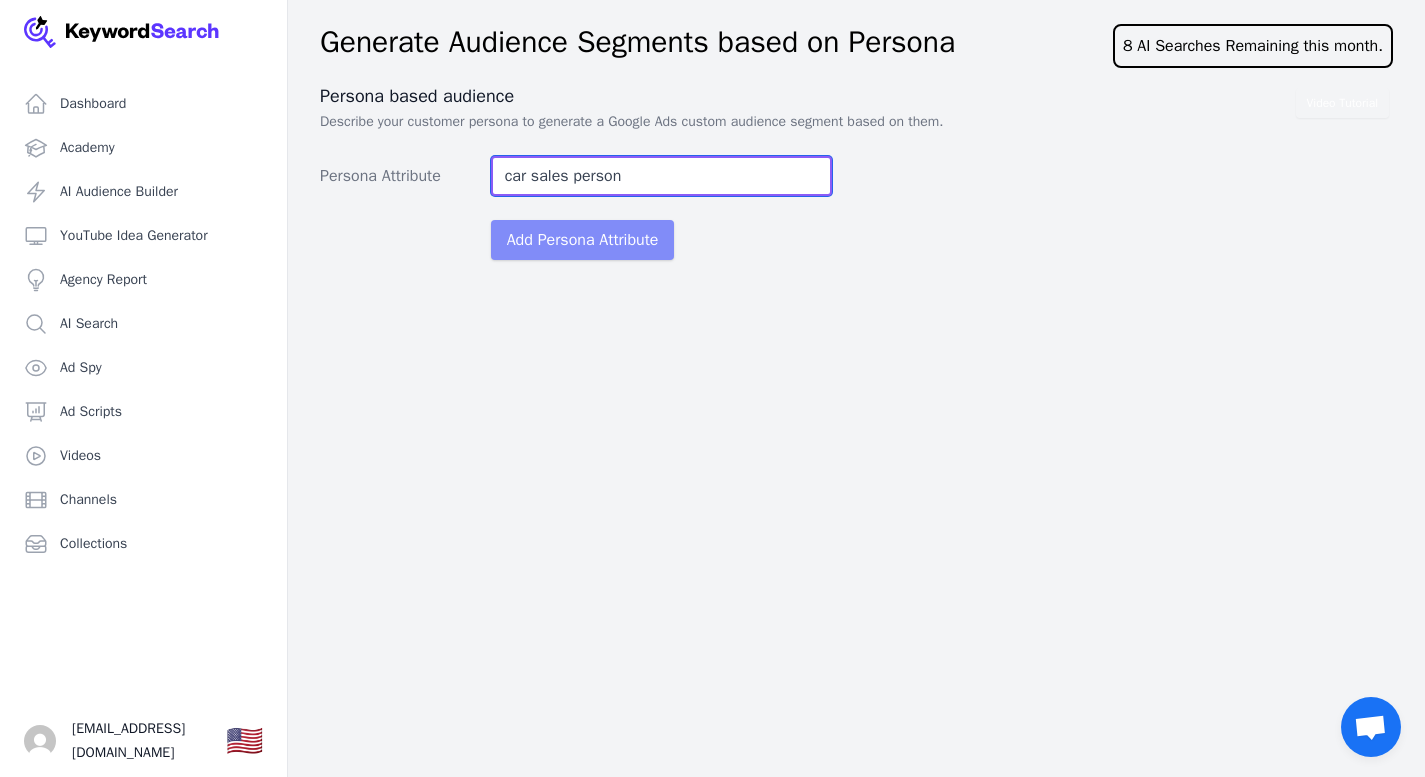 type on "car sales person" 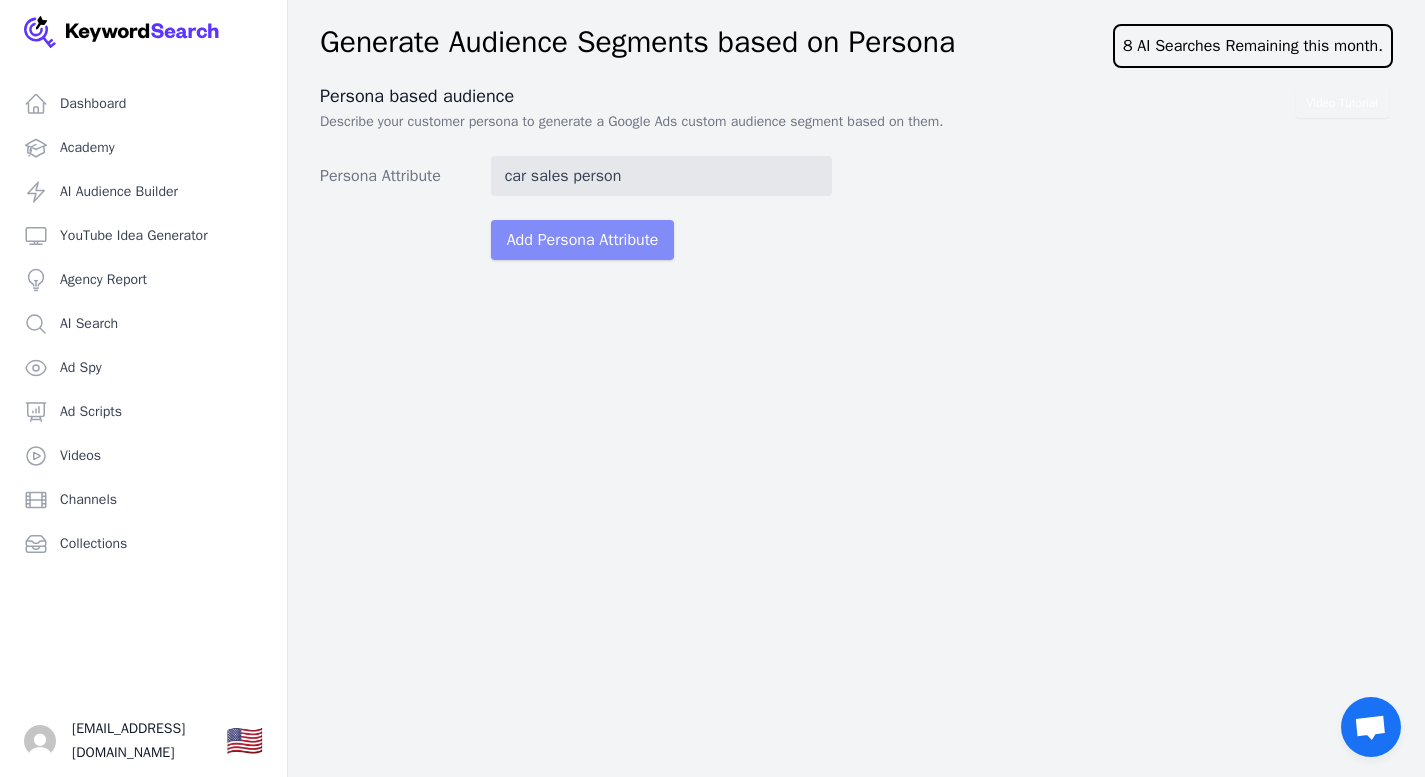 click on "Add Persona Attribute" at bounding box center [583, 240] 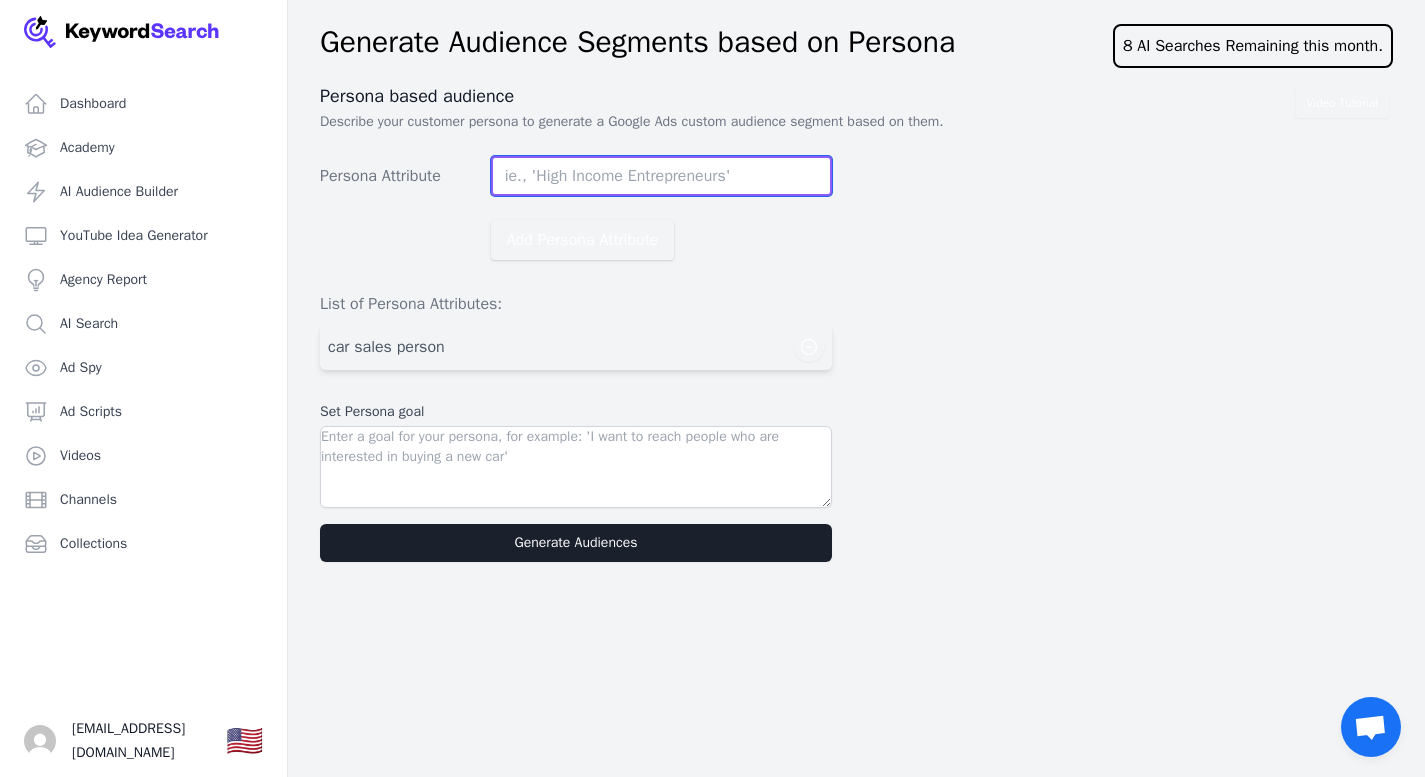 click on "Persona Attribute" at bounding box center [661, 176] 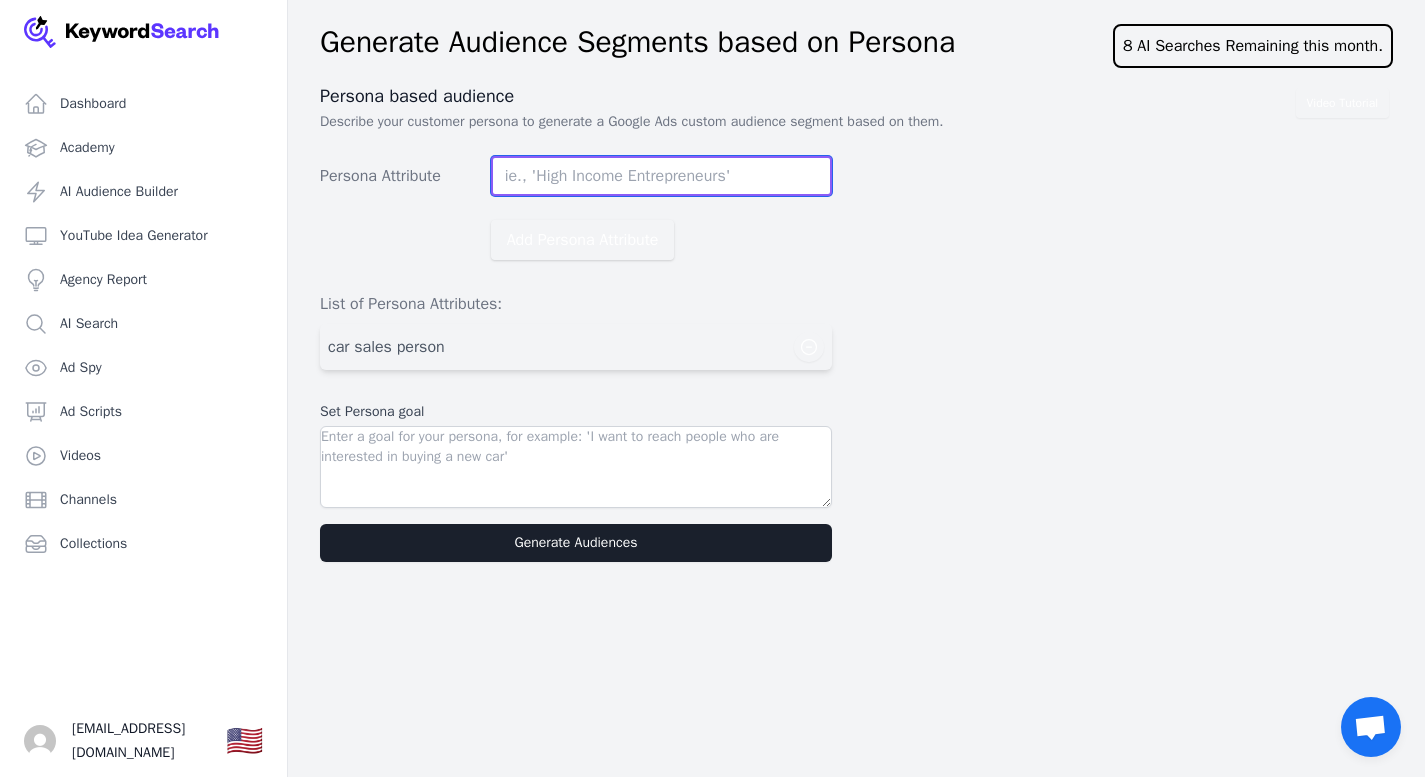 paste on "car sales manager, real estate agent" 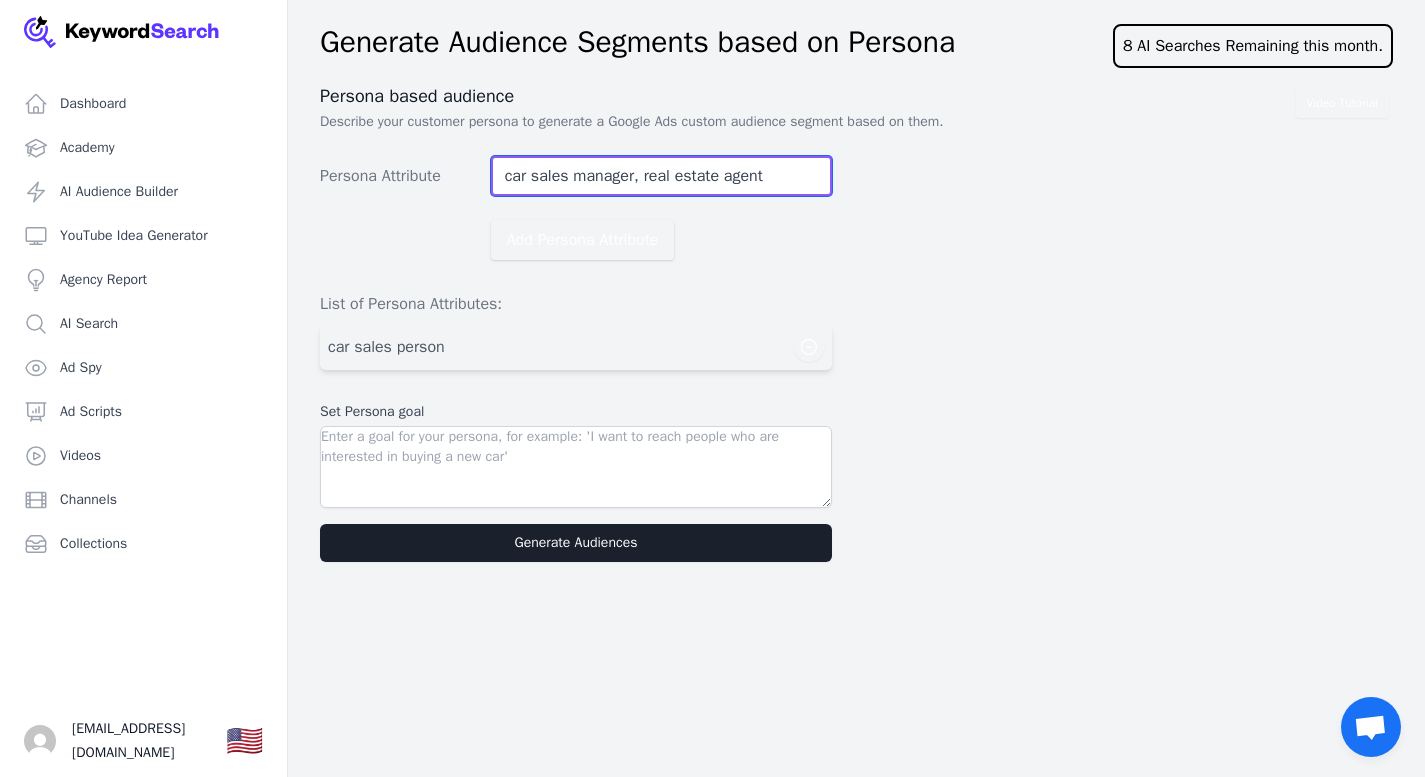 drag, startPoint x: 780, startPoint y: 174, endPoint x: 638, endPoint y: 176, distance: 142.01408 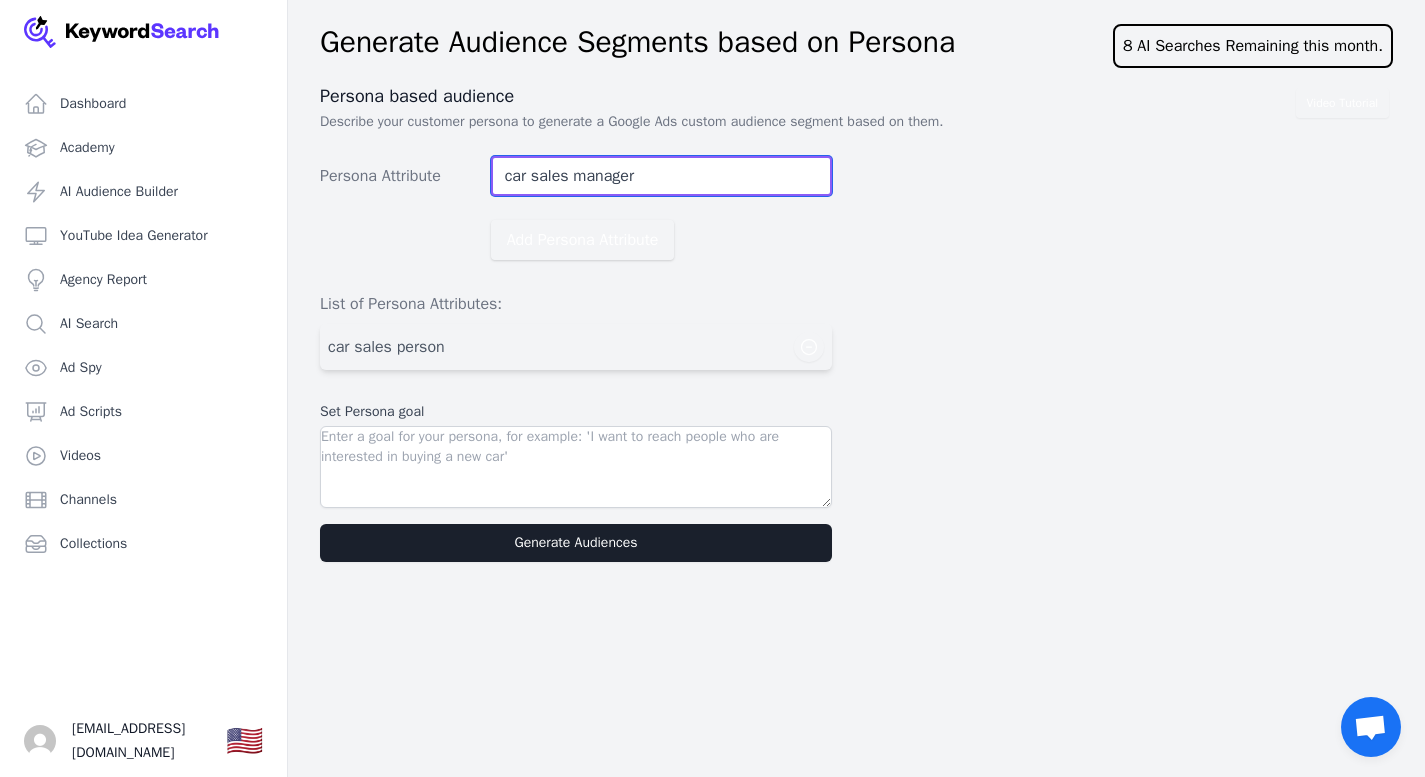 type on "car sales manager" 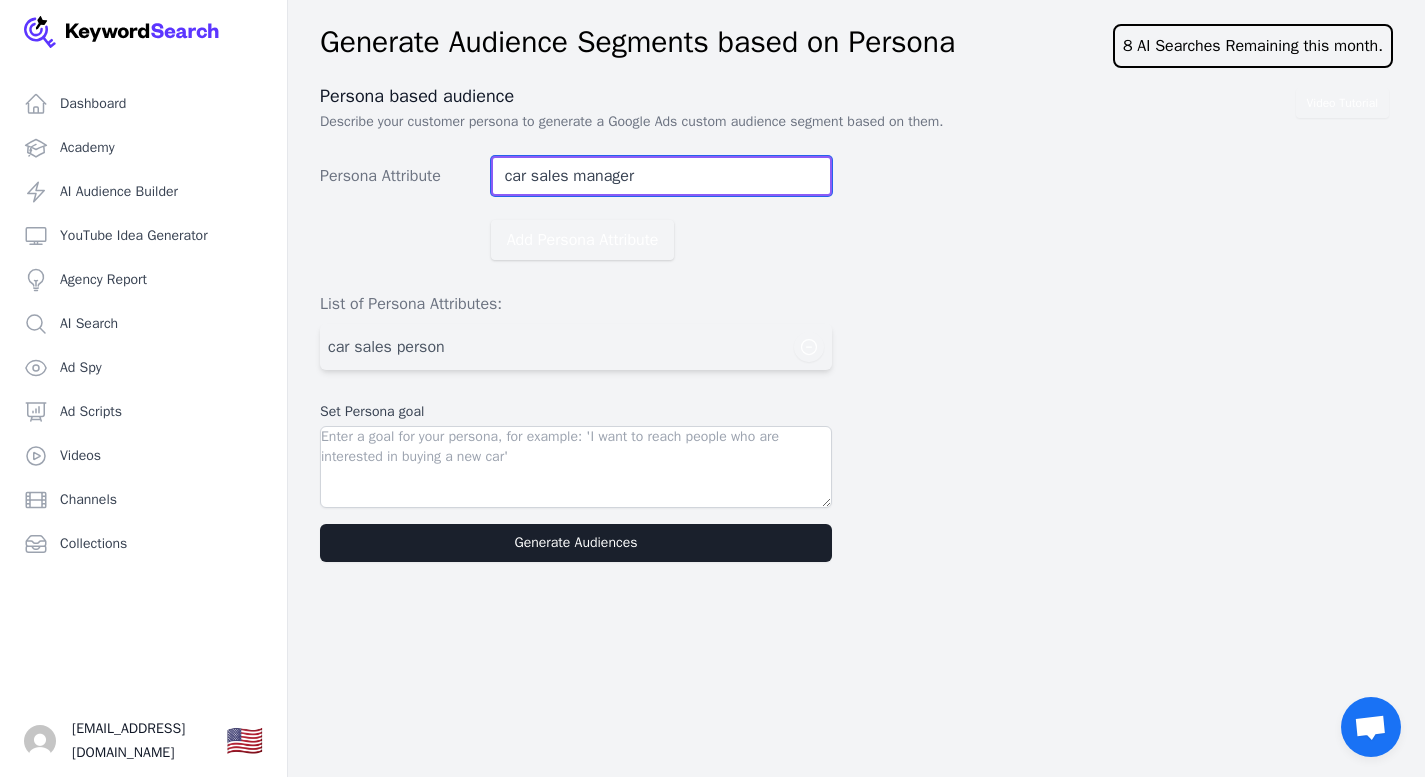 click on "Add Persona Attribute" at bounding box center (583, 240) 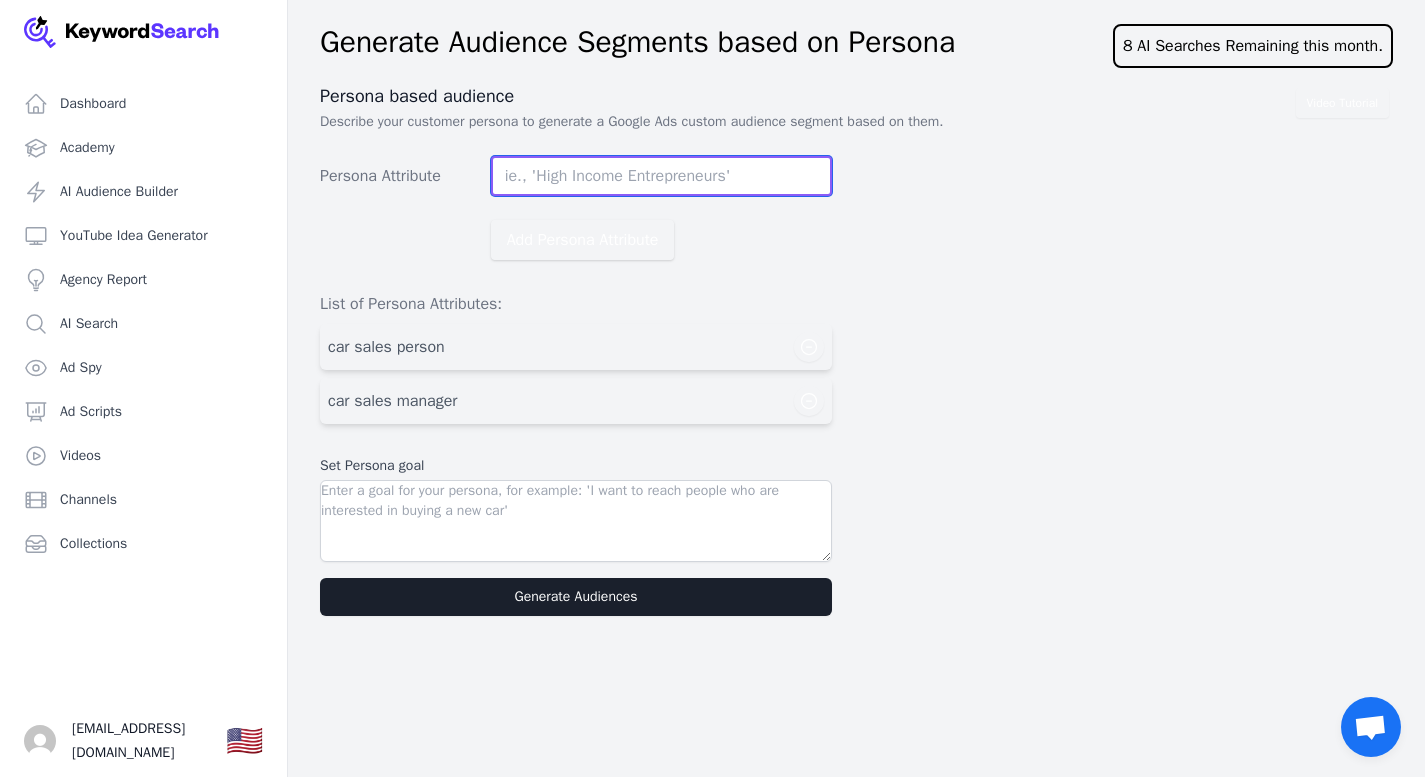 paste on "car sales manager, real estate agent" 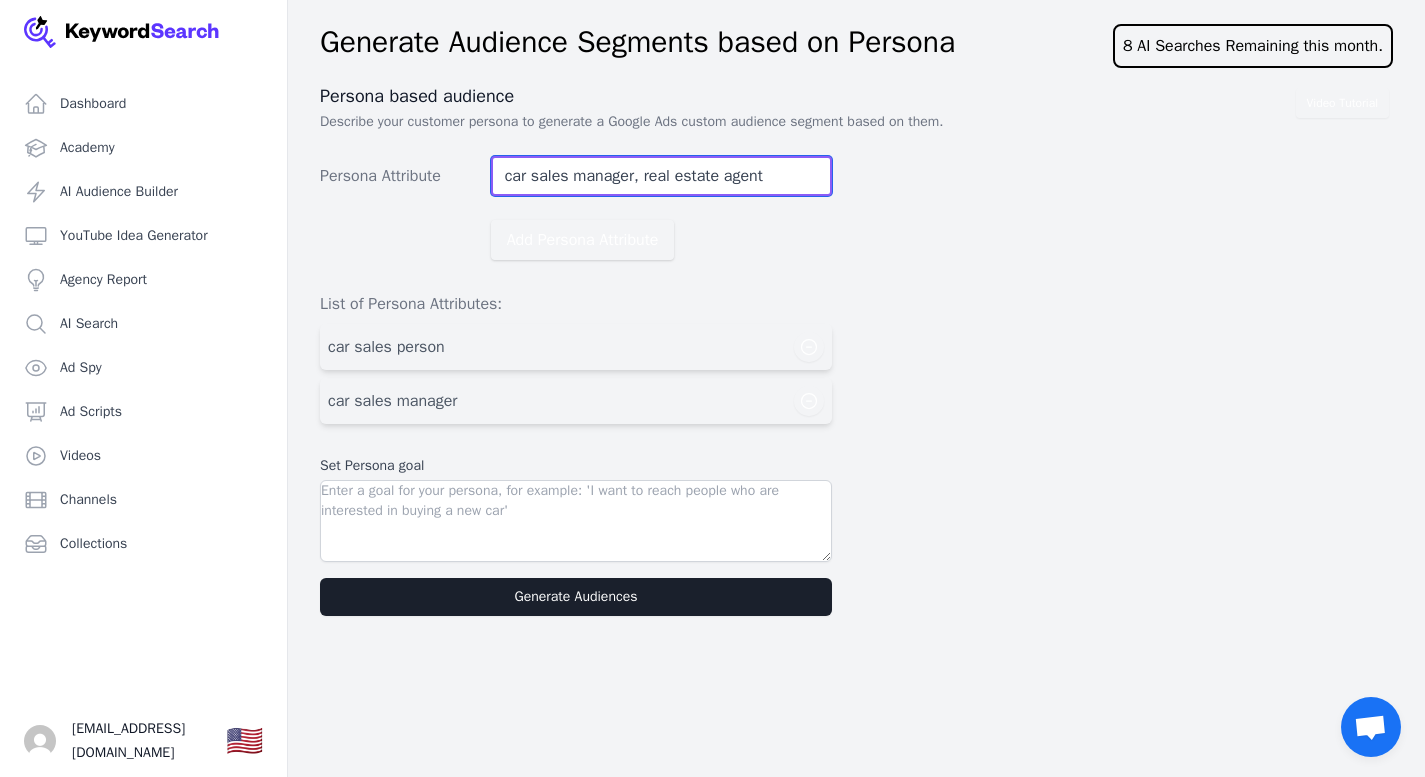 drag, startPoint x: 643, startPoint y: 180, endPoint x: 383, endPoint y: 171, distance: 260.15573 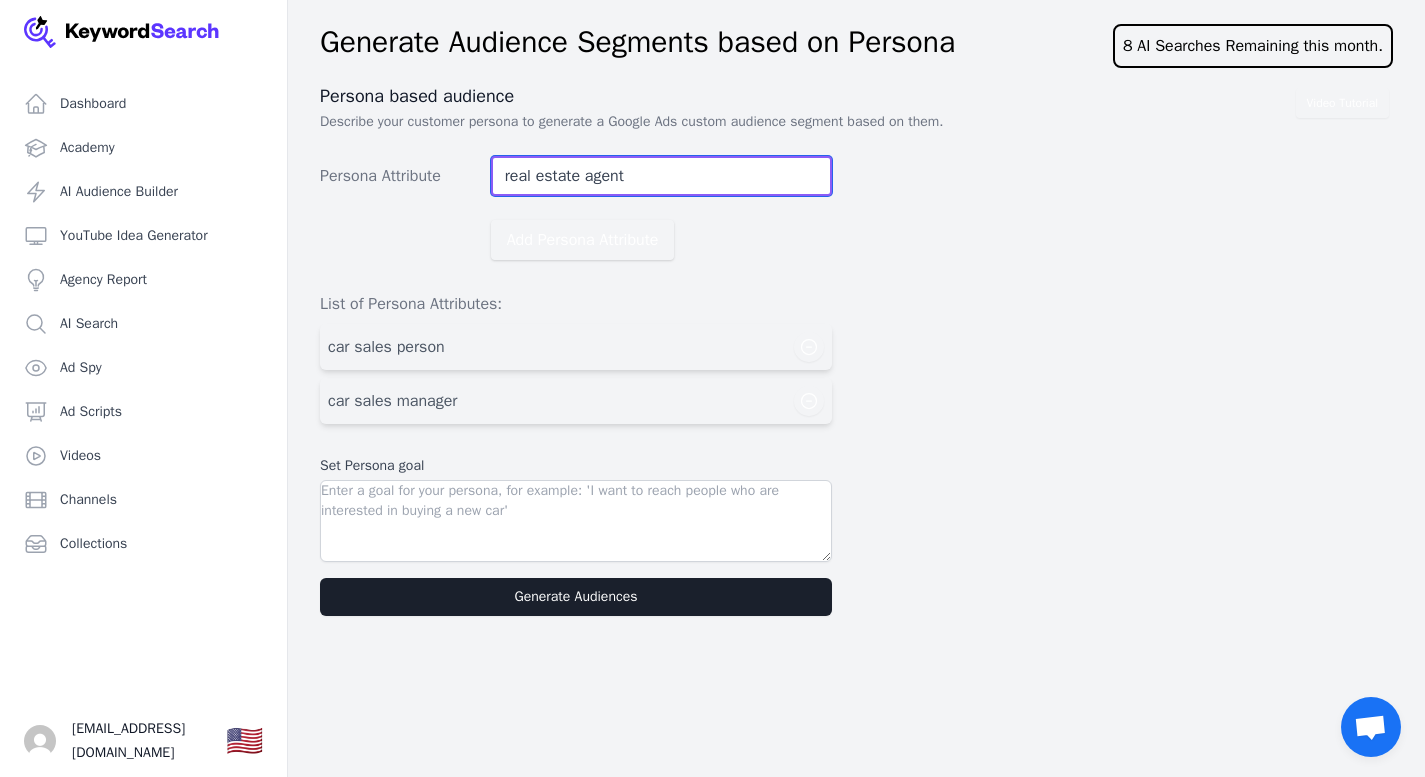 type on "real estate agent" 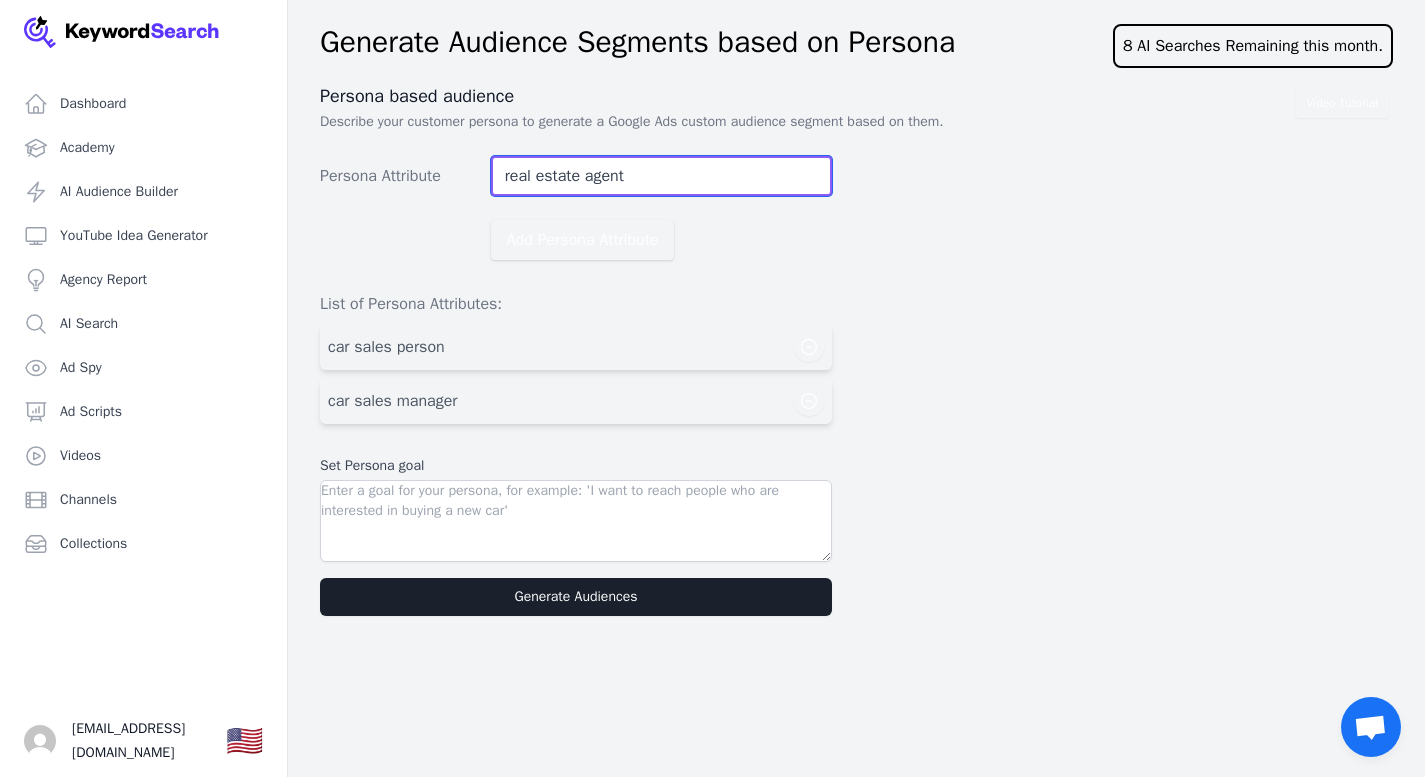 click on "Add Persona Attribute" at bounding box center (583, 240) 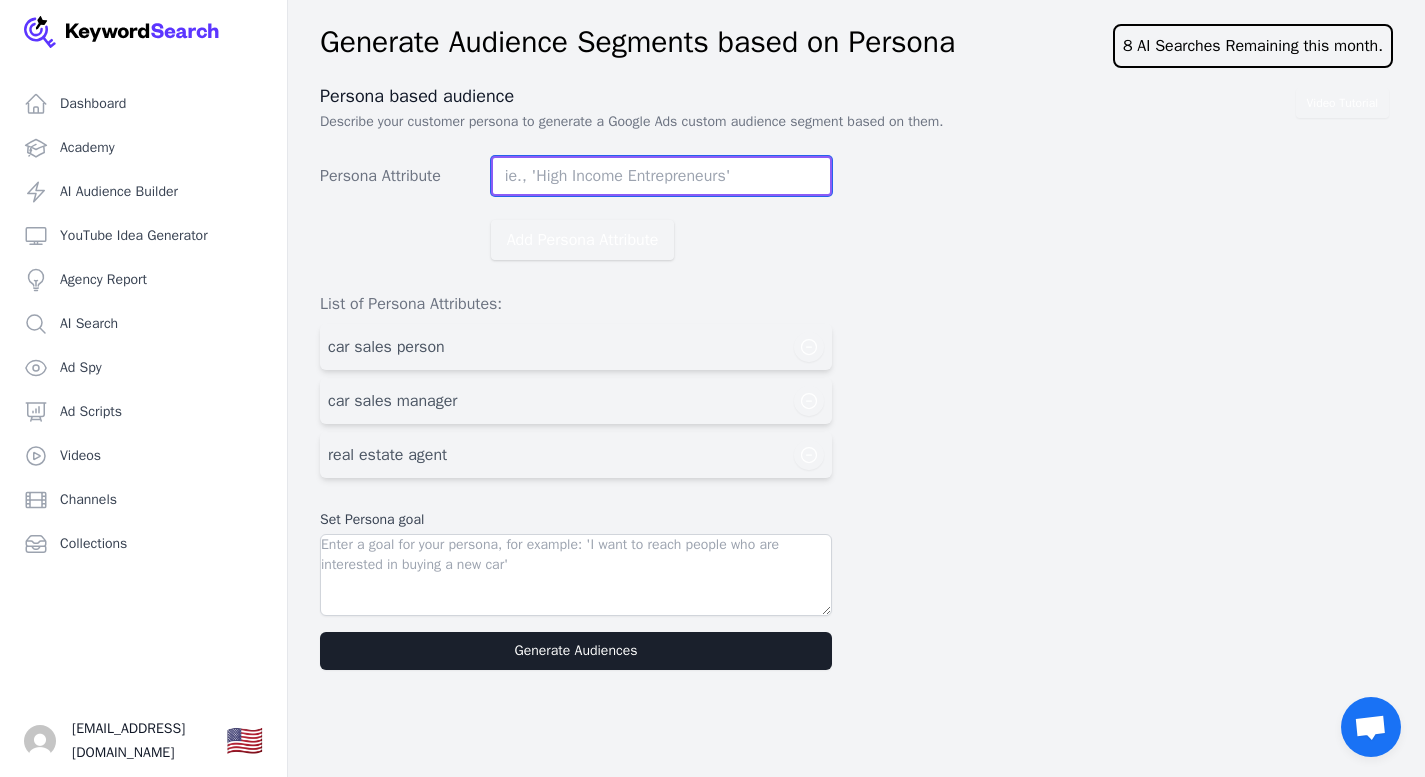 click on "Persona Attribute" at bounding box center [661, 176] 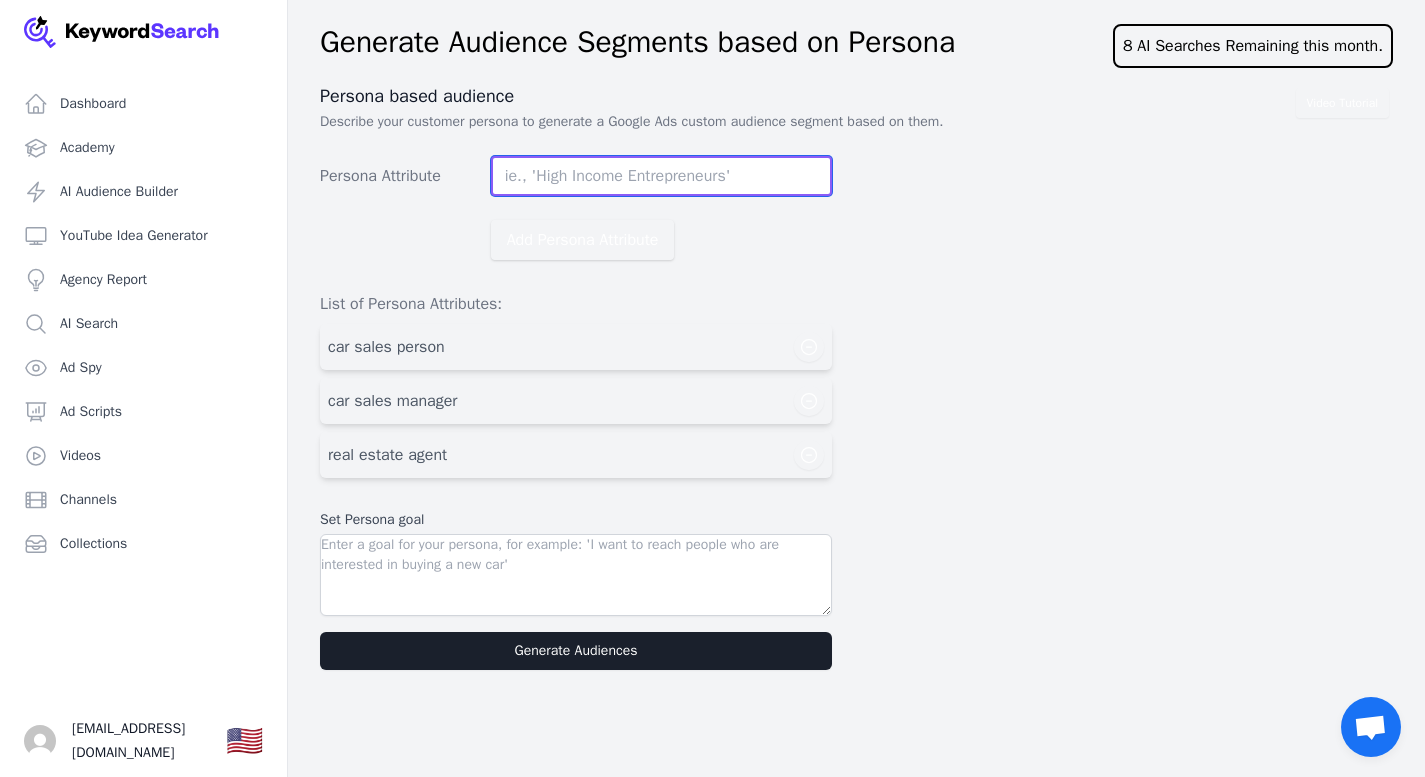 paste on "car sales manager, real estate agent" 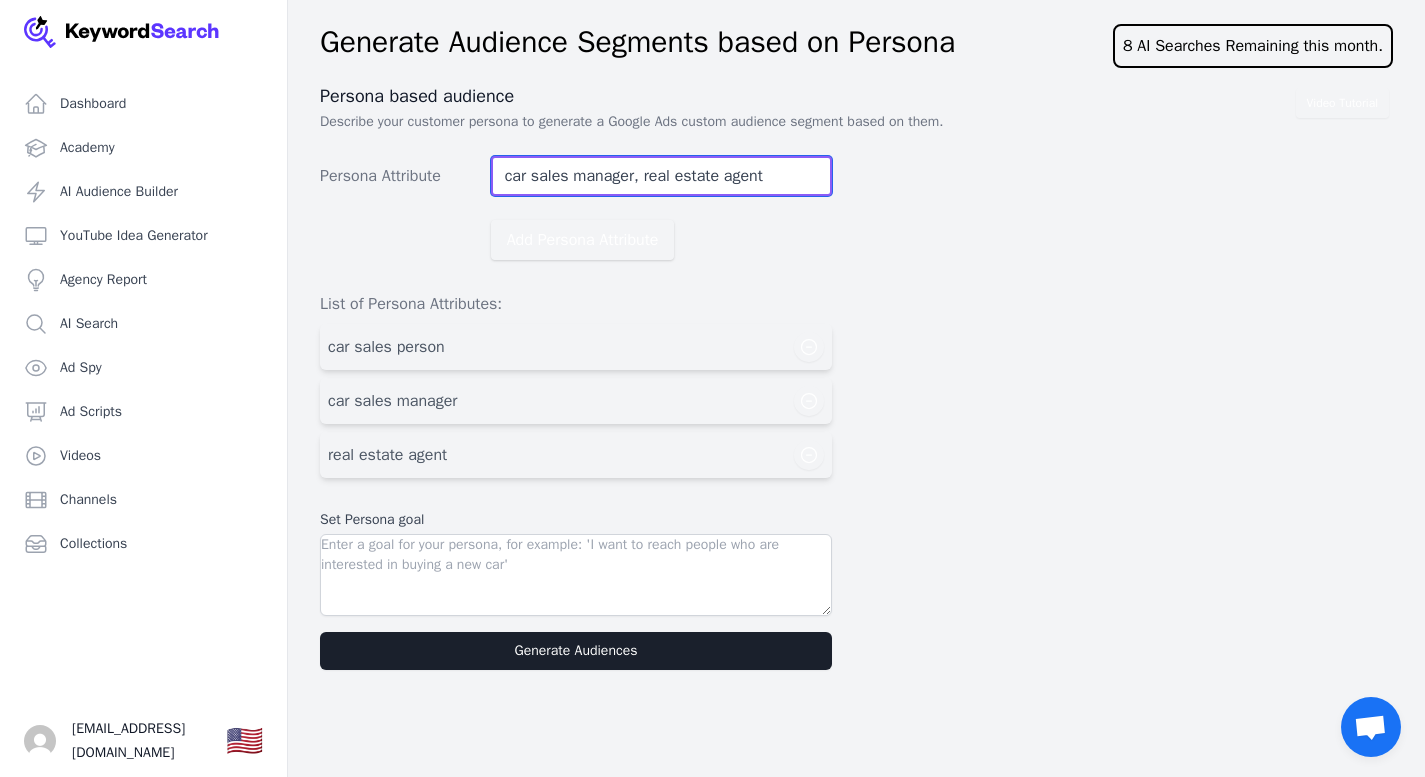 drag, startPoint x: 646, startPoint y: 176, endPoint x: 347, endPoint y: 173, distance: 299.01505 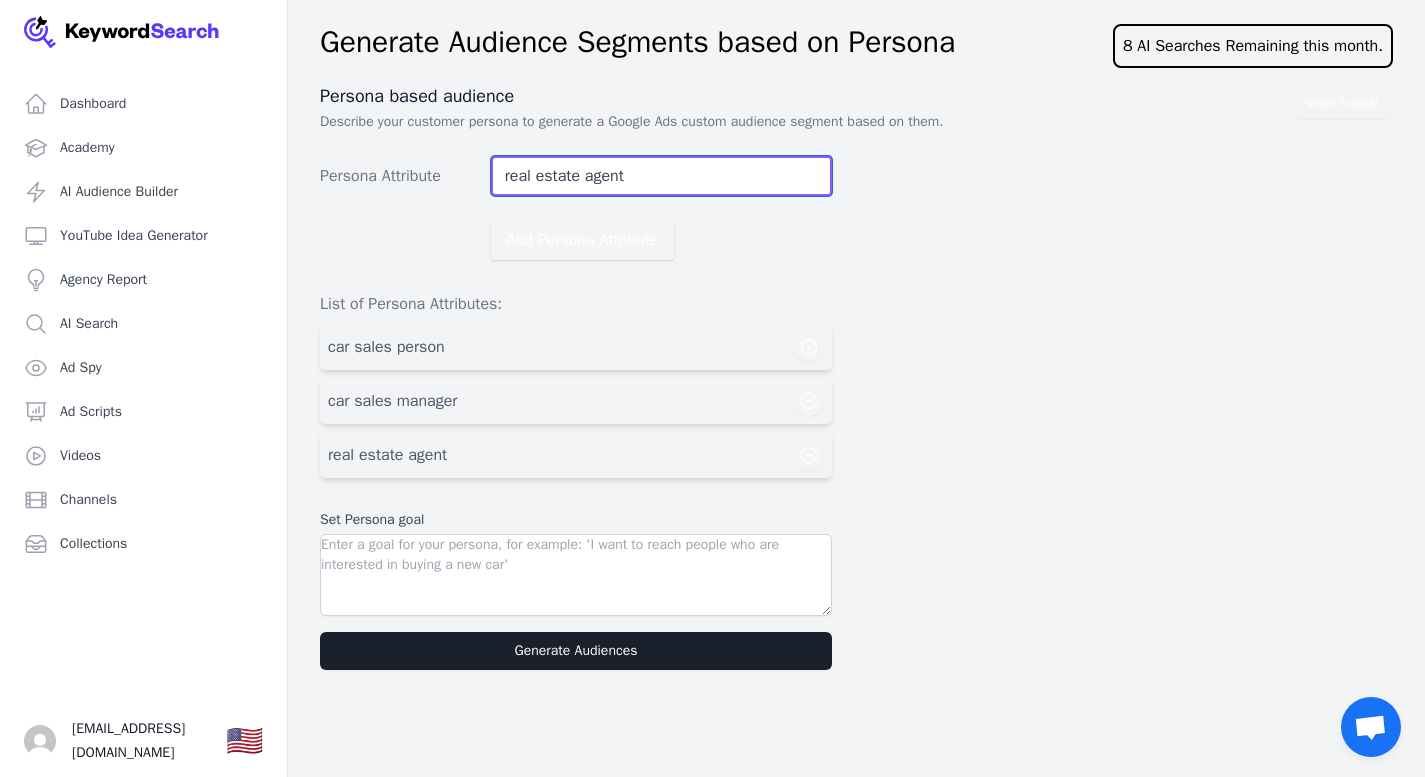 click on "real estate agent" at bounding box center (661, 176) 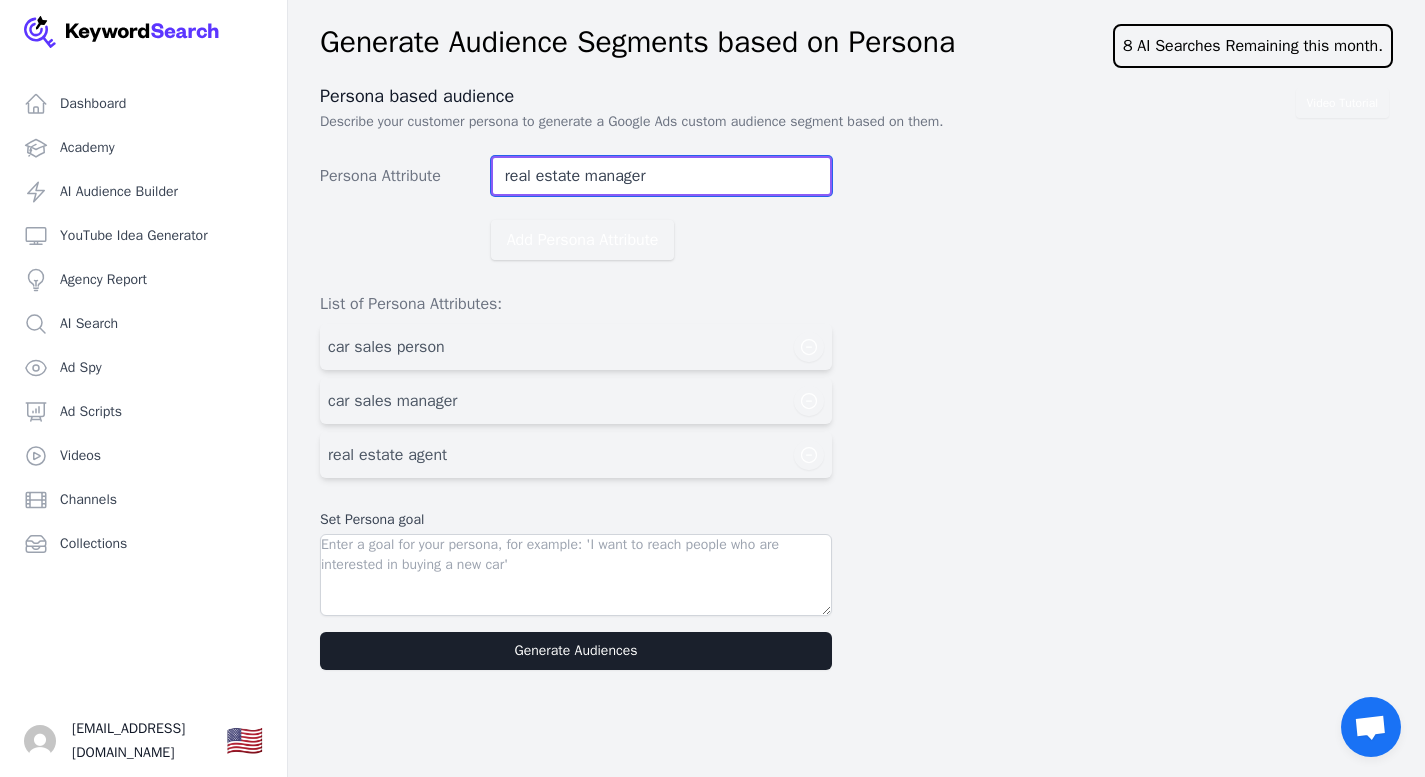 type on "real estate manager" 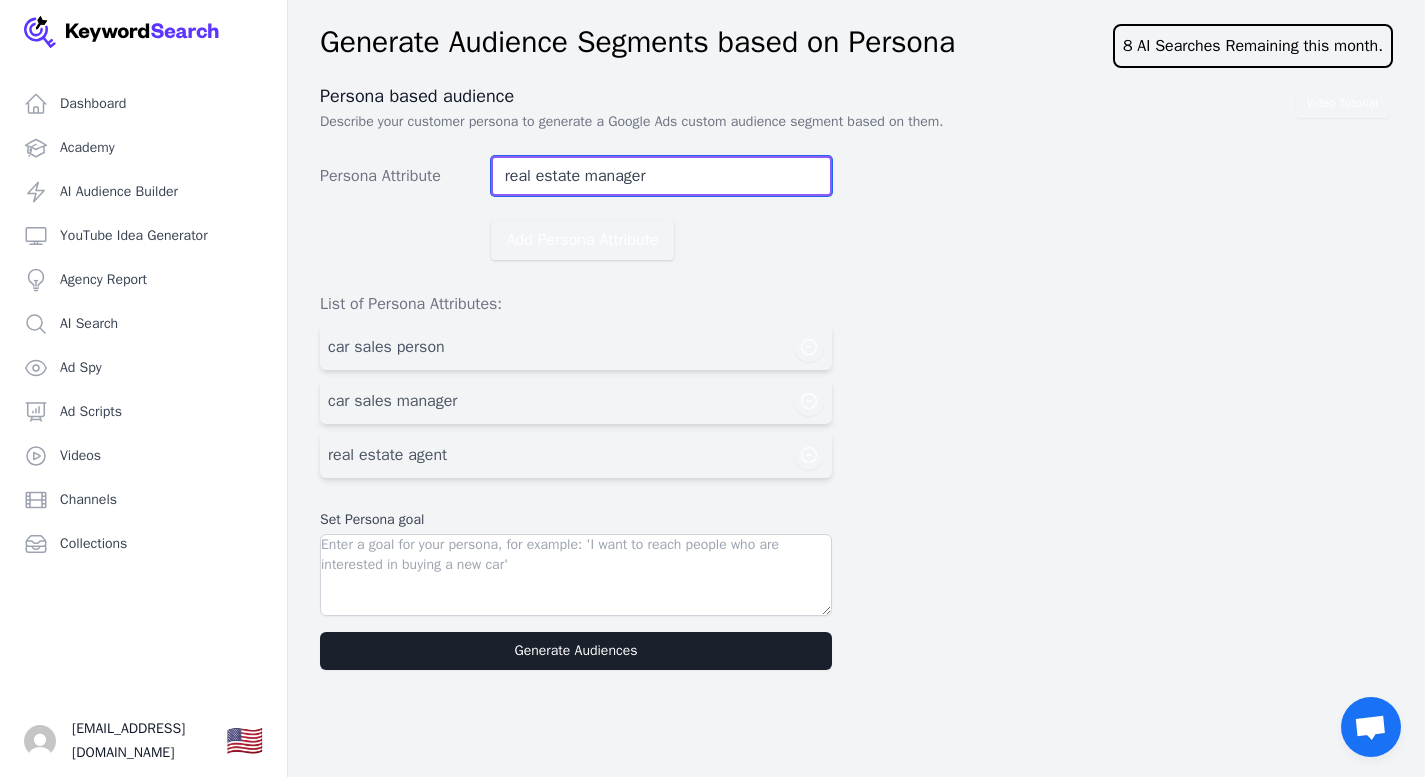 click on "Add Persona Attribute" at bounding box center (583, 240) 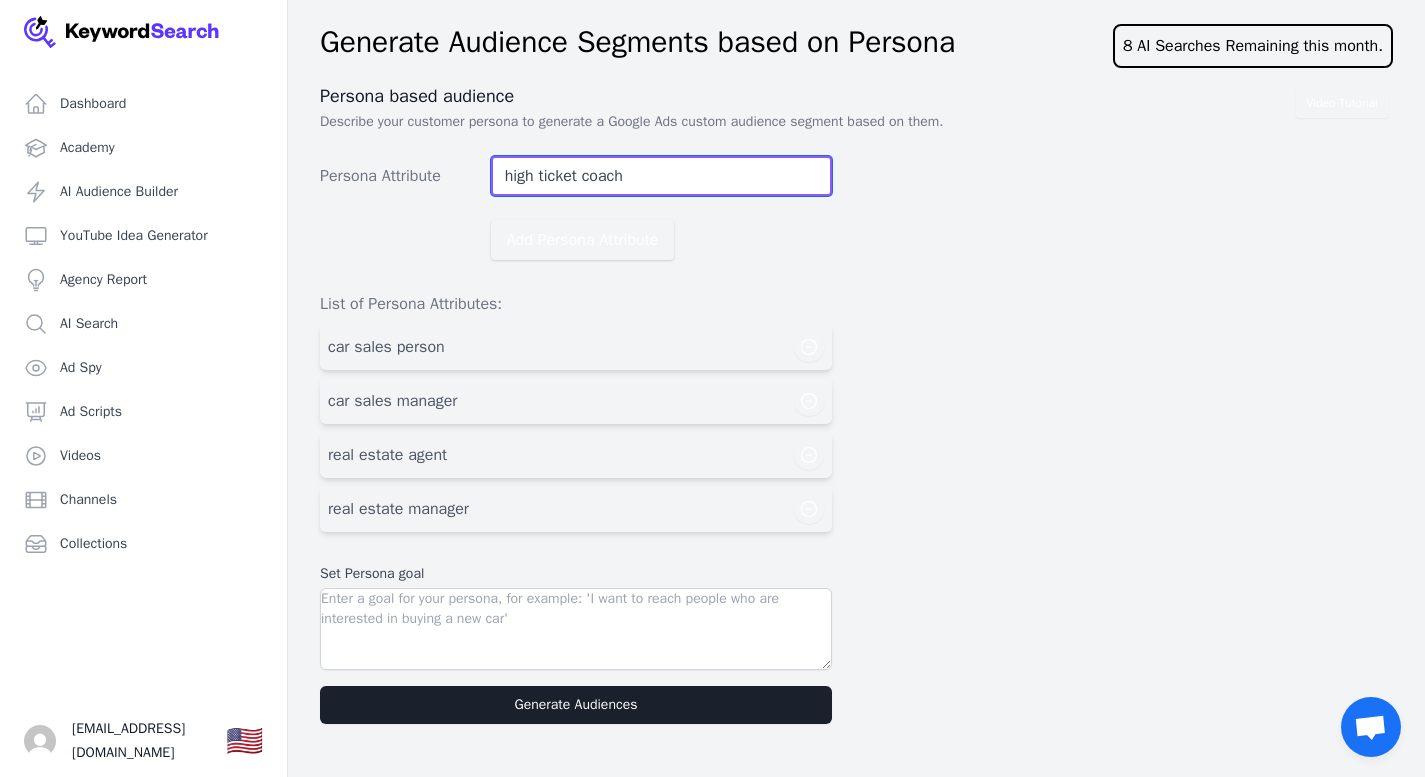 type on "high ticket coach" 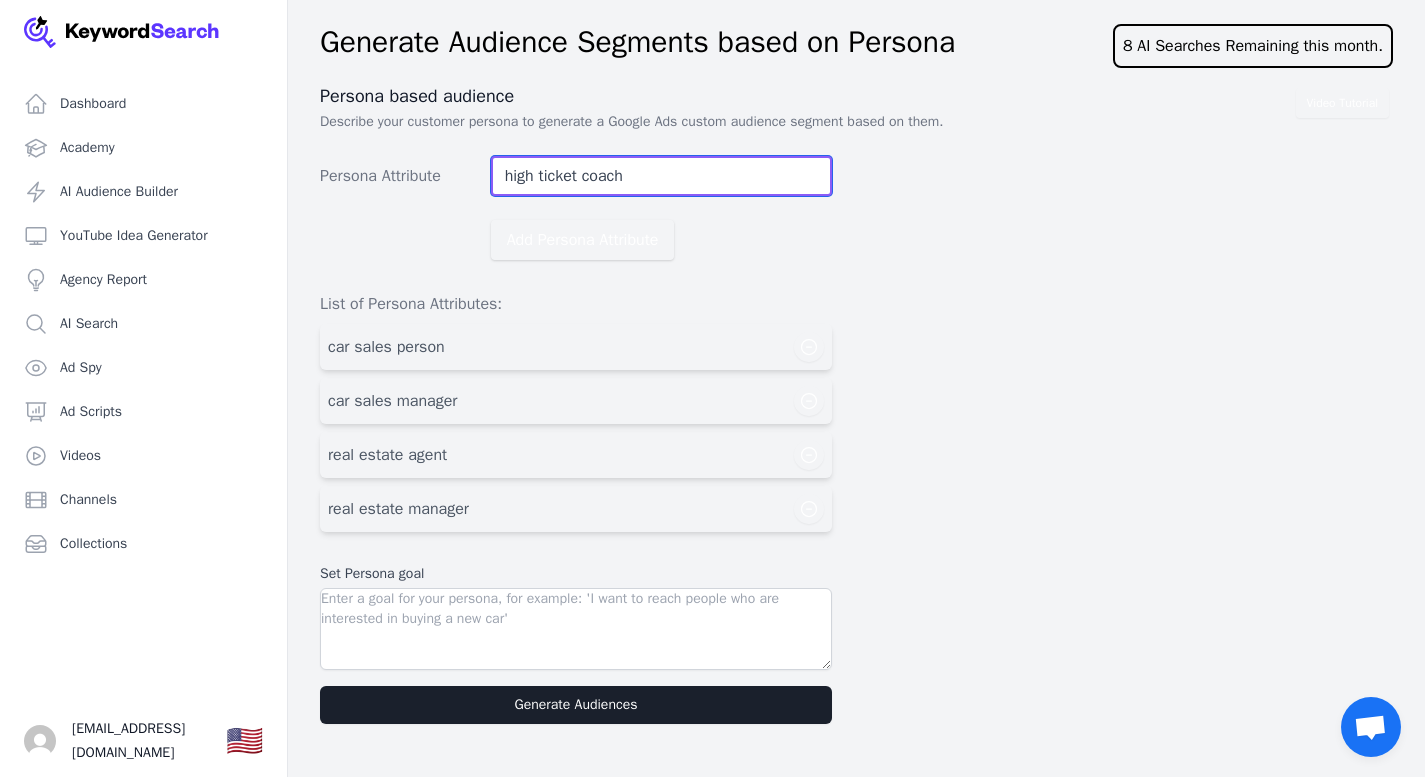 click on "Add Persona Attribute" at bounding box center [583, 240] 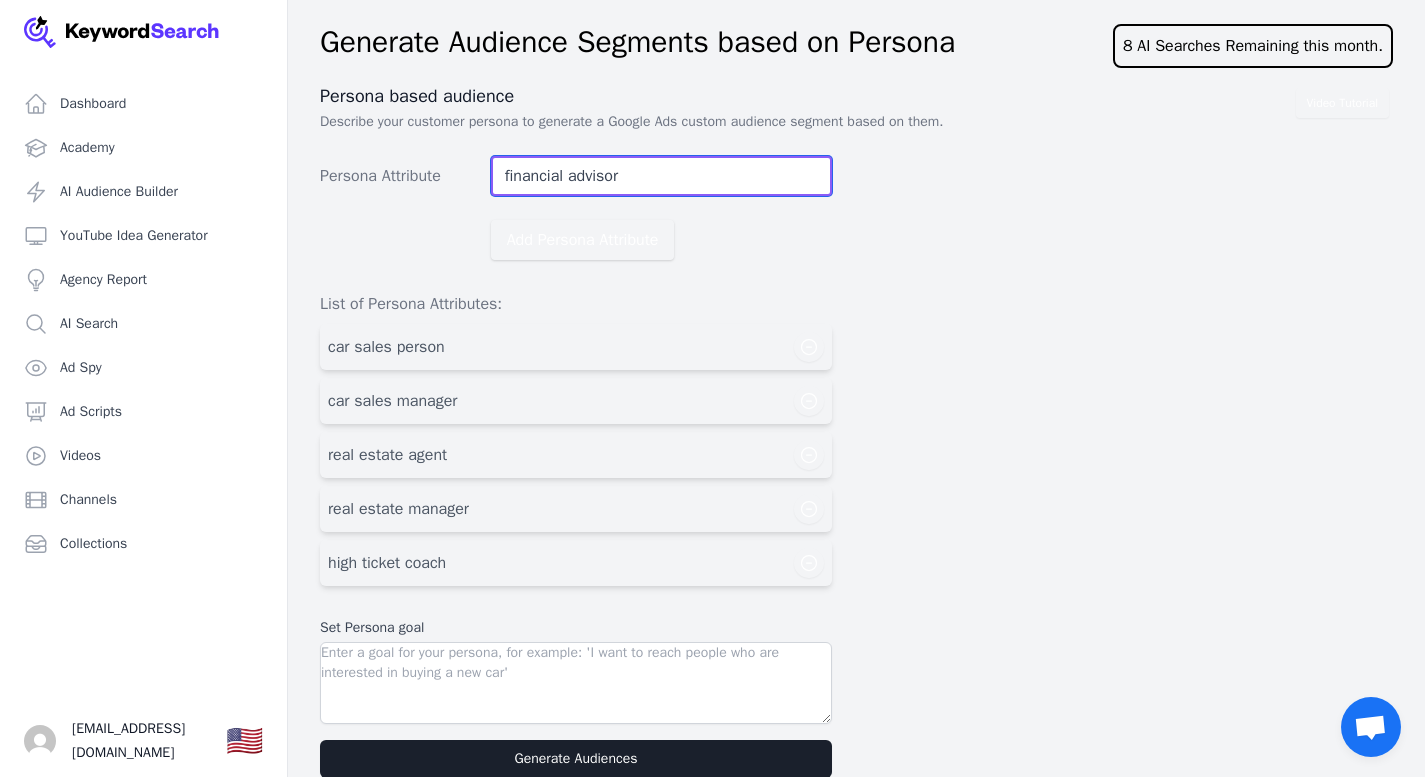type on "financial advisor" 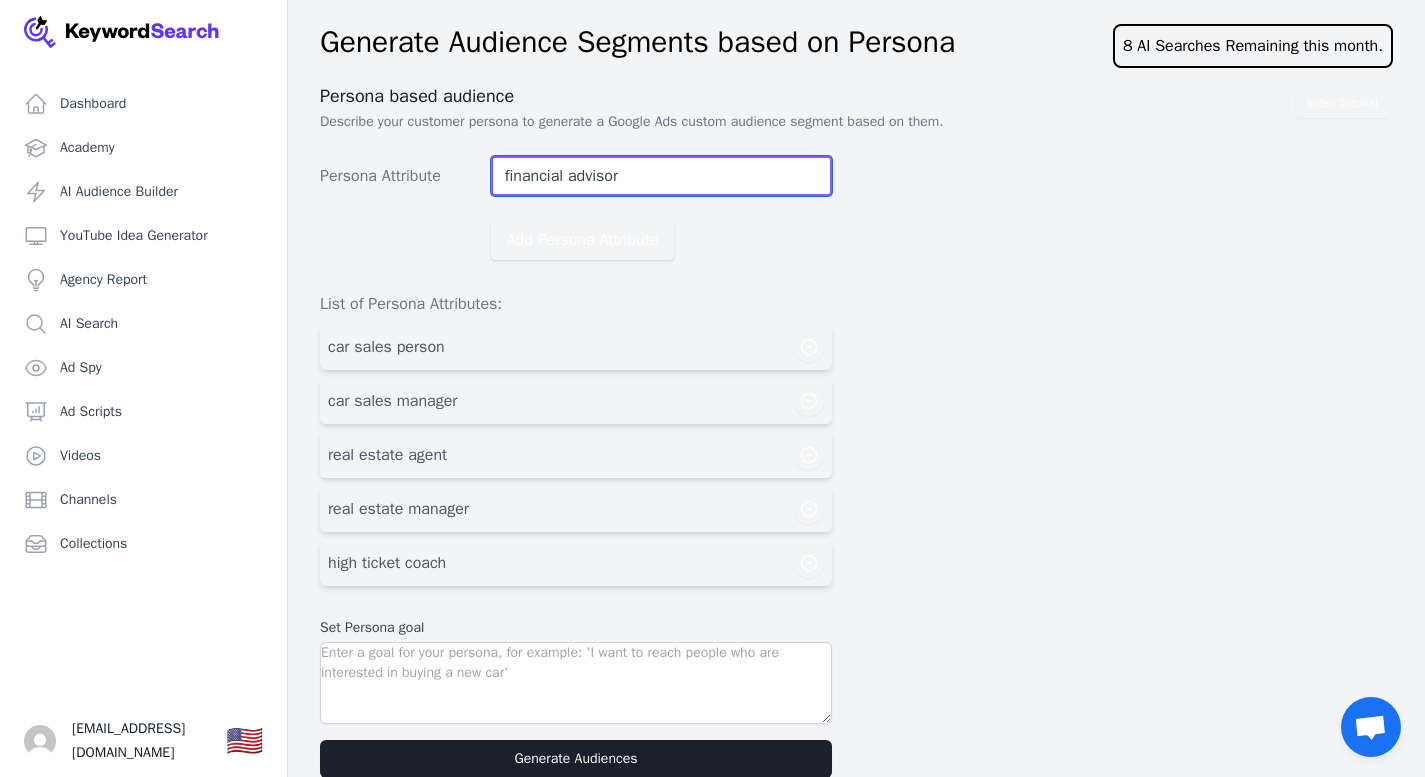 click on "Add Persona Attribute" at bounding box center [583, 240] 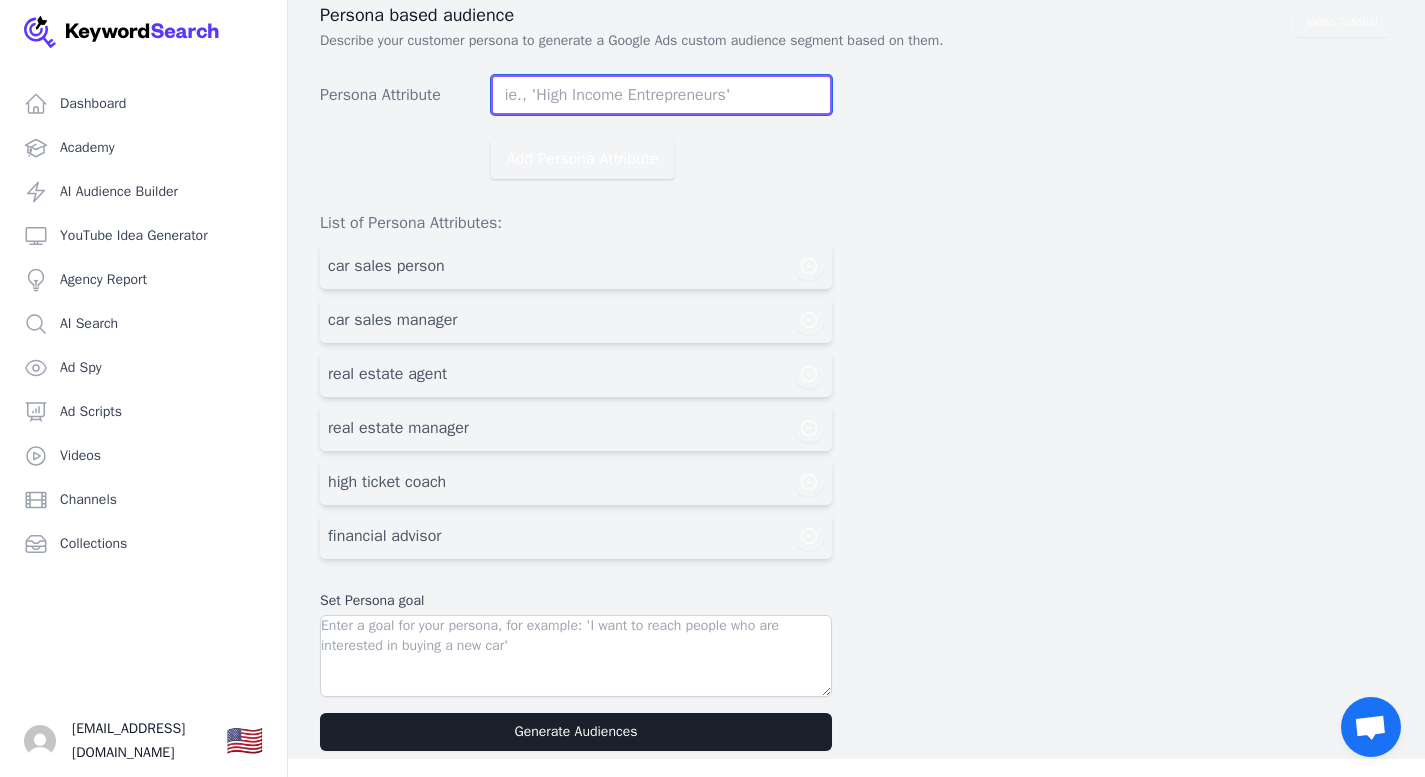 scroll, scrollTop: 87, scrollLeft: 0, axis: vertical 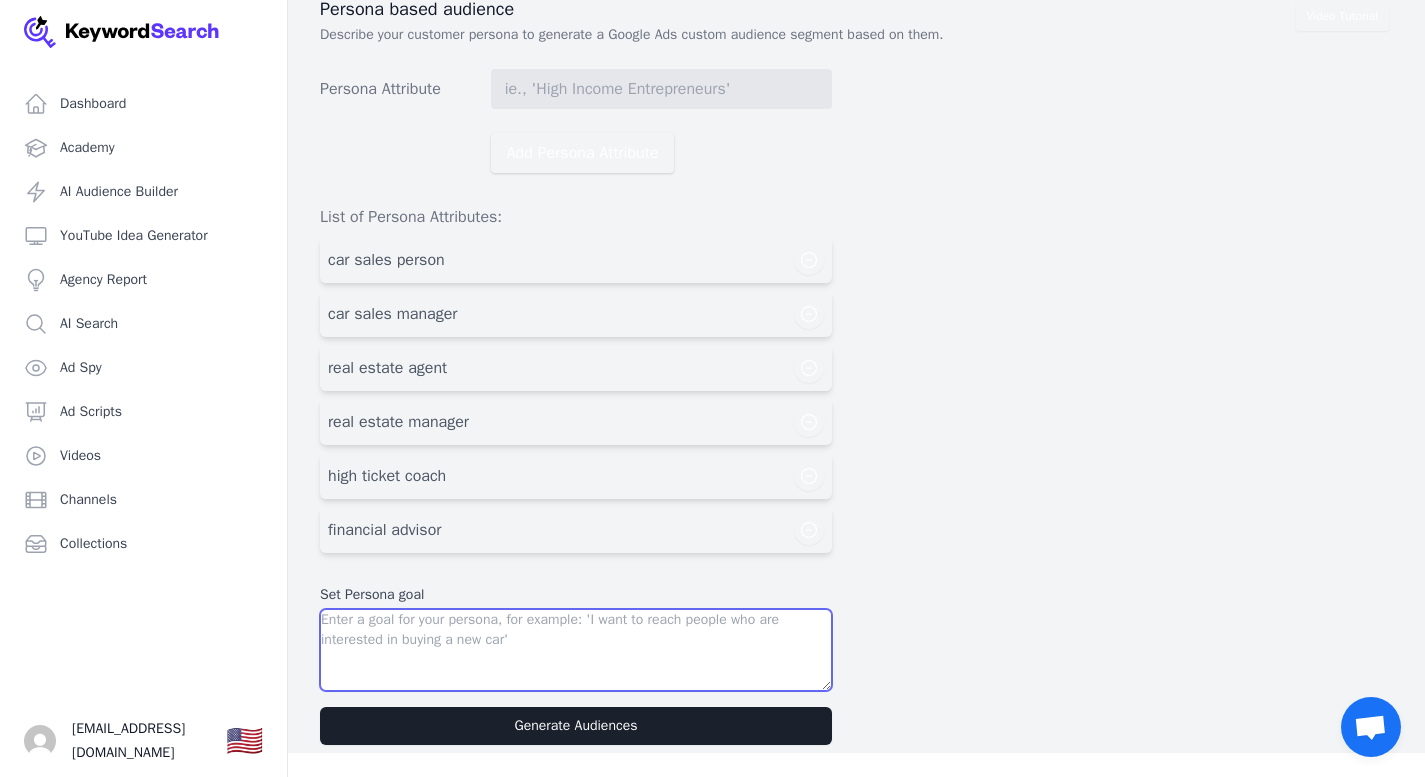 click at bounding box center [576, 650] 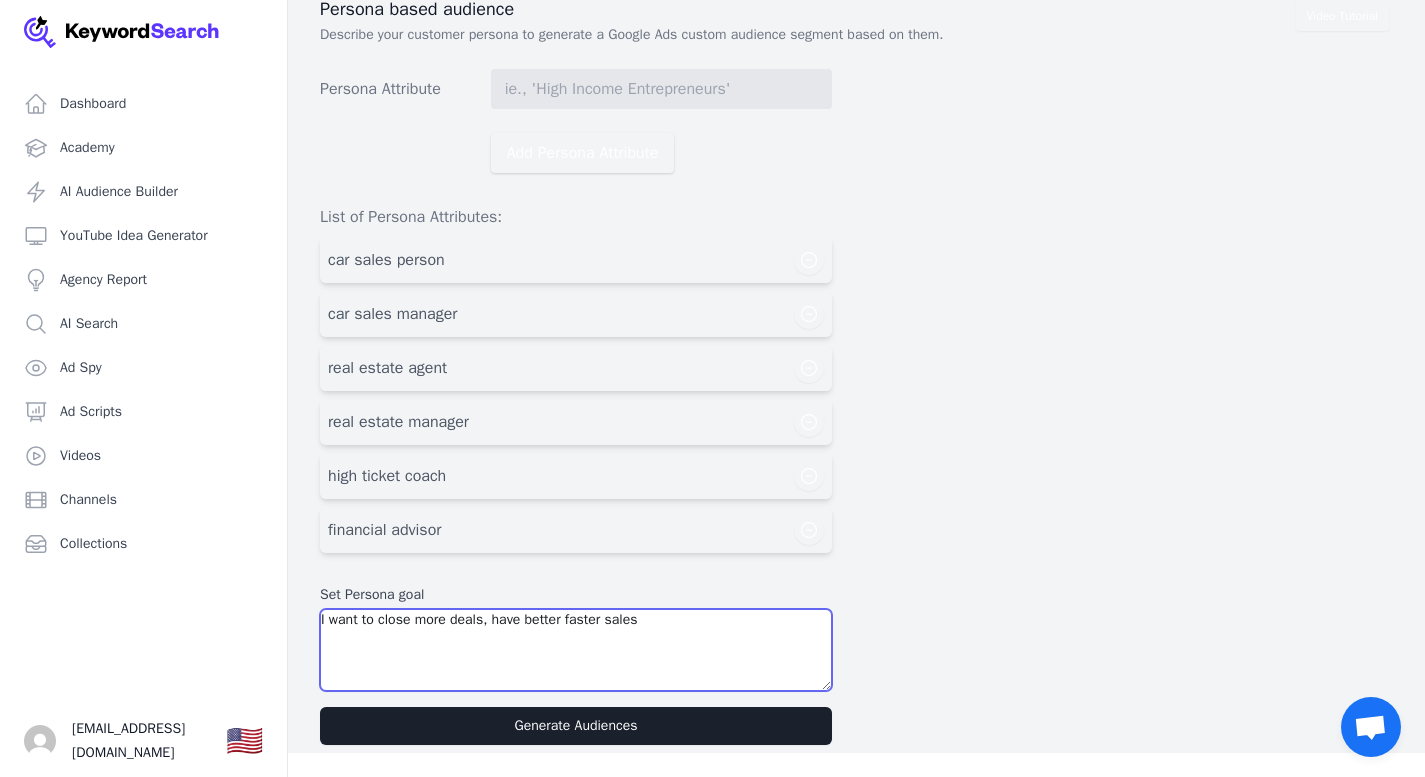 type on "I want to close more deals, have better faster sales" 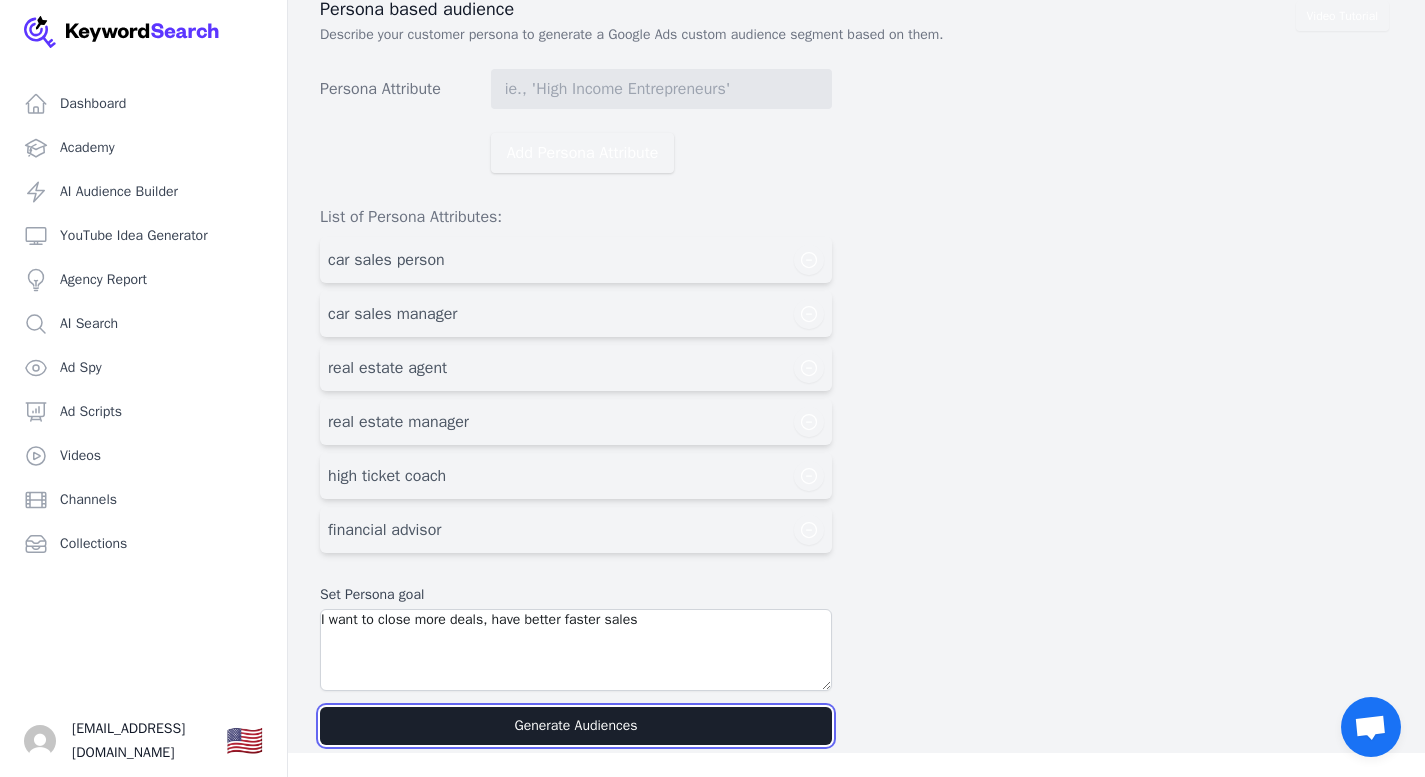 click on "Generate Audiences" at bounding box center (576, 726) 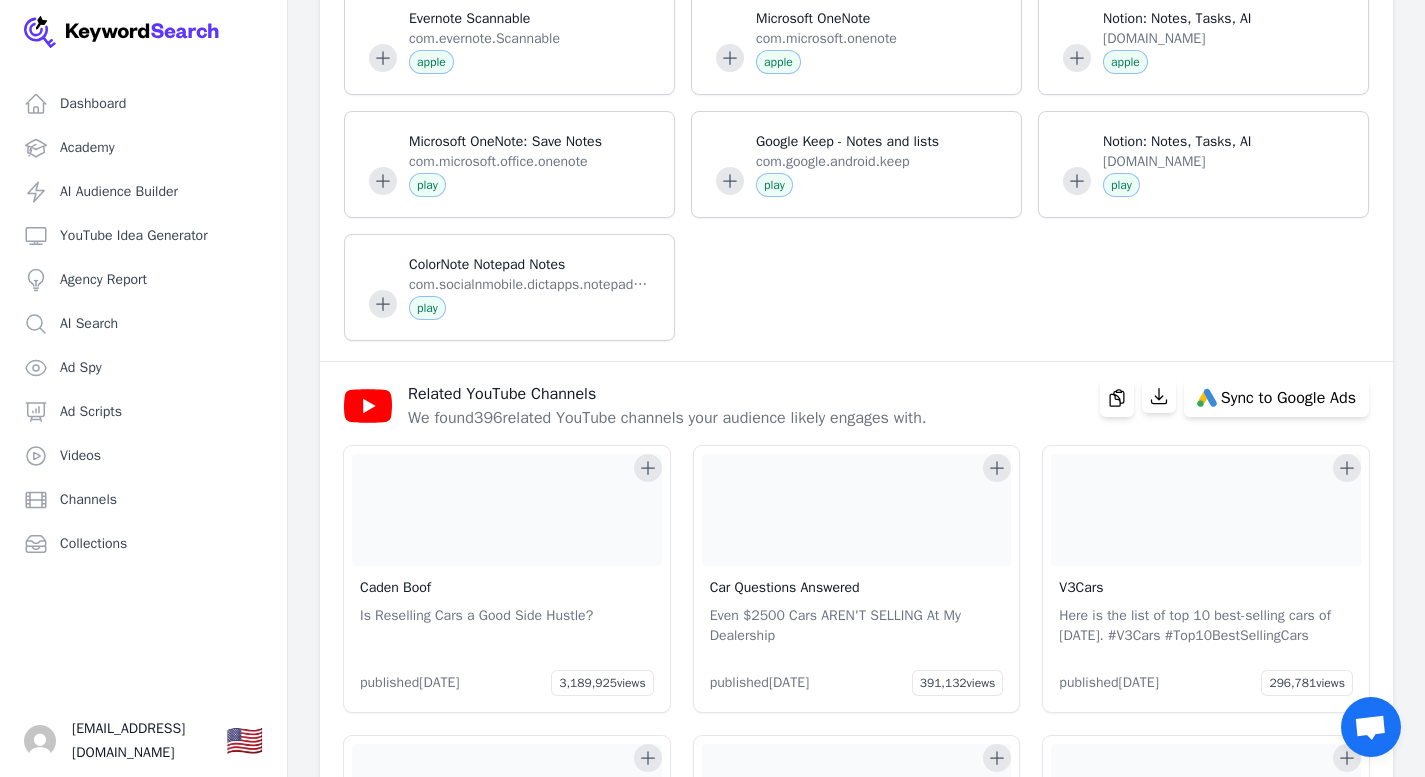 scroll, scrollTop: 3733, scrollLeft: 0, axis: vertical 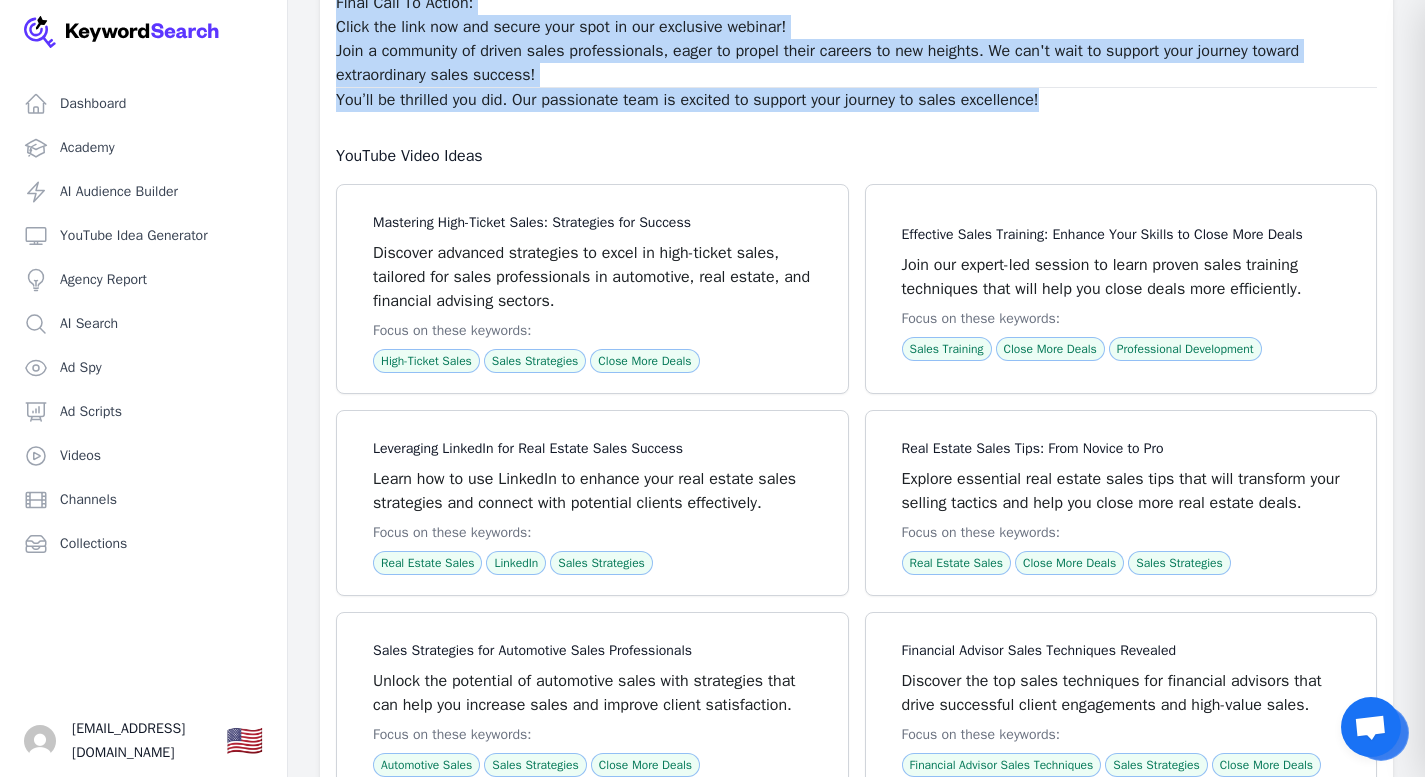 drag, startPoint x: 335, startPoint y: 275, endPoint x: 1144, endPoint y: 397, distance: 818.1473 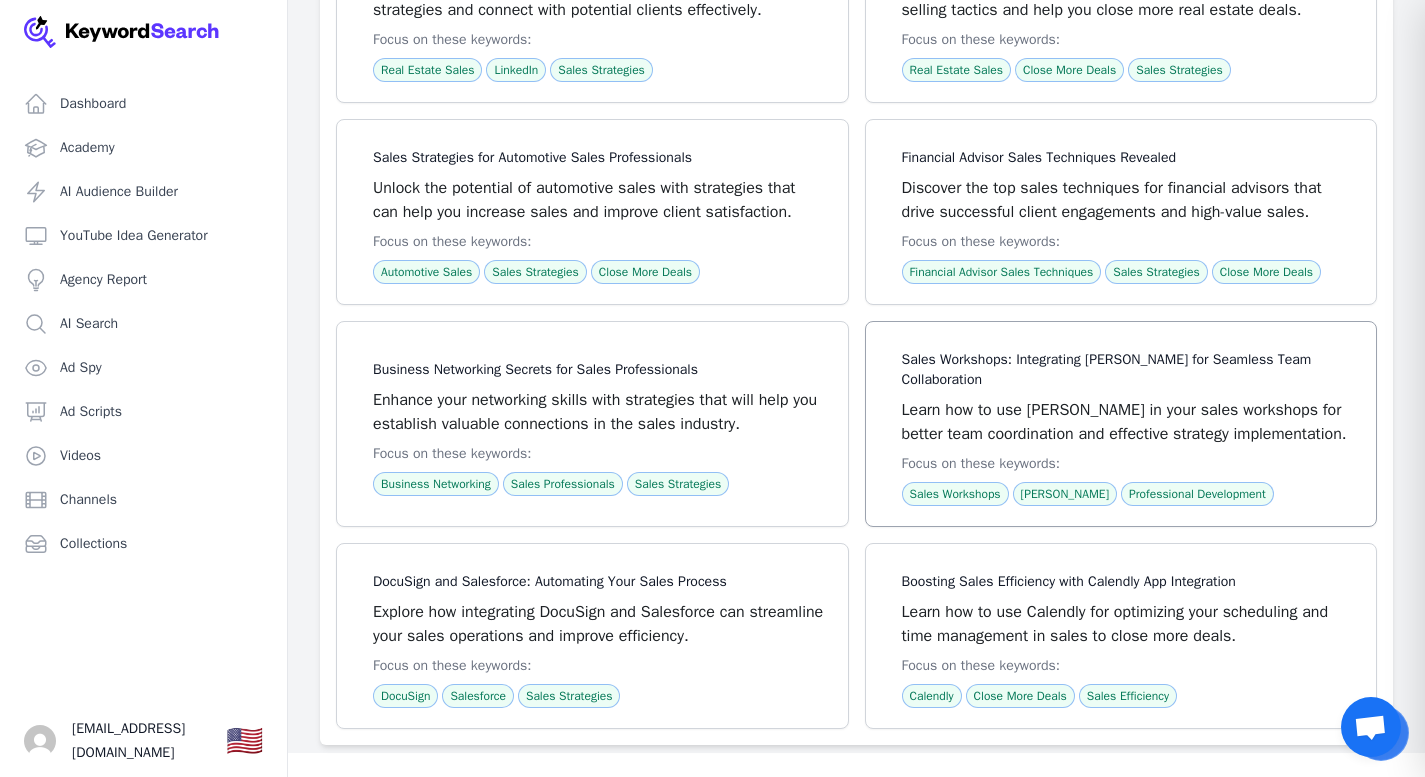 scroll, scrollTop: 114887, scrollLeft: 0, axis: vertical 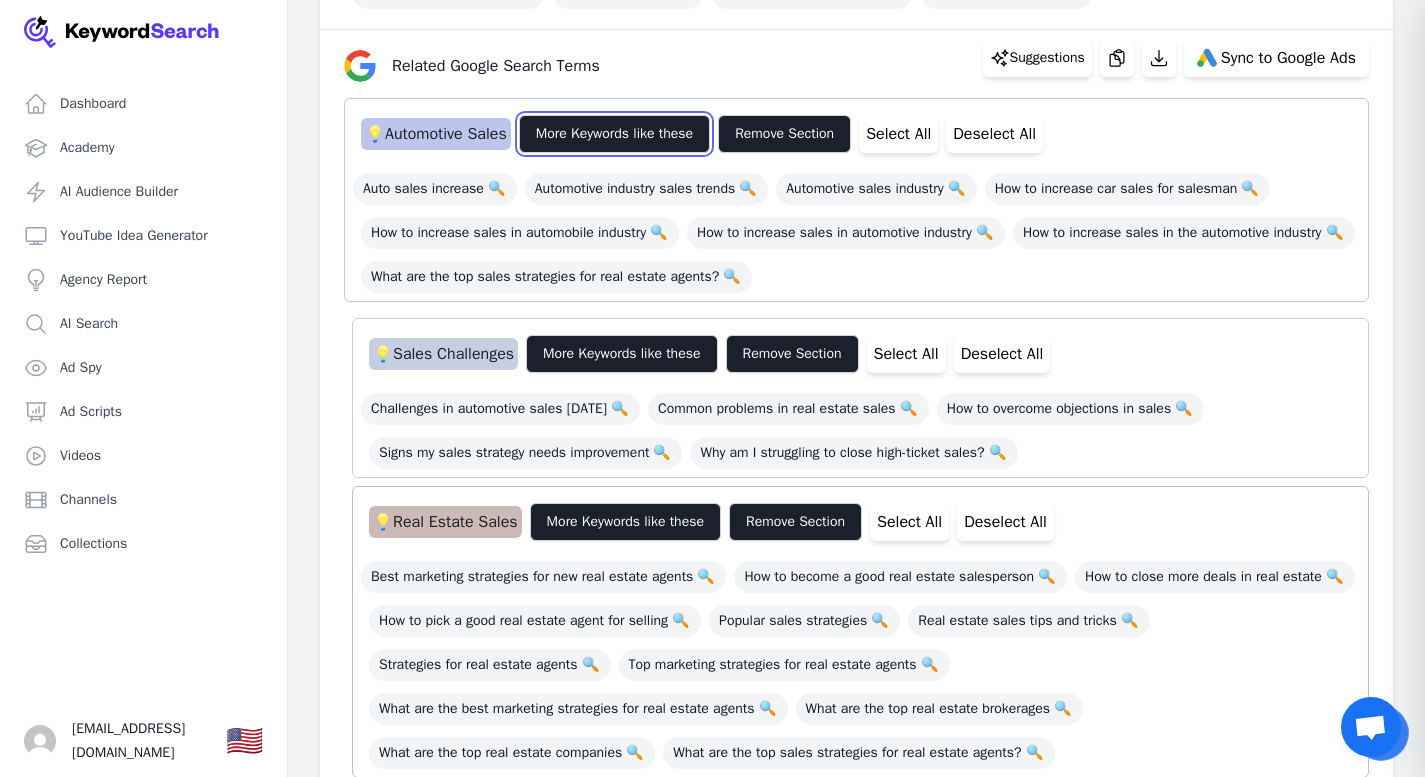click on "More Keywords like these" at bounding box center [614, 134] 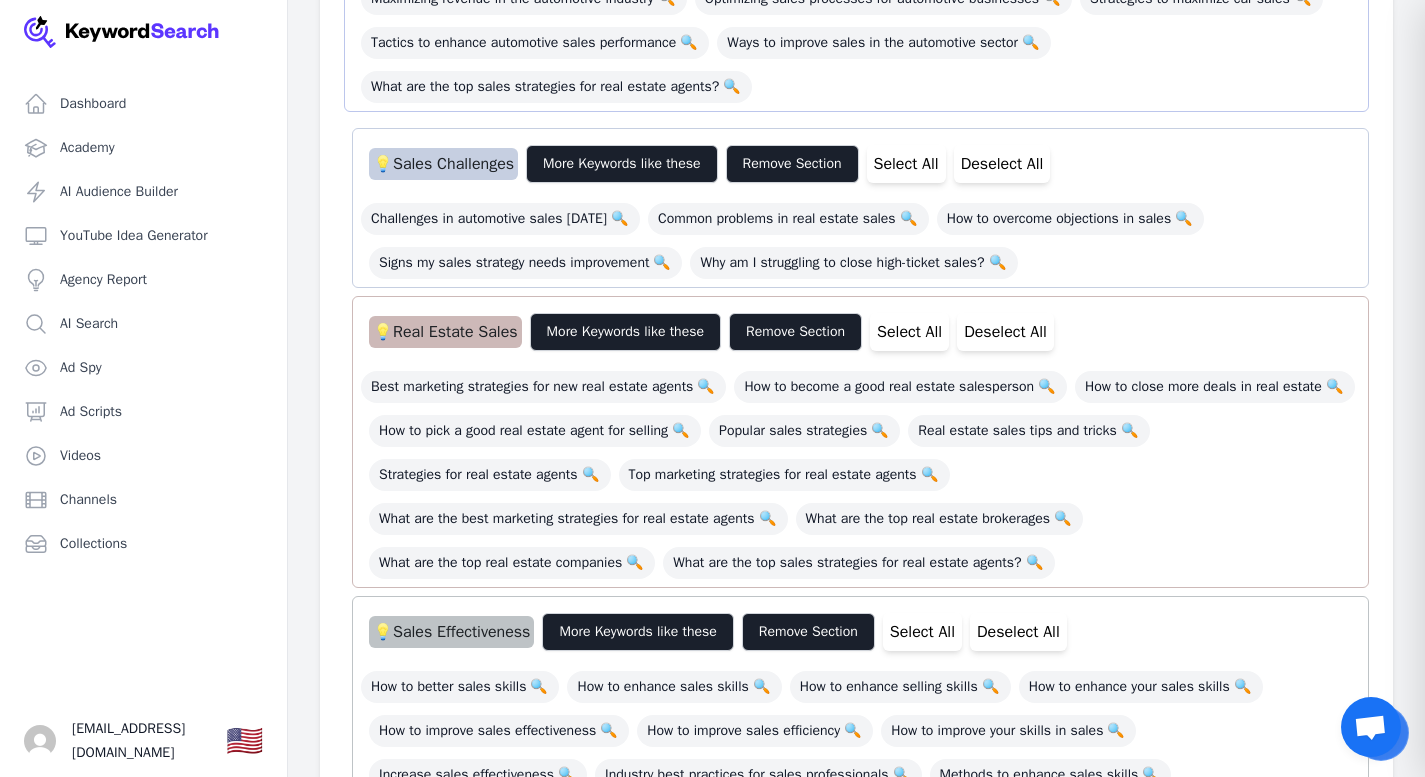 scroll, scrollTop: 942, scrollLeft: 0, axis: vertical 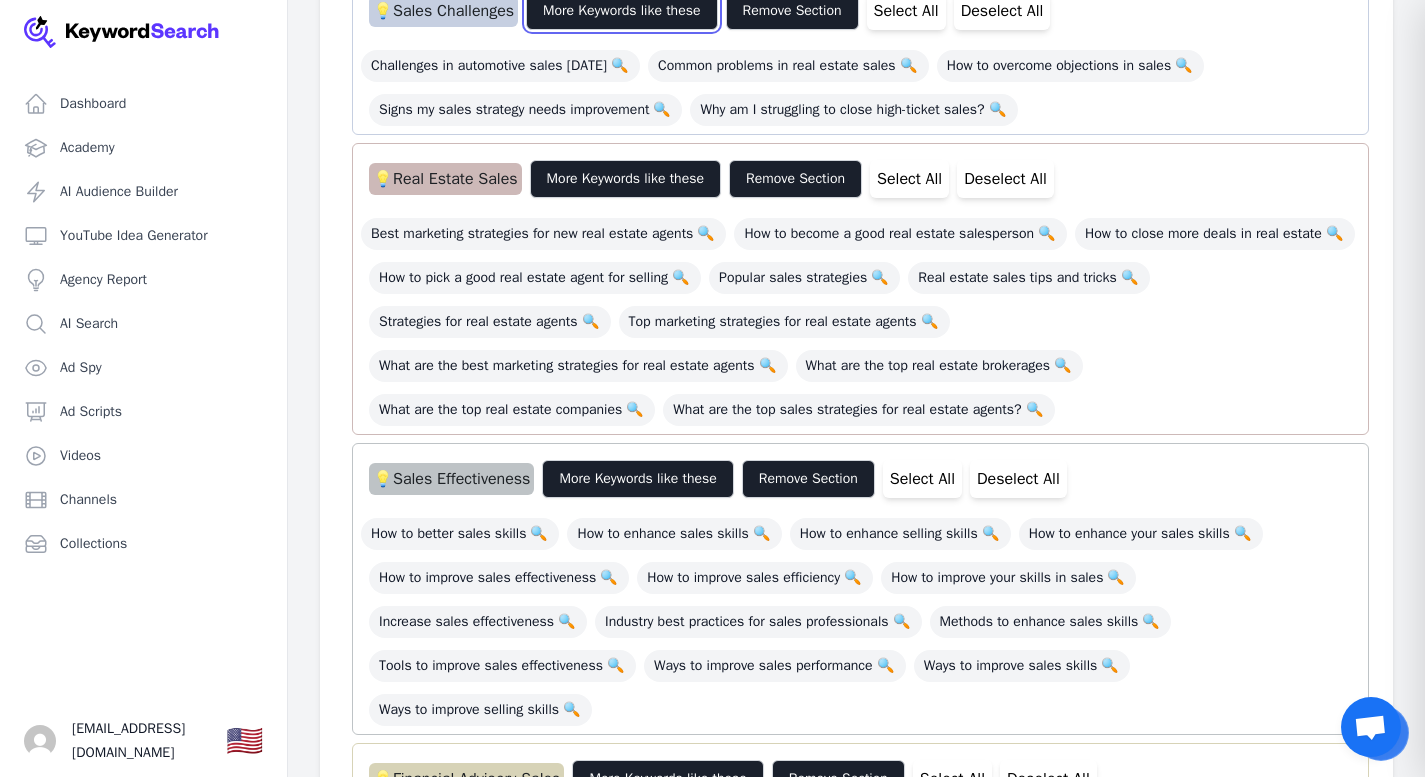 click on "More Keywords like these" at bounding box center (621, 11) 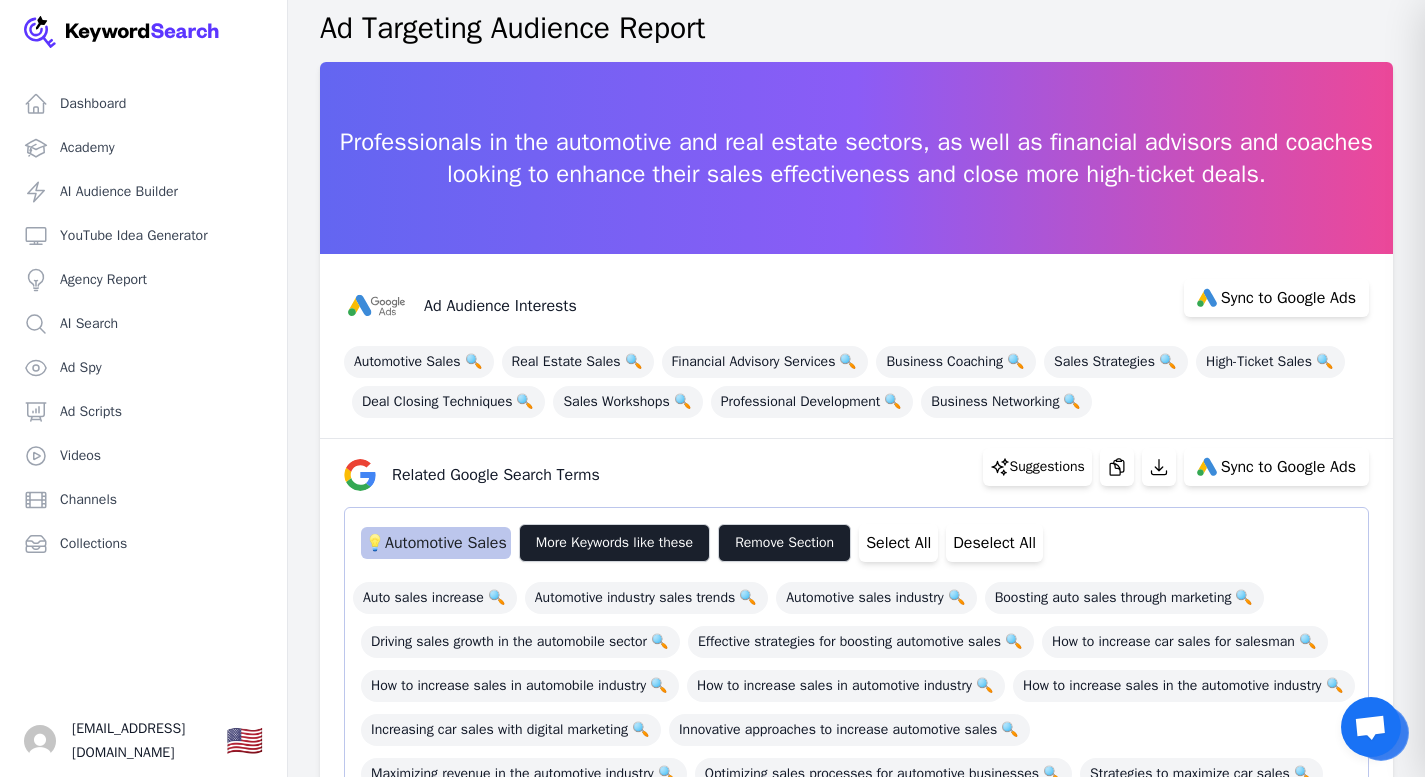 scroll, scrollTop: 0, scrollLeft: 0, axis: both 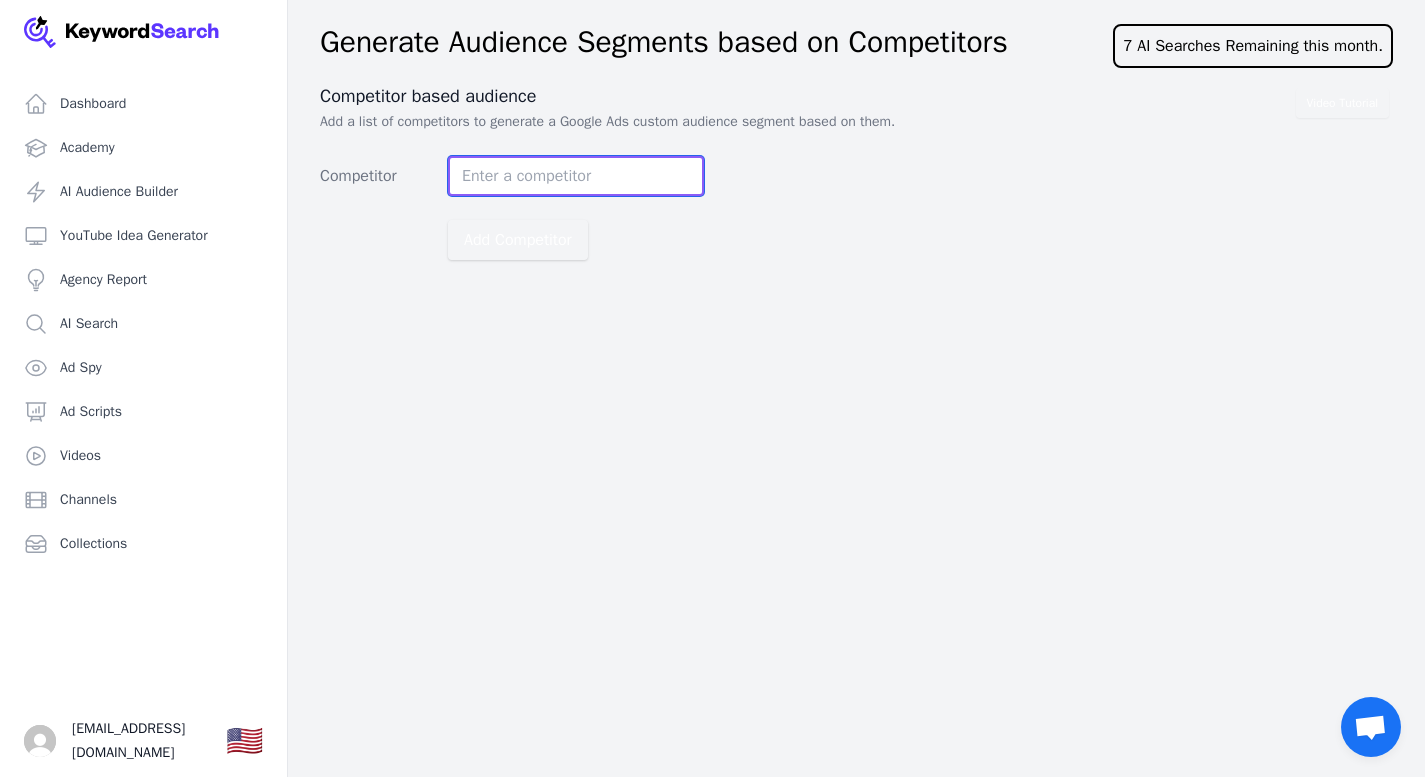 click on "Competitor" at bounding box center (576, 176) 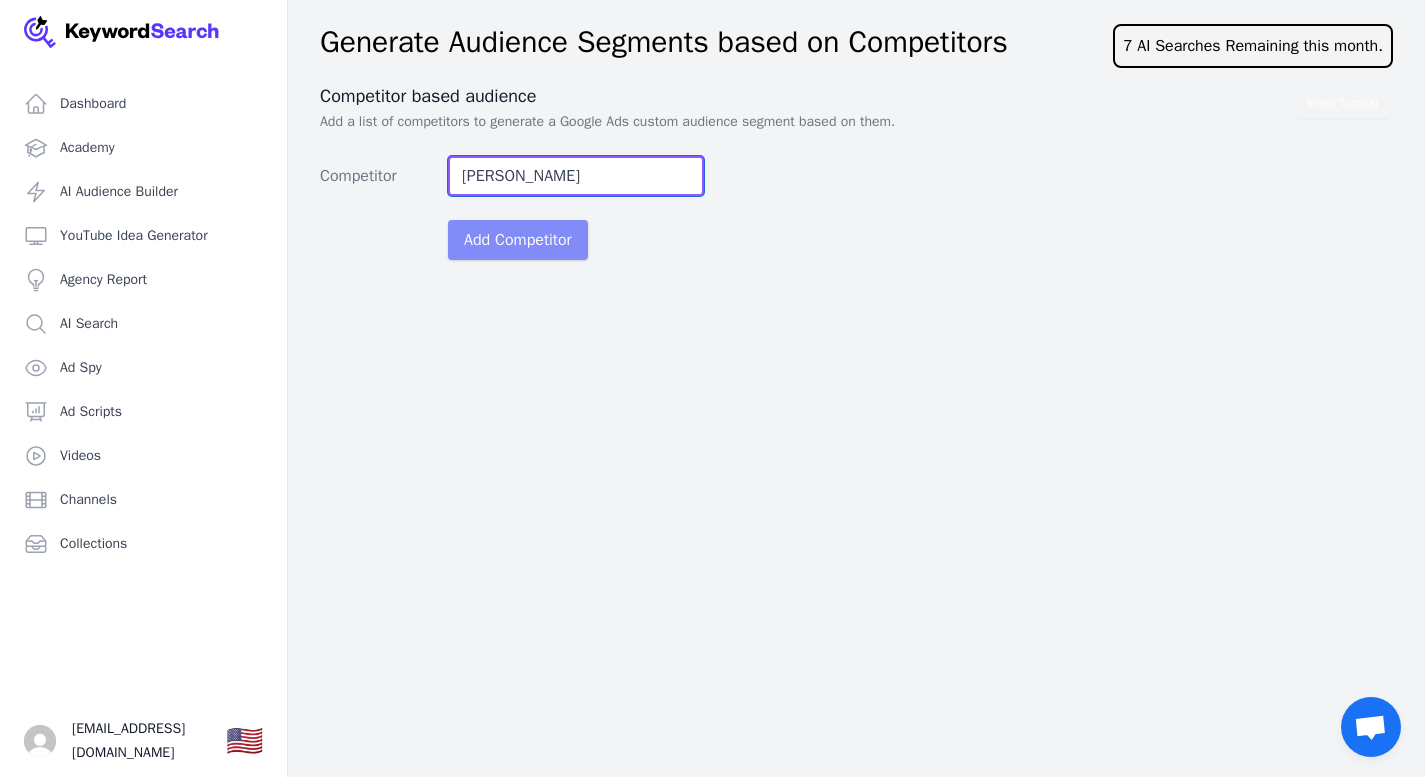 type on "Todd Hartley" 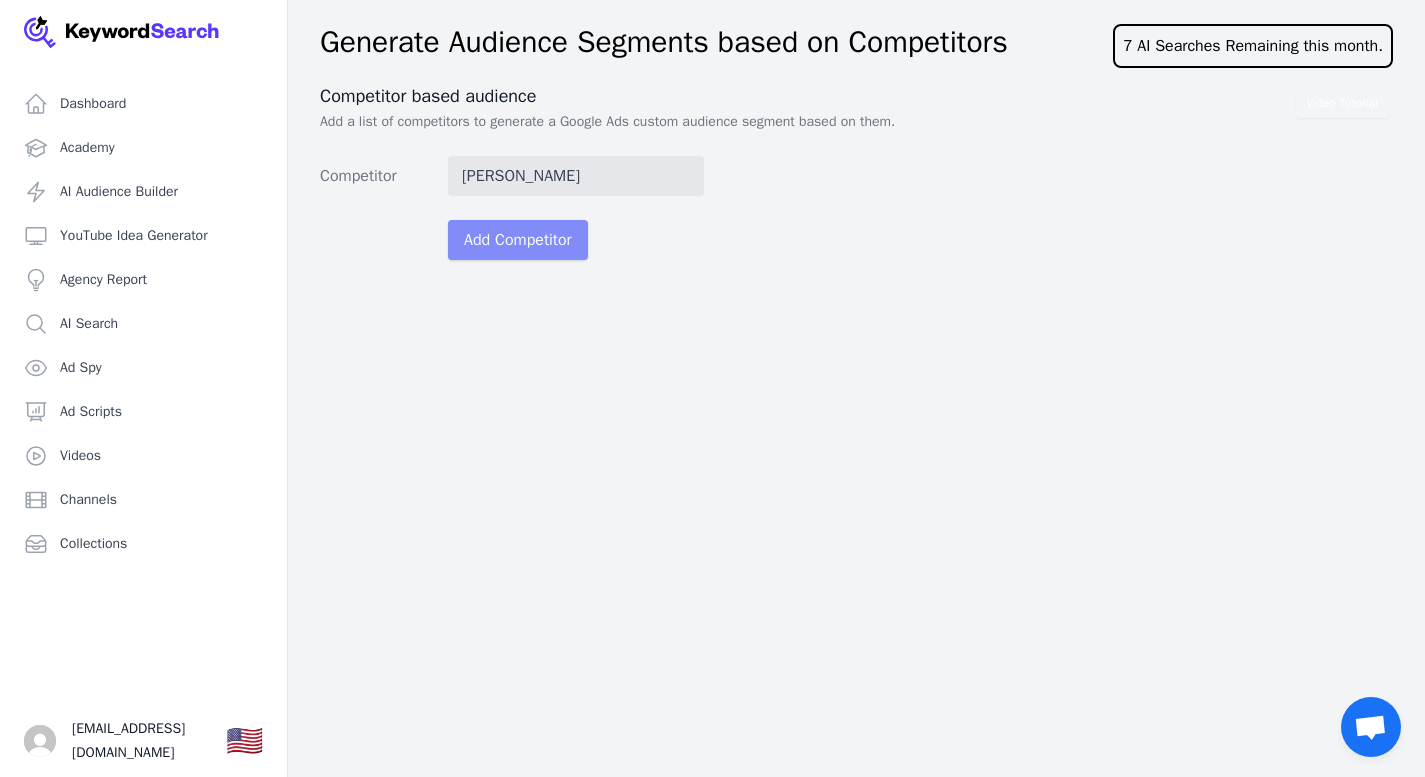 click on "Add Competitor" at bounding box center (518, 240) 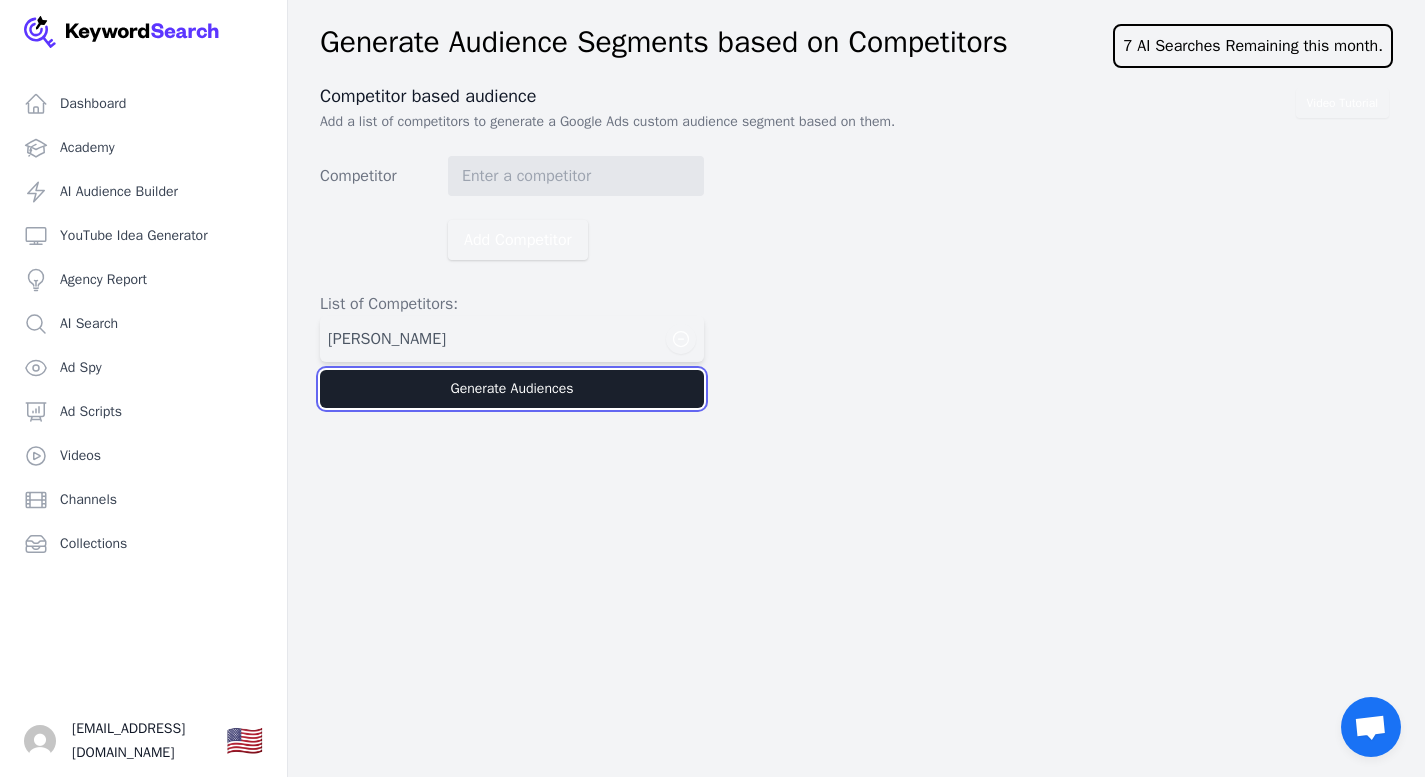drag, startPoint x: 675, startPoint y: 391, endPoint x: 732, endPoint y: 391, distance: 57 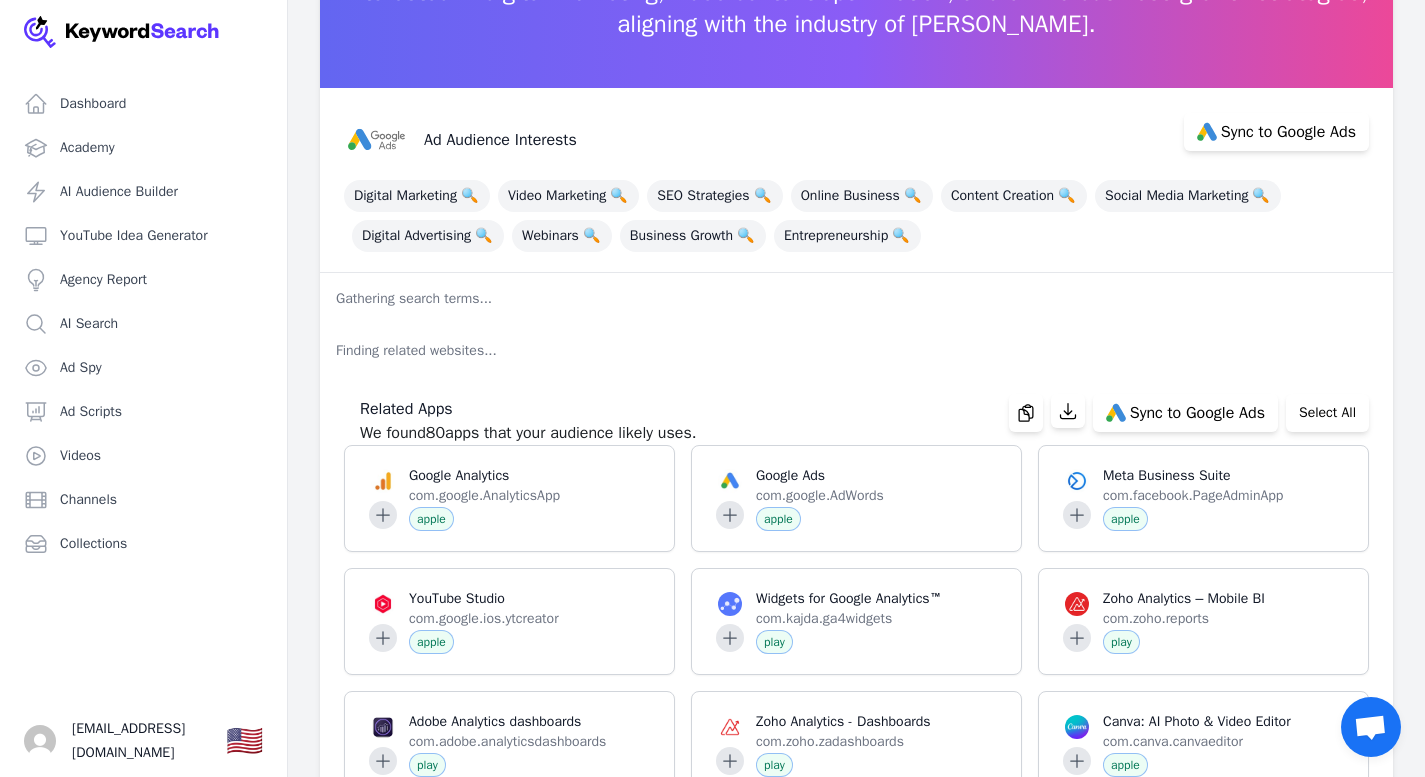 scroll, scrollTop: 0, scrollLeft: 0, axis: both 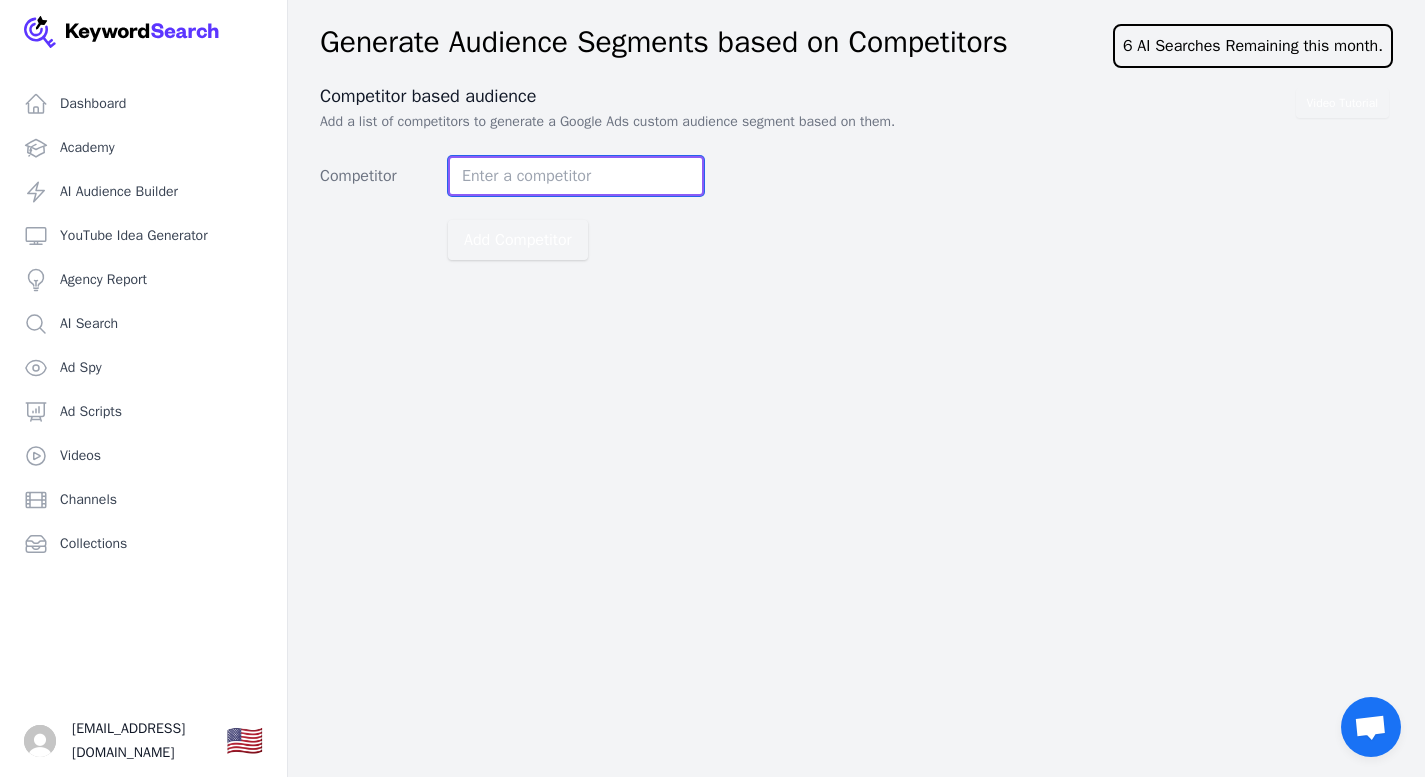 click on "Competitor" at bounding box center (576, 176) 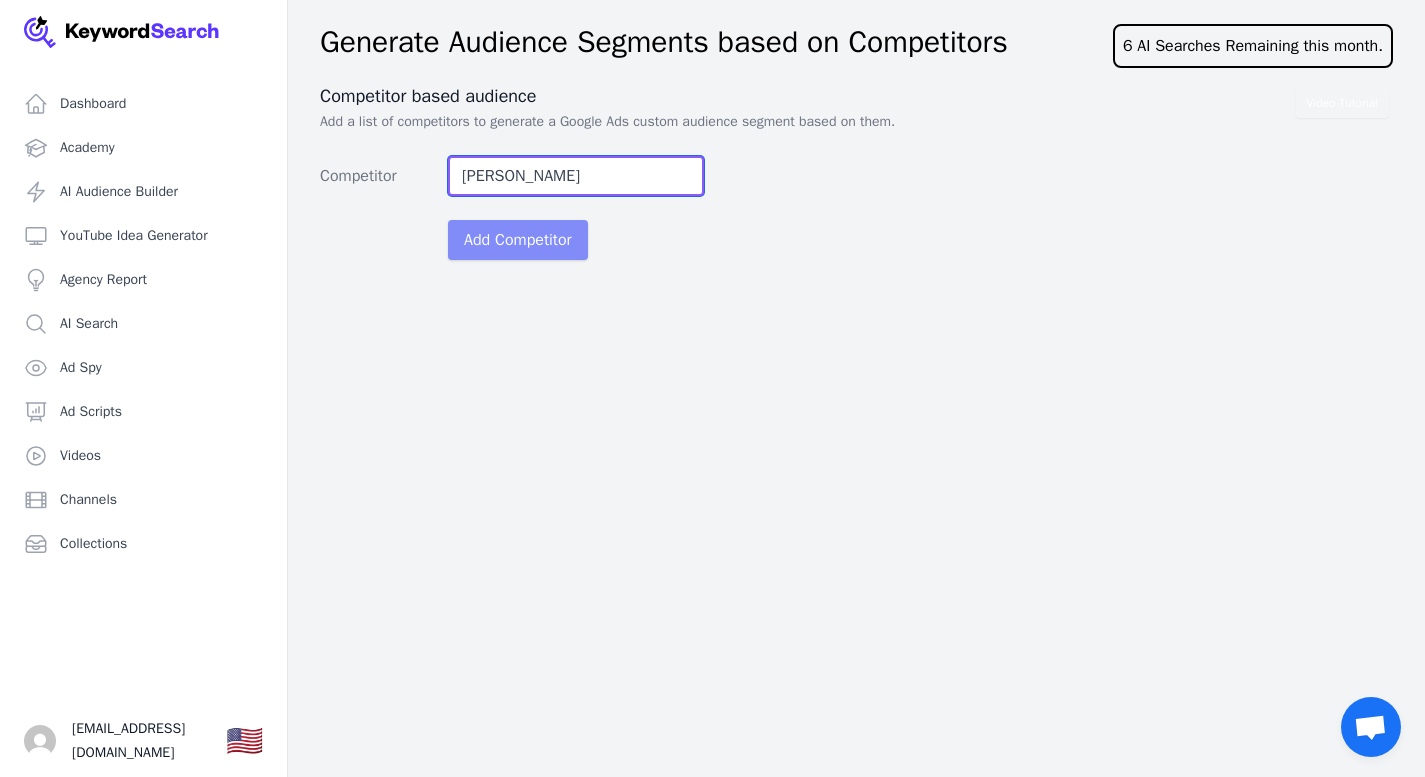 type on "[PERSON_NAME]" 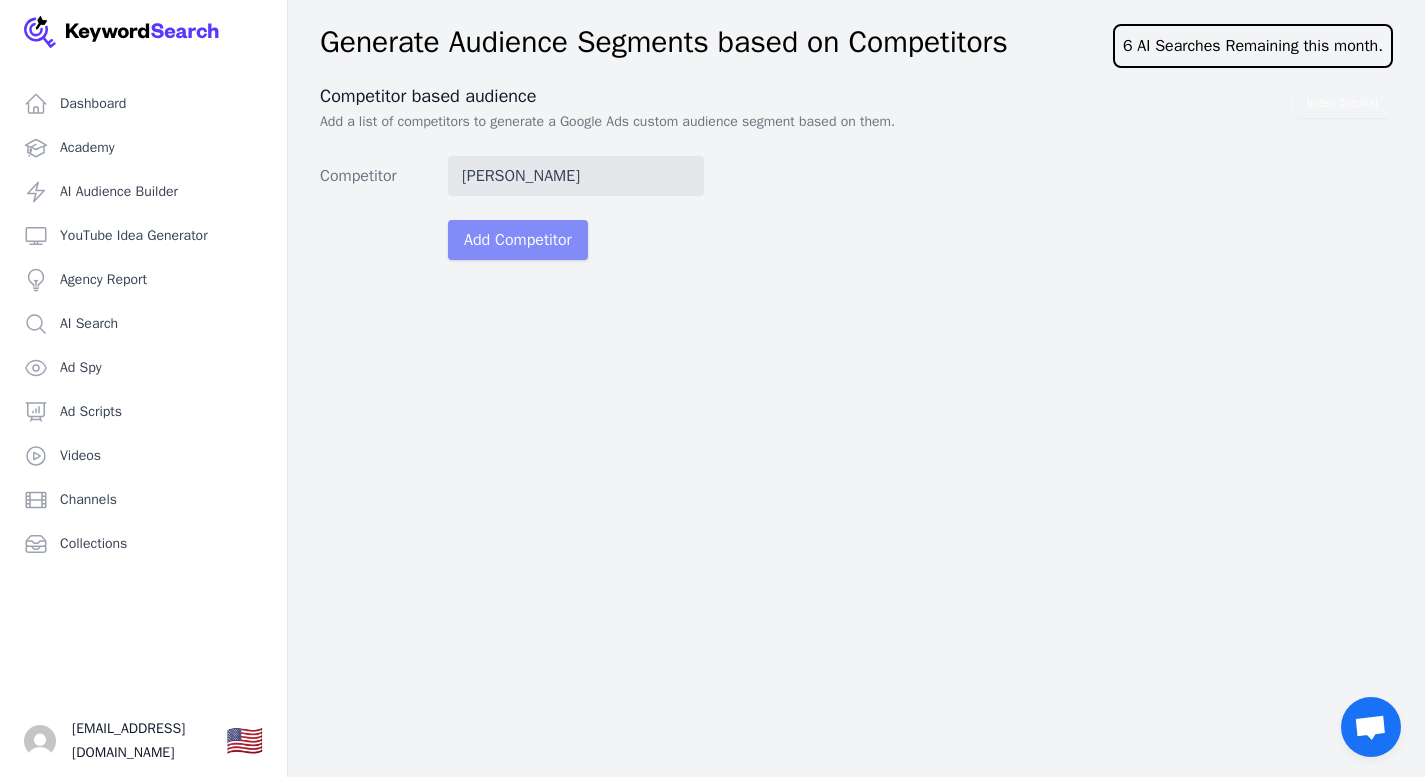 click on "Add Competitor" at bounding box center (518, 240) 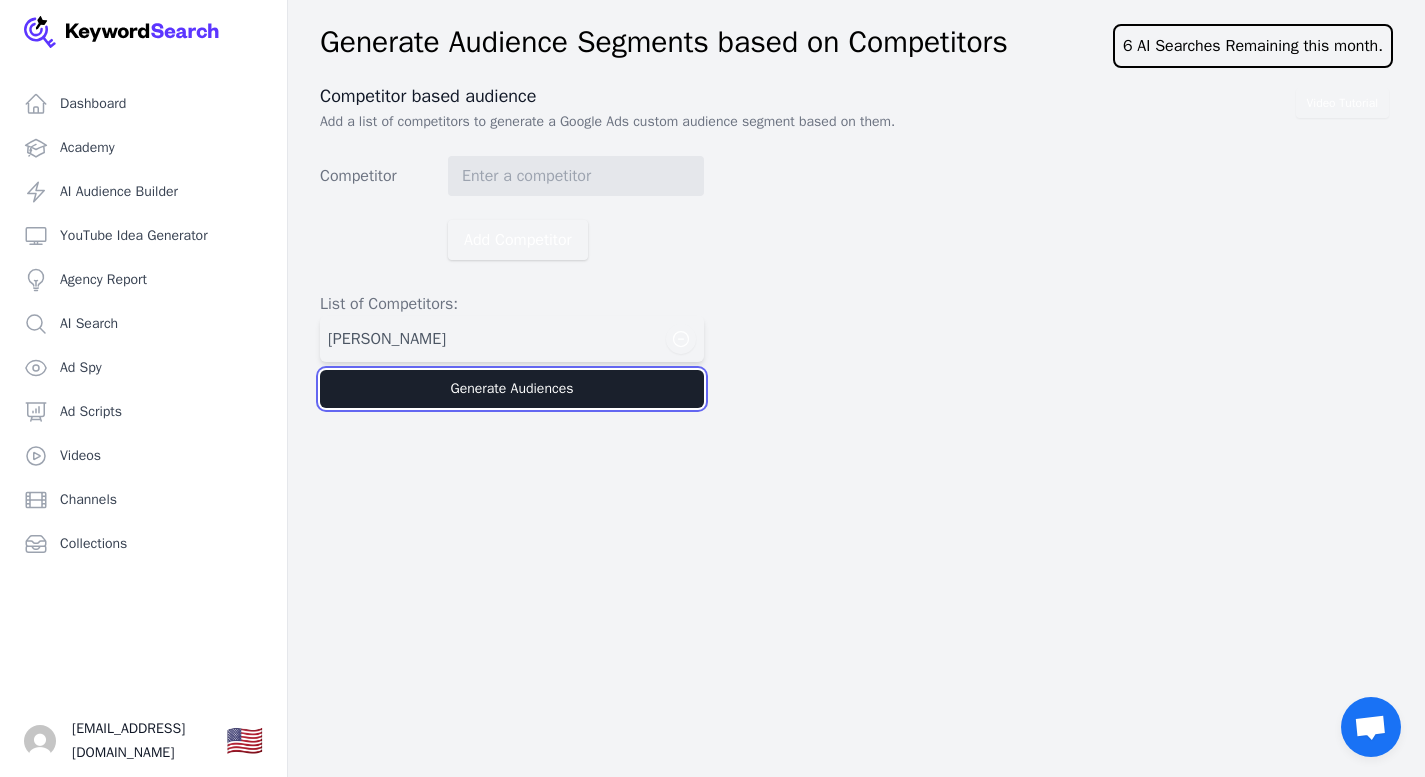 click on "Generate Audiences" at bounding box center [512, 389] 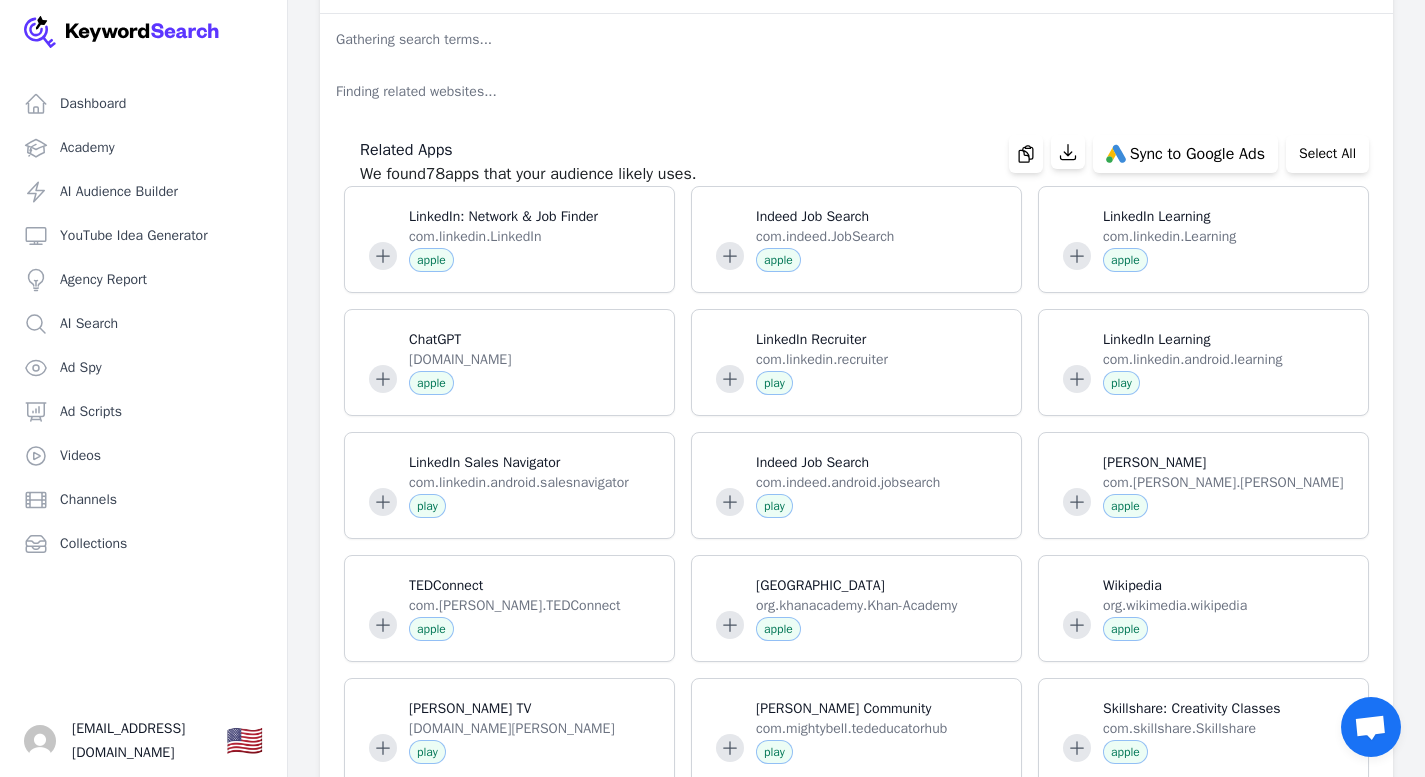 scroll, scrollTop: 0, scrollLeft: 0, axis: both 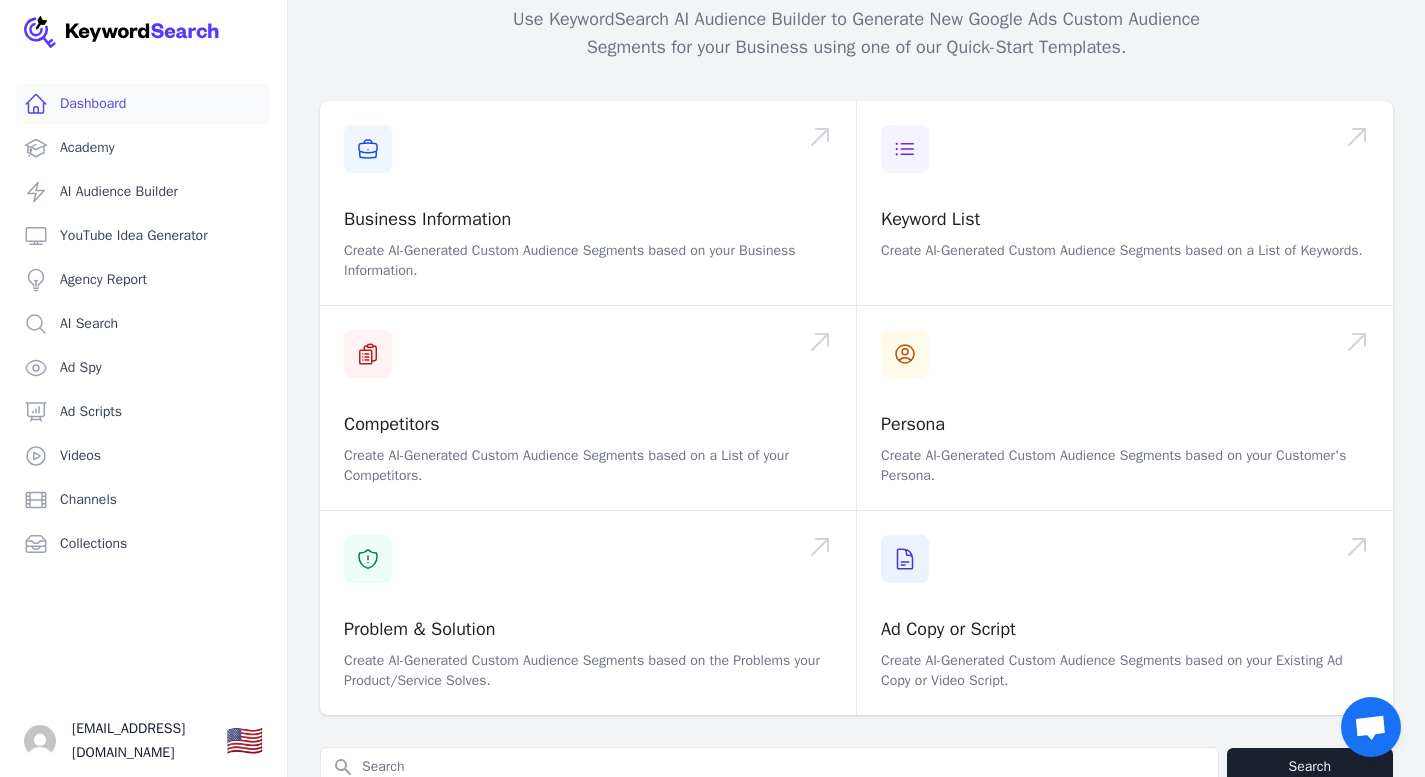 click on "Leave a Review Enjoying KeywordSearch? Help us grow & spread the word by leaving a review. Leave a review   → Let us know what you think KeywordSearch is committed to growing and improving. We'd love to hear your feedback. Give feedback   → Grow with us! Join our affiliate program and earn 30% commission on every sale you refer. Become an affiliate   → Create a New AI Audience for Google Ads Use KeywordSearch AI Audience Builder to Generate New Google Ads Custom Audience Segments for your Business using one of our Quick-Start Templates. Business Information Create AI-Generated Custom Audience Segments based on your Business Information. Keyword List Create AI-Generated Custom Audience Segments based on a List of Keywords. Competitors Create AI-Generated Custom Audience Segments based on a List of your Competitors. Persona Create AI-Generated Custom Audience Segments based on your Customer's Persona. Problem & Solution Ad Copy or Script Search for YouTube Keywords Search Start learning" at bounding box center [856, 493] 